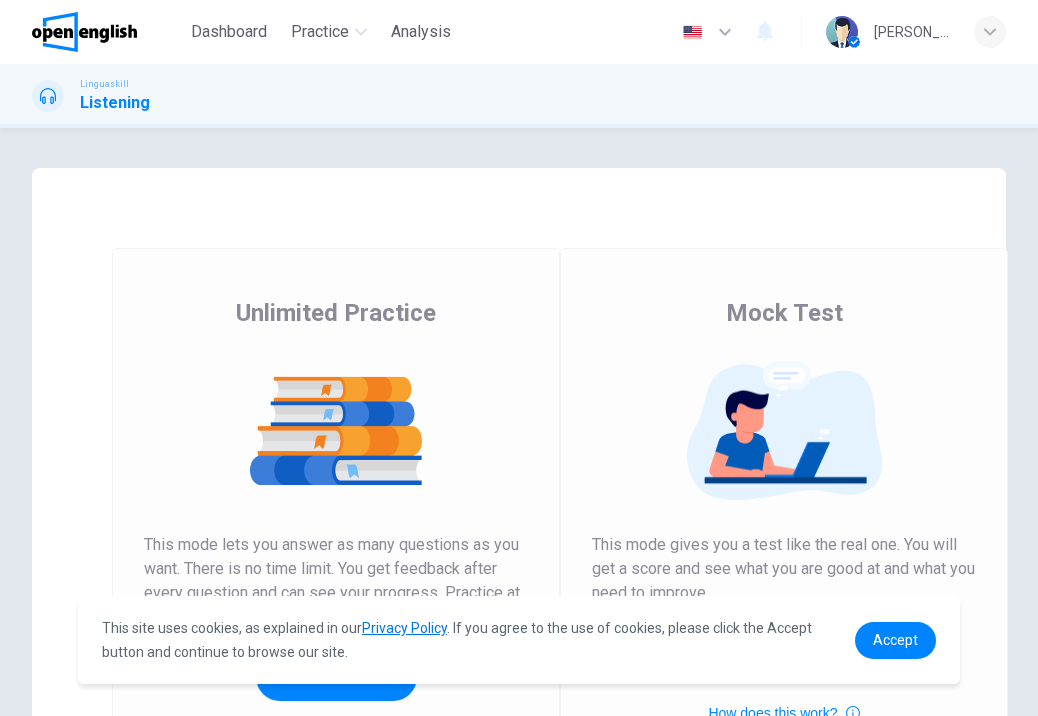 scroll, scrollTop: 0, scrollLeft: 0, axis: both 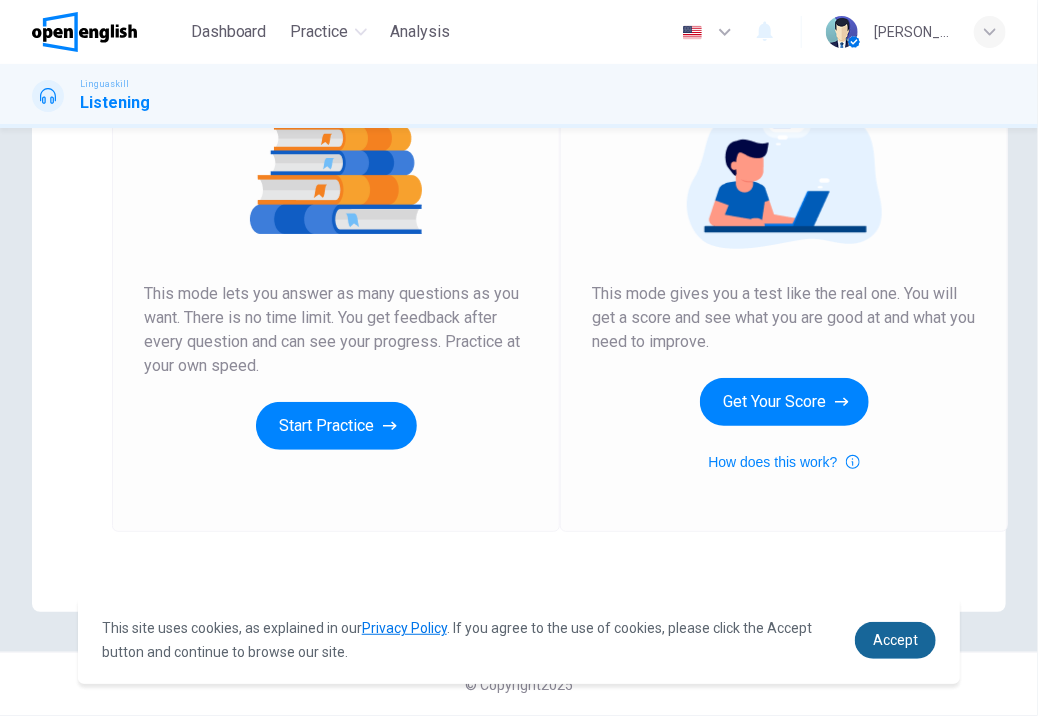 click on "Accept" at bounding box center [895, 640] 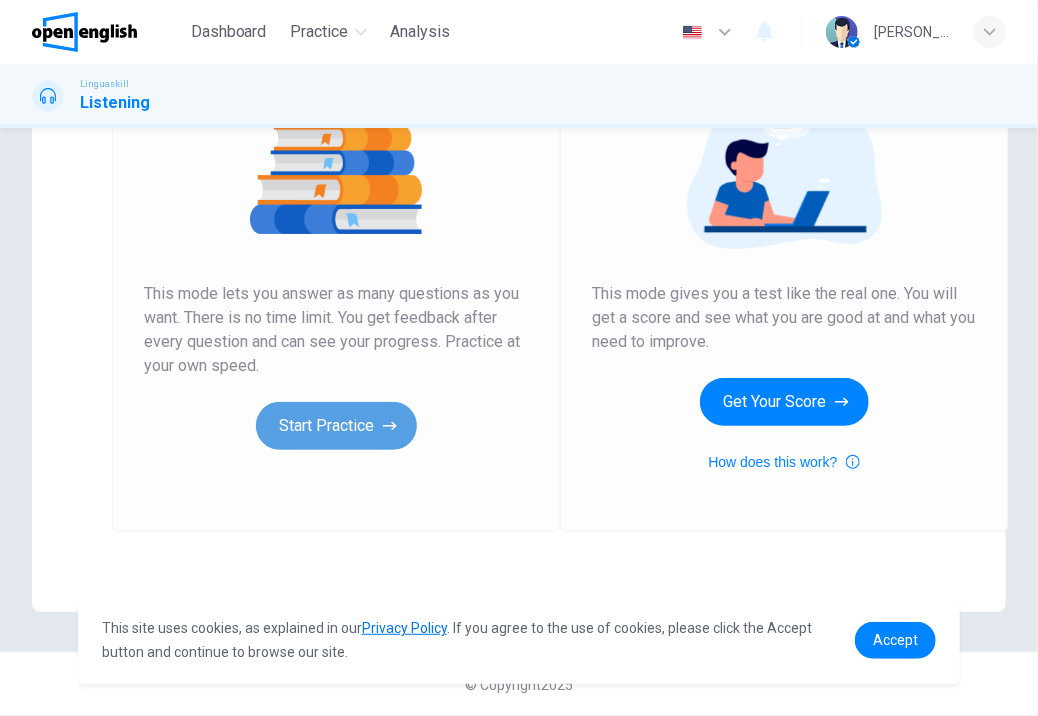 click on "Start Practice" at bounding box center [336, 426] 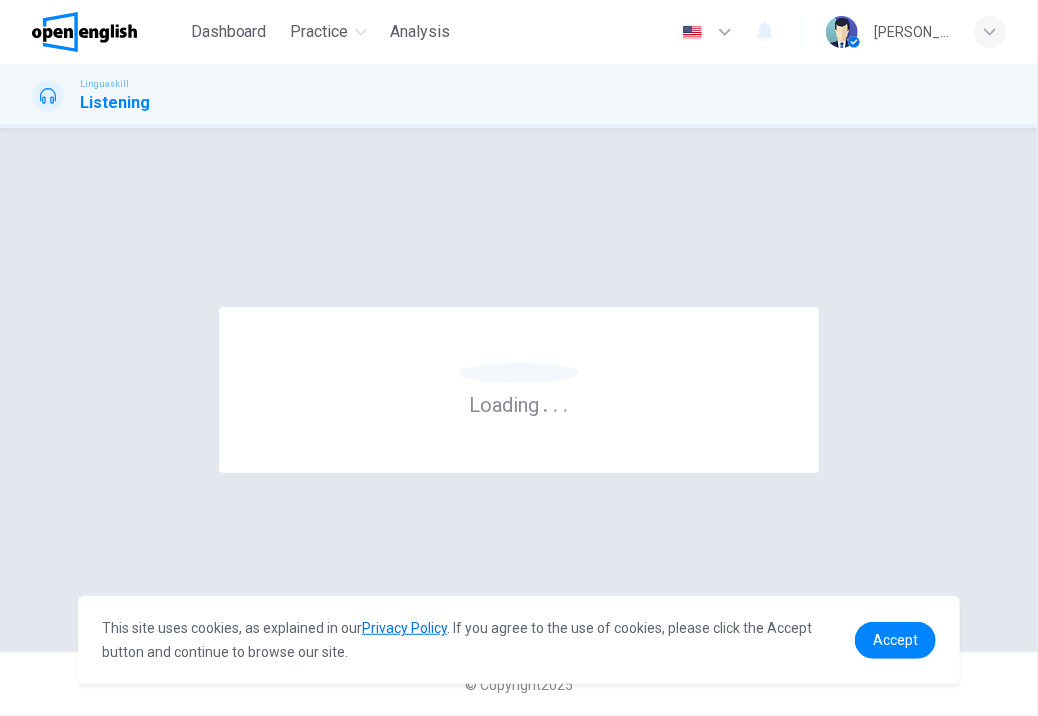 scroll, scrollTop: 0, scrollLeft: 0, axis: both 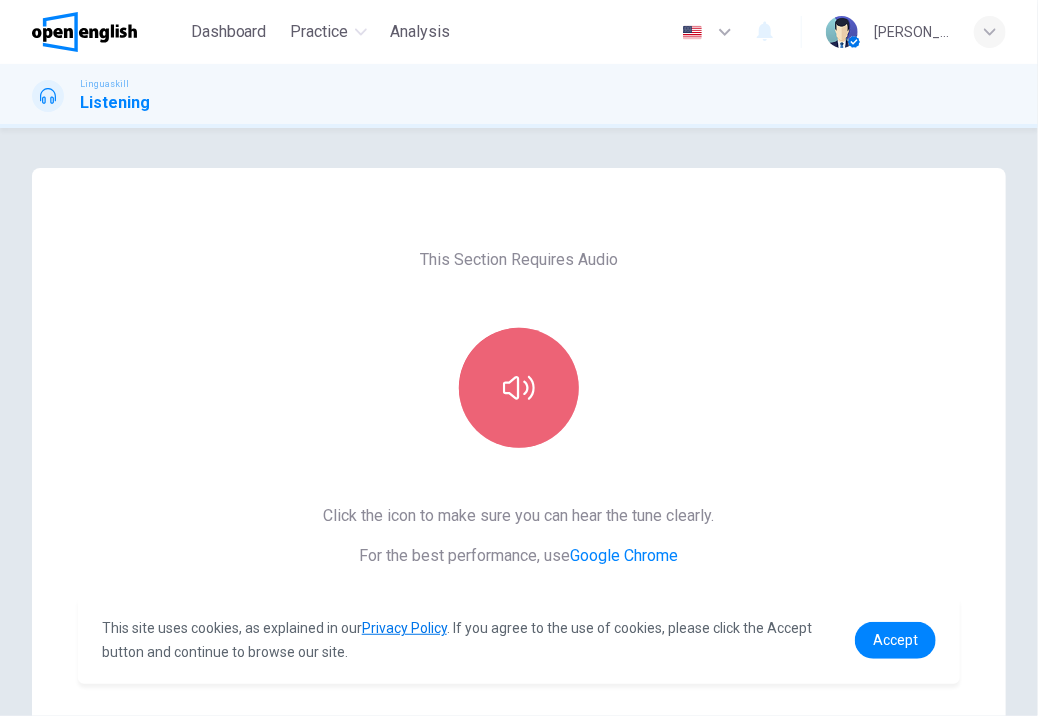 click at bounding box center (519, 388) 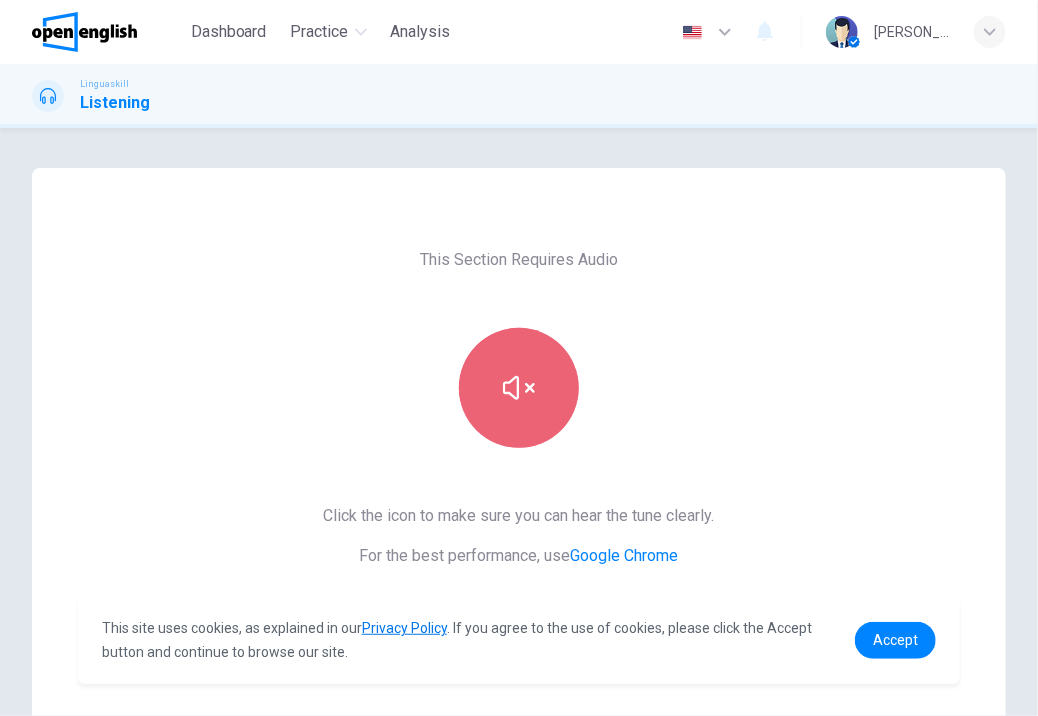 click at bounding box center (519, 388) 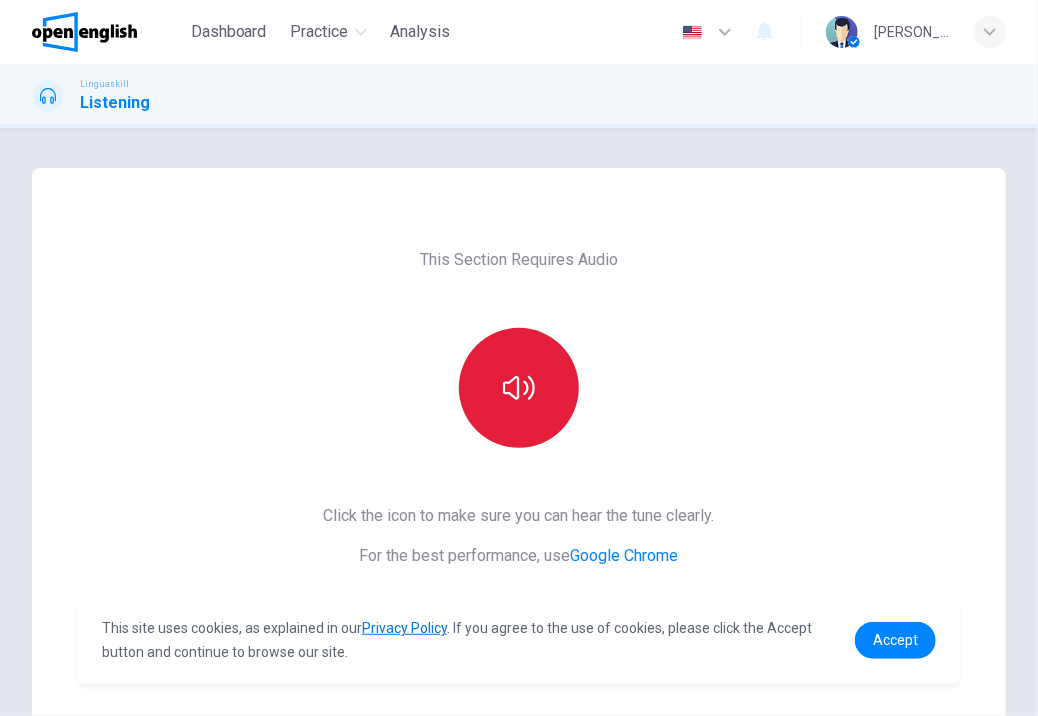 click at bounding box center (519, 388) 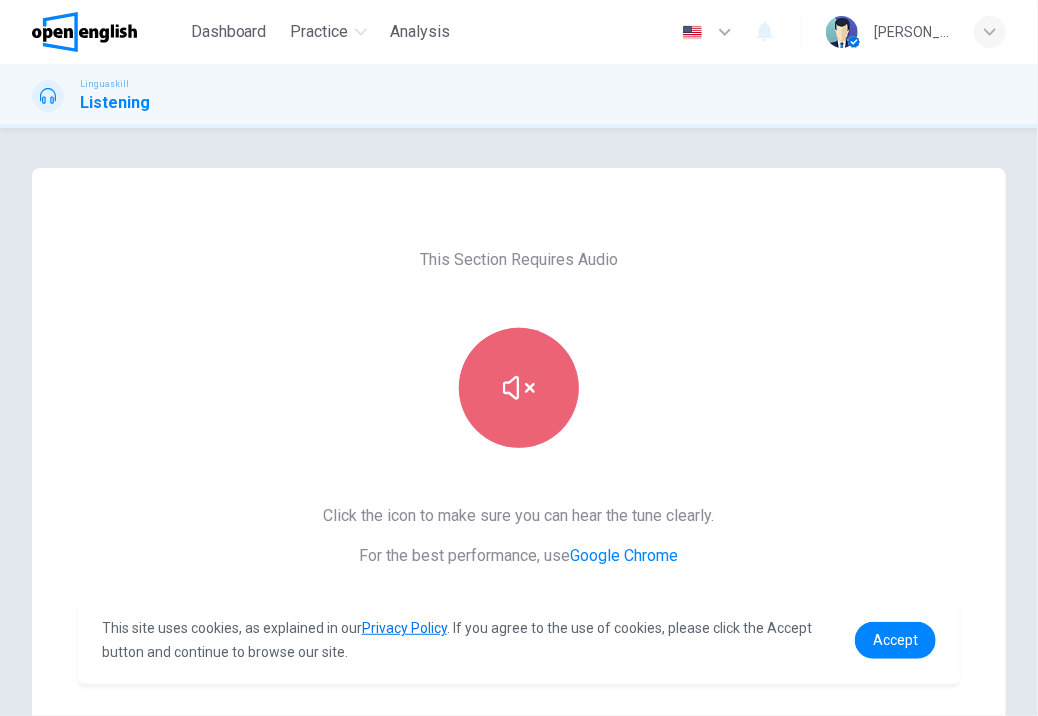click 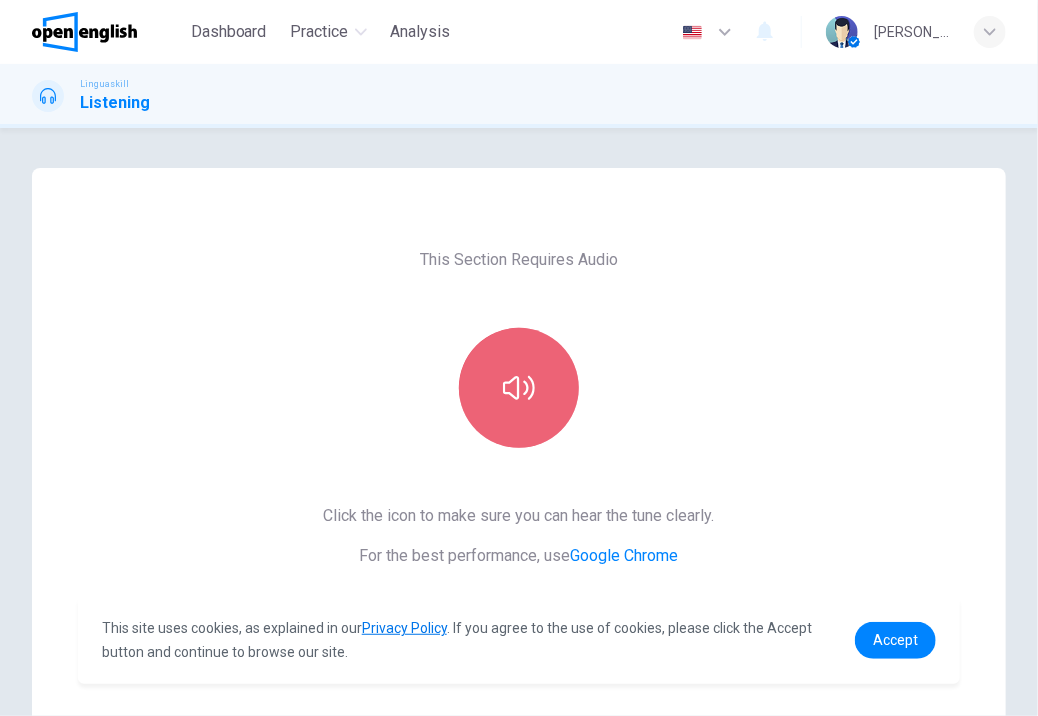 click 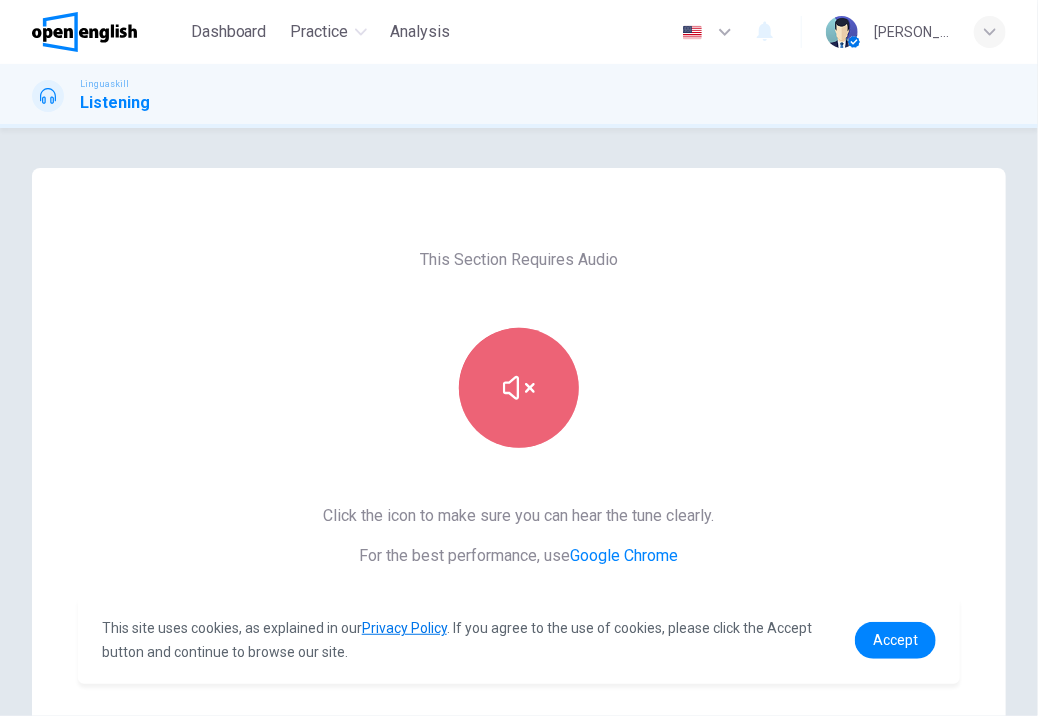 click 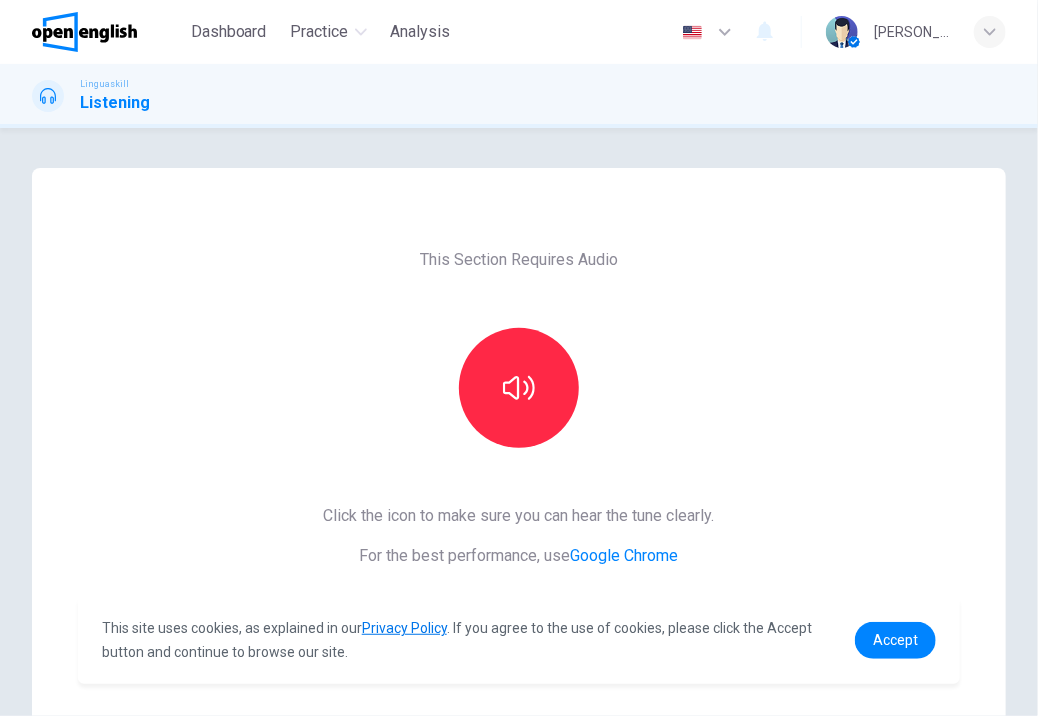 scroll, scrollTop: 251, scrollLeft: 0, axis: vertical 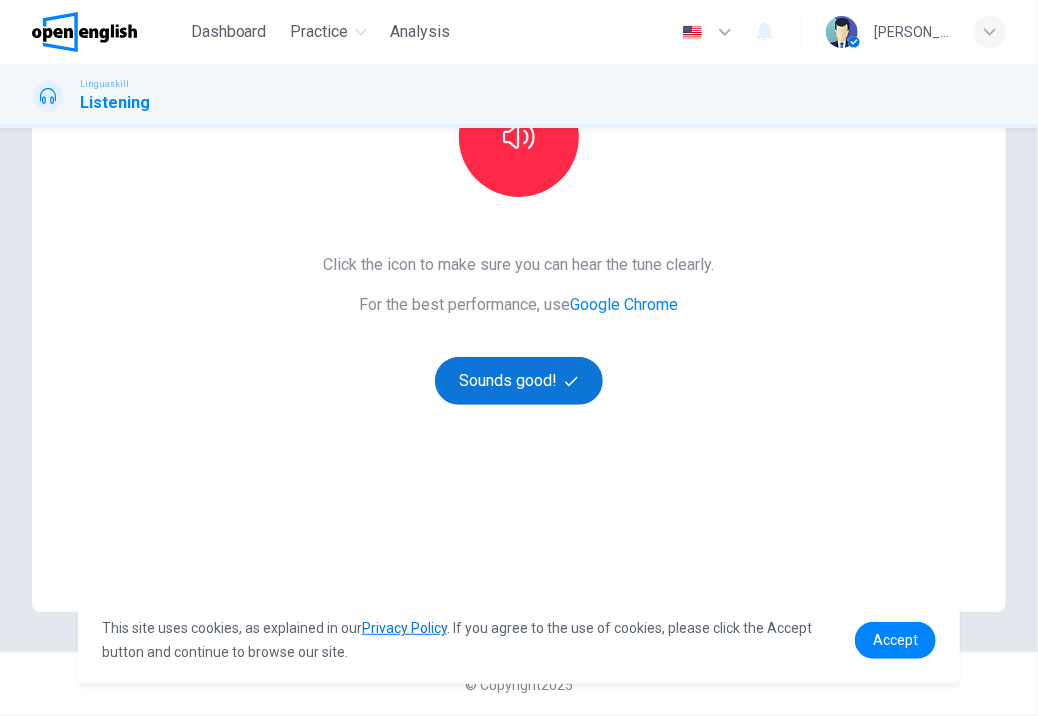 click on "Sounds good!" at bounding box center [519, 381] 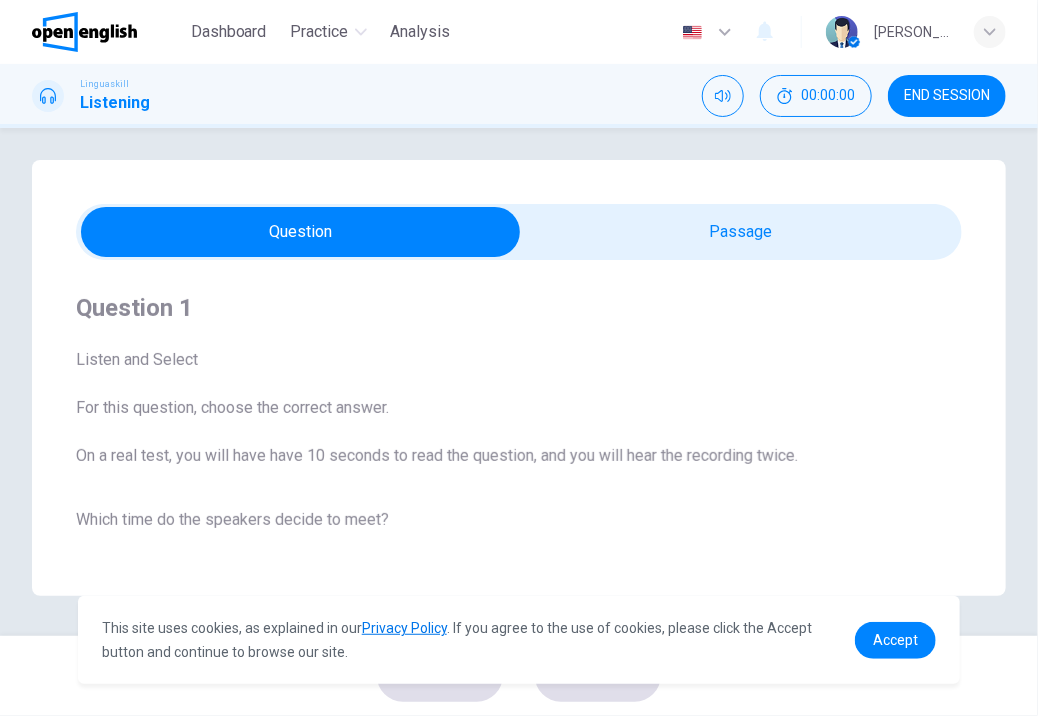 scroll, scrollTop: 8, scrollLeft: 0, axis: vertical 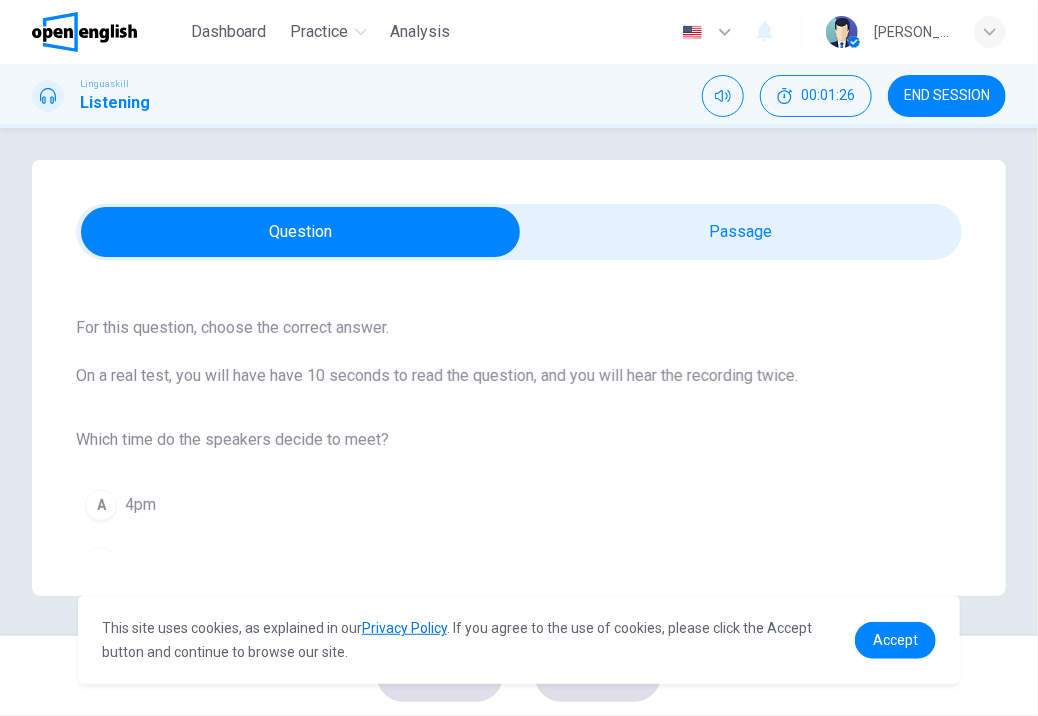 click on "Question 1 Listen and Select For this question, choose the correct answer.  On a real test, you will have have 10 seconds to read the question, and you will hear the recording twice. Which time do the speakers decide to meet? A 4pm B 5pm C 3pm Listen to a clip about a meeting time 00m 09s" at bounding box center (519, 378) 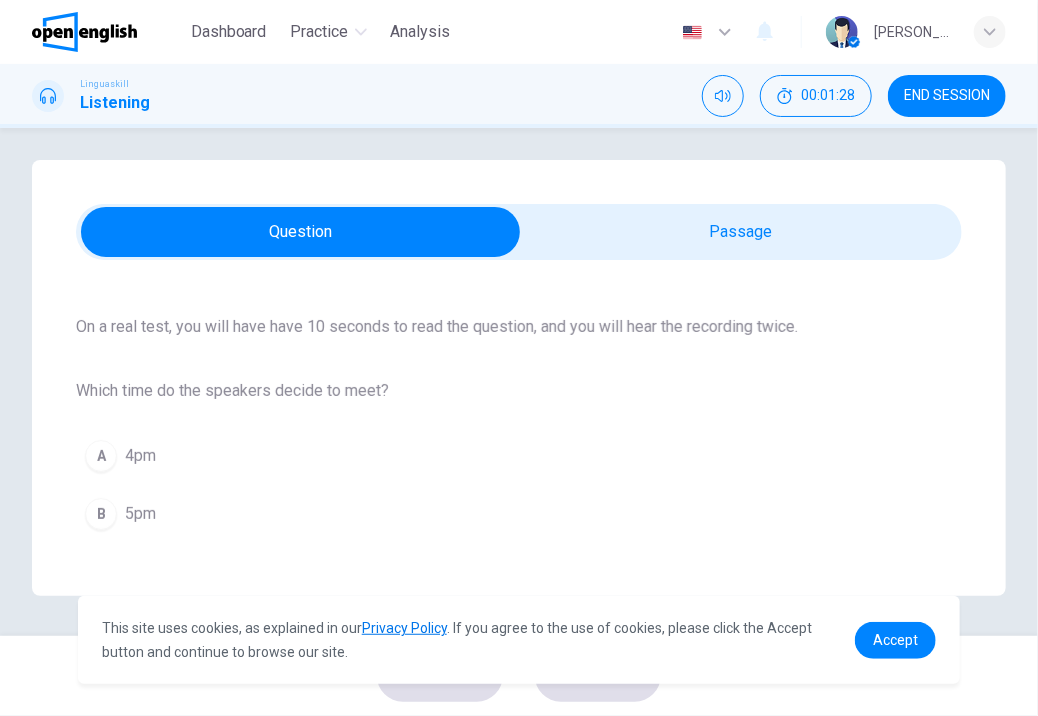 scroll, scrollTop: 170, scrollLeft: 0, axis: vertical 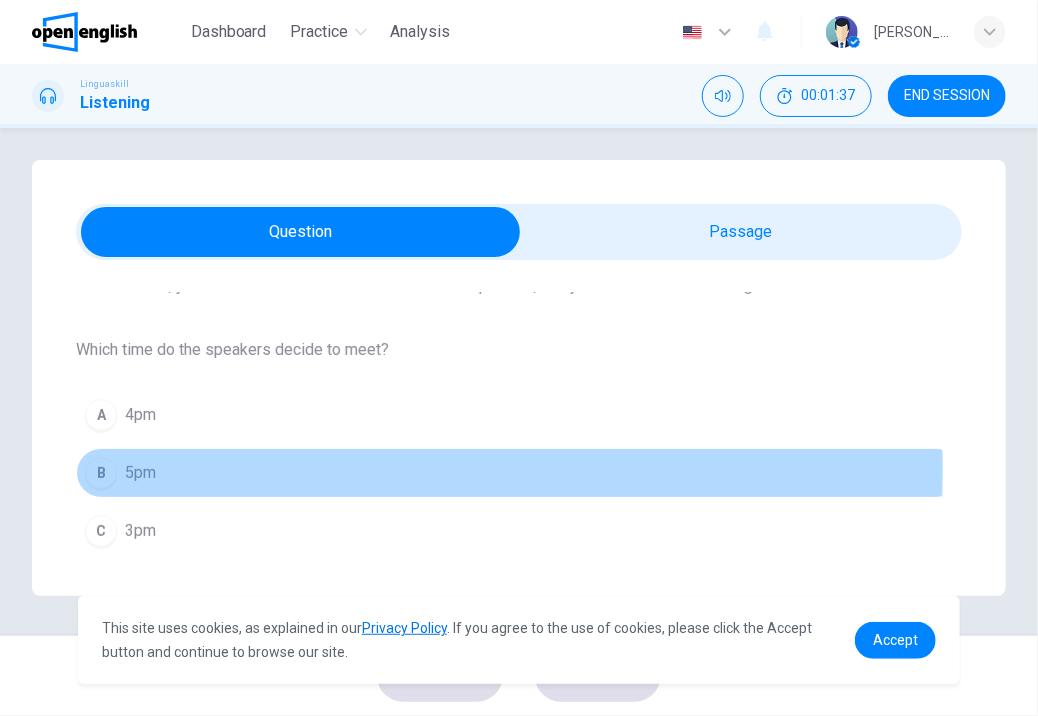 click on "5pm" at bounding box center [140, 473] 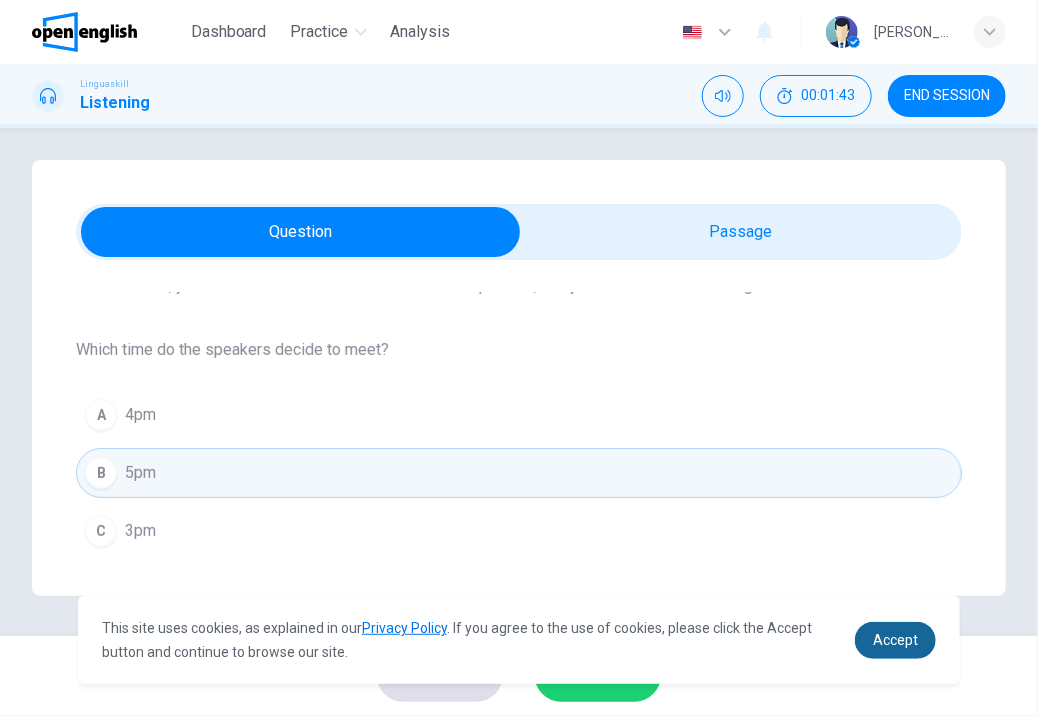 click on "Accept" at bounding box center (895, 640) 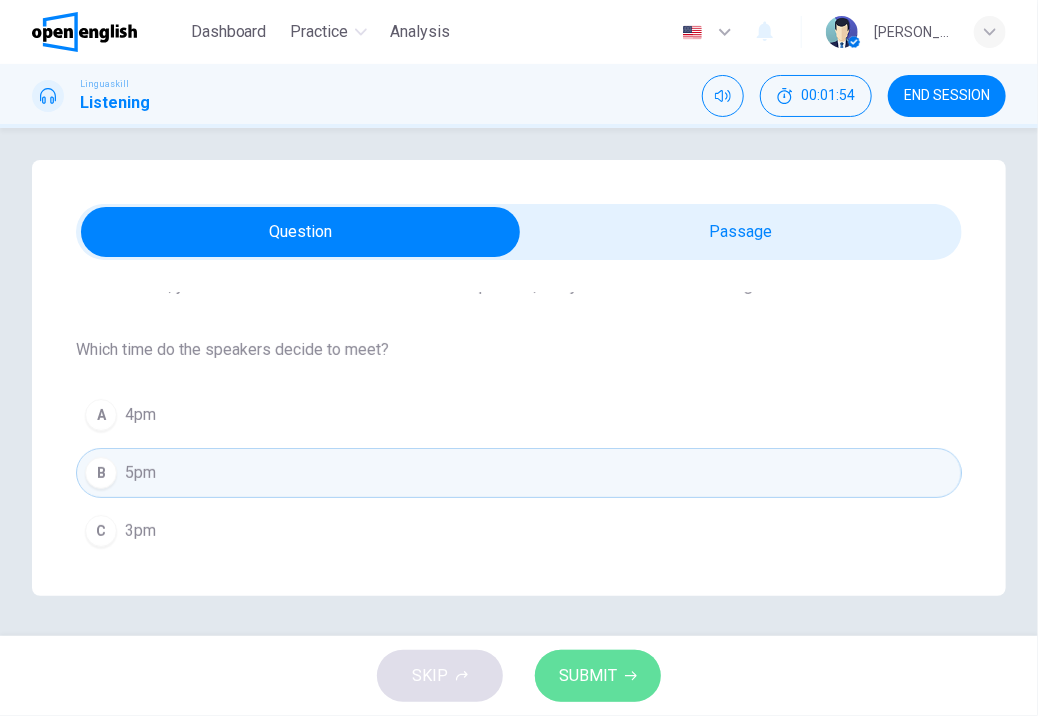 click on "SUBMIT" at bounding box center (588, 676) 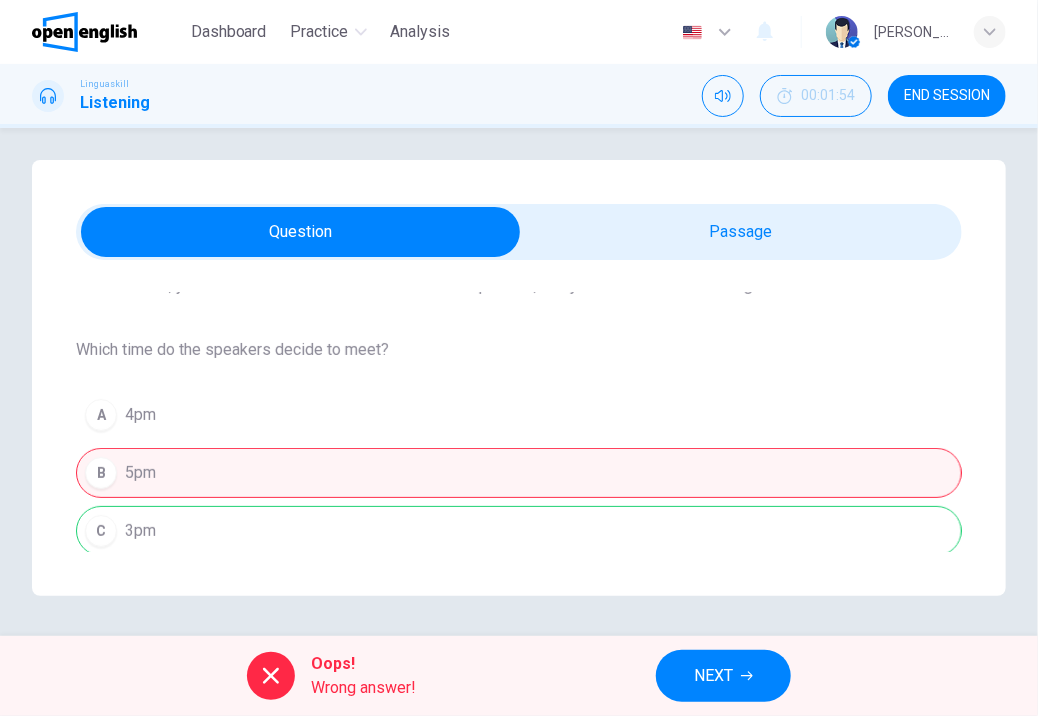 click on "Oops! Wrong answer! NEXT" at bounding box center (519, 676) 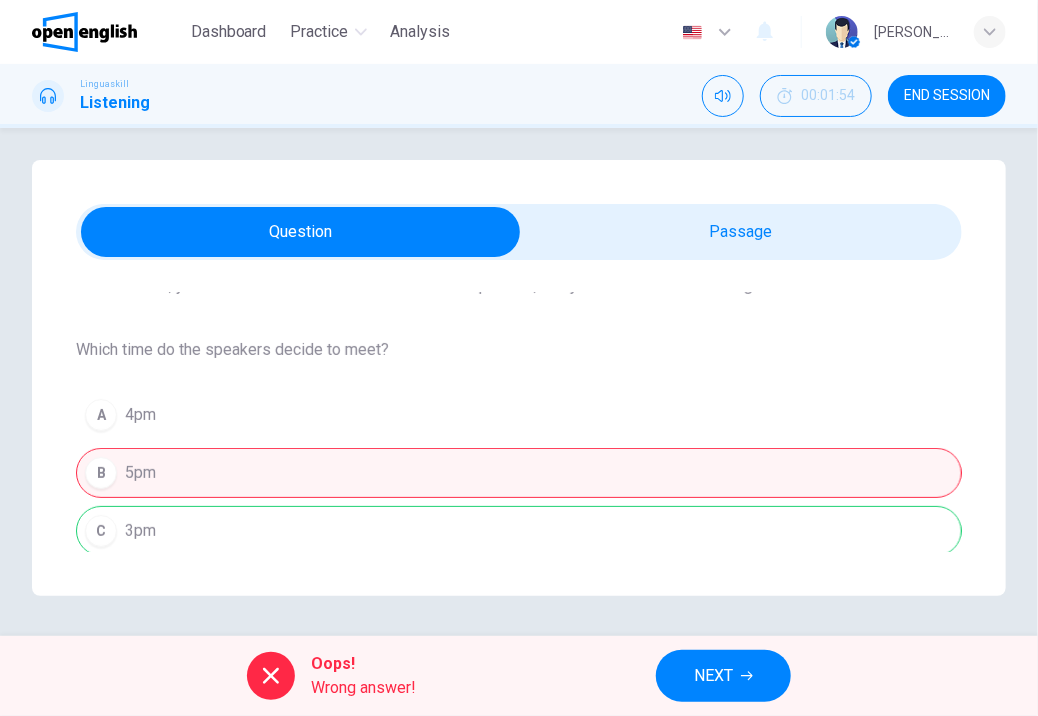 scroll, scrollTop: 1, scrollLeft: 0, axis: vertical 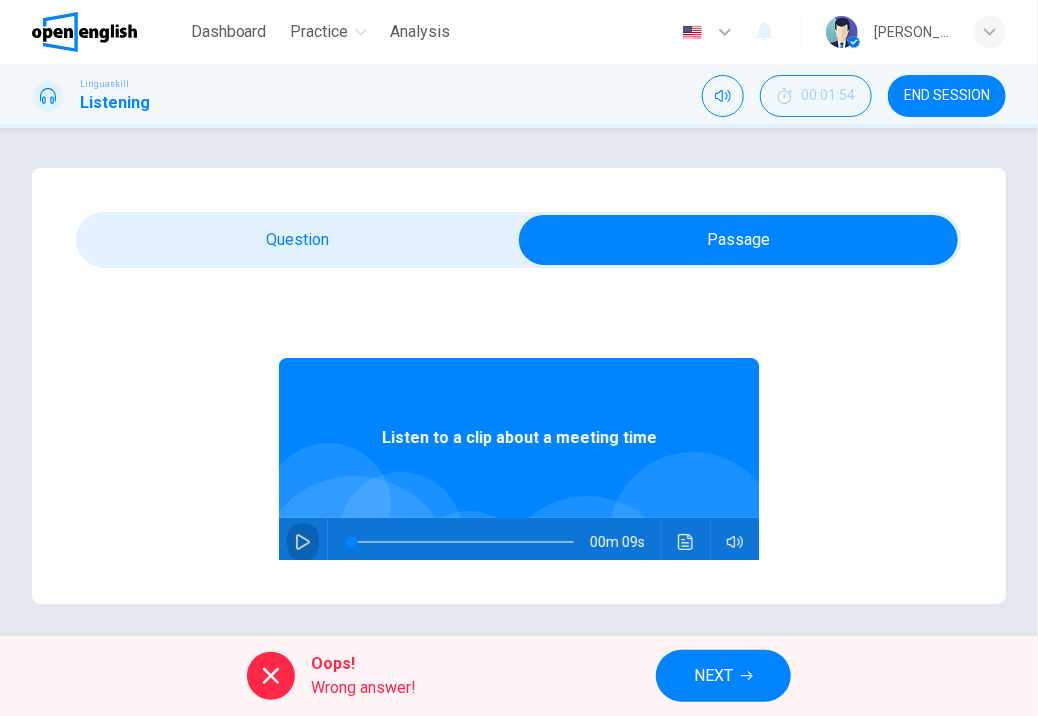 click 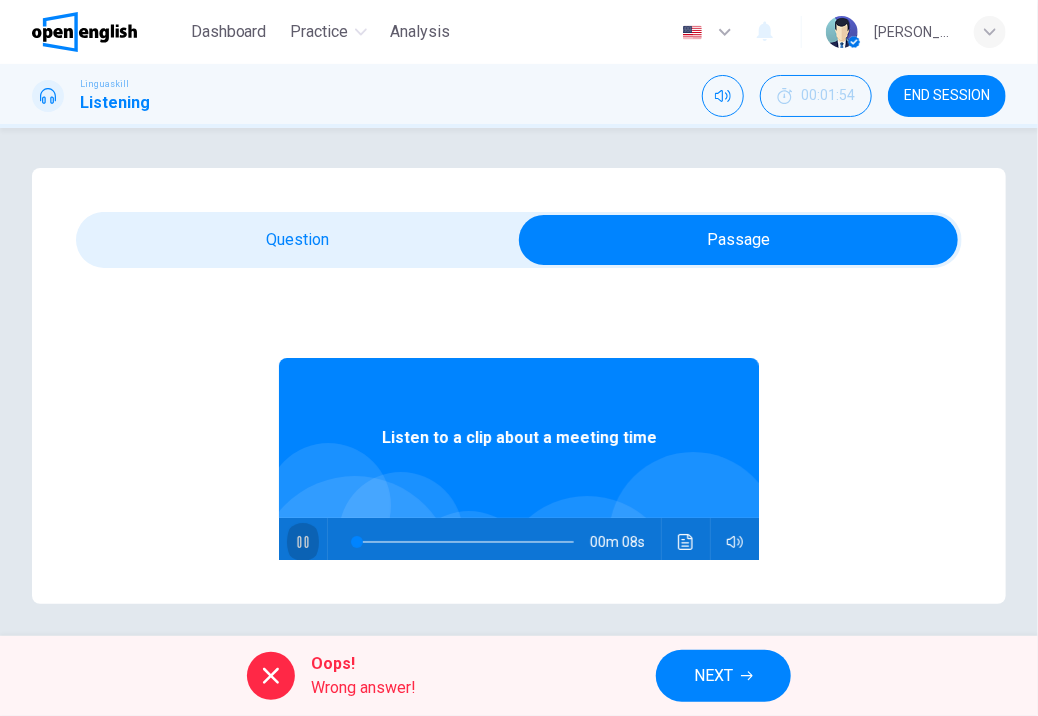 click 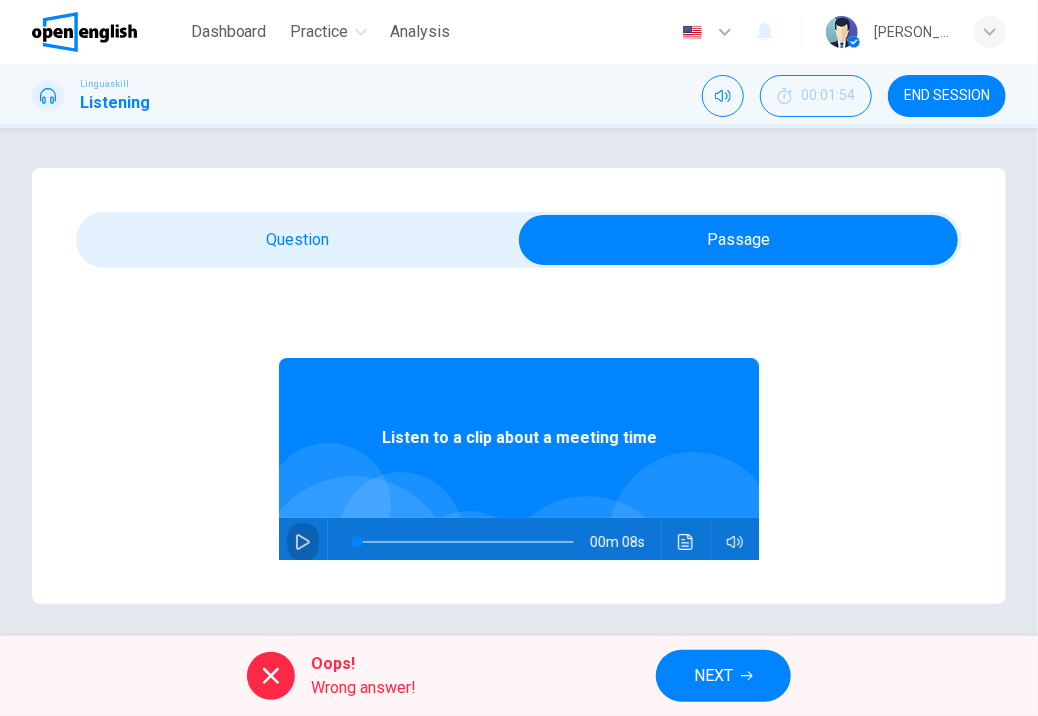 click 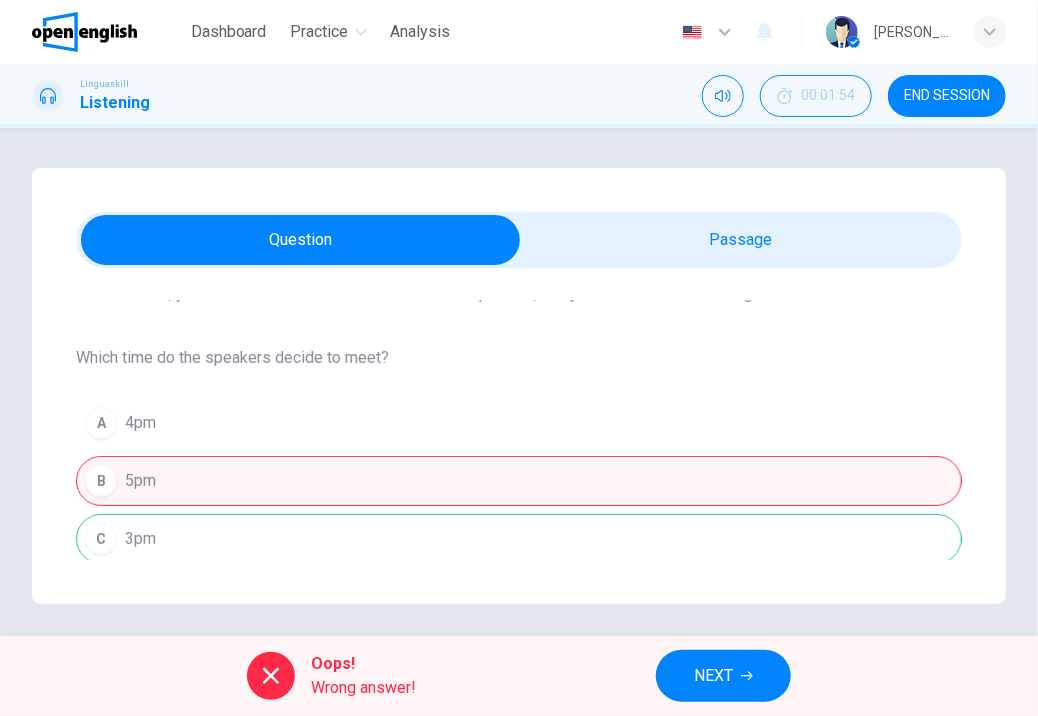 click on "A 4pm B 5pm C 3pm" at bounding box center [519, 481] 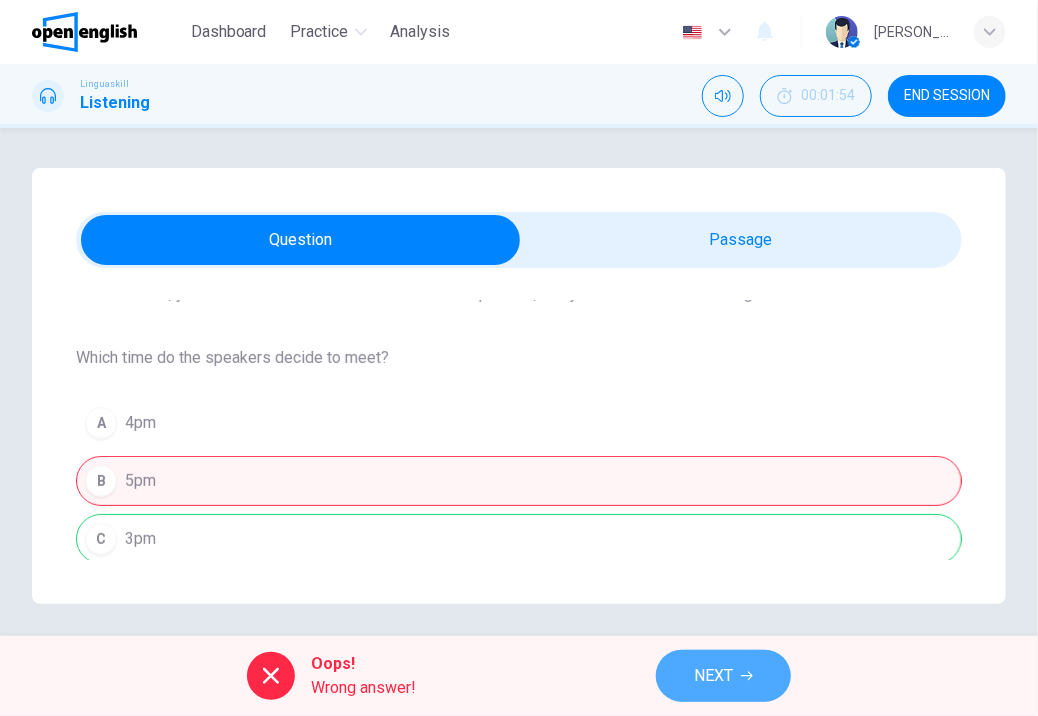 click on "NEXT" at bounding box center (713, 676) 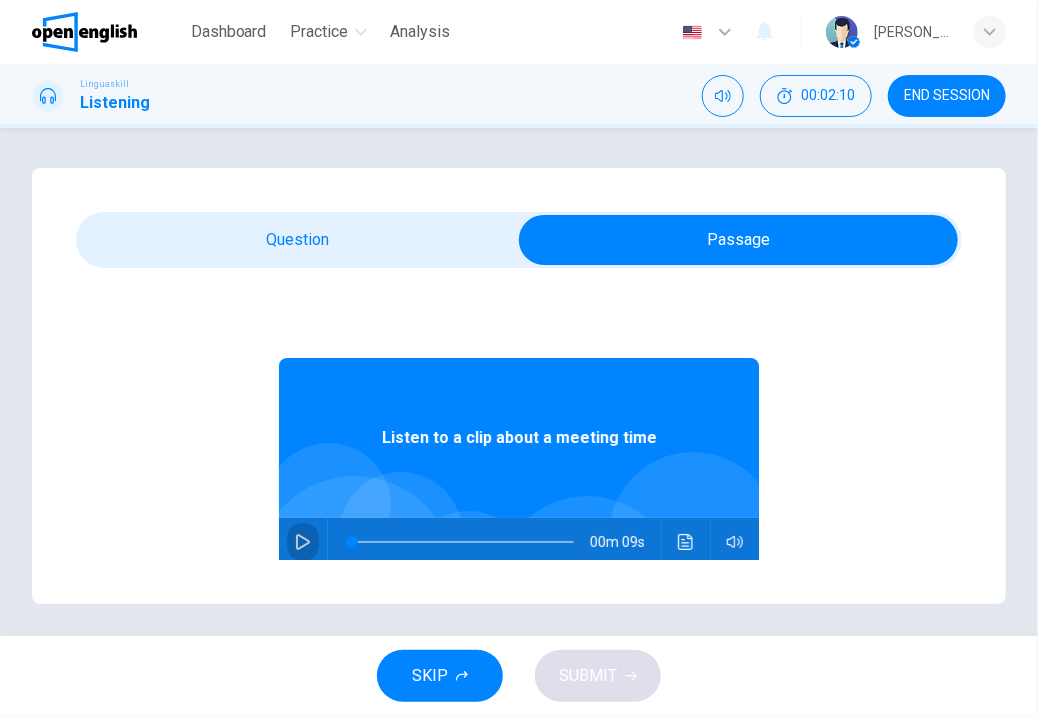click 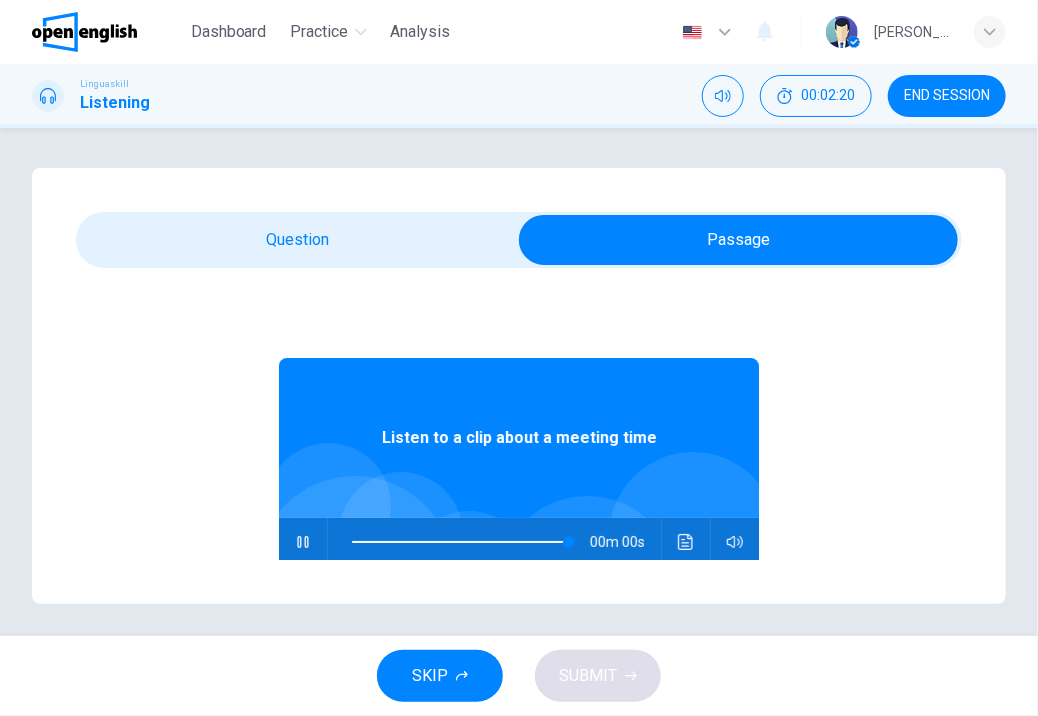 type on "*" 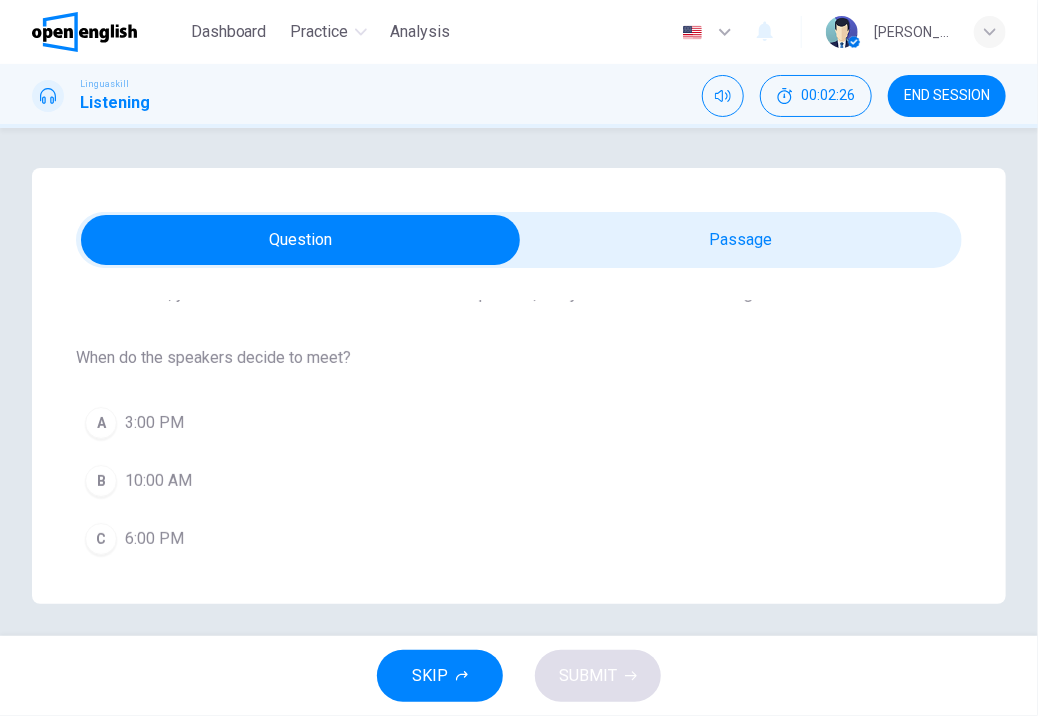 click on "3:00 PM" at bounding box center [154, 423] 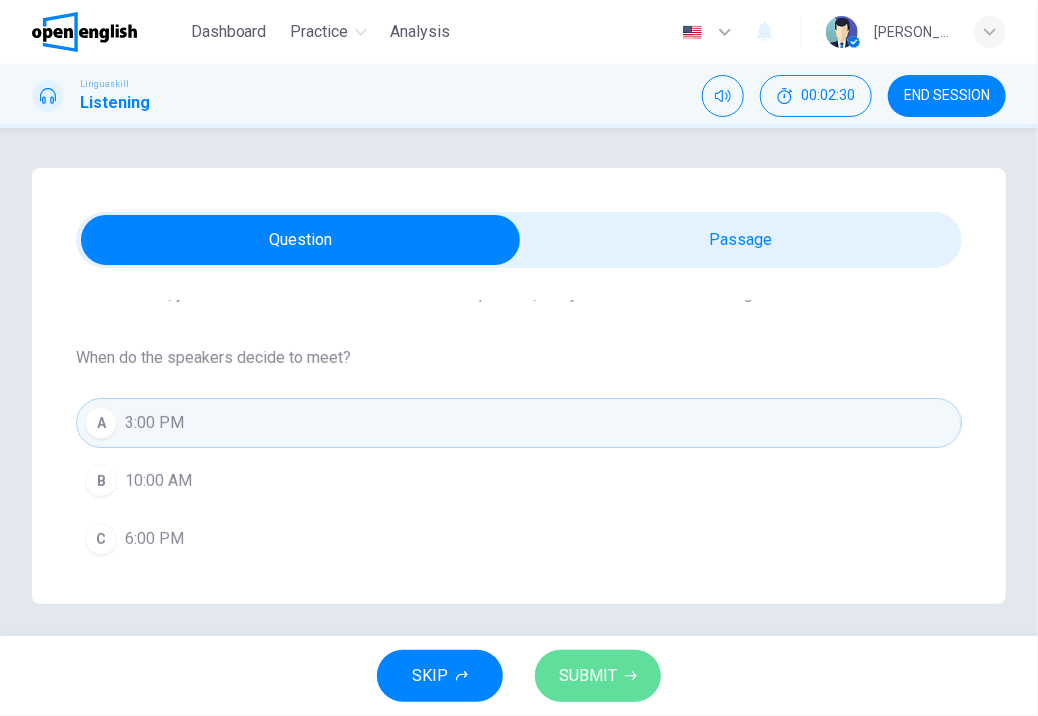 click on "SUBMIT" at bounding box center [588, 676] 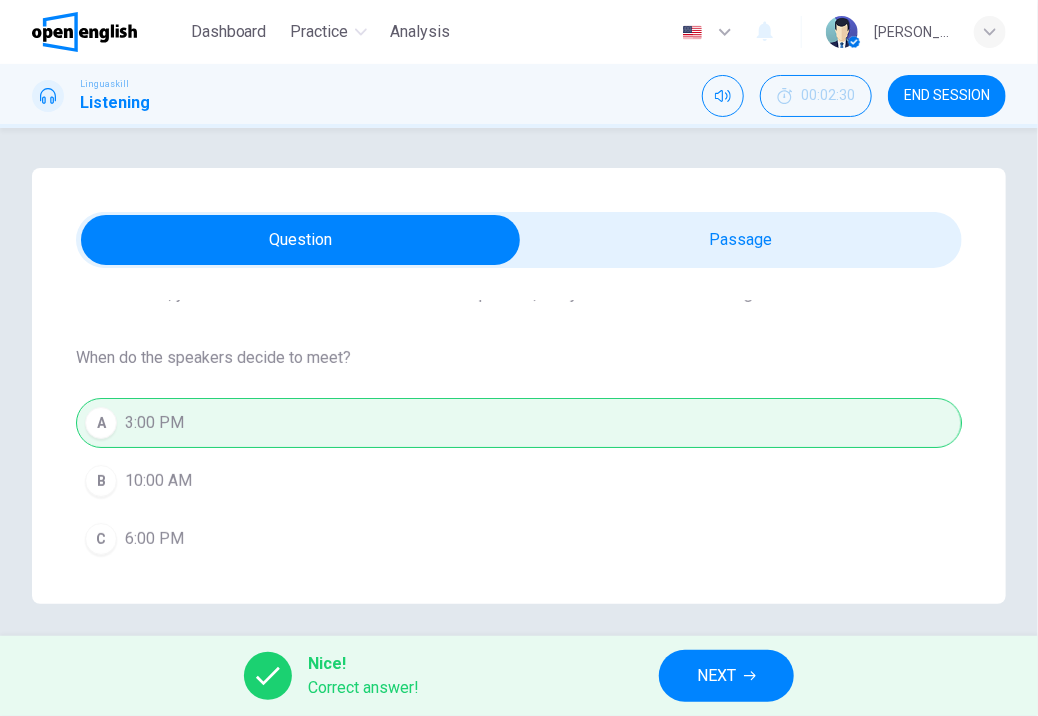 click on "NEXT" at bounding box center [716, 676] 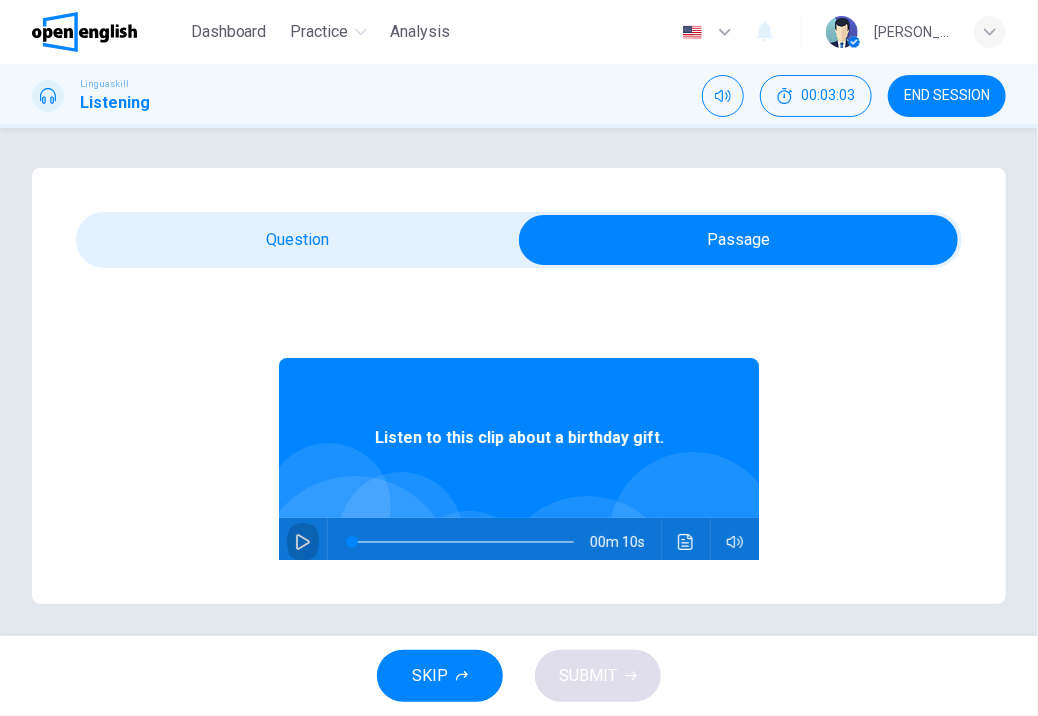 click 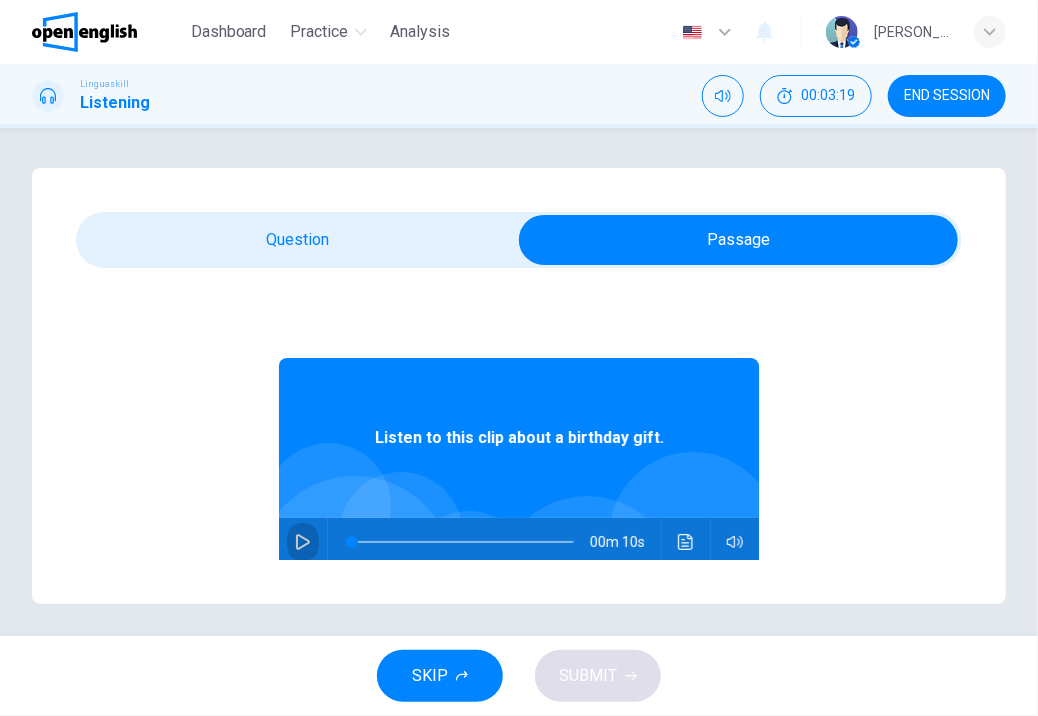 click 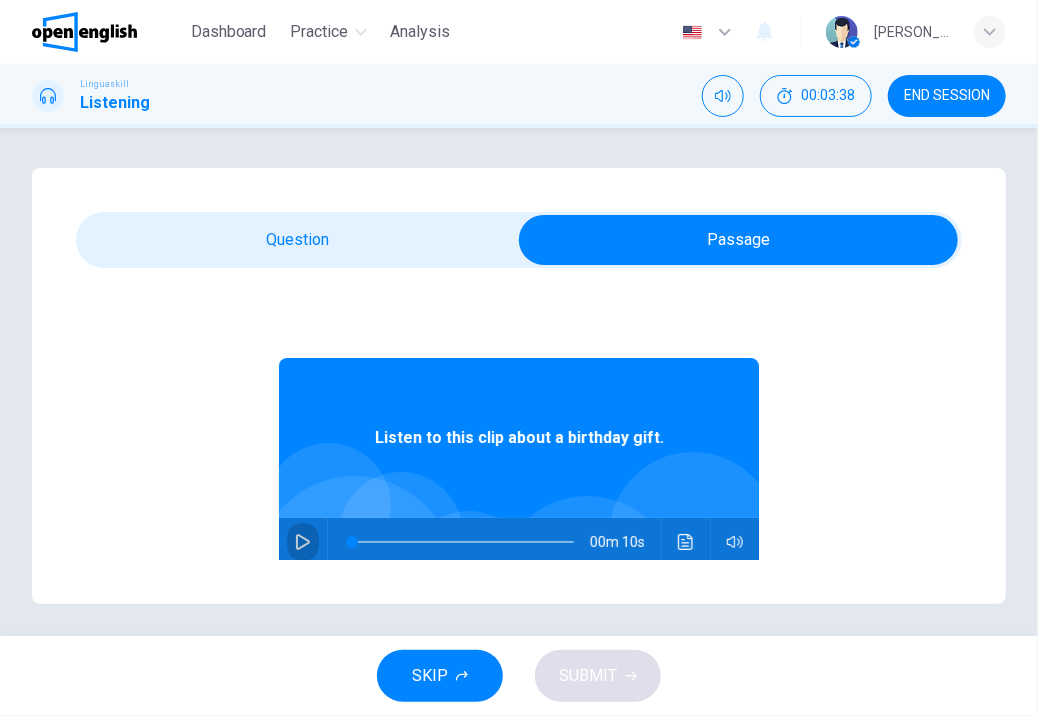 click 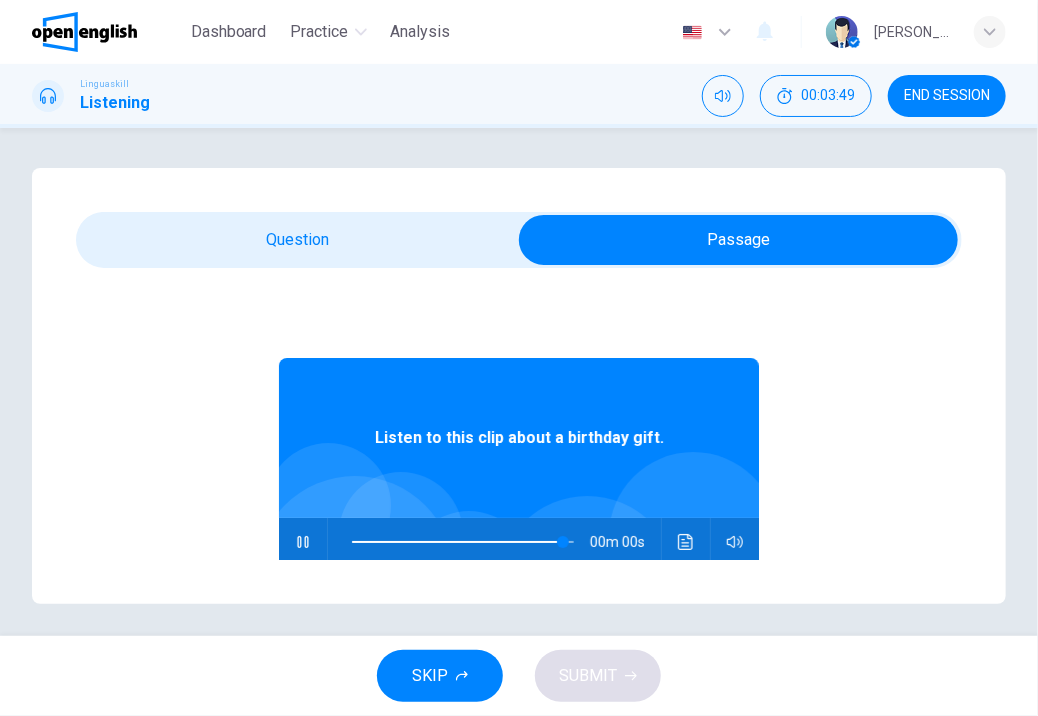 type on "*" 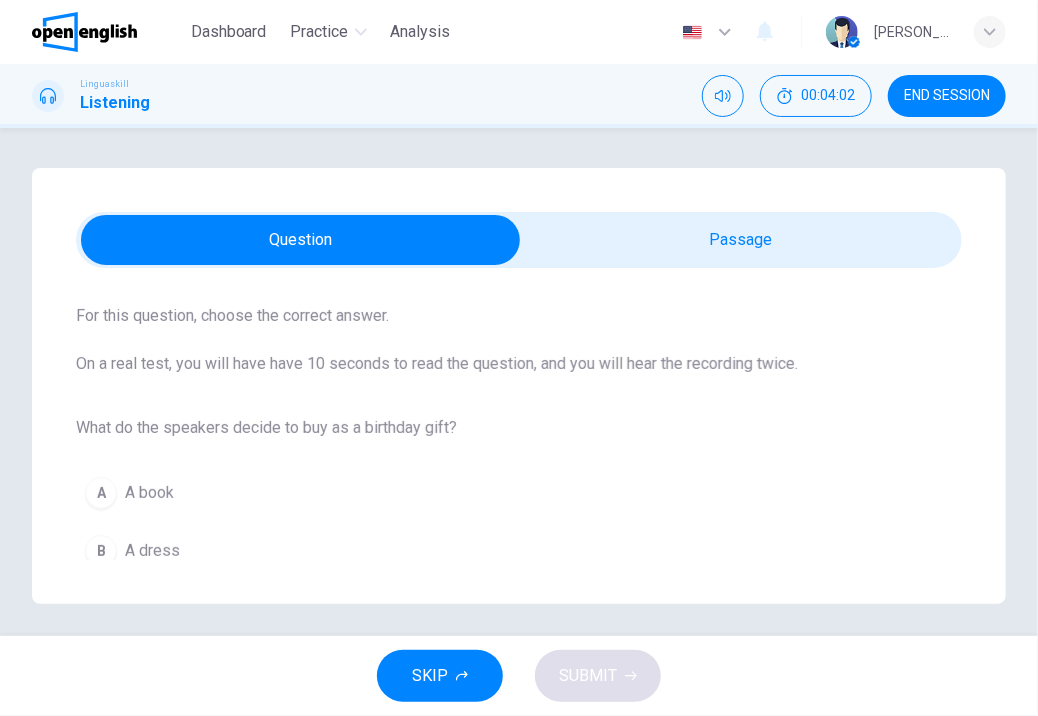 scroll, scrollTop: 120, scrollLeft: 0, axis: vertical 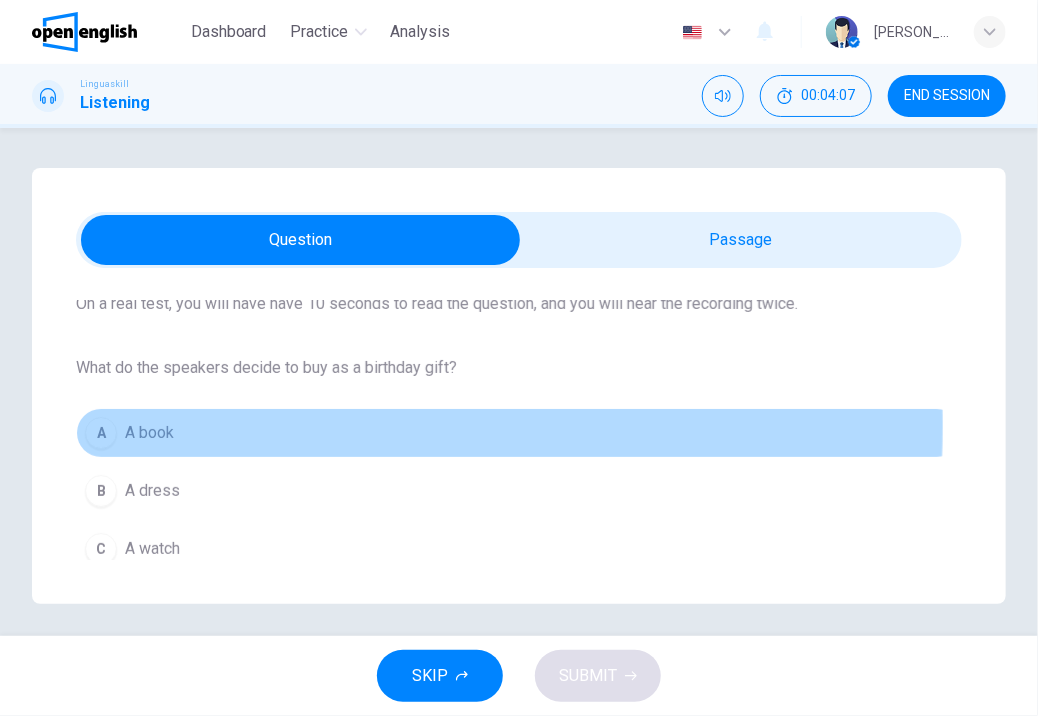 click on "A book" at bounding box center (149, 433) 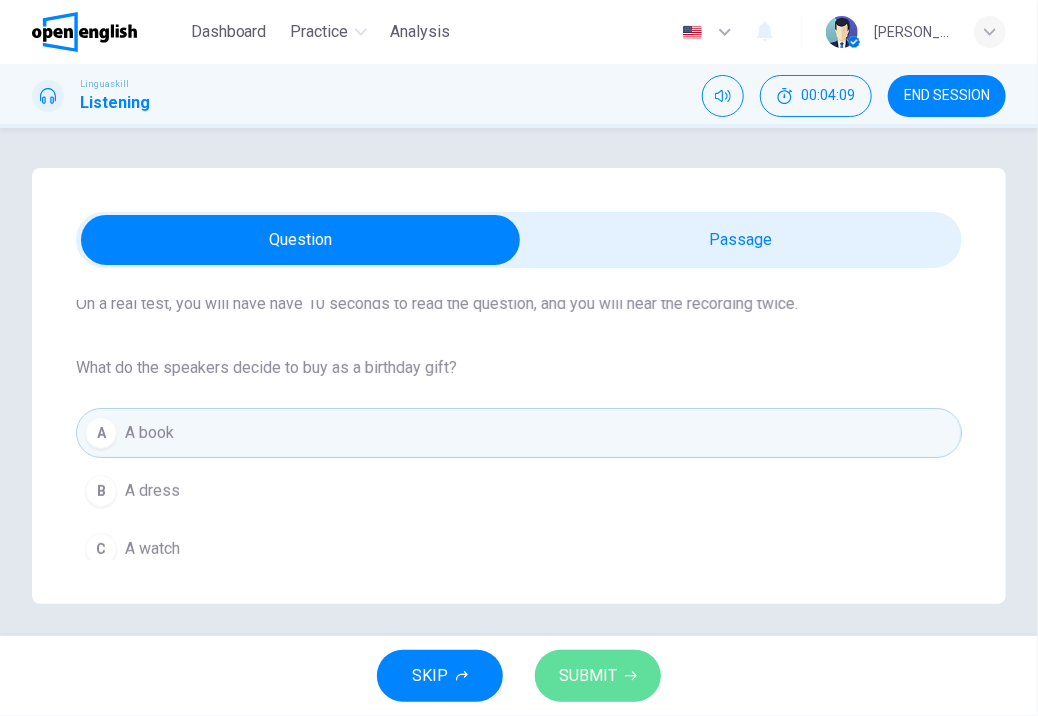 click on "SUBMIT" at bounding box center [588, 676] 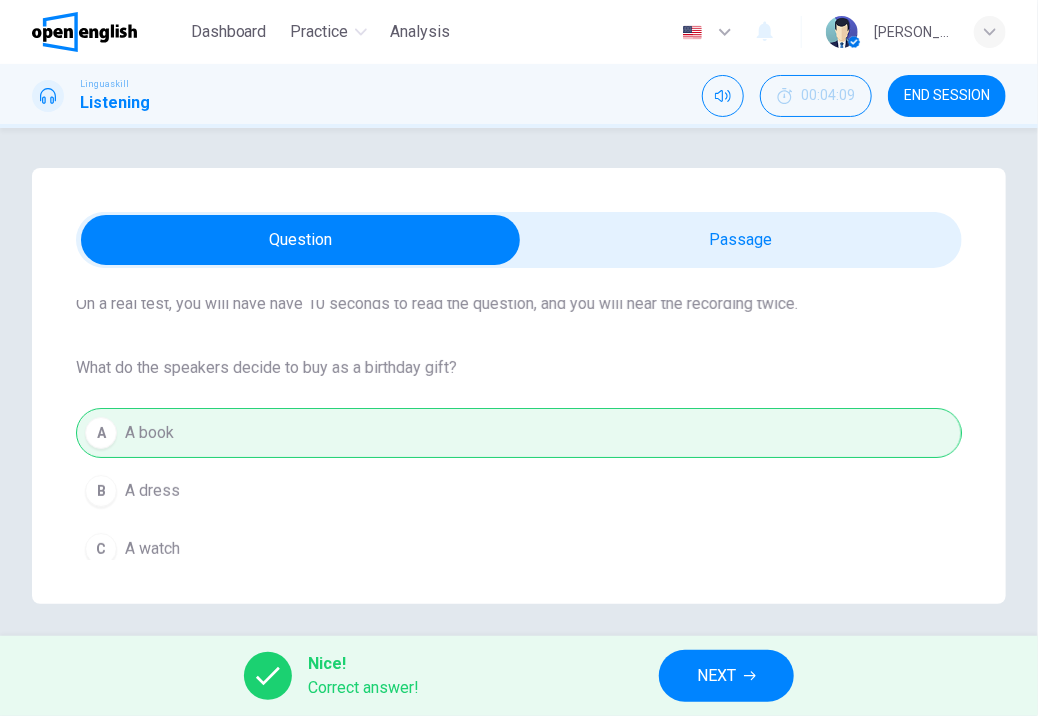 click on "NEXT" at bounding box center [716, 676] 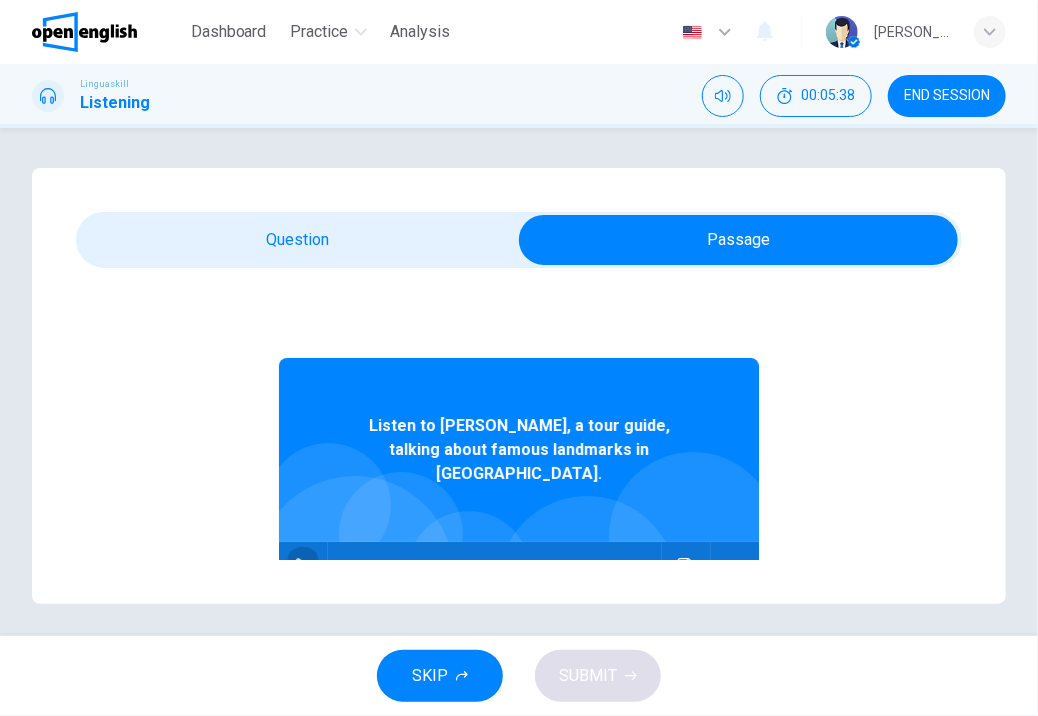 click 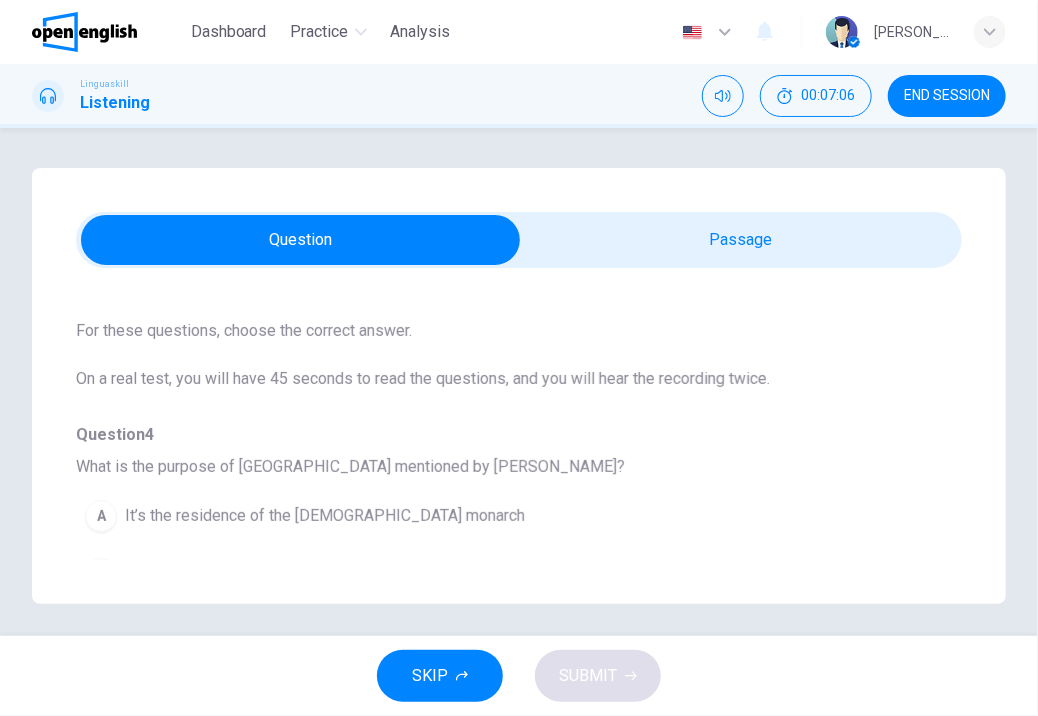 scroll, scrollTop: 80, scrollLeft: 0, axis: vertical 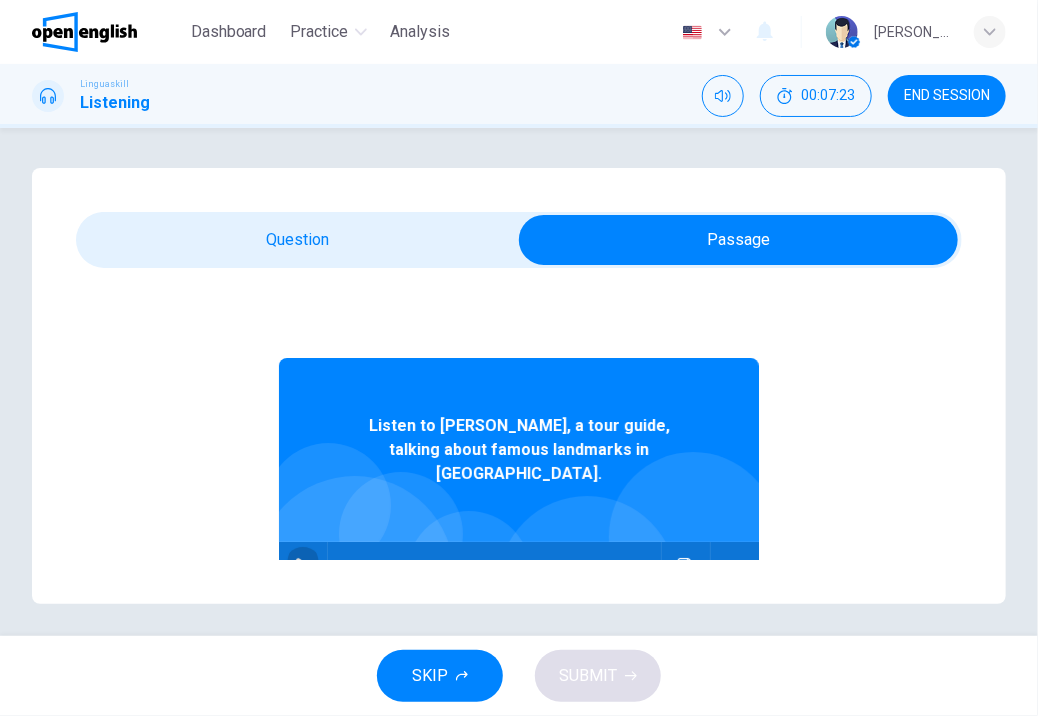 click 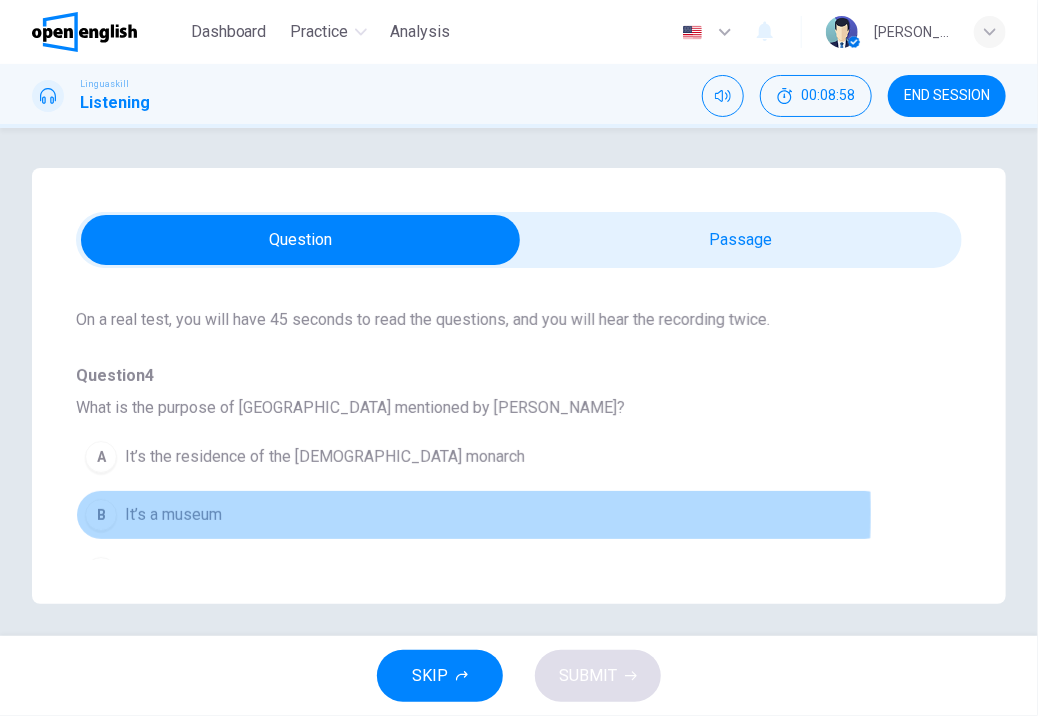 click on "It’s a museum" at bounding box center [173, 515] 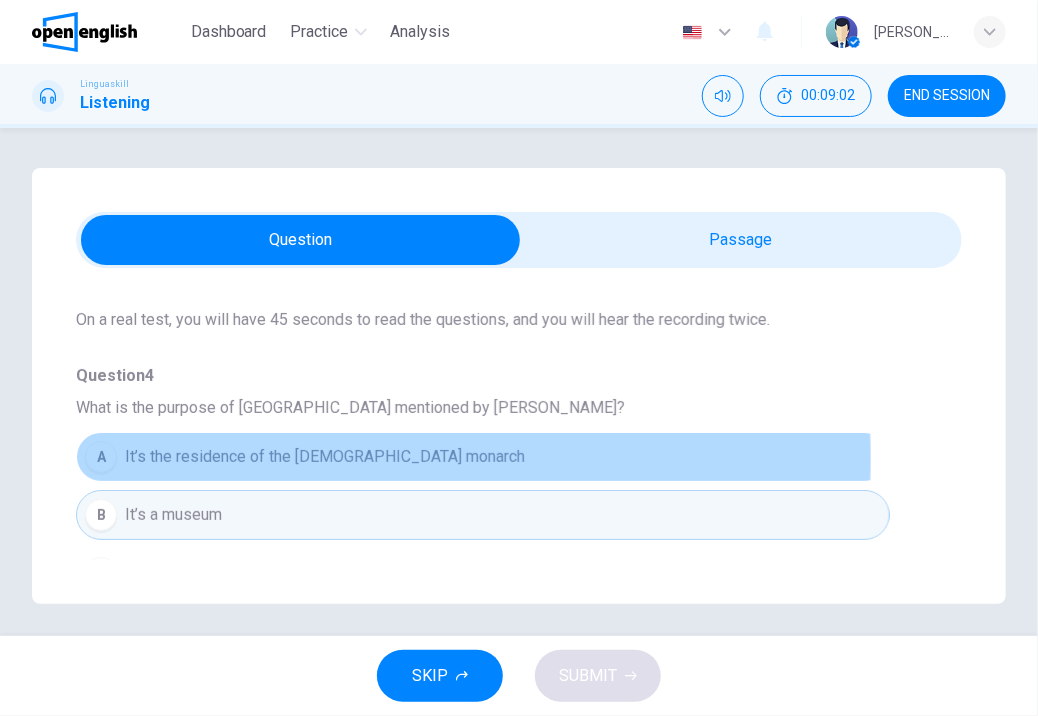 click on "It’s the residence of the [DEMOGRAPHIC_DATA] monarch" at bounding box center (325, 457) 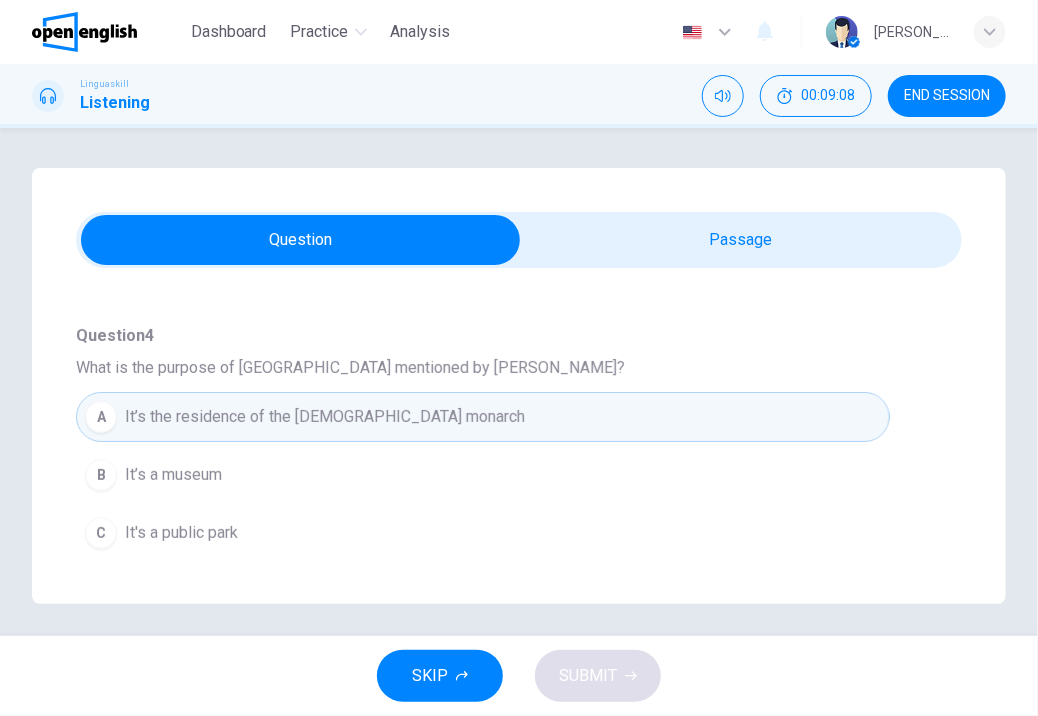 scroll, scrollTop: 200, scrollLeft: 0, axis: vertical 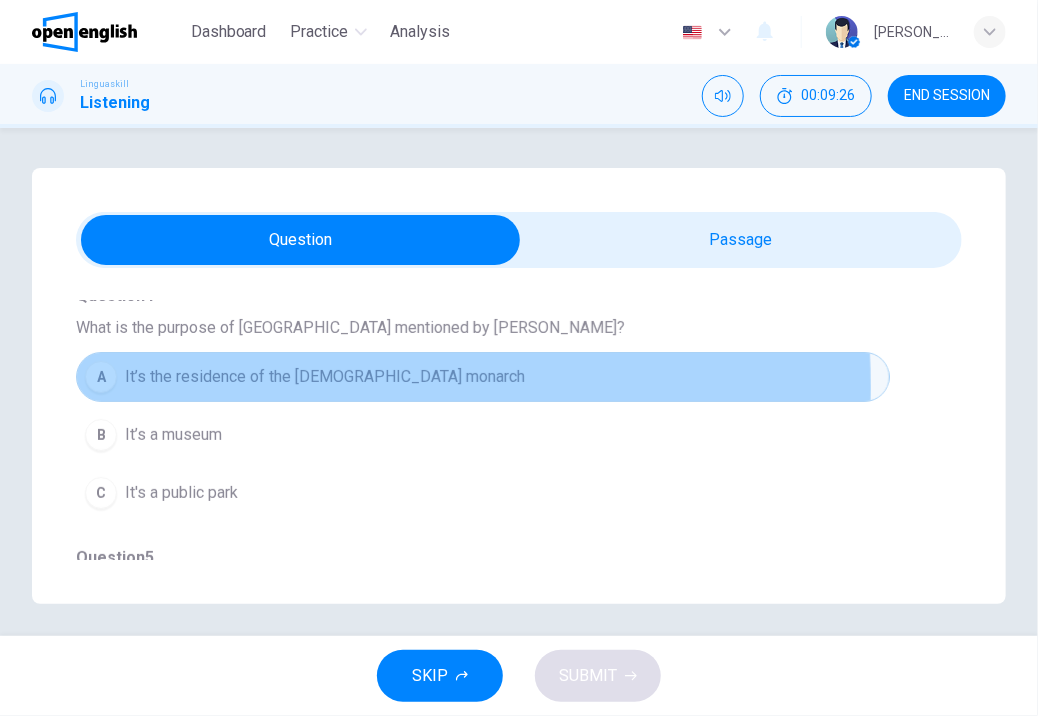 click on "It’s the residence of the [DEMOGRAPHIC_DATA] monarch" at bounding box center (325, 377) 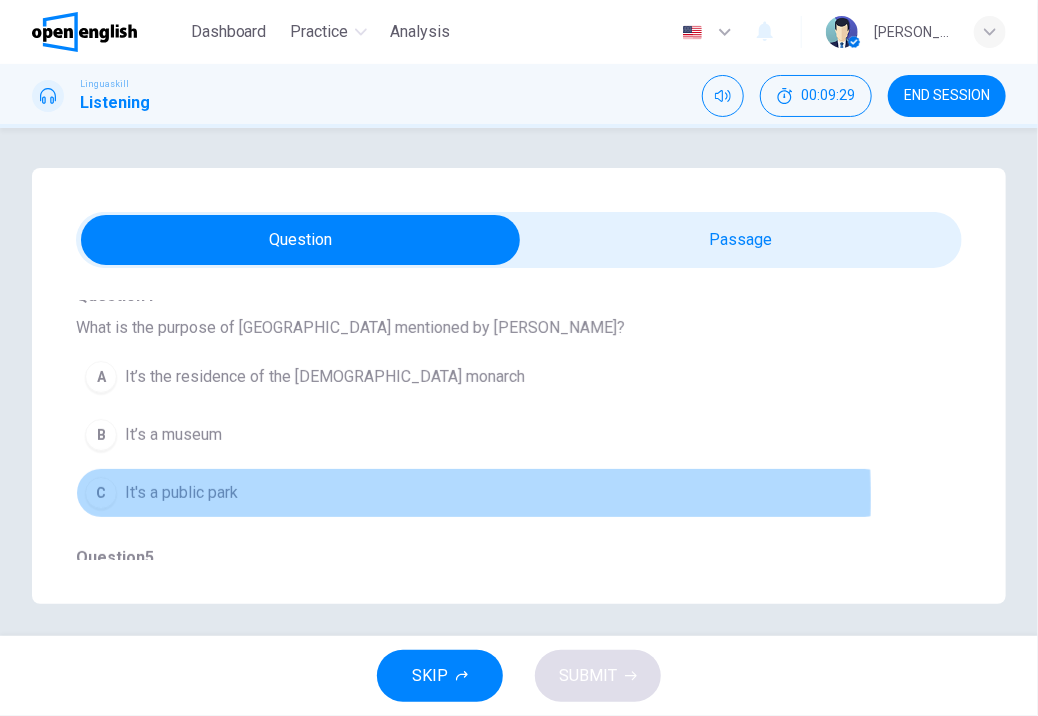 click on "It's a public park" at bounding box center (181, 493) 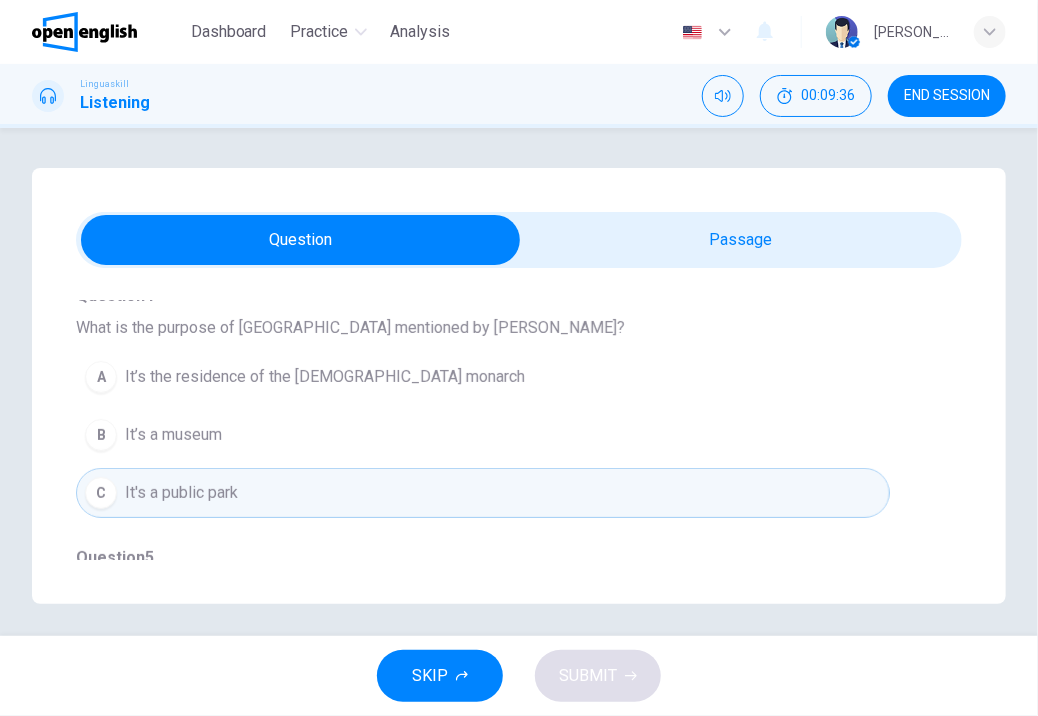 click on "Question 4 - 8 For these questions, choose the correct answer. On a real test, you will have 45 seconds to read the questions, and you will hear the recording twice. Question  4 What is the purpose of Buckingham Palace mentioned by Sarah? A It’s the residence of the British monarch B It’s a museum C It's a public park Question  5 What is unique about the London Eye according to the passage? A It's the tallest building in London B It offers panoramic views of the city C It's the oldest Ferris wheel in the world Question  6 What historical function did the Tower of London have? A It was a prison B It was a battle fortress C It was a parliament building Question  7 What is special about the Tower Bridge? A It's the only bridge in London B It's a suspension bridge C It's made entirely of glass Question  8 What does Sarah suggest about London's landmarks? A They are only interesting for first-time visitors B They are mainly for taking photographs C They offer new experiences even for frequent visitors 01m 11s" at bounding box center (519, 386) 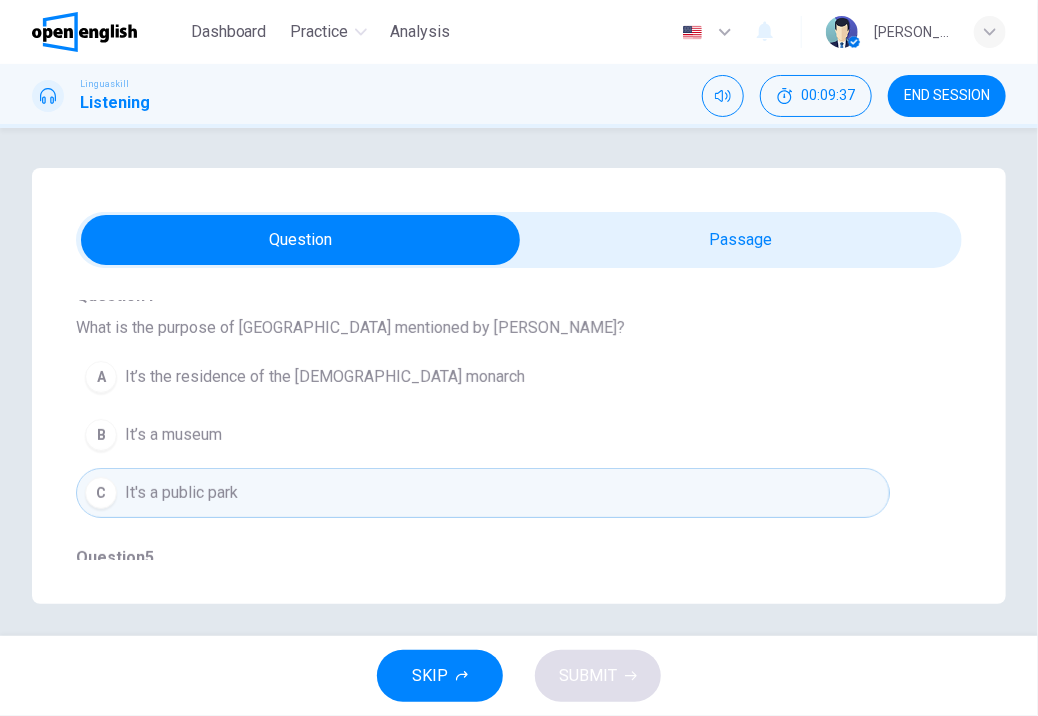 click on "Question 4 - 8 For these questions, choose the correct answer. On a real test, you will have 45 seconds to read the questions, and you will hear the recording twice. Question  4 What is the purpose of Buckingham Palace mentioned by Sarah? A It’s the residence of the British monarch B It’s a museum C It's a public park Question  5 What is unique about the London Eye according to the passage? A It's the tallest building in London B It offers panoramic views of the city C It's the oldest Ferris wheel in the world Question  6 What historical function did the Tower of London have? A It was a prison B It was a battle fortress C It was a parliament building Question  7 What is special about the Tower Bridge? A It's the only bridge in London B It's a suspension bridge C It's made entirely of glass Question  8 What does Sarah suggest about London's landmarks? A They are only interesting for first-time visitors B They are mainly for taking photographs C They offer new experiences even for frequent visitors 01m 11s" at bounding box center (519, 386) 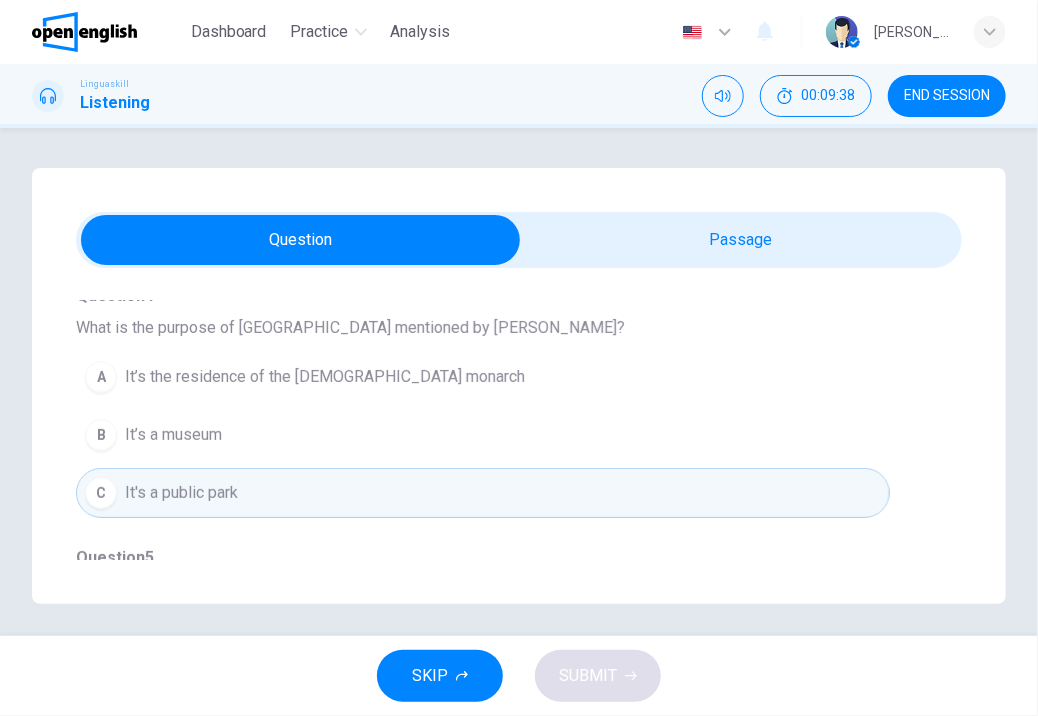 click on "Question 4 - 8 For these questions, choose the correct answer. On a real test, you will have 45 seconds to read the questions, and you will hear the recording twice. Question  4 What is the purpose of Buckingham Palace mentioned by Sarah? A It’s the residence of the British monarch B It’s a museum C It's a public park Question  5 What is unique about the London Eye according to the passage? A It's the tallest building in London B It offers panoramic views of the city C It's the oldest Ferris wheel in the world Question  6 What historical function did the Tower of London have? A It was a prison B It was a battle fortress C It was a parliament building Question  7 What is special about the Tower Bridge? A It's the only bridge in London B It's a suspension bridge C It's made entirely of glass Question  8 What does Sarah suggest about London's landmarks? A They are only interesting for first-time visitors B They are mainly for taking photographs C They offer new experiences even for frequent visitors 01m 11s" at bounding box center (519, 386) 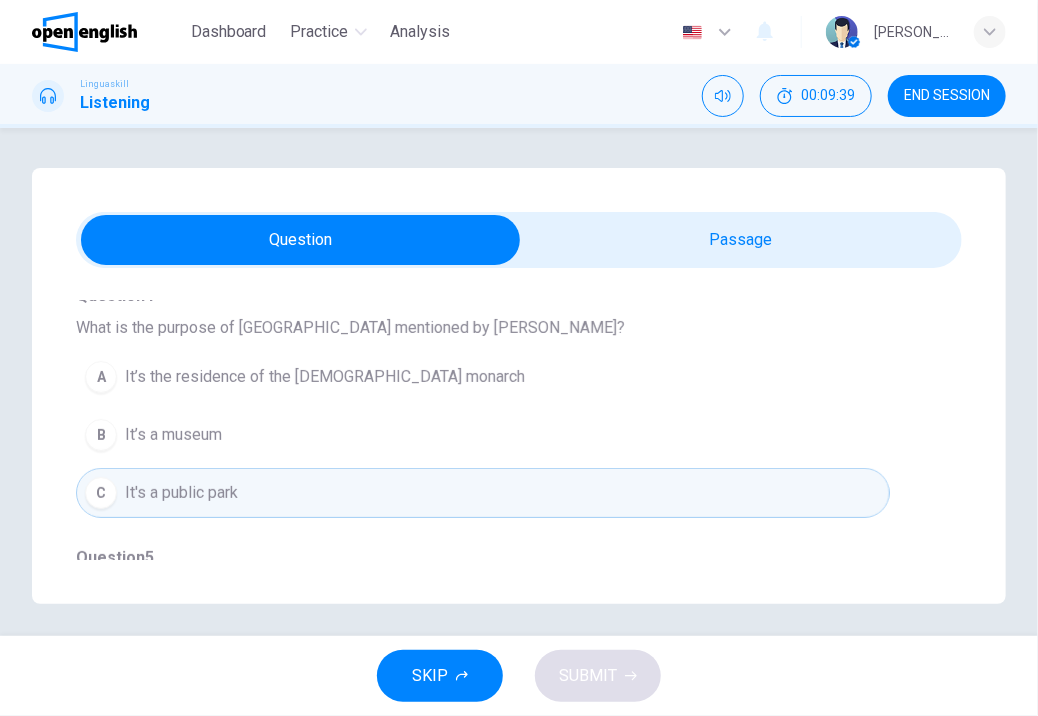 scroll, scrollTop: 432, scrollLeft: 0, axis: vertical 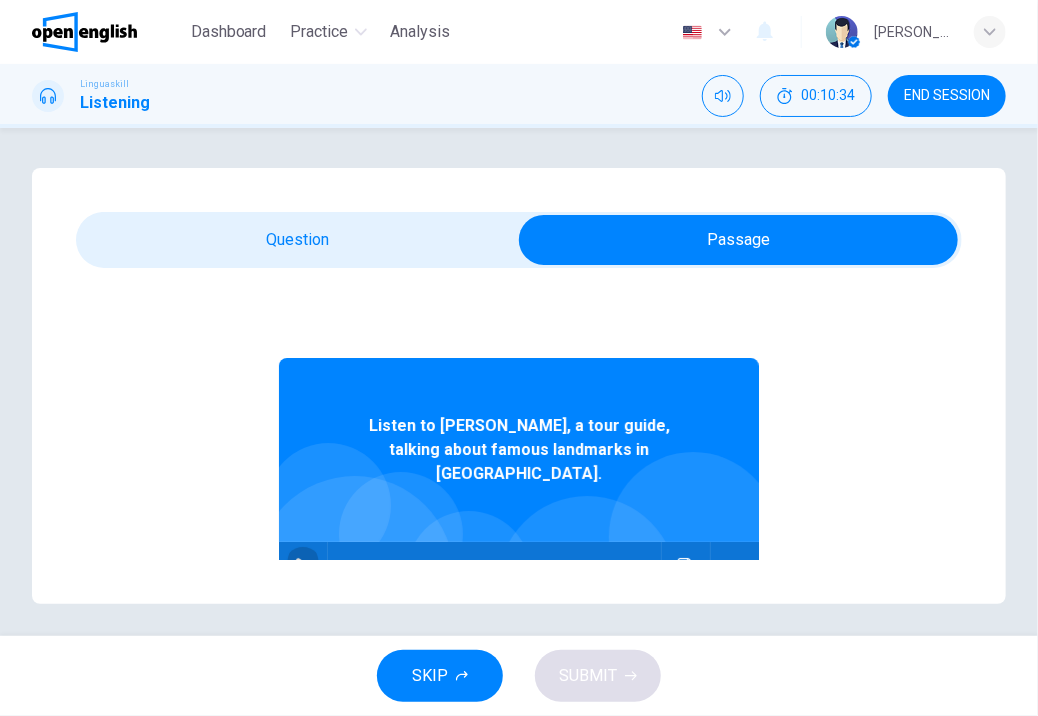 click 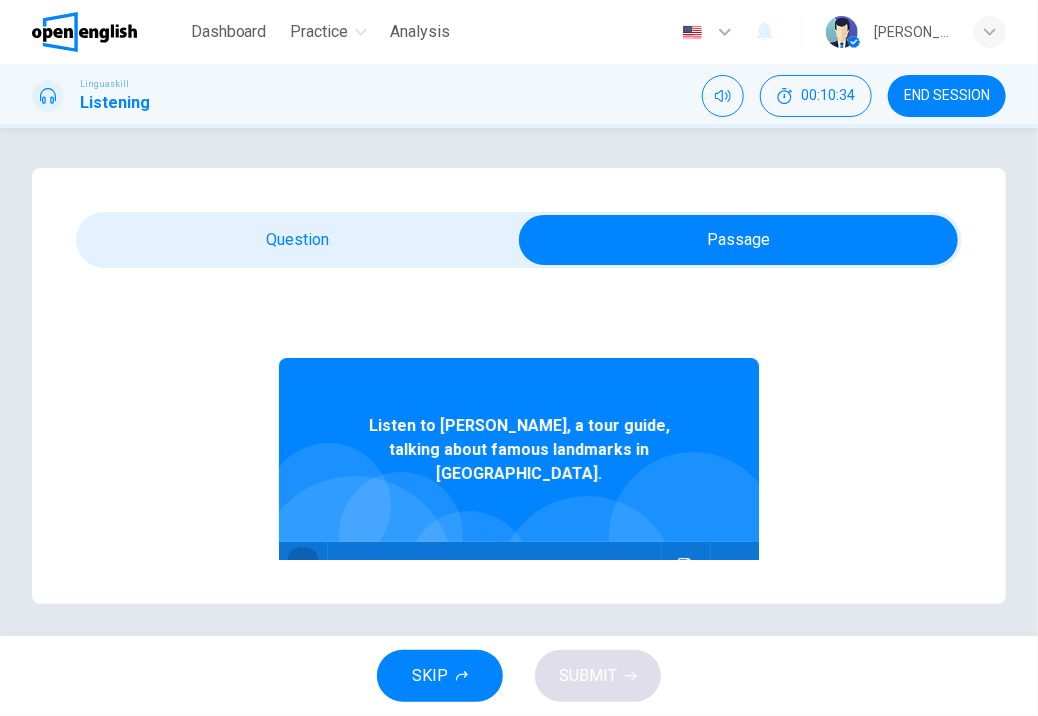 click 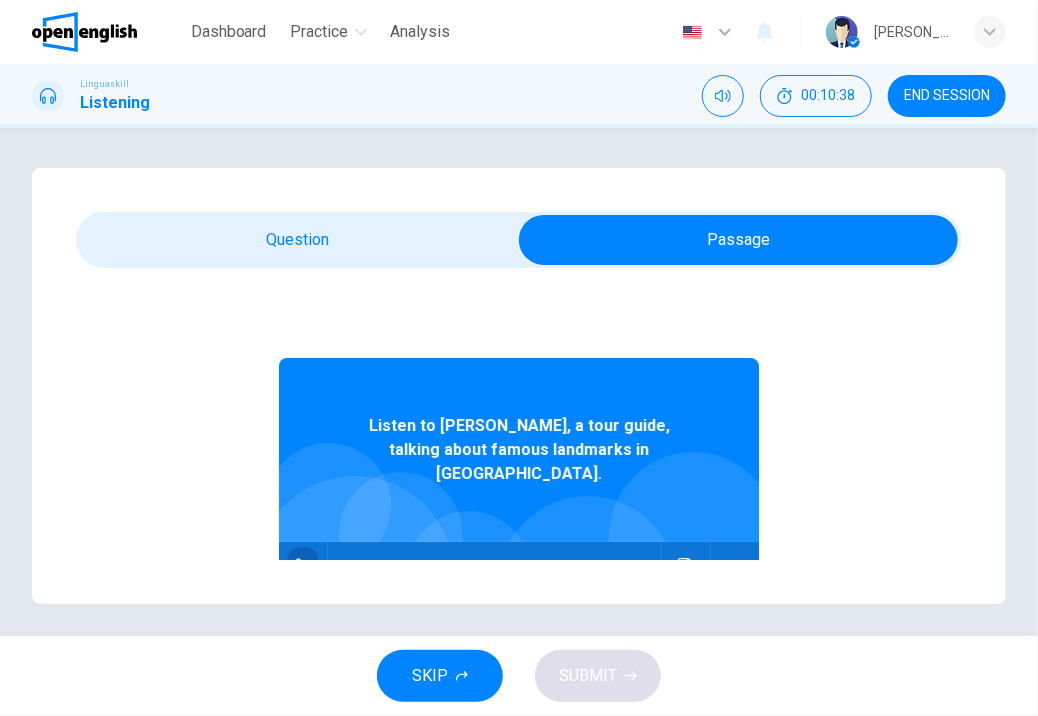 click 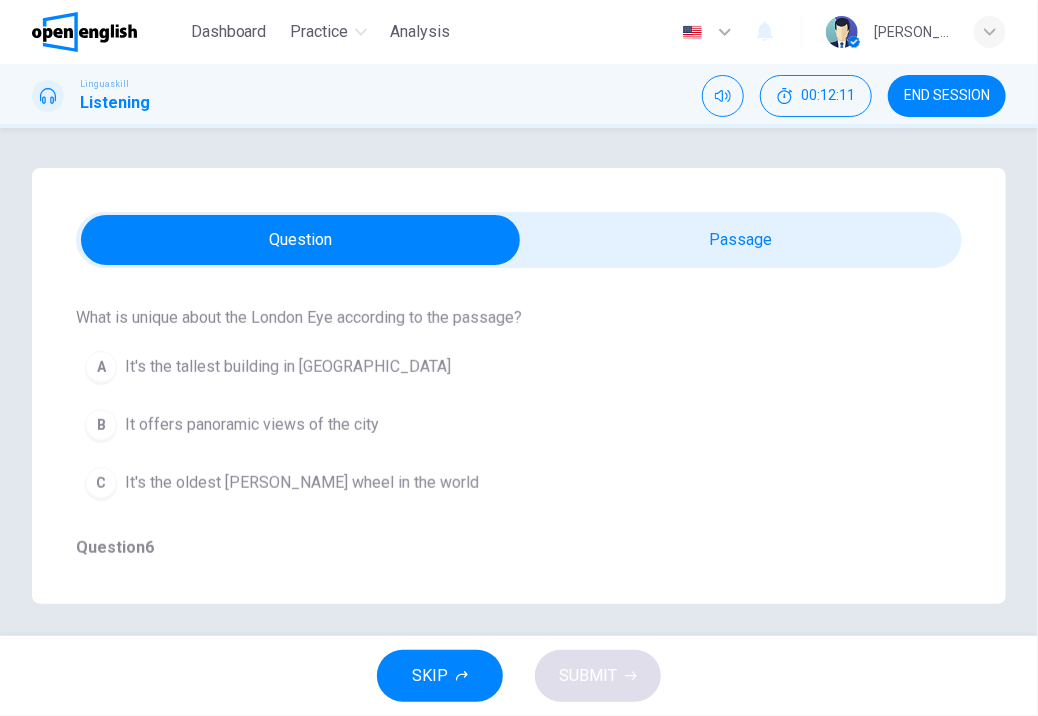 click on "Question 4 - 8 For these questions, choose the correct answer. On a real test, you will have 45 seconds to read the questions, and you will hear the recording twice. Question  4 What is the purpose of Buckingham Palace mentioned by Sarah? A It’s the residence of the British monarch B It’s a museum C It's a public park Question  5 What is unique about the London Eye according to the passage? A It's the tallest building in London B It offers panoramic views of the city C It's the oldest Ferris wheel in the world Question  6 What historical function did the Tower of London have? A It was a prison B It was a battle fortress C It was a parliament building Question  7 What is special about the Tower Bridge? A It's the only bridge in London B It's a suspension bridge C It's made entirely of glass Question  8 What does Sarah suggest about London's landmarks? A They are only interesting for first-time visitors B They are mainly for taking photographs C They offer new experiences even for frequent visitors 01m 11s" at bounding box center [519, 386] 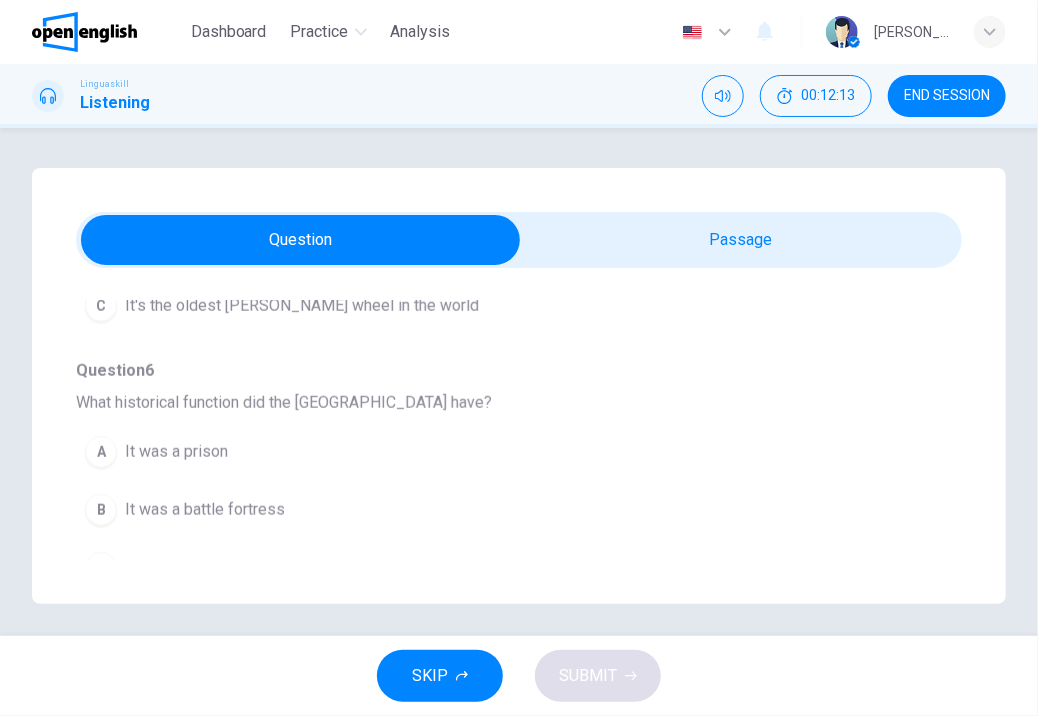 scroll, scrollTop: 705, scrollLeft: 0, axis: vertical 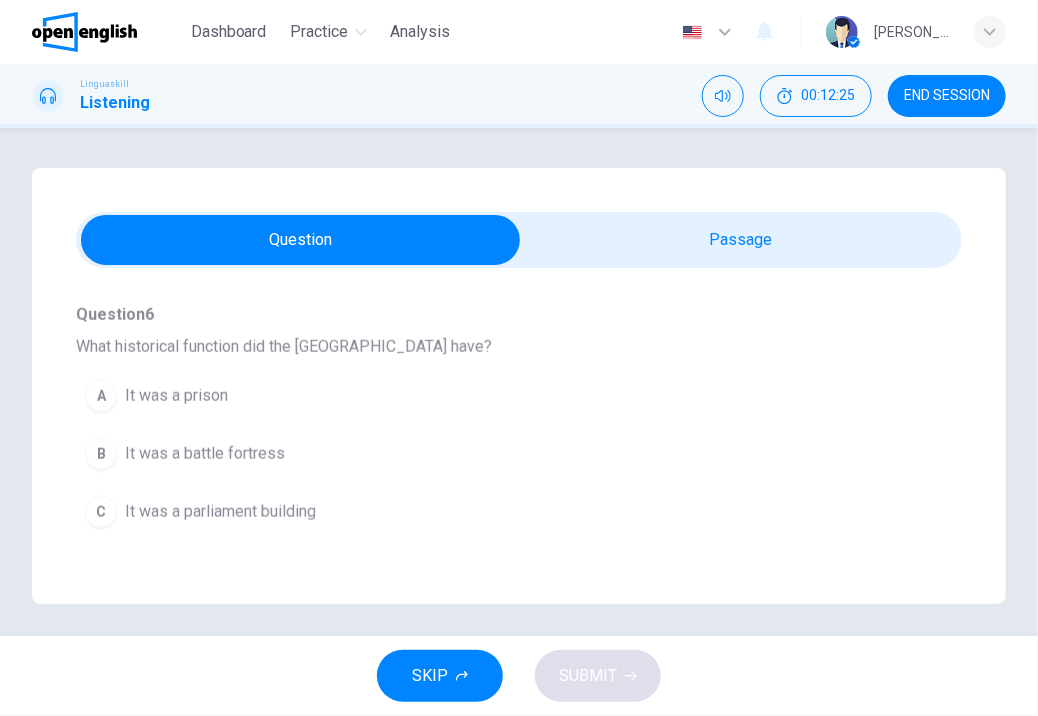 click on "What historical function did the [GEOGRAPHIC_DATA] have?" at bounding box center [519, 347] 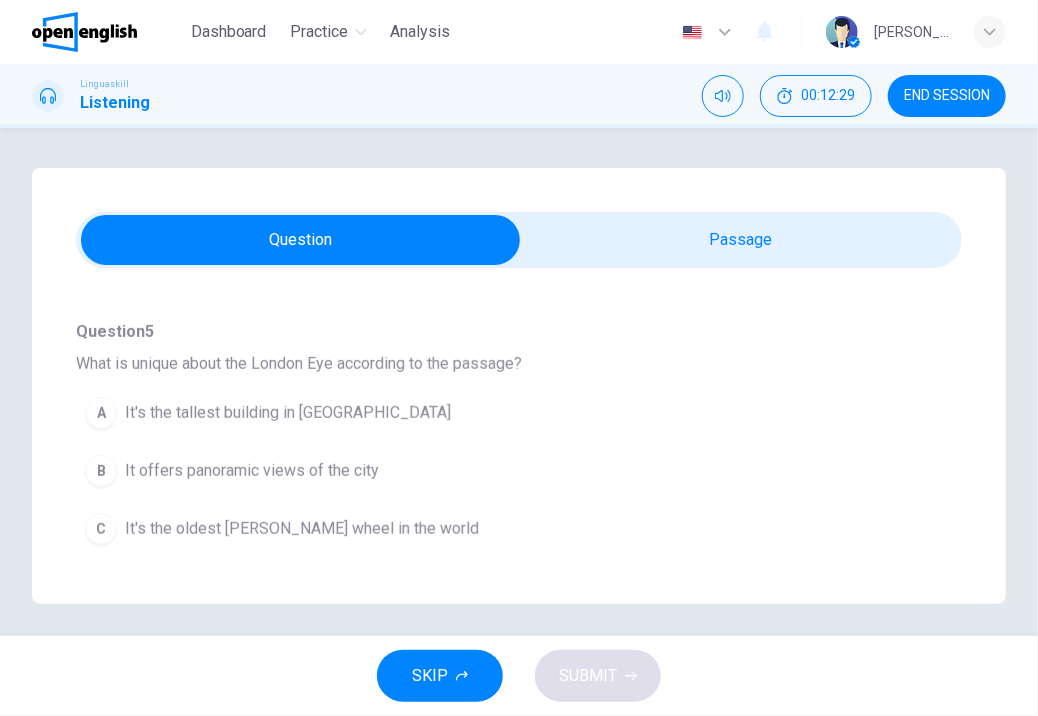 scroll, scrollTop: 425, scrollLeft: 0, axis: vertical 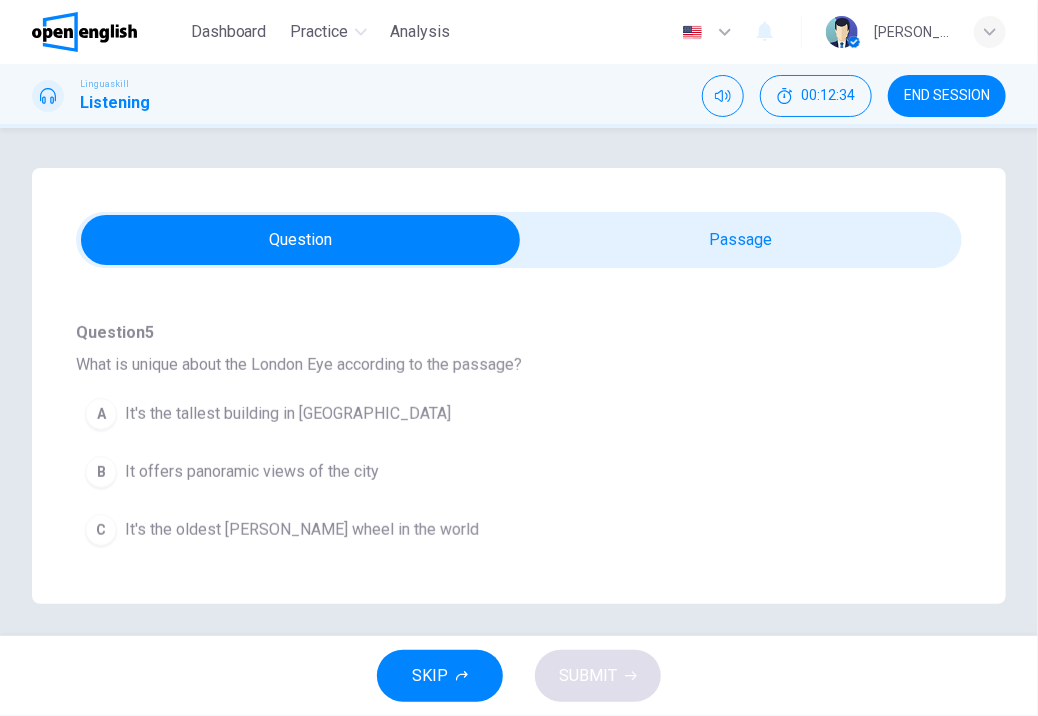 click on "Question 4 - 8 For these questions, choose the correct answer. On a real test, you will have 45 seconds to read the questions, and you will hear the recording twice. Question  4 What is the purpose of Buckingham Palace mentioned by Sarah? A It’s the residence of the British monarch B It’s a museum C It's a public park Question  5 What is unique about the London Eye according to the passage? A It's the tallest building in London B It offers panoramic views of the city C It's the oldest Ferris wheel in the world Question  6 What historical function did the Tower of London have? A It was a prison B It was a battle fortress C It was a parliament building Question  7 What is special about the Tower Bridge? A It's the only bridge in London B It's a suspension bridge C It's made entirely of glass Question  8 What does Sarah suggest about London's landmarks? A They are only interesting for first-time visitors B They are mainly for taking photographs C They offer new experiences even for frequent visitors 01m 11s" at bounding box center (519, 386) 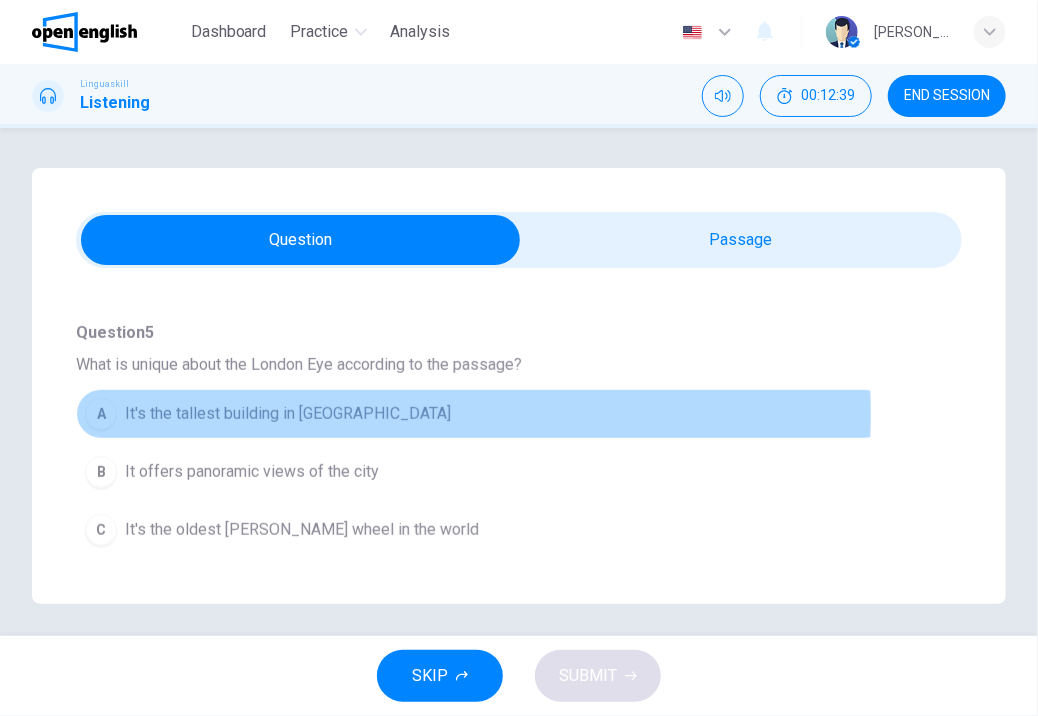 click on "It's the tallest building in [GEOGRAPHIC_DATA]" at bounding box center [288, 414] 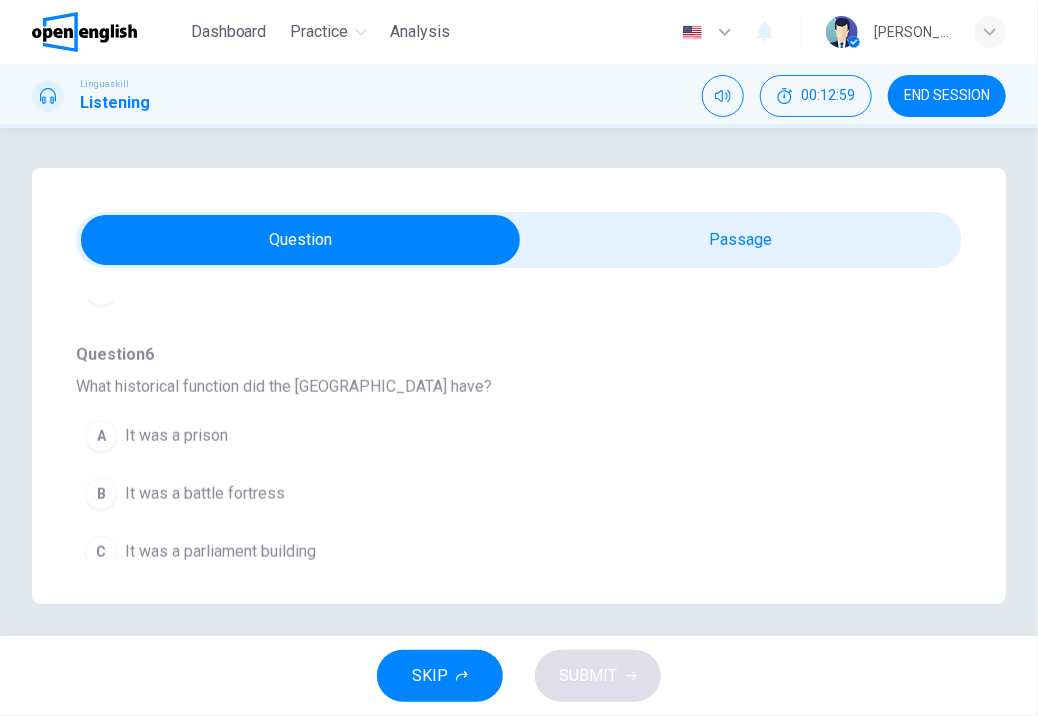 scroll, scrollTop: 705, scrollLeft: 0, axis: vertical 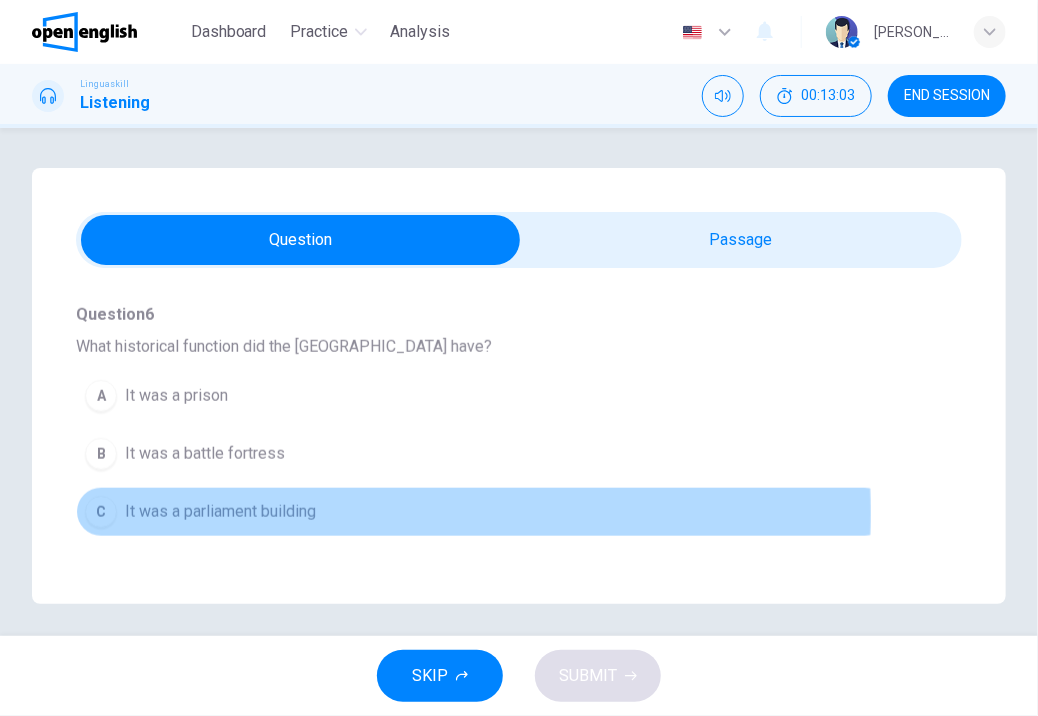 click on "It was a parliament building" at bounding box center [220, 512] 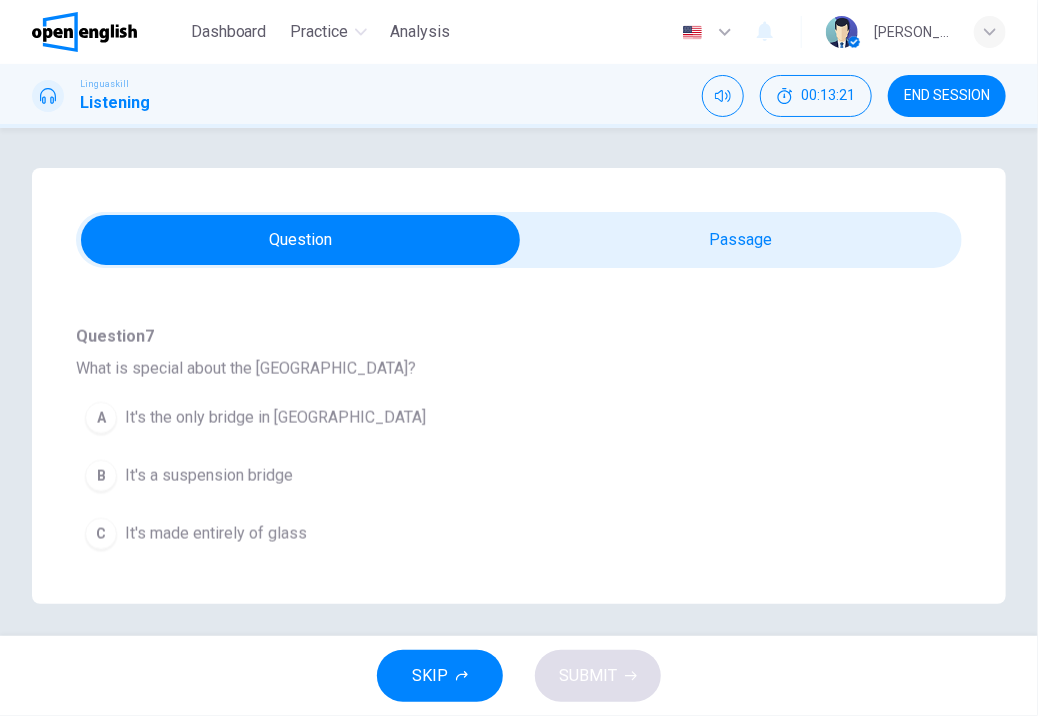 scroll, scrollTop: 985, scrollLeft: 0, axis: vertical 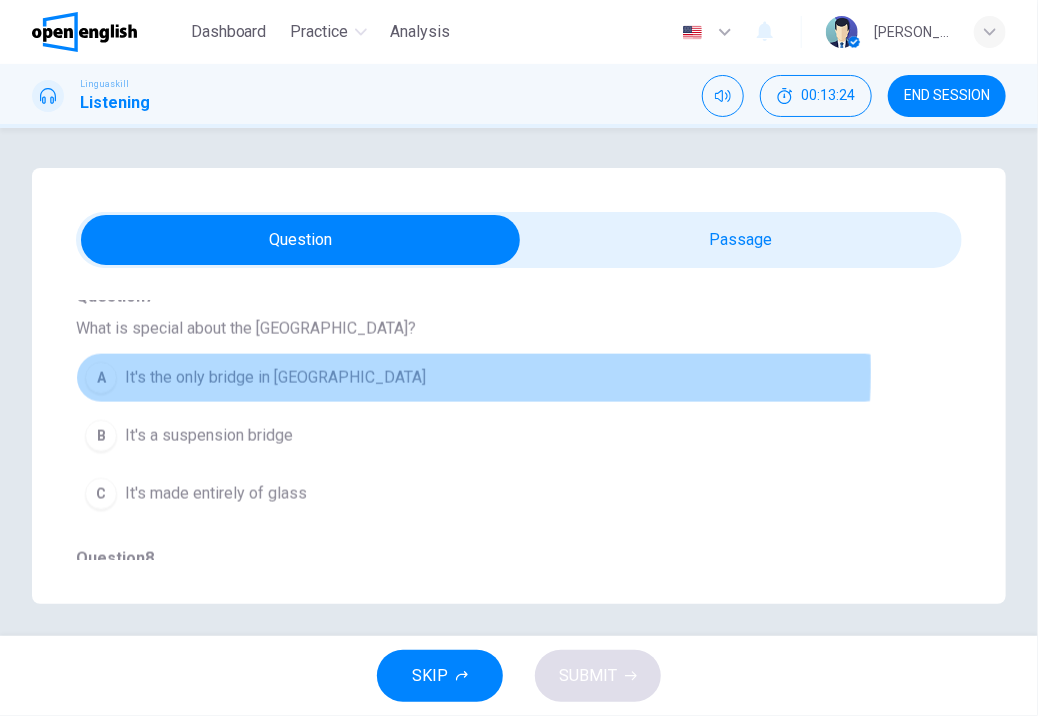 click on "It's the only bridge in [GEOGRAPHIC_DATA]" at bounding box center [275, 378] 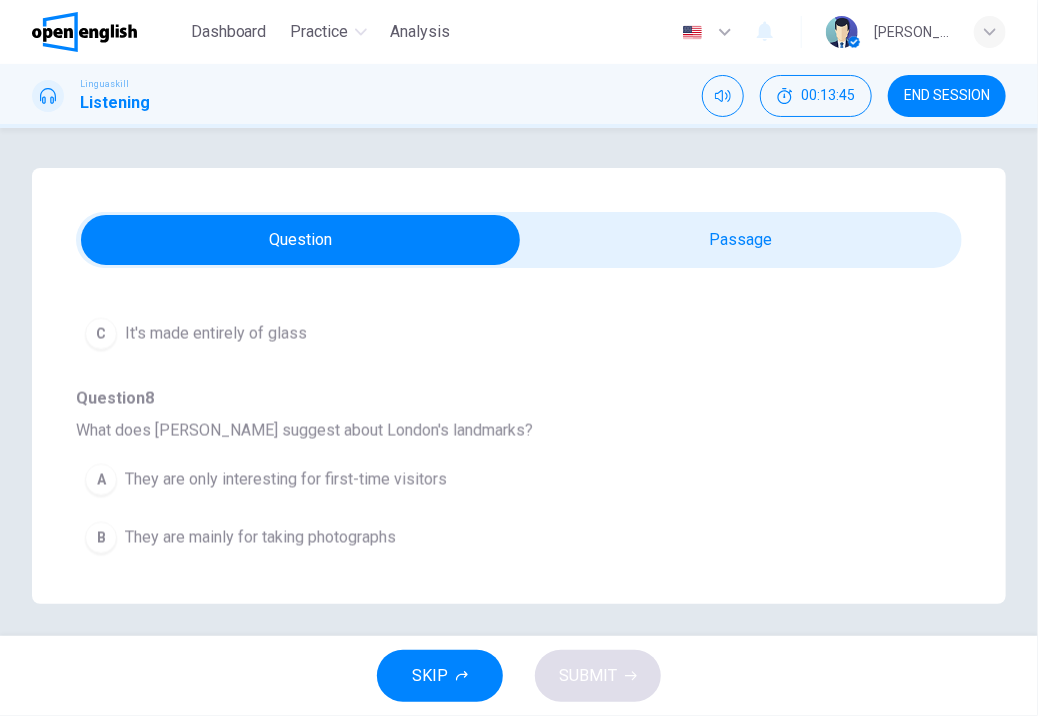 scroll, scrollTop: 1185, scrollLeft: 0, axis: vertical 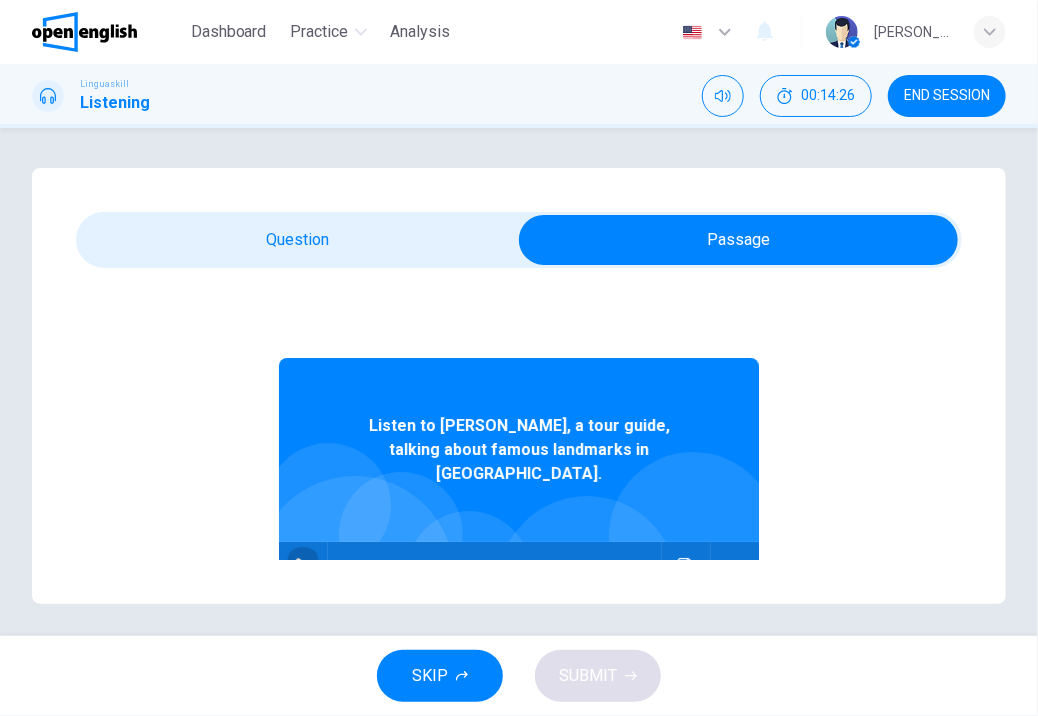 click 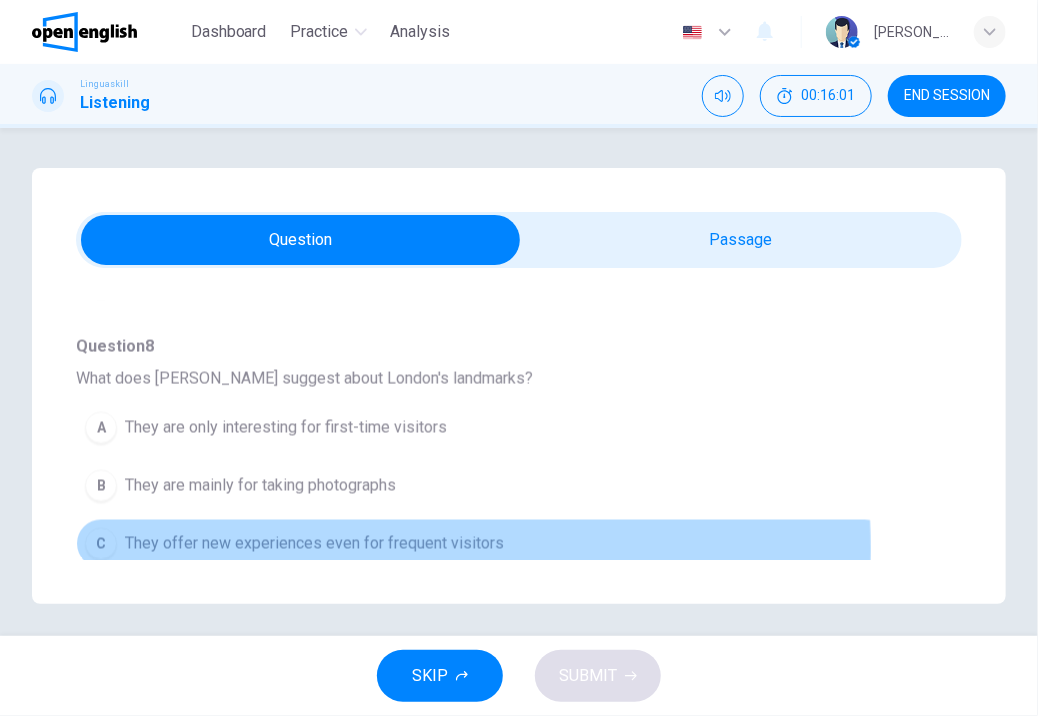 click on "They offer new experiences even for frequent visitors" at bounding box center (314, 544) 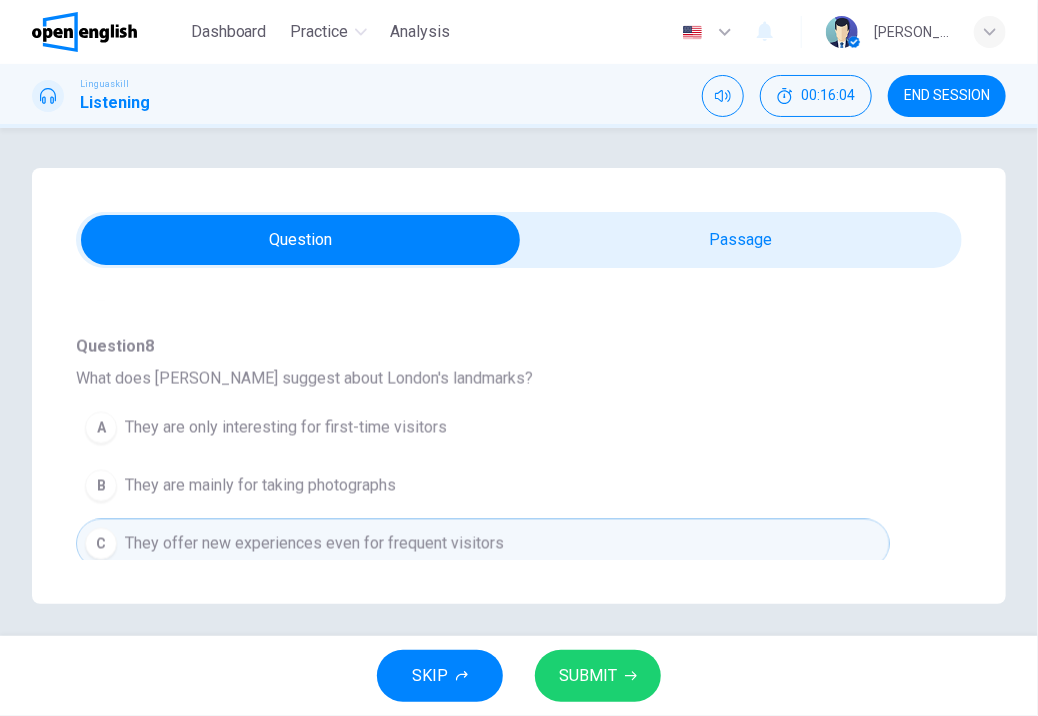click on "SUBMIT" at bounding box center [588, 676] 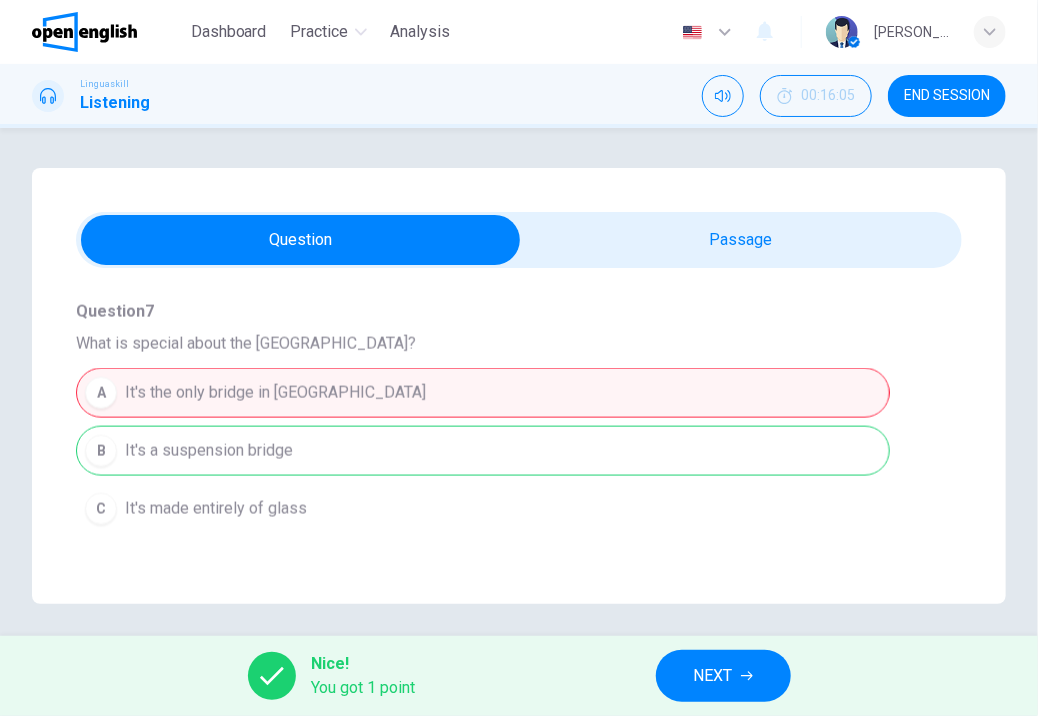 scroll, scrollTop: 957, scrollLeft: 0, axis: vertical 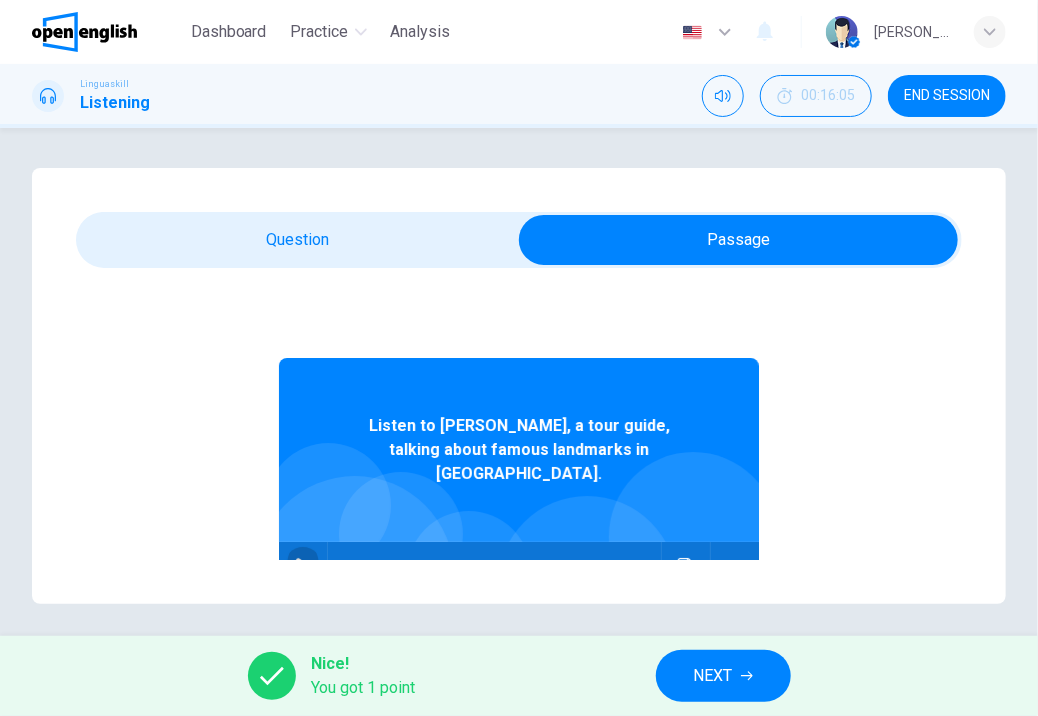 click 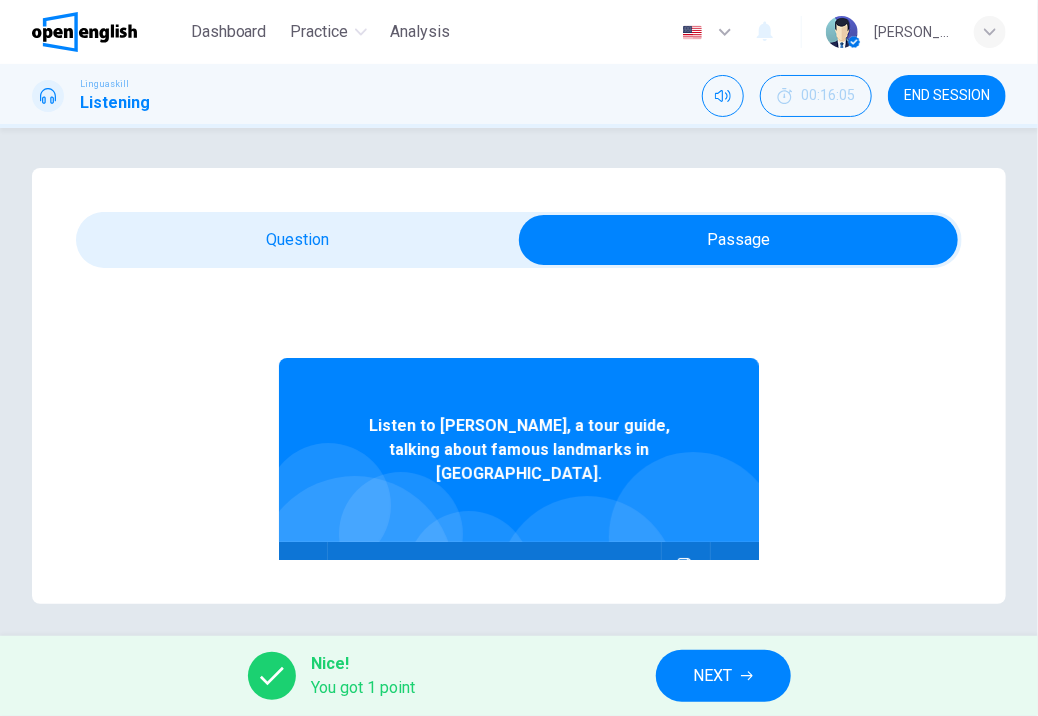 type on "*" 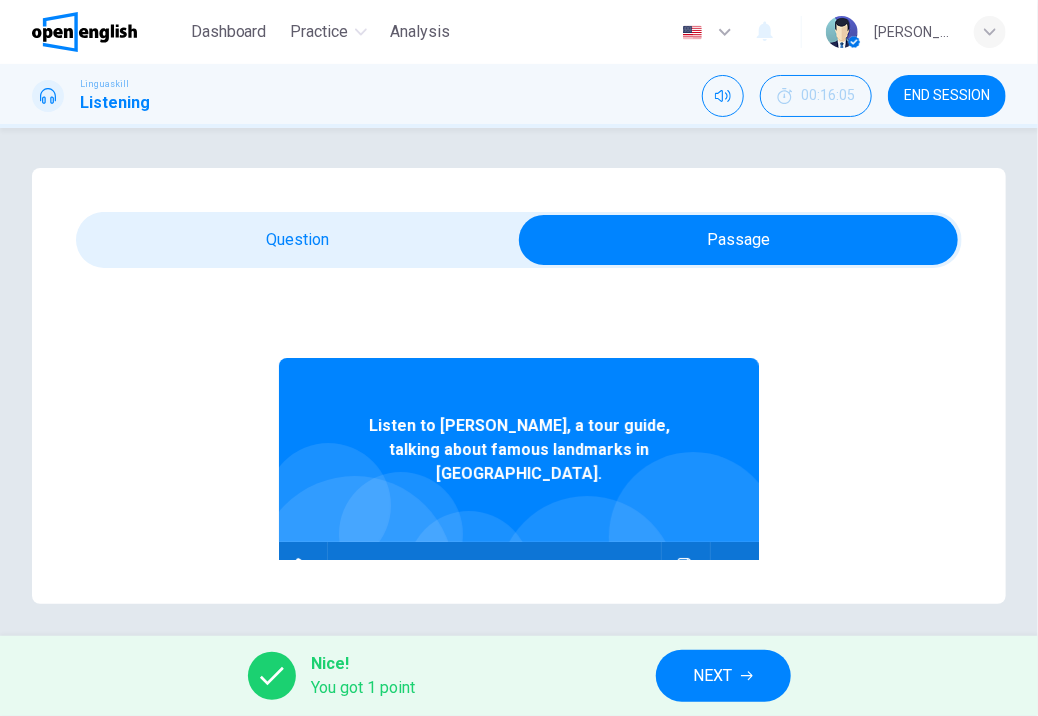 click 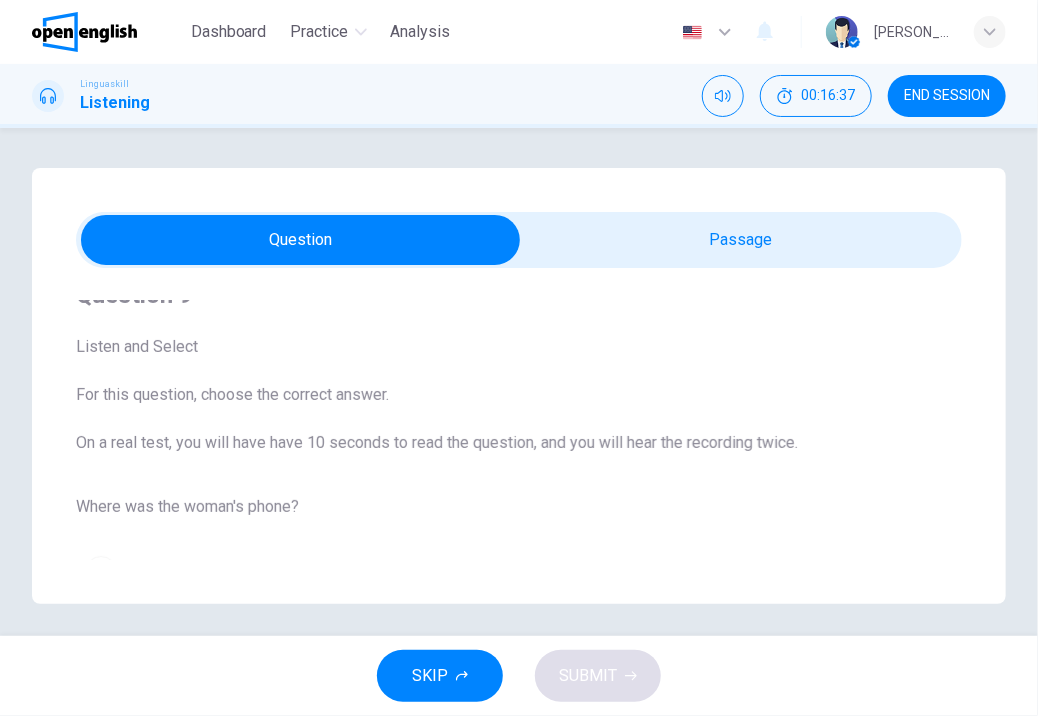 scroll, scrollTop: 40, scrollLeft: 0, axis: vertical 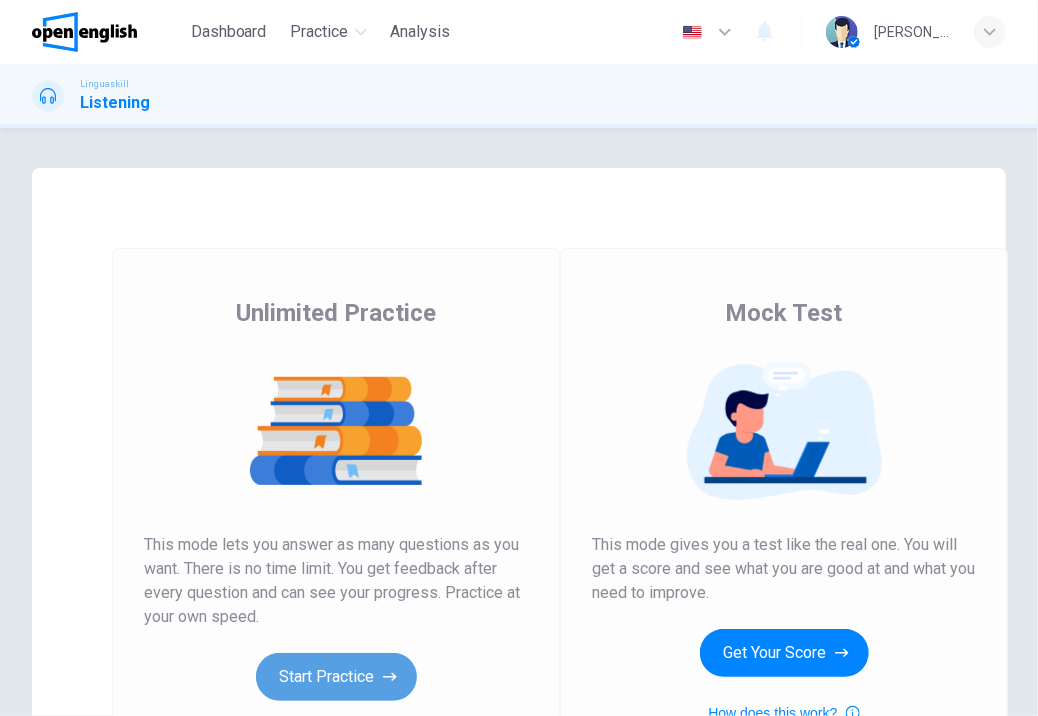 click on "Start Practice" at bounding box center (336, 677) 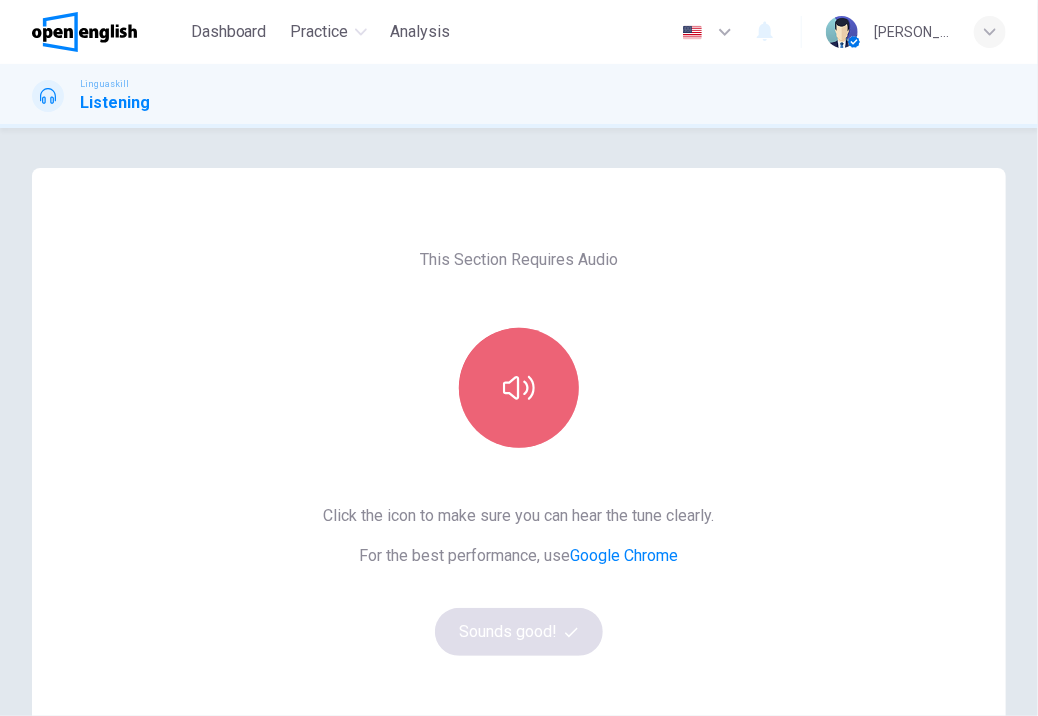 click at bounding box center [519, 388] 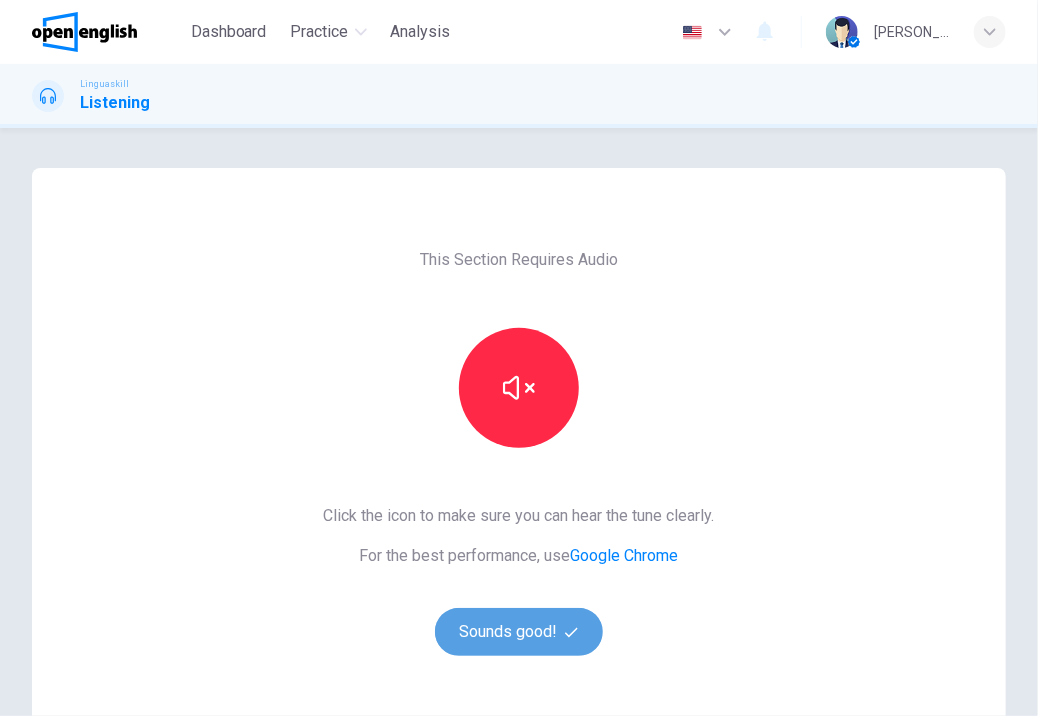click on "Sounds good!" at bounding box center [519, 632] 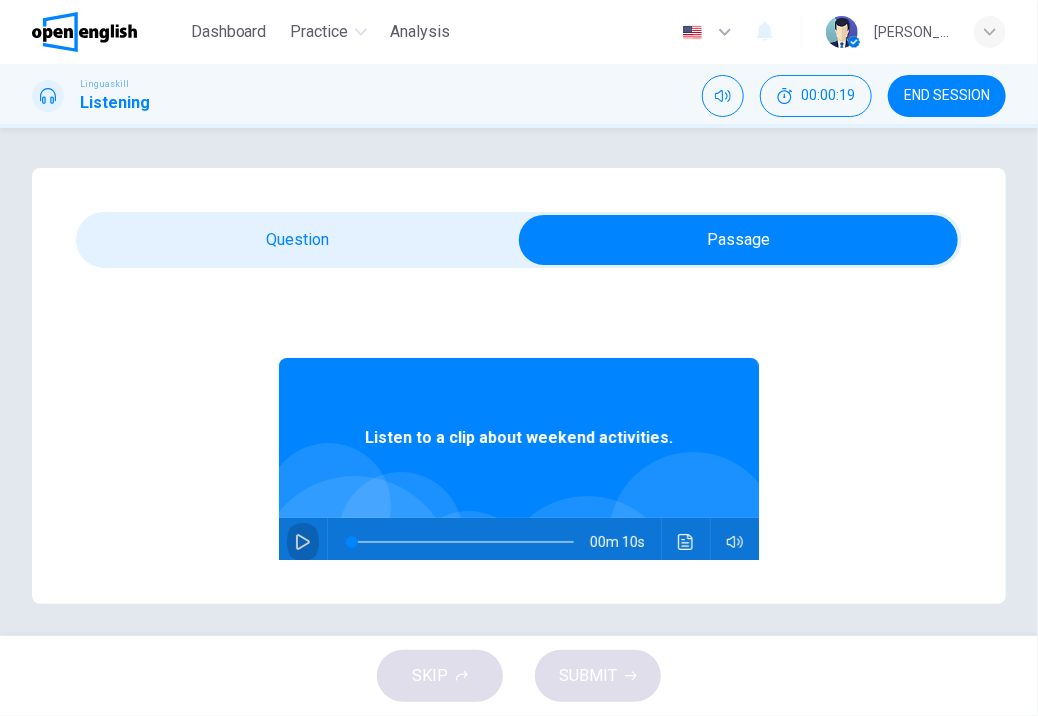 click 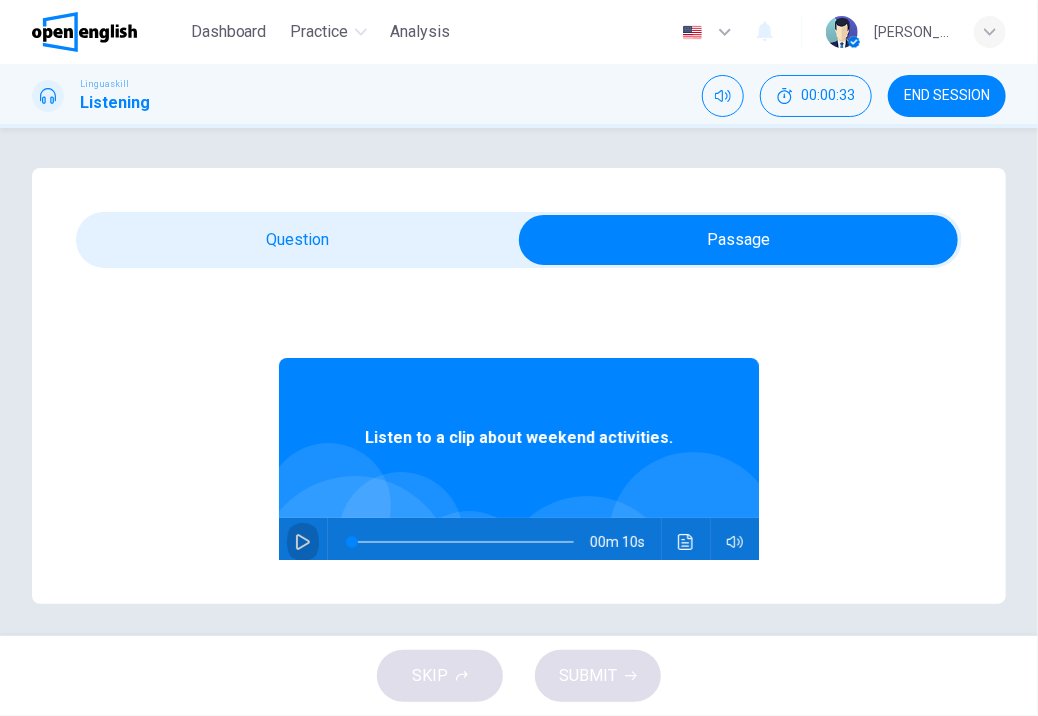 click 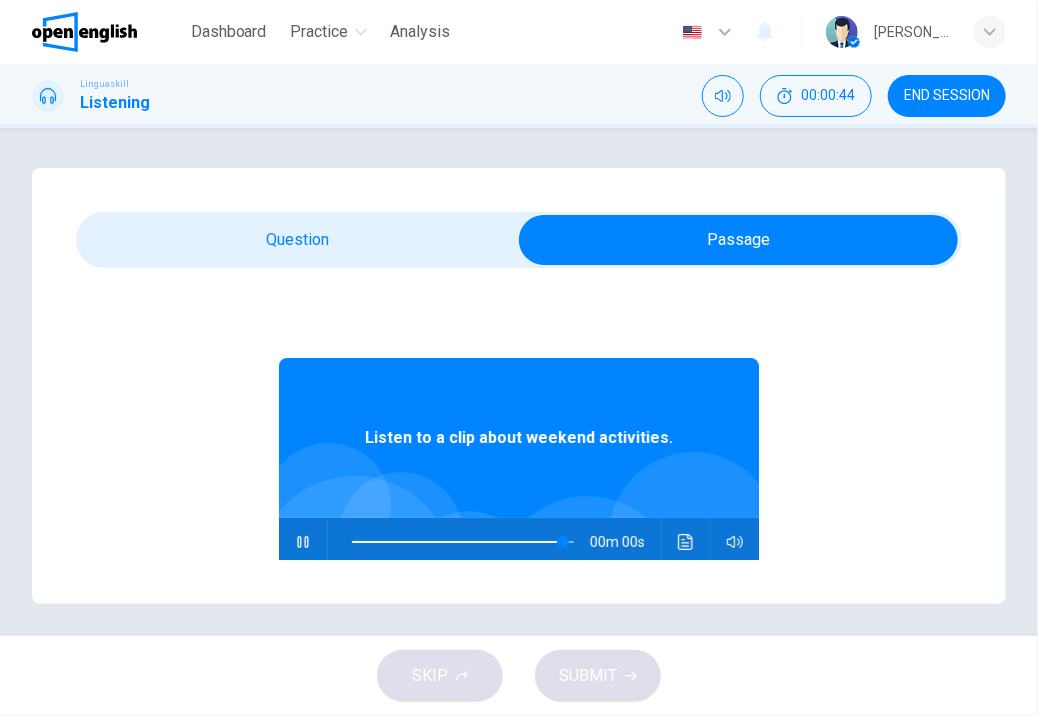 type on "*" 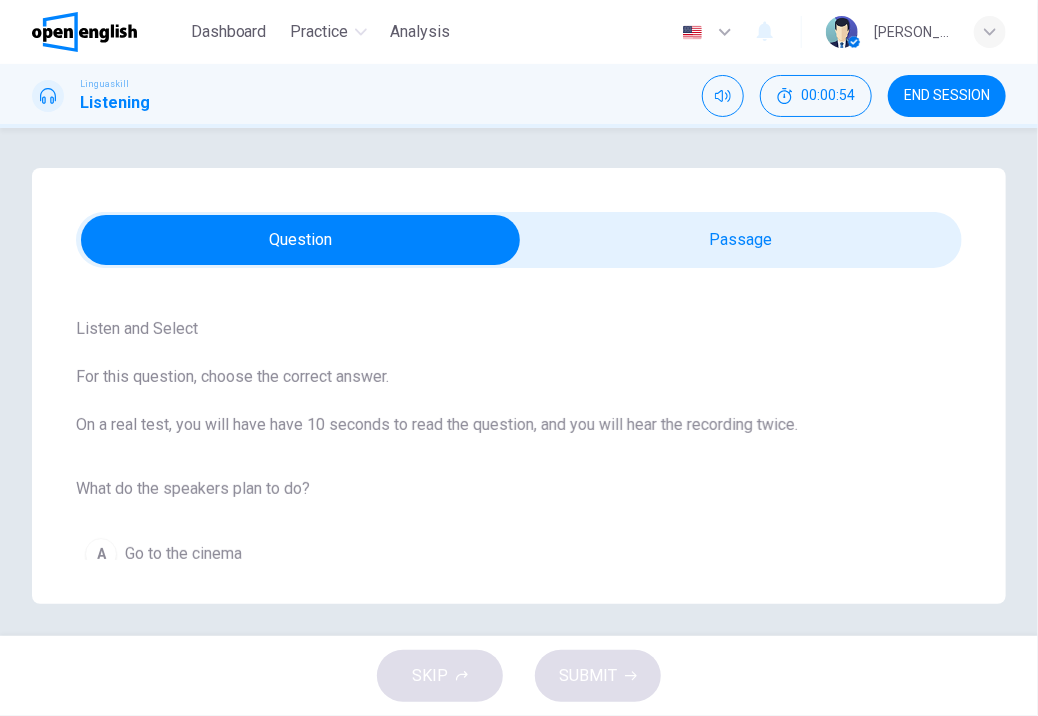 scroll, scrollTop: 40, scrollLeft: 0, axis: vertical 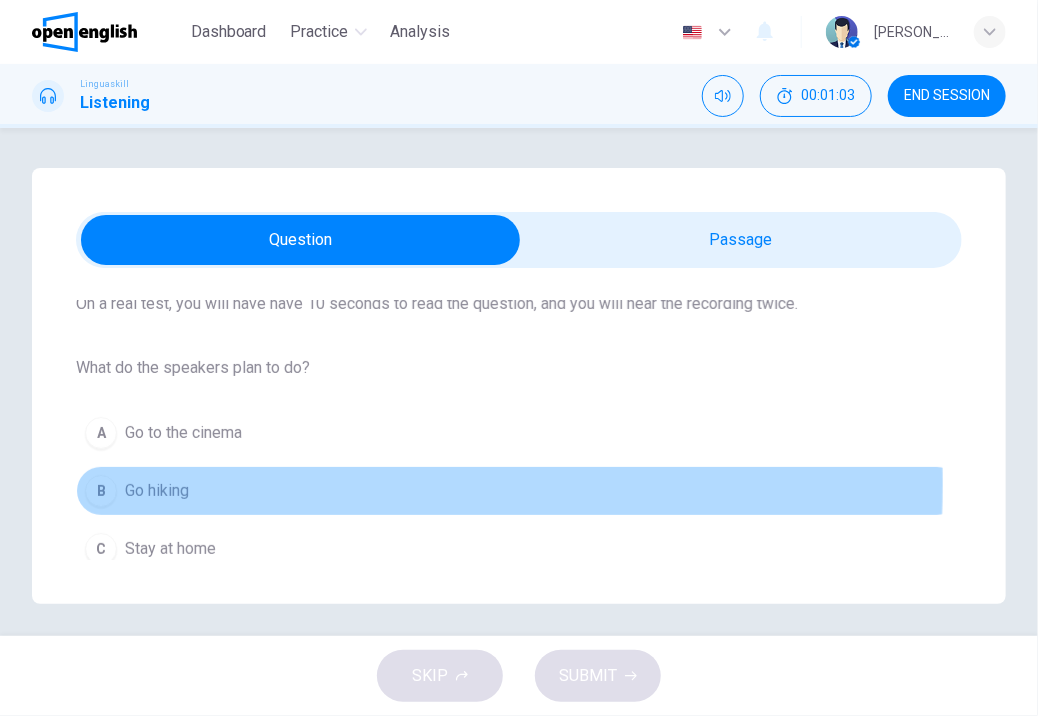 click on "Go hiking" at bounding box center (157, 491) 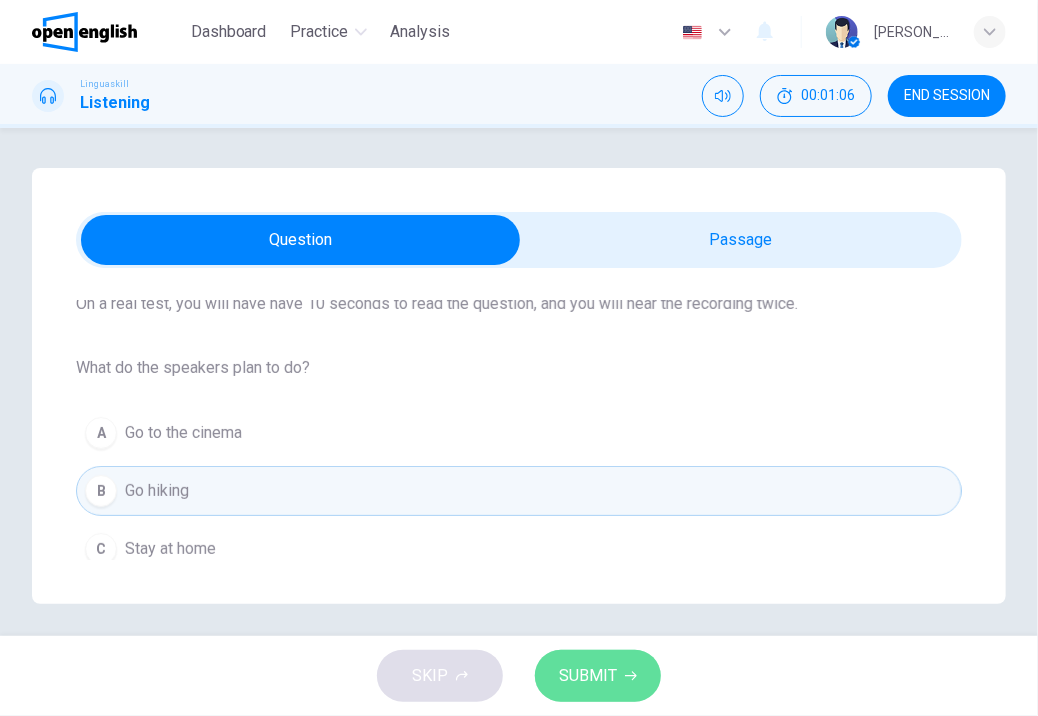 click on "SUBMIT" at bounding box center (588, 676) 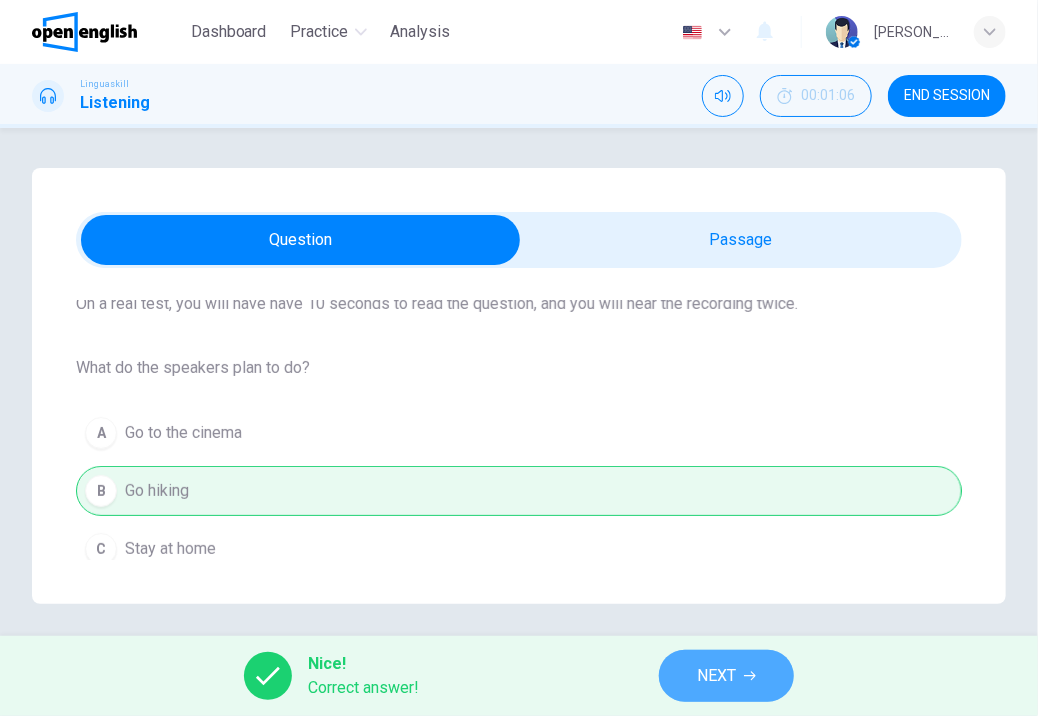 click 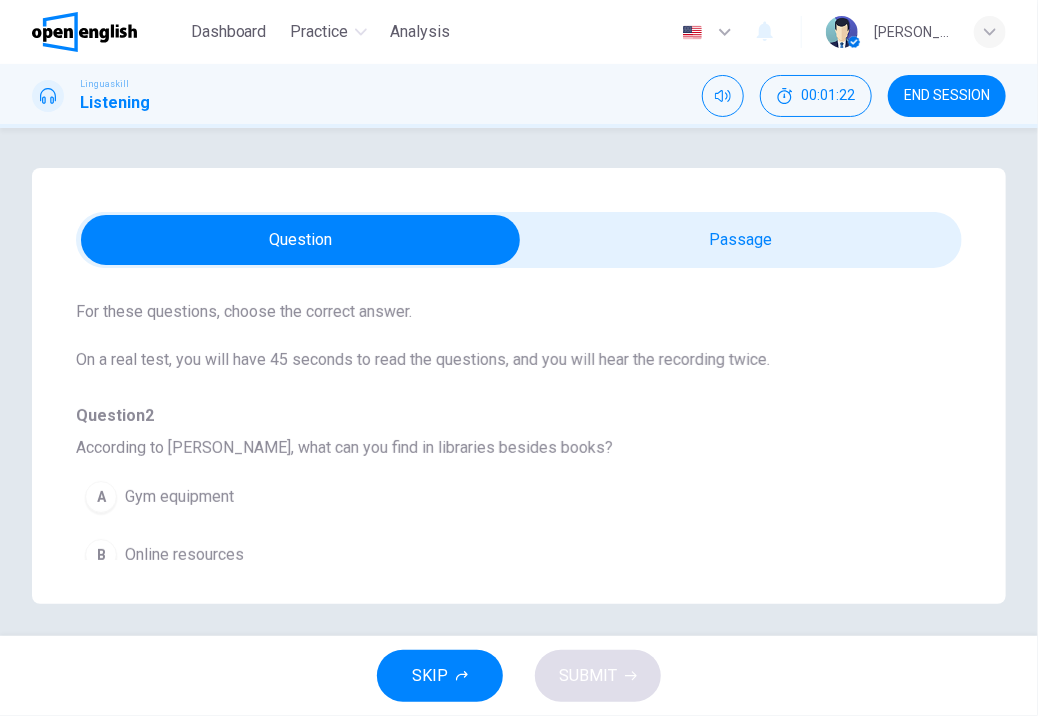 scroll, scrollTop: 120, scrollLeft: 0, axis: vertical 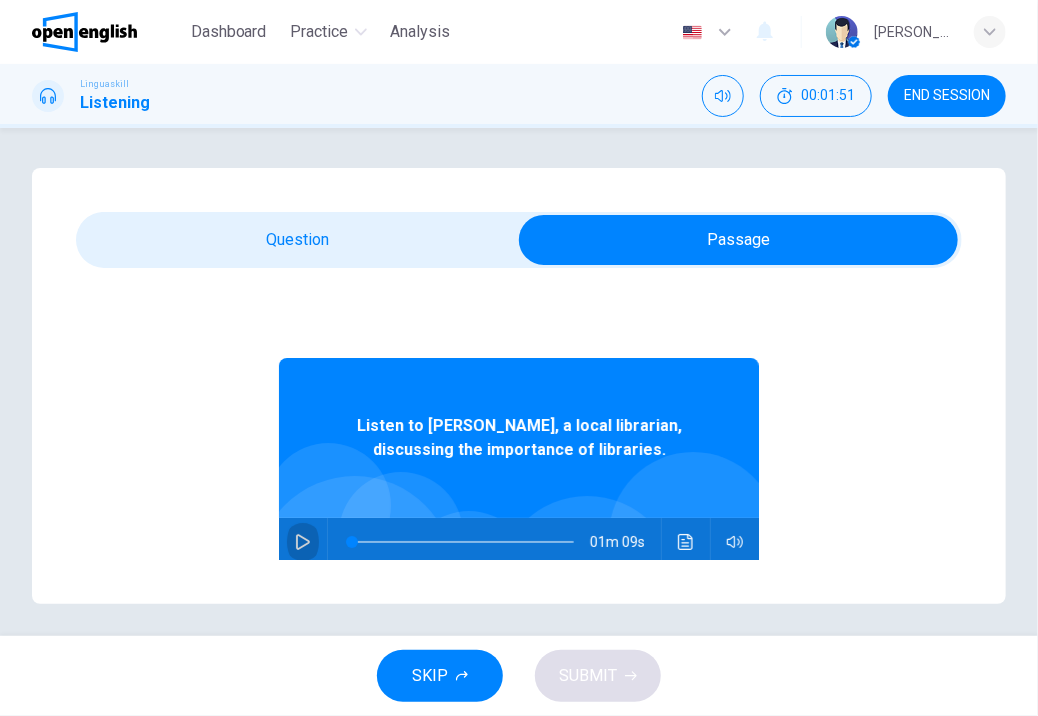 click 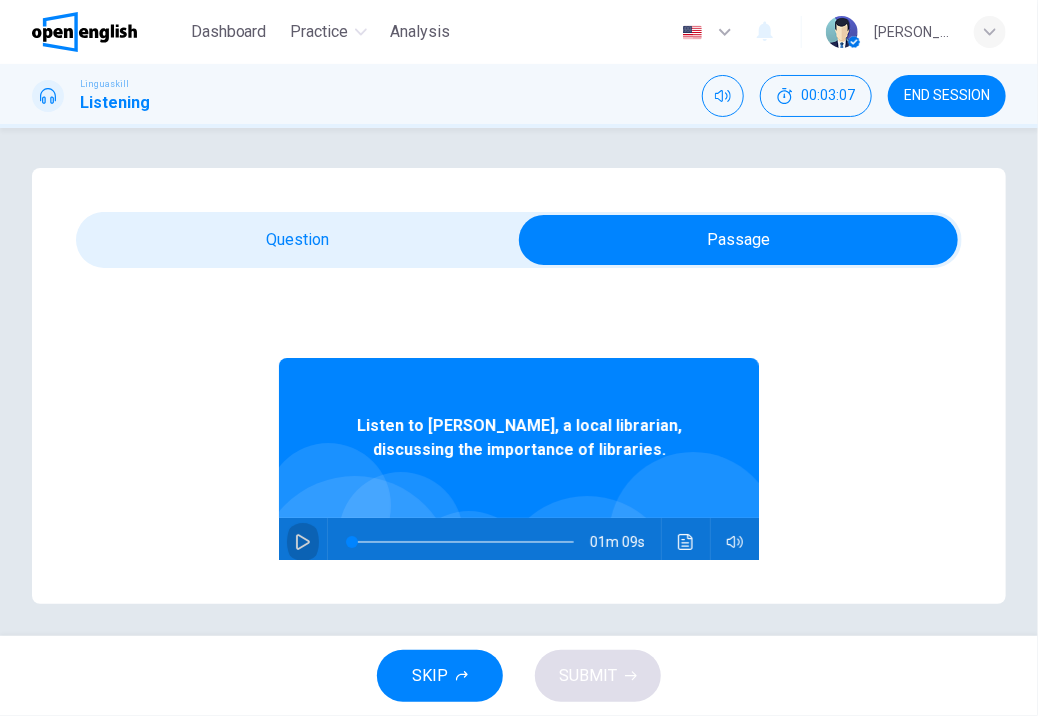 click 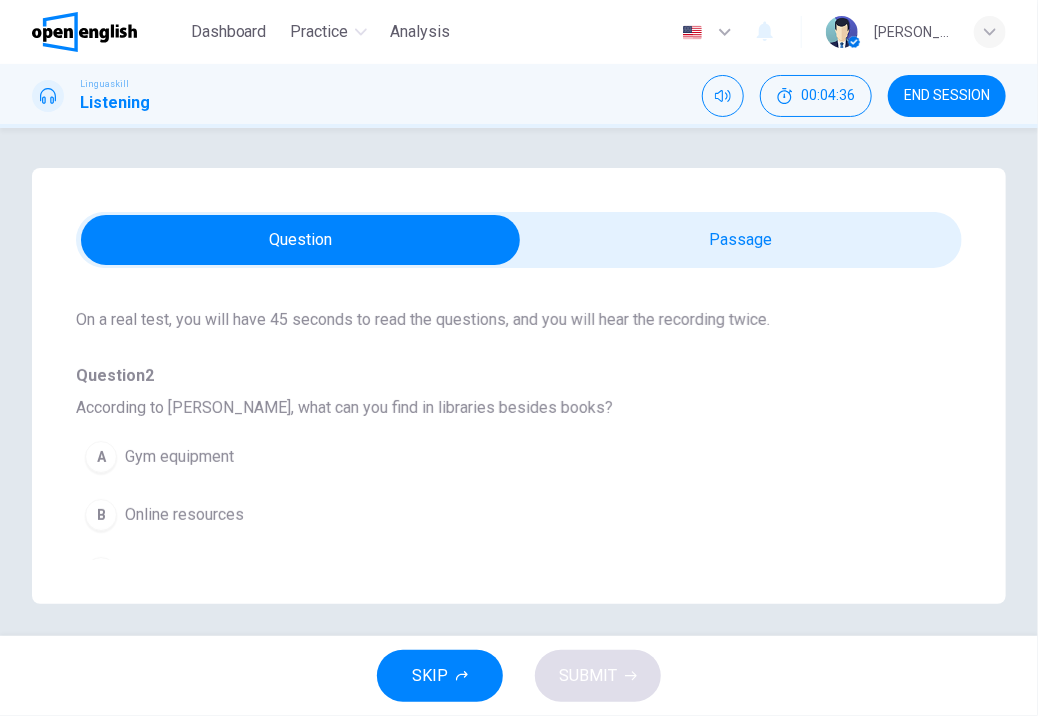 click on "Online resources" at bounding box center [184, 515] 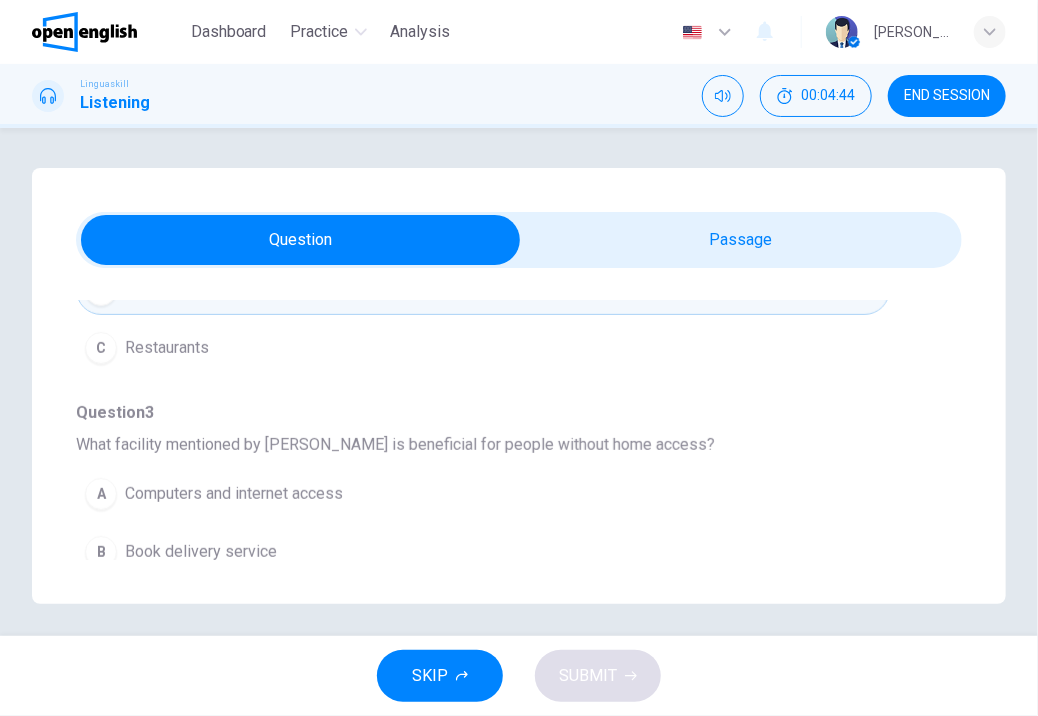scroll, scrollTop: 360, scrollLeft: 0, axis: vertical 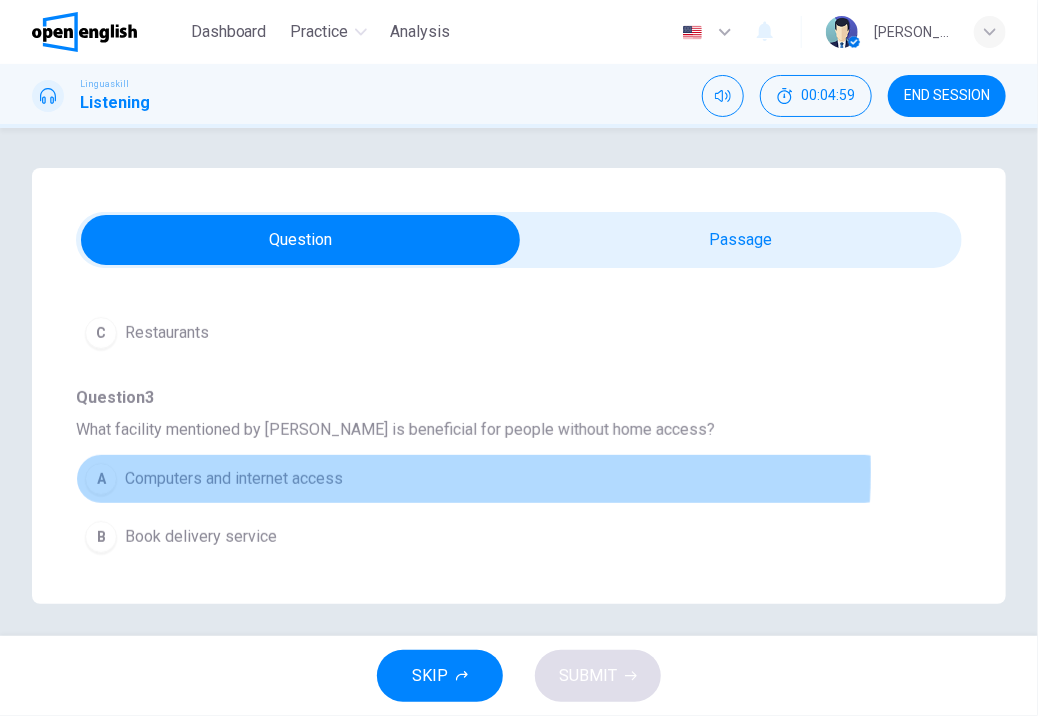 click on "Computers and internet access" at bounding box center (234, 479) 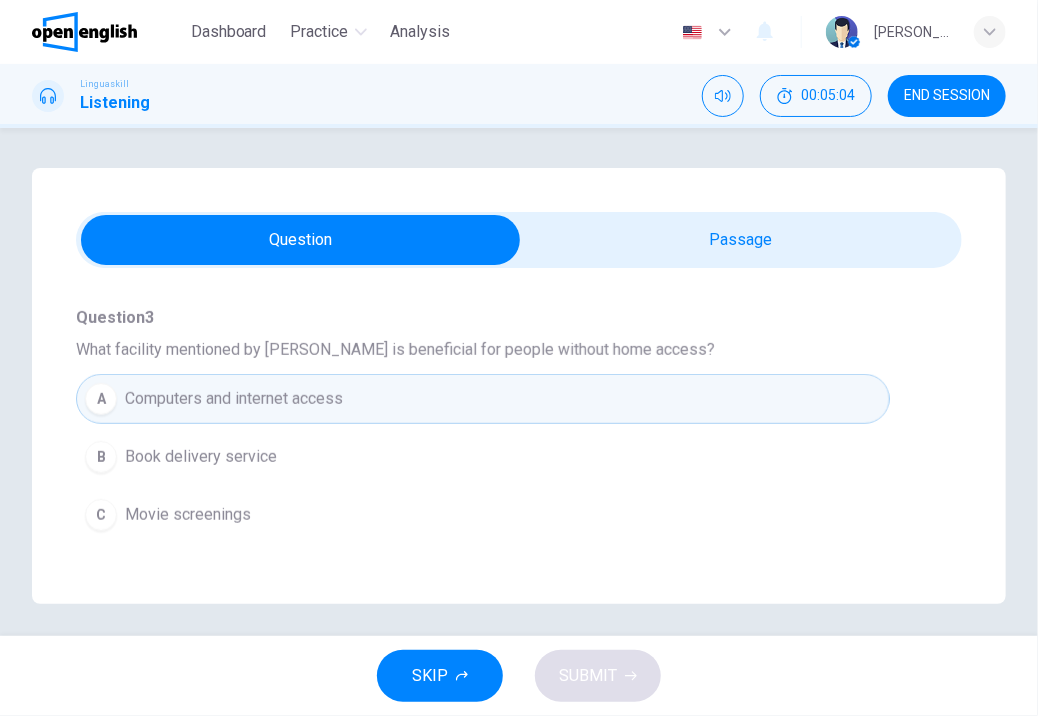 scroll, scrollTop: 480, scrollLeft: 0, axis: vertical 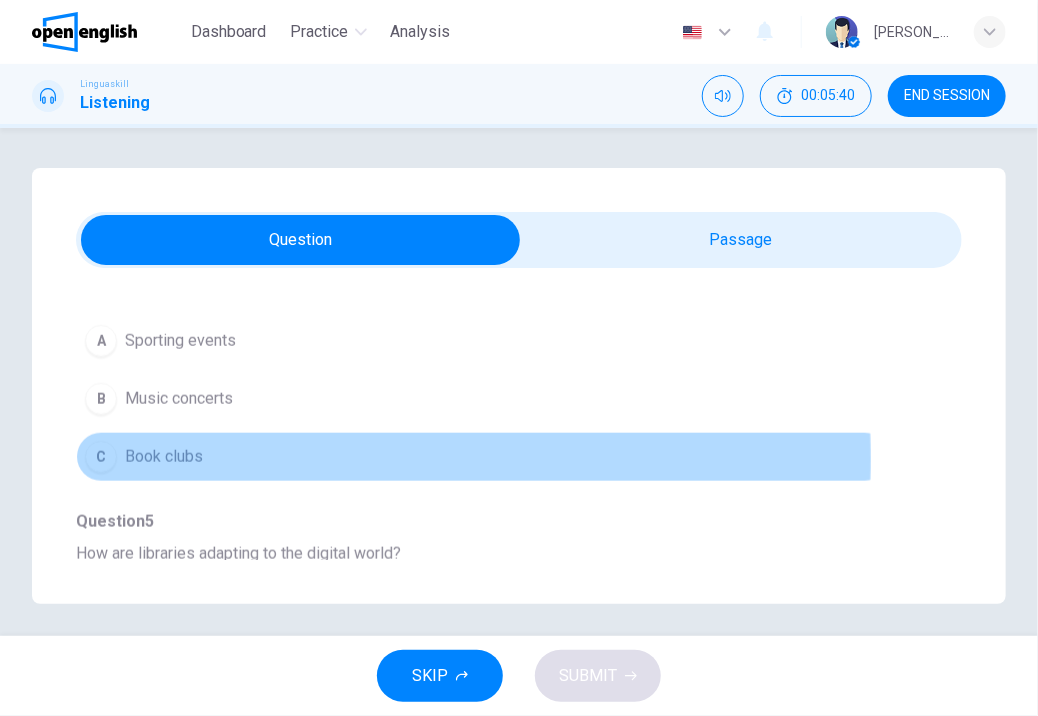 click on "Book clubs" at bounding box center [164, 457] 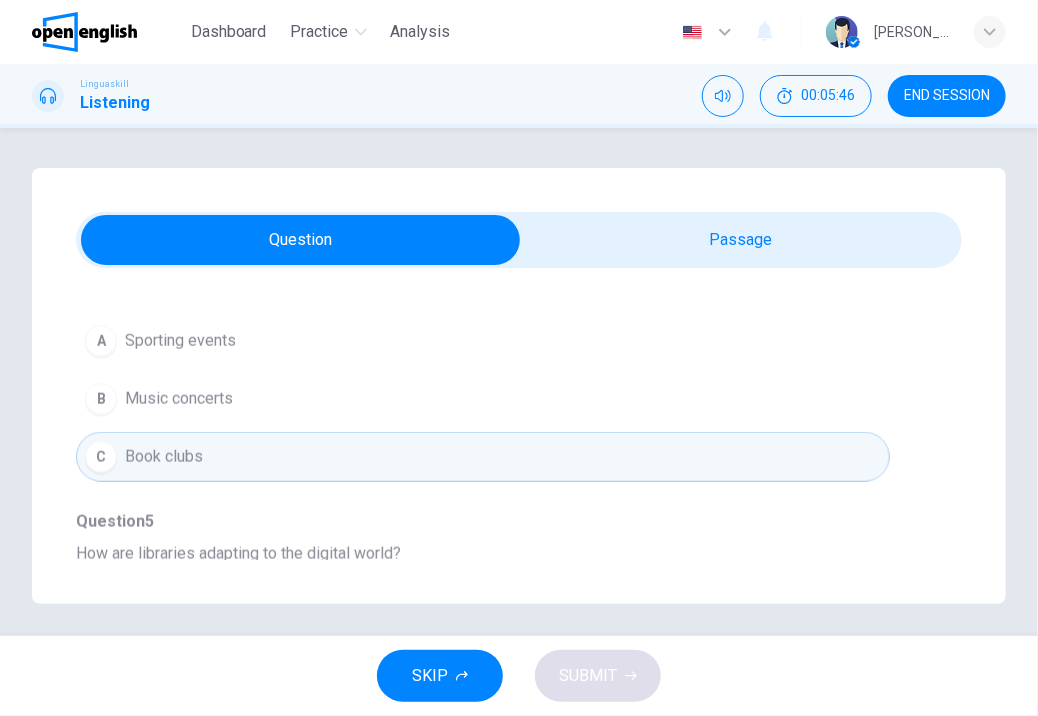 scroll, scrollTop: 720, scrollLeft: 0, axis: vertical 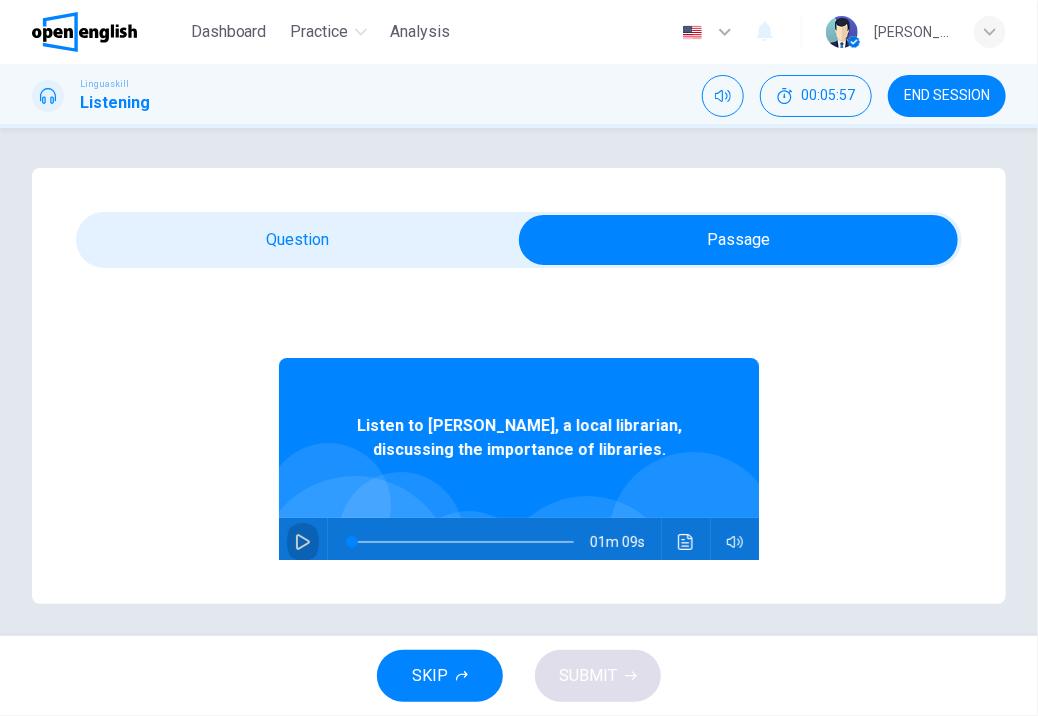 click 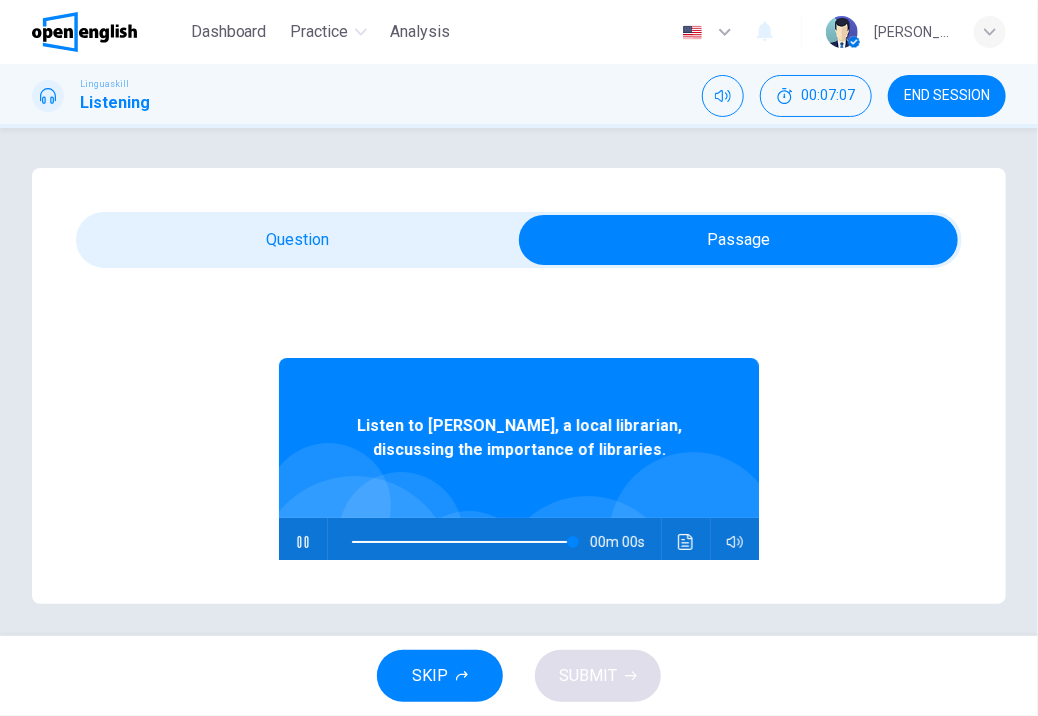 type on "*" 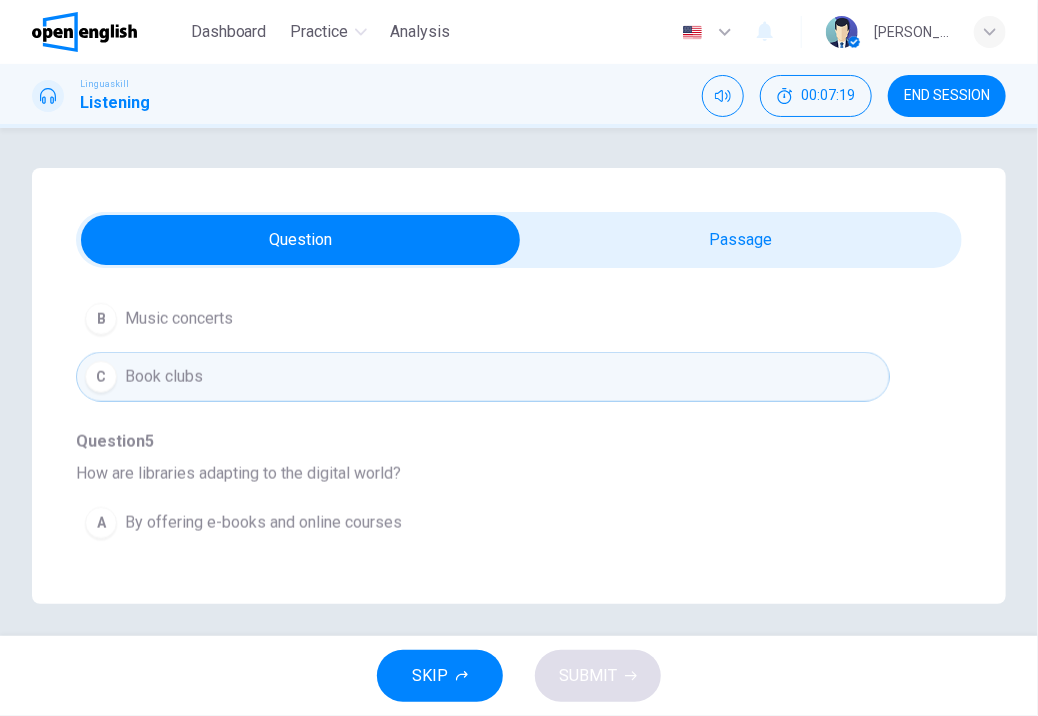 scroll, scrollTop: 880, scrollLeft: 0, axis: vertical 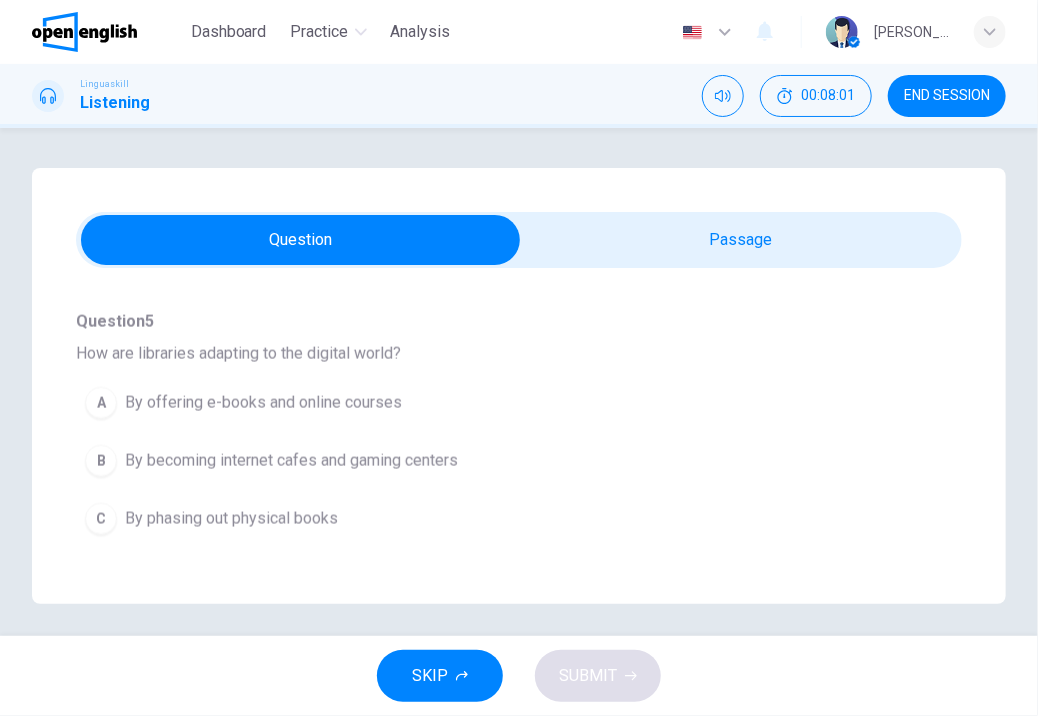 click on "By becoming internet cafes and gaming centers" at bounding box center [291, 461] 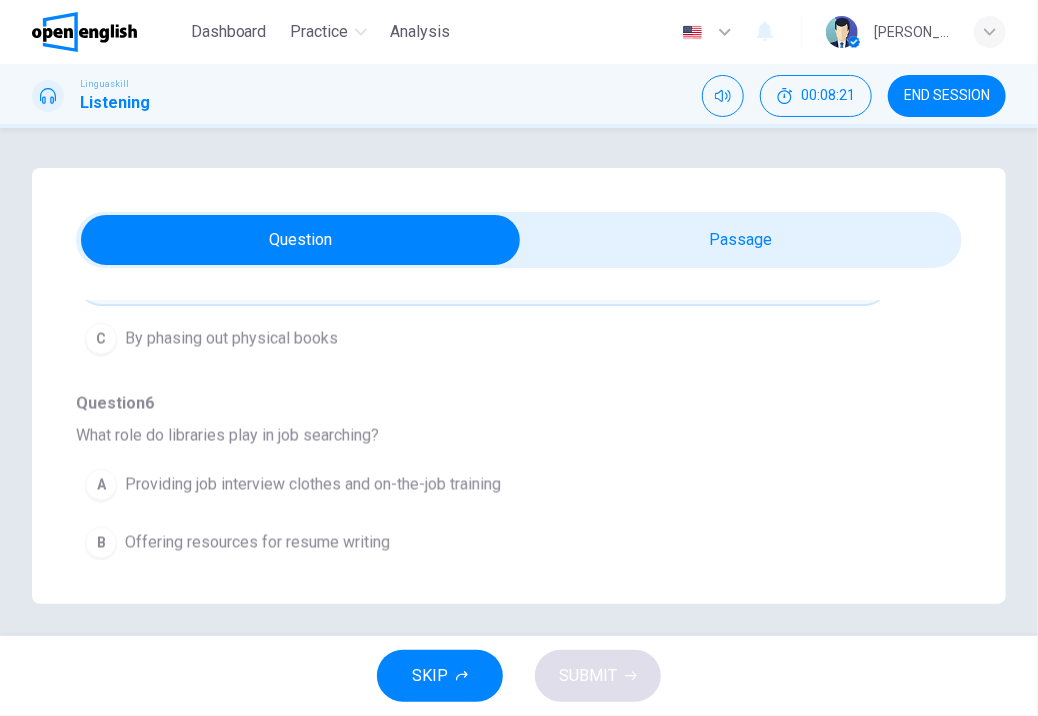scroll, scrollTop: 1160, scrollLeft: 0, axis: vertical 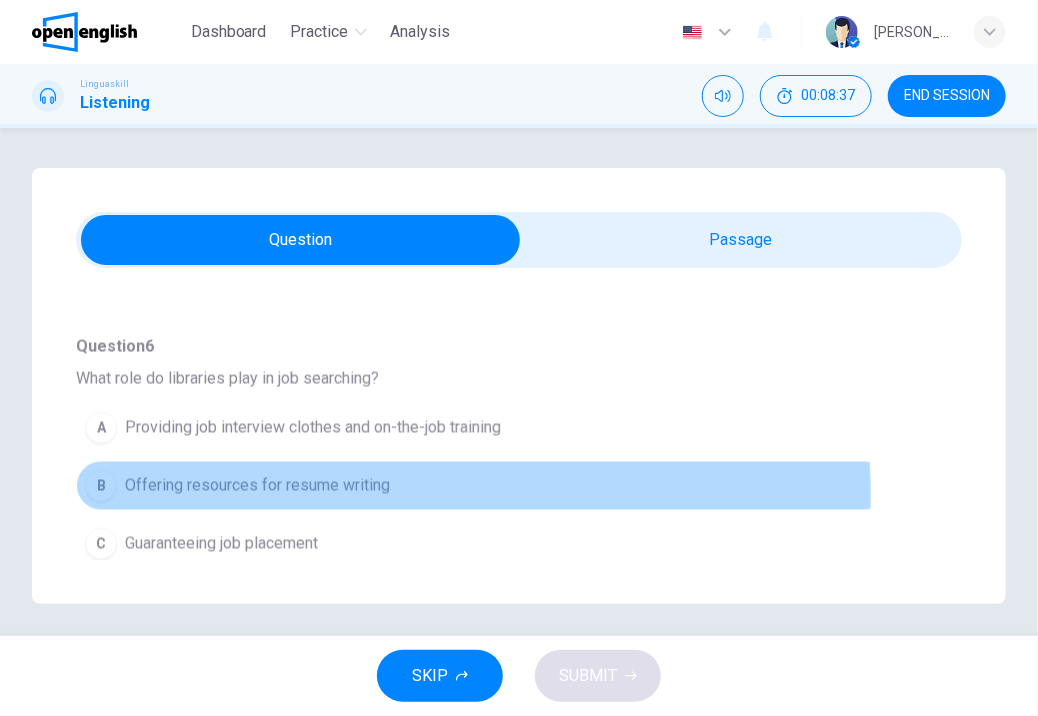 click on "Offering resources for resume writing" at bounding box center (257, 486) 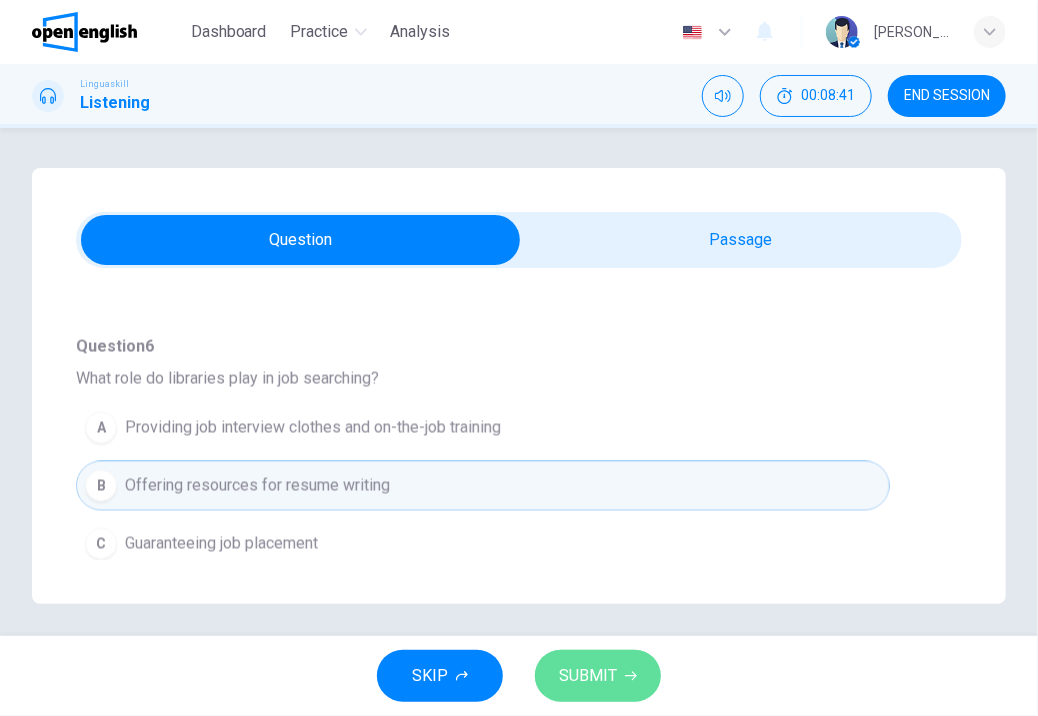 click on "SUBMIT" at bounding box center [598, 676] 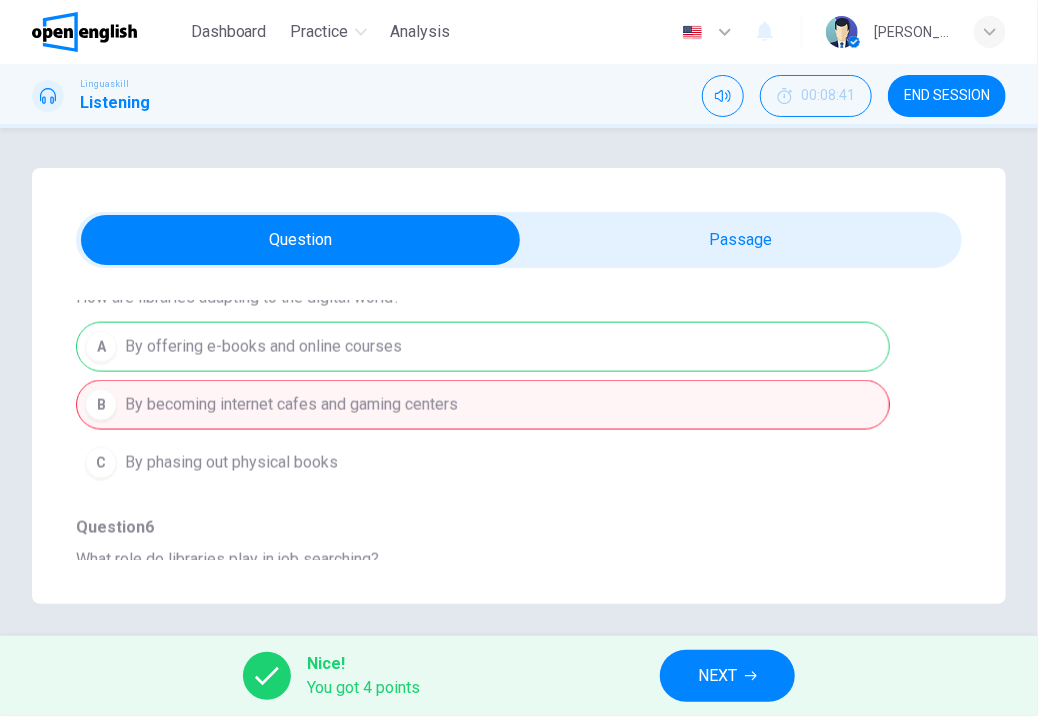 scroll, scrollTop: 997, scrollLeft: 0, axis: vertical 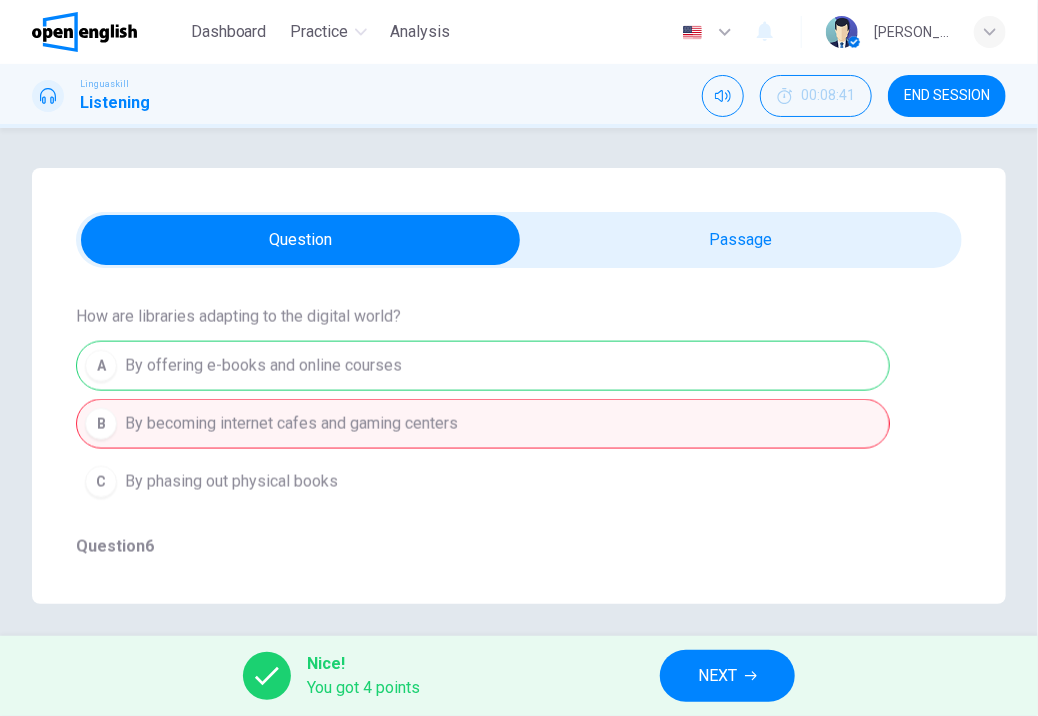 click on "NEXT" at bounding box center [717, 676] 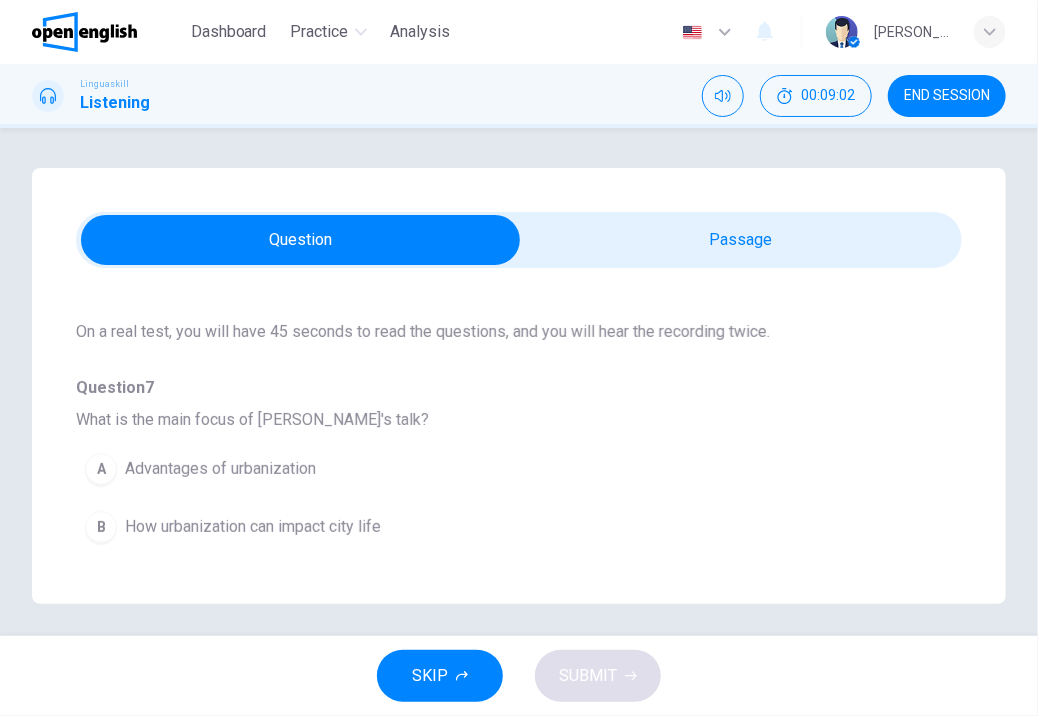 scroll, scrollTop: 120, scrollLeft: 0, axis: vertical 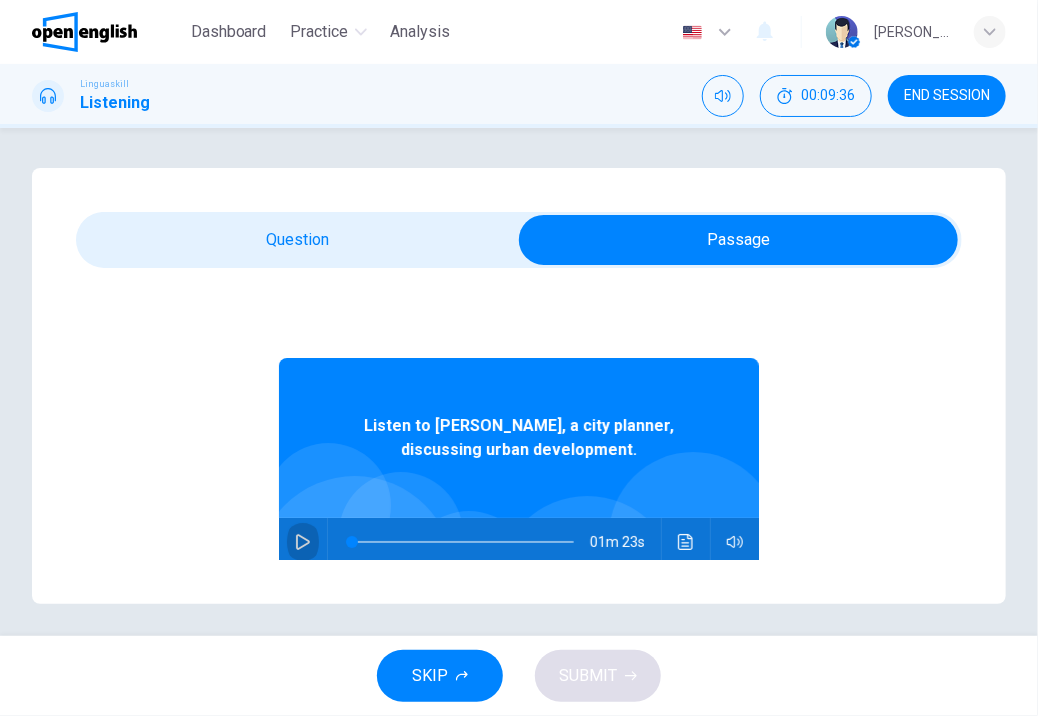 click 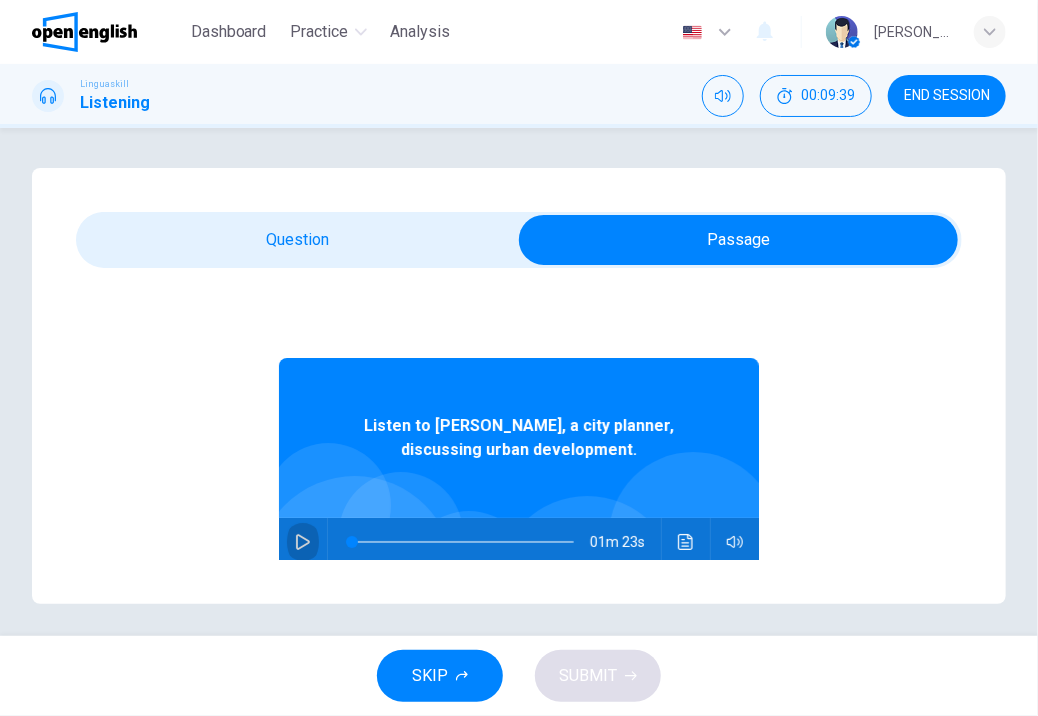 click 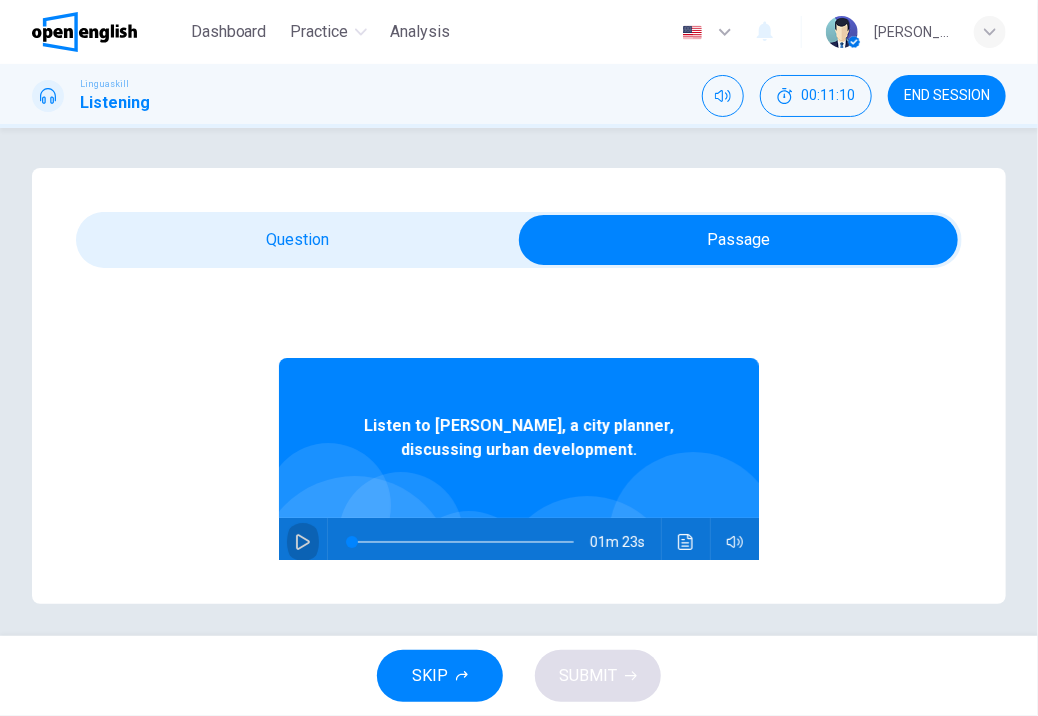 click 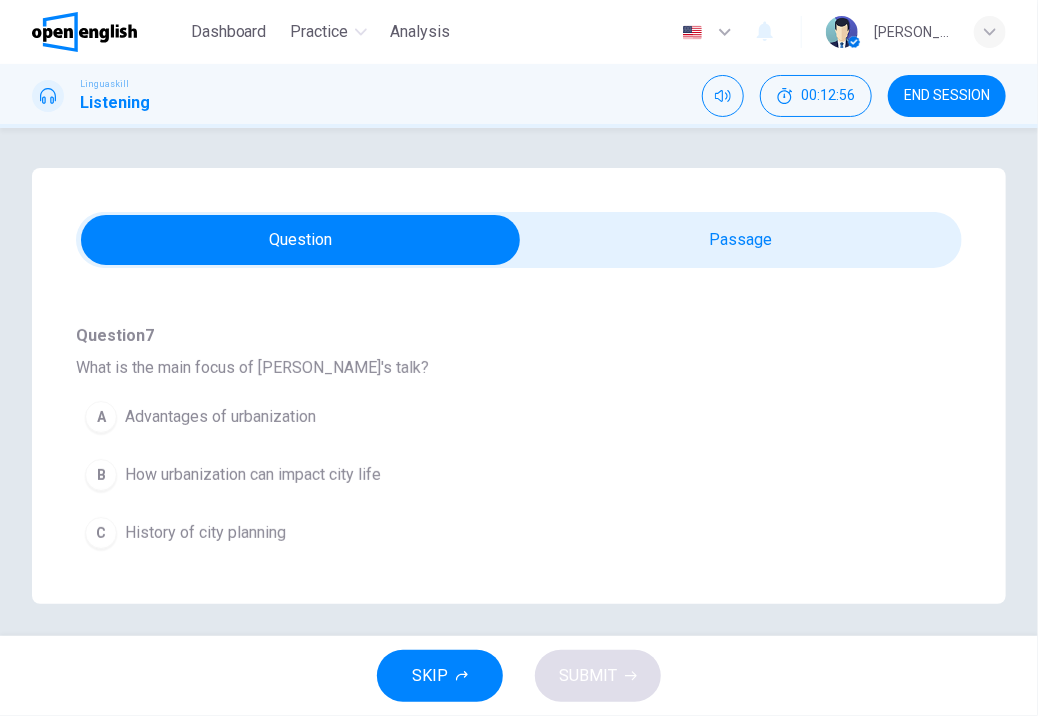 click on "Advantages of urbanization" at bounding box center (220, 417) 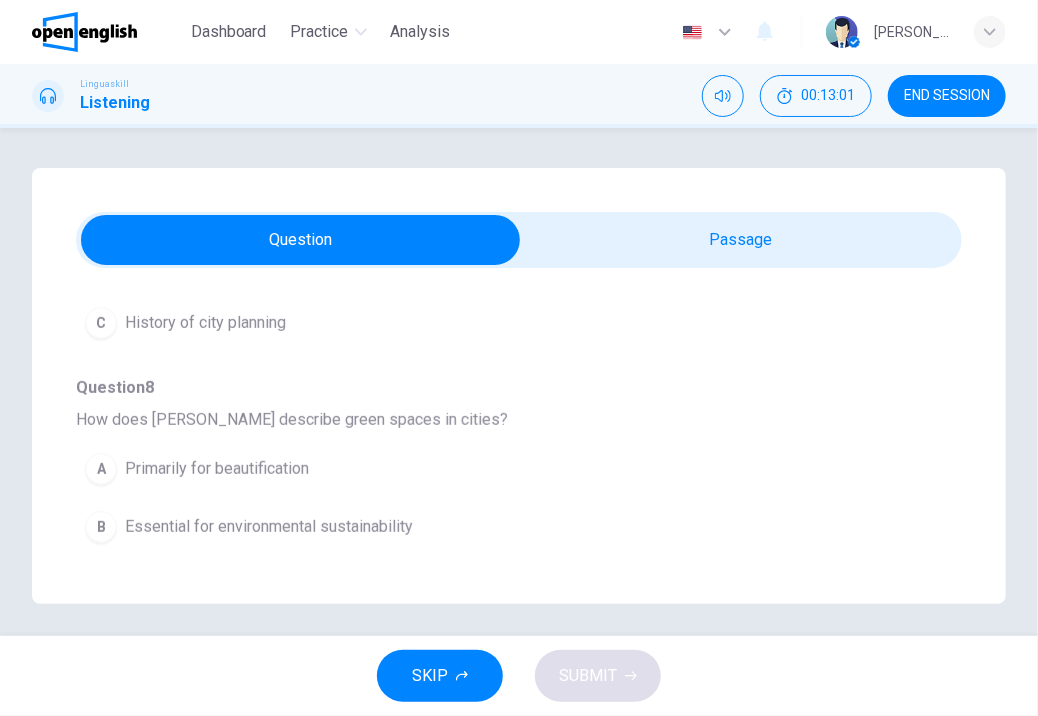 scroll, scrollTop: 400, scrollLeft: 0, axis: vertical 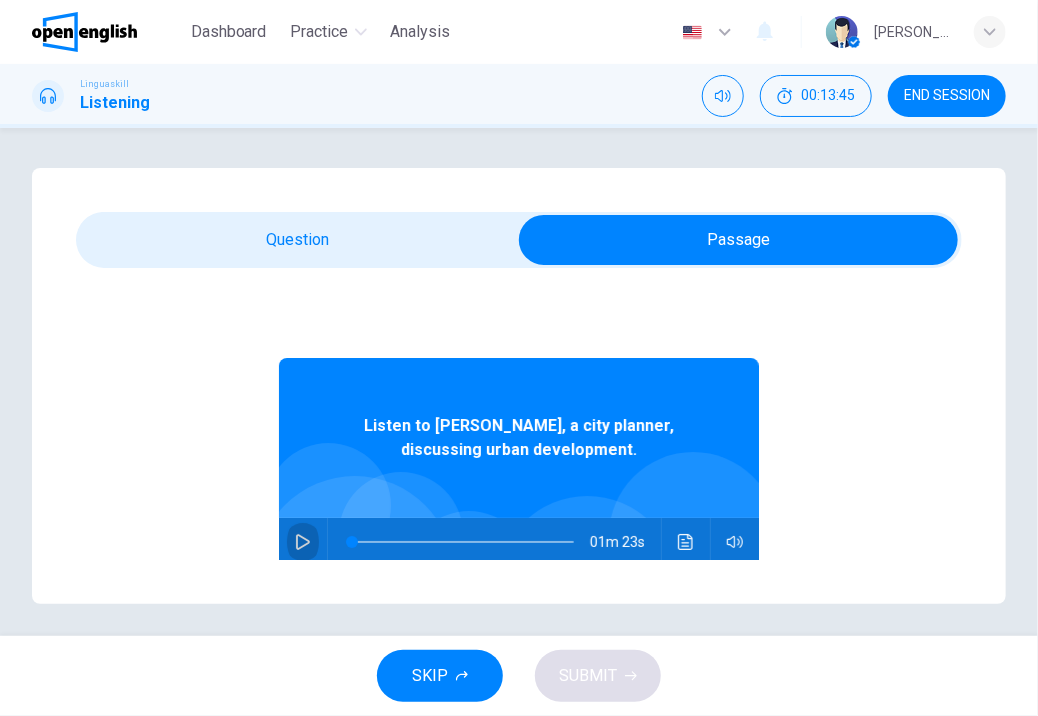 click 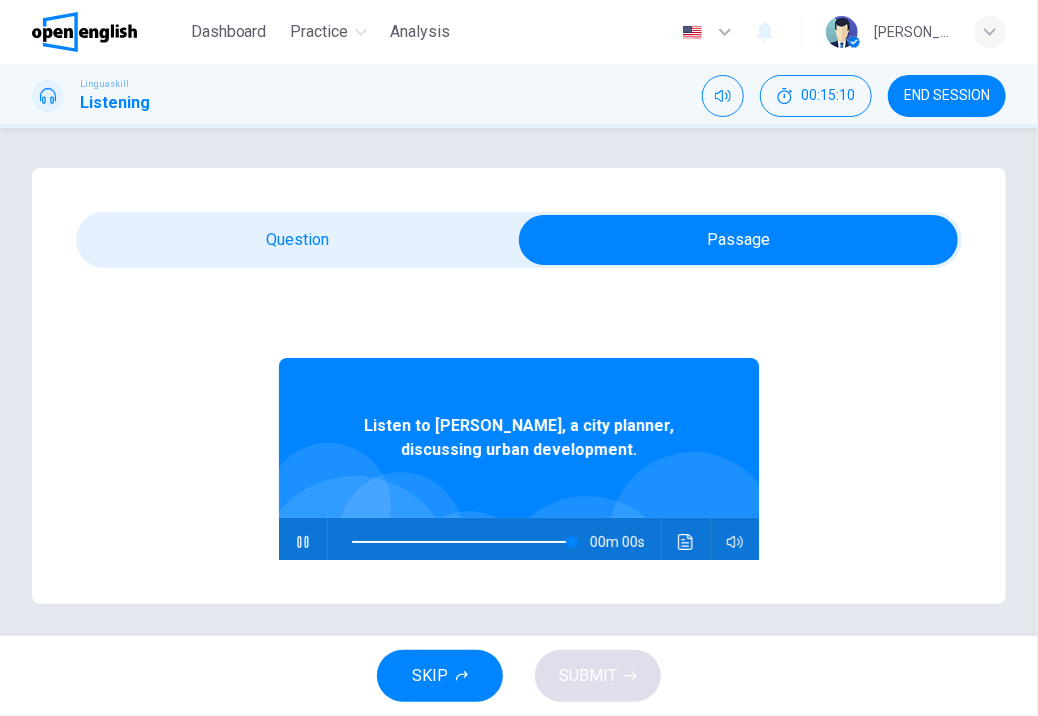 type on "*" 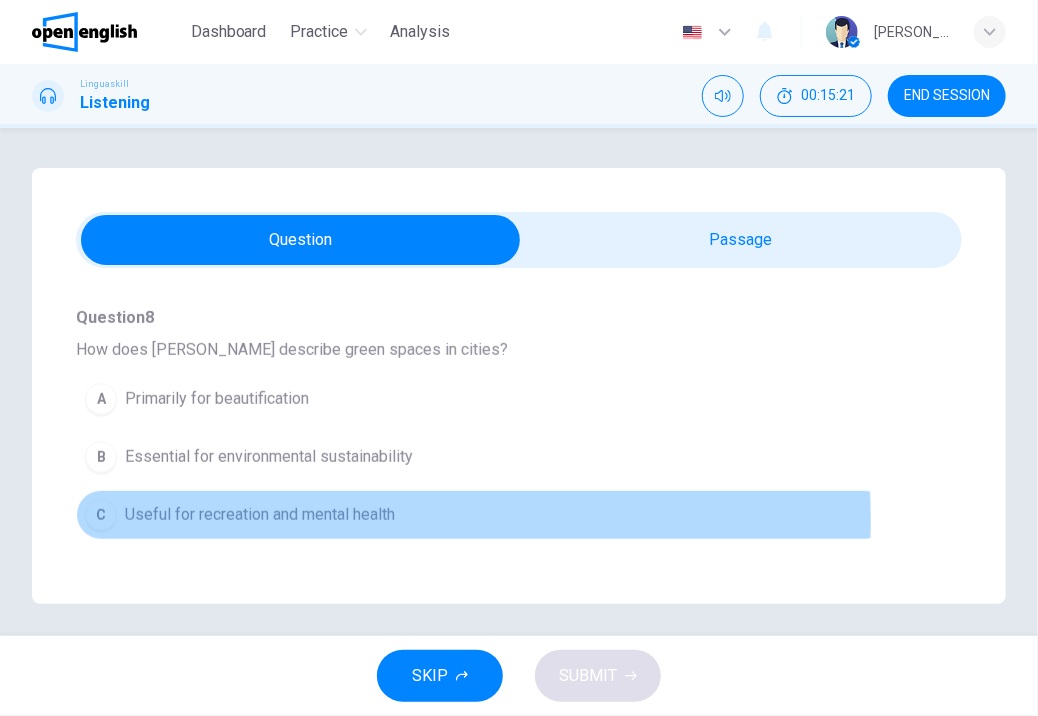click on "Useful for recreation and mental health" at bounding box center [260, 515] 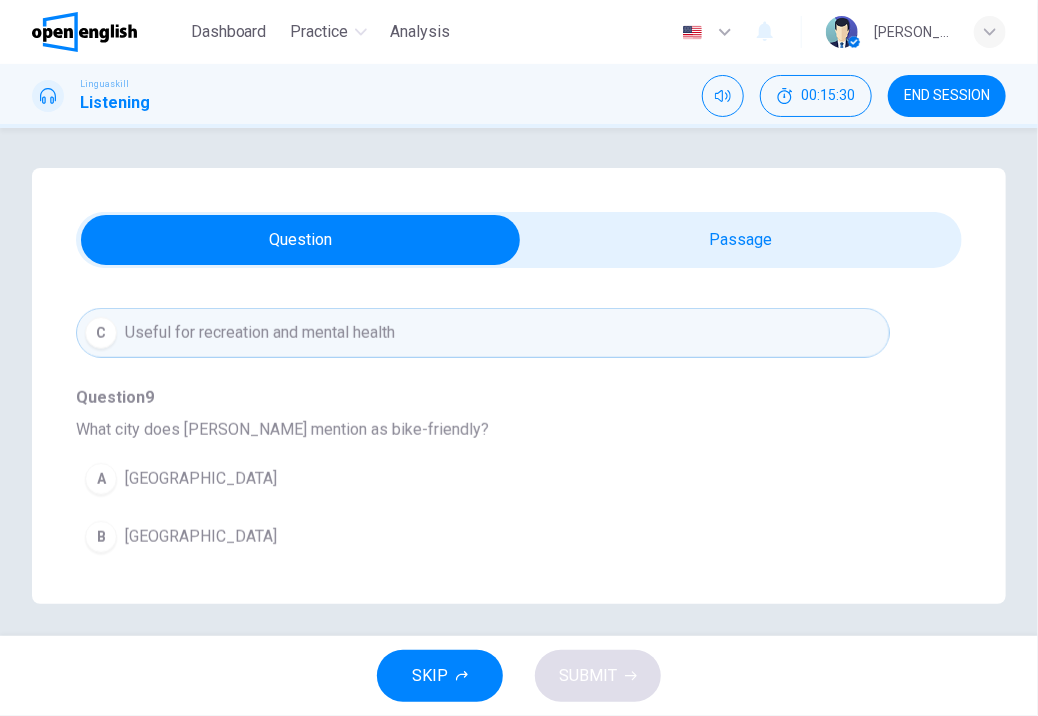 scroll, scrollTop: 640, scrollLeft: 0, axis: vertical 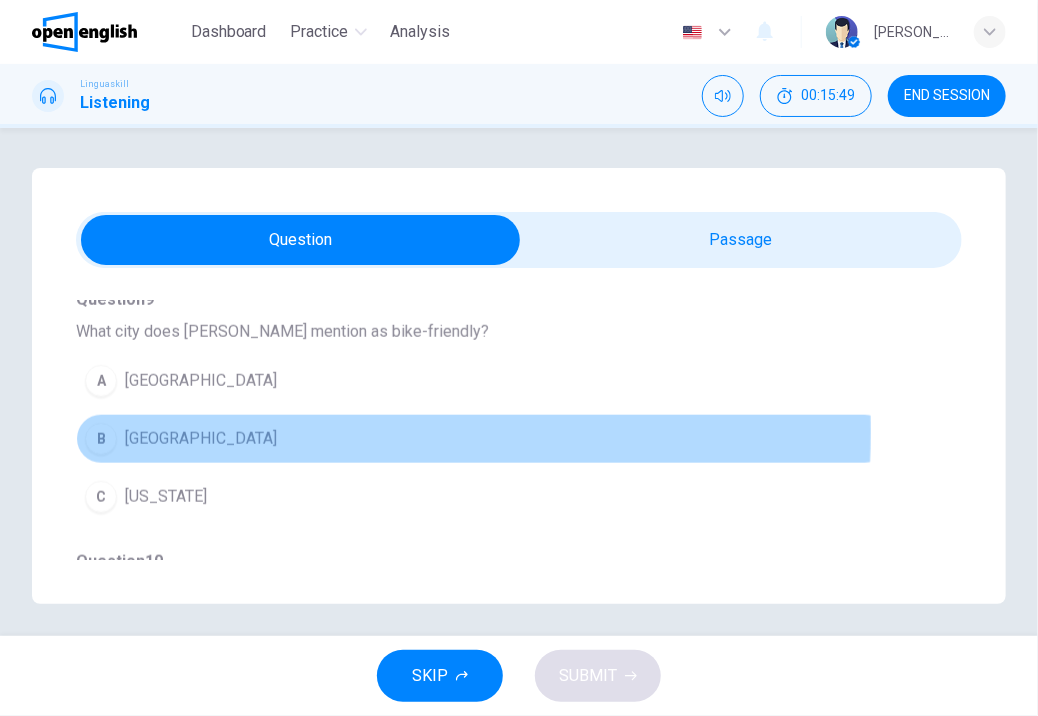 click on "[GEOGRAPHIC_DATA]" at bounding box center [201, 439] 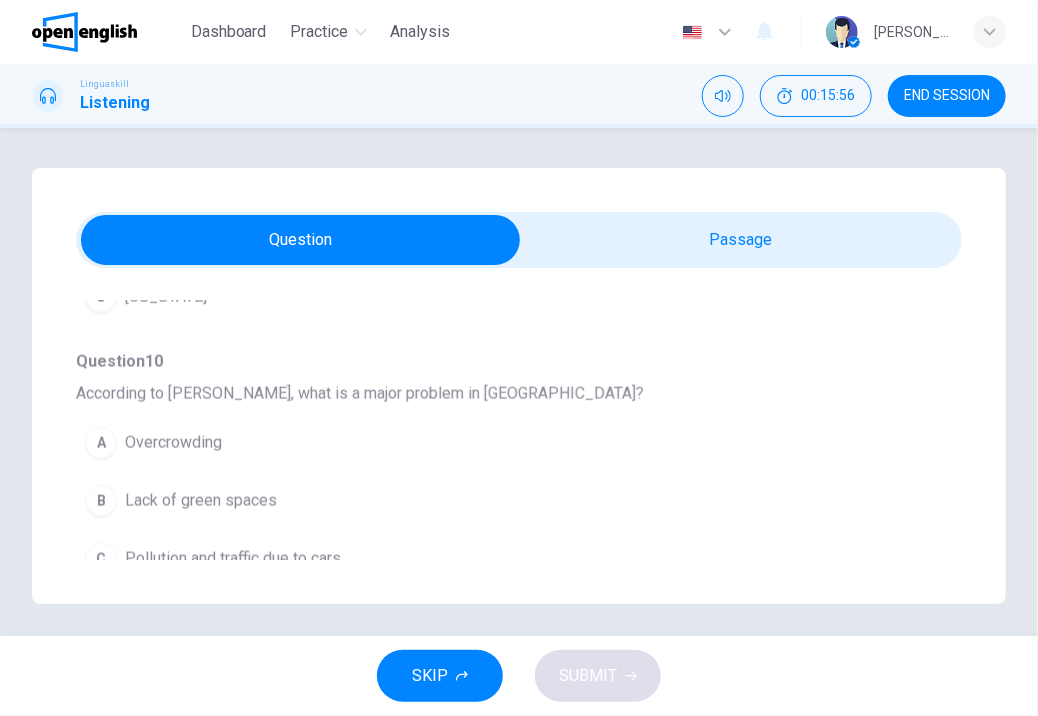 scroll, scrollTop: 960, scrollLeft: 0, axis: vertical 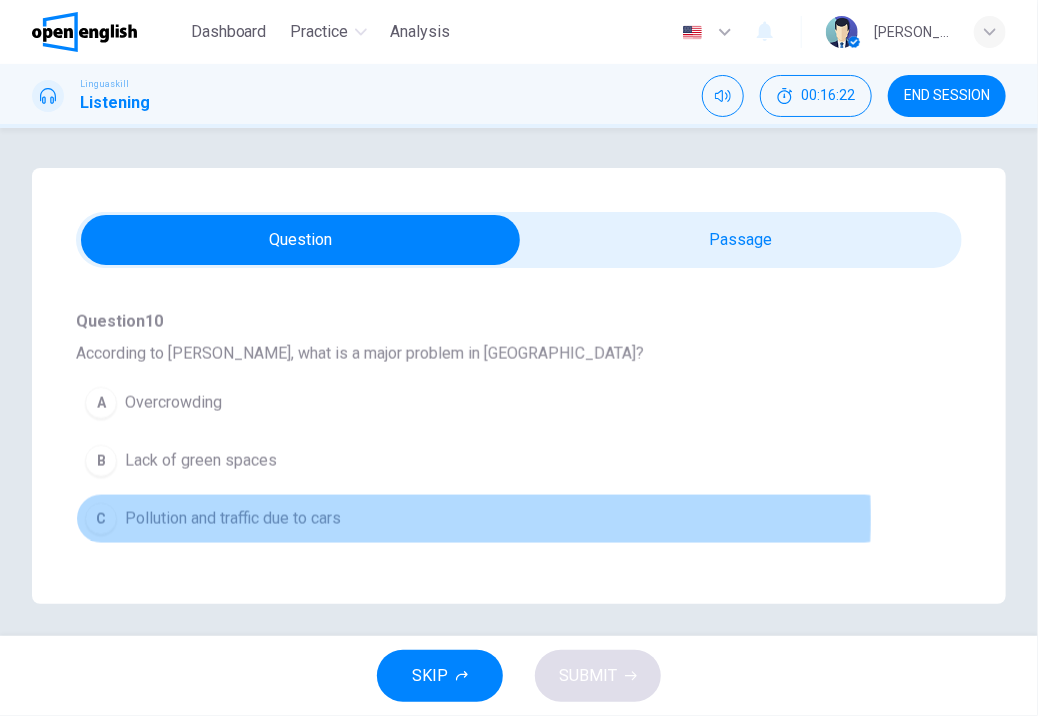 click on "Pollution and traffic due to cars" at bounding box center [233, 519] 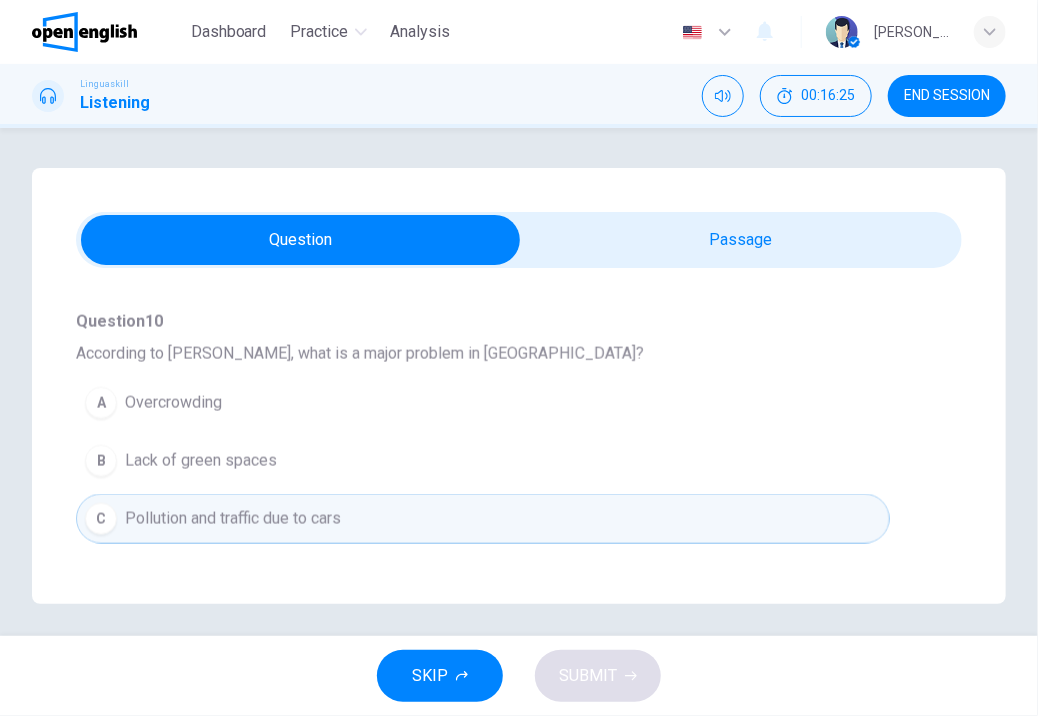click on "Question 7 - 11 For these questions, choose the correct answer. On a real test, you will have 45 seconds to read the questions, and you will hear the recording twice. Question  7 What is the main focus of [PERSON_NAME]'s talk? A Advantages of urbanization B How urbanization can impact city life C History of city planning Question  8 How does [PERSON_NAME] describe green spaces in cities? A Primarily for beautification B Essential for environmental sustainability C Useful for recreation and mental health Question  9 What city does [PERSON_NAME] mention as bike-friendly? A Los Angeles B Copenhagen C [US_STATE] Question  10 According to [PERSON_NAME], what is a major problem in [GEOGRAPHIC_DATA]? A Overcrowding B Lack of green spaces C Pollution and traffic due to cars Question  11 What is the primary goal of city planners as per [PERSON_NAME]? A To balance development and sustainability B To ensure cities look aesthetically pleasing C To promote public transportation Listen to [PERSON_NAME], a city planner, discussing urban development. 01m 23s" at bounding box center (519, 386) 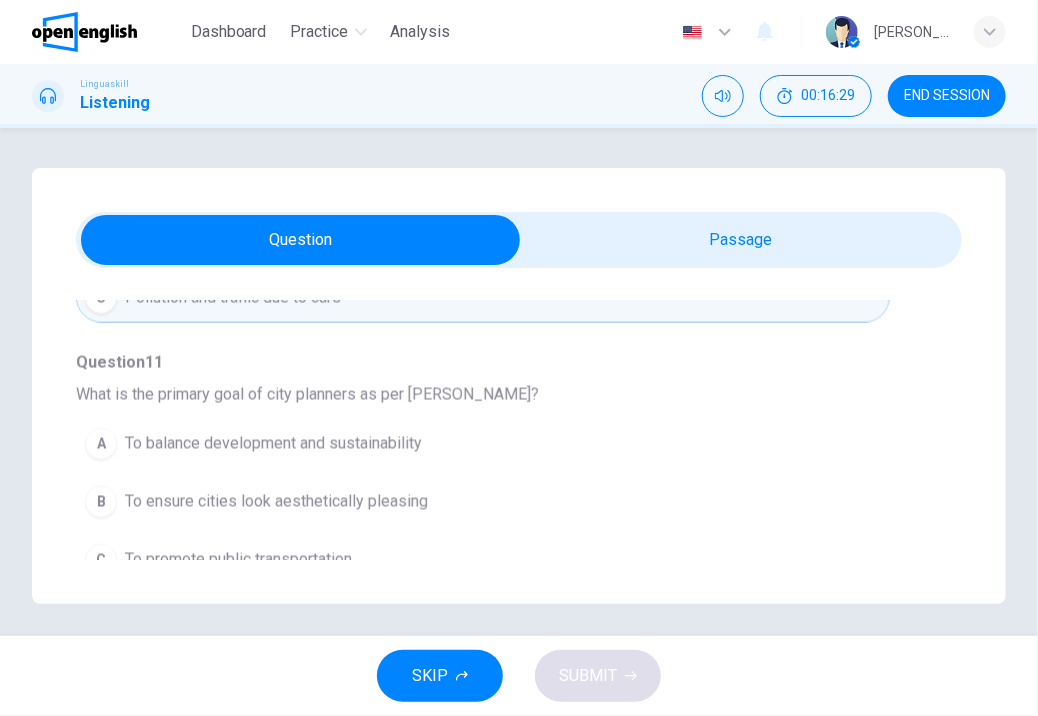 scroll, scrollTop: 1197, scrollLeft: 0, axis: vertical 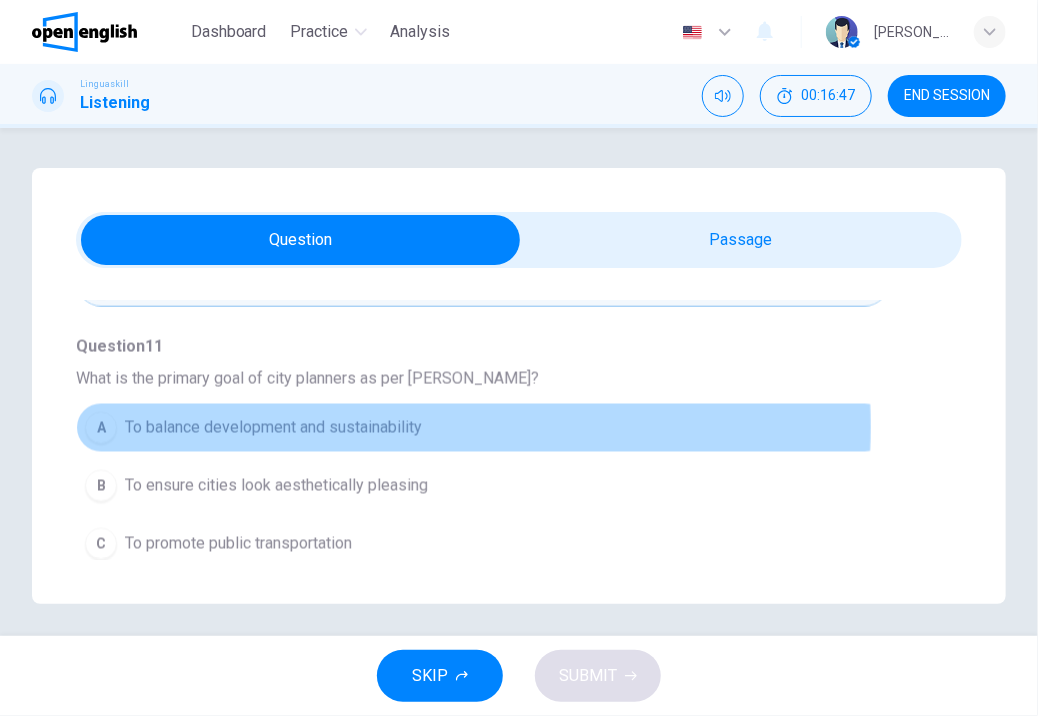 click on "To balance development and sustainability" at bounding box center (273, 428) 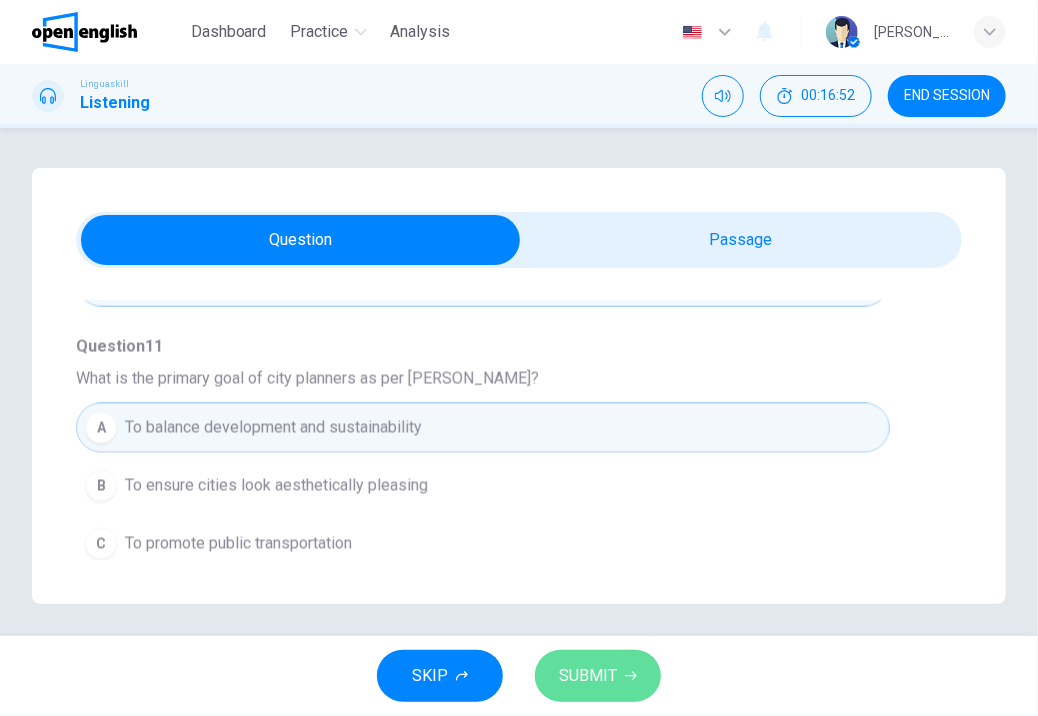click on "SUBMIT" at bounding box center (588, 676) 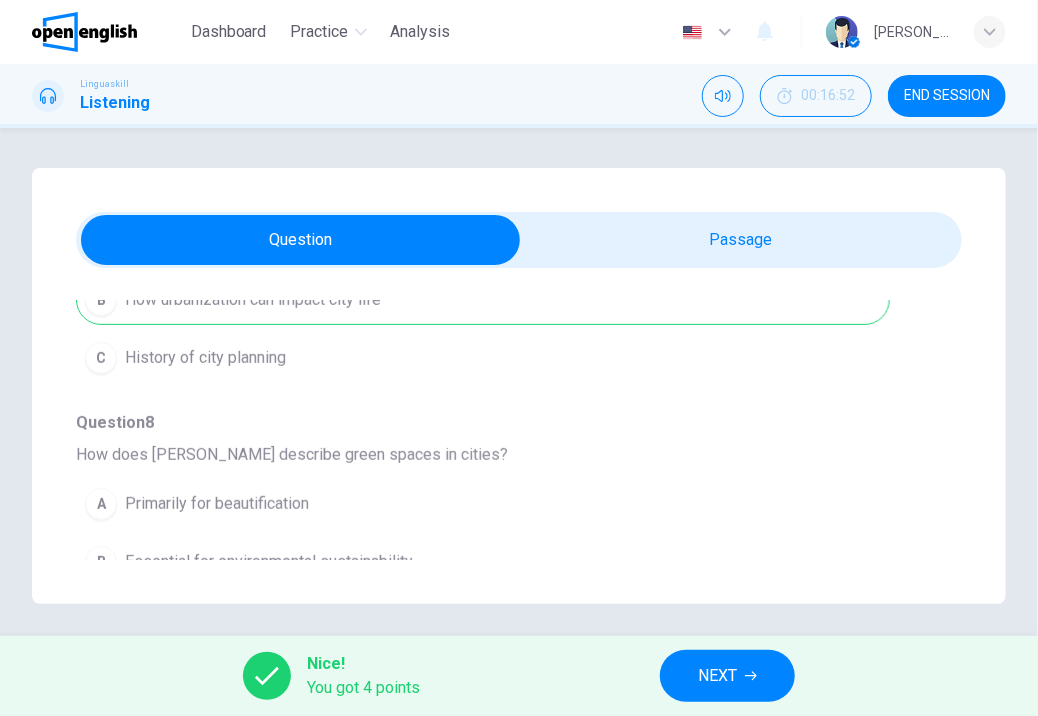 scroll, scrollTop: 357, scrollLeft: 0, axis: vertical 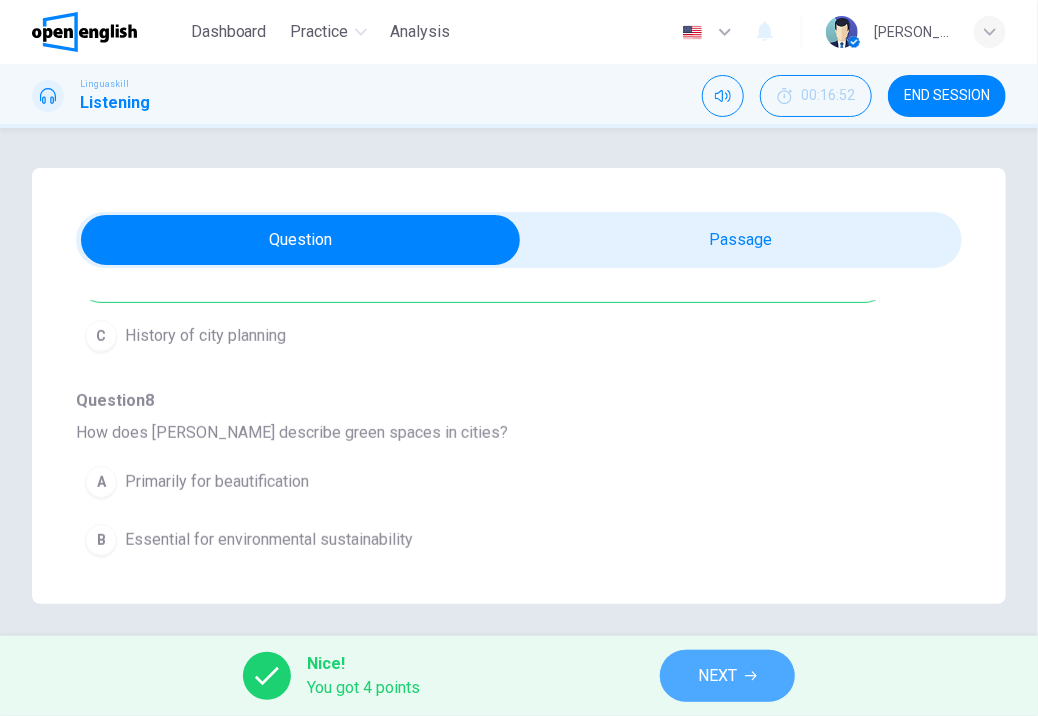 click on "NEXT" at bounding box center [717, 676] 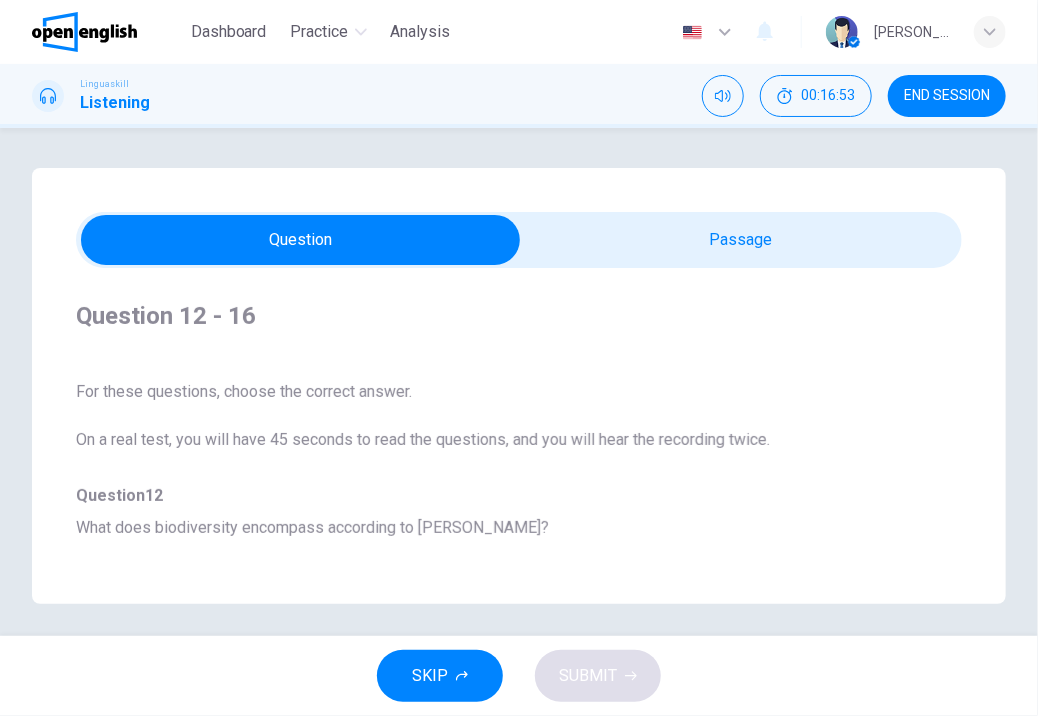 click on "SKIP SUBMIT" at bounding box center [519, 676] 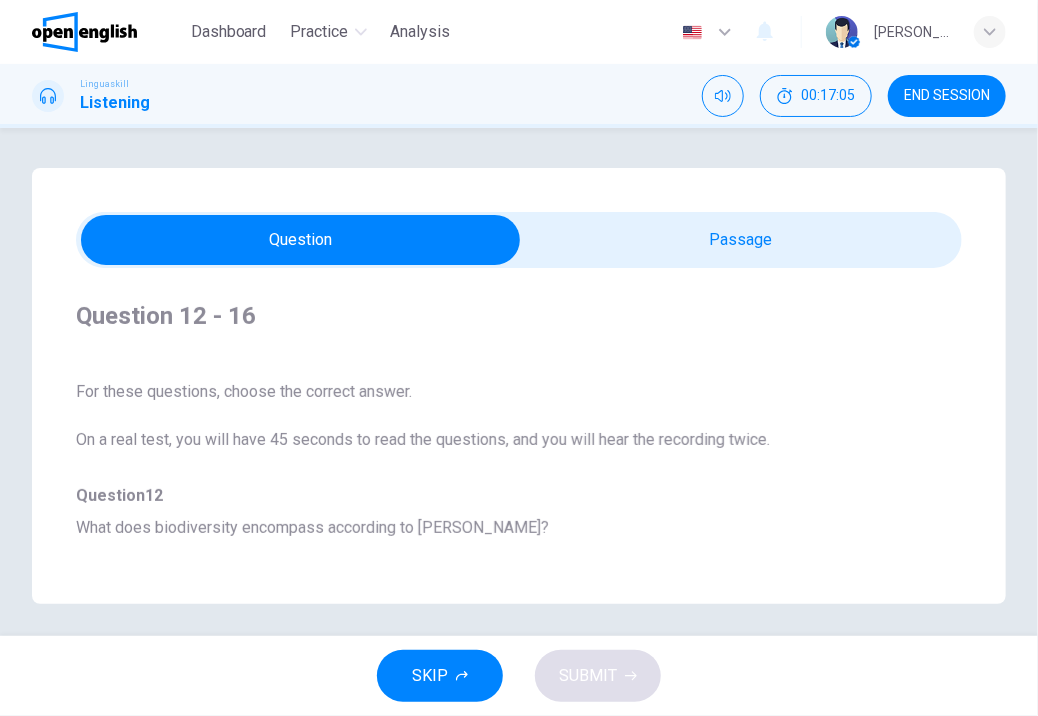 click on "Question 12 - 16 For these questions, choose the correct answer. On a real test, you will have 45 seconds to read the questions, and you will hear the recording twice. Question  12 What does biodiversity encompass according to [PERSON_NAME]? A Only the number of different species B Variety of life and ecological roles C Only endangered species Question  13 Why are bees significant for biodiversity? A They are the largest species B They are a source of honey C They act as primary pollinators Question  14 What consequence does [PERSON_NAME] mention about the loss of biodiversity? A More urban development B Increased agricultural productivity C Ecosystems becoming less resilient Question  15 What is a main cause of biodiversity reduction? A Human activities like deforestation B Natural disasters C Alien species invasion Question  16 How can individuals contribute to biodiversity conservation? A [DEMOGRAPHIC_DATA] participating in wildlife expeditions B Reducing waste and supporting sustainable products C By becoming a vegetarian" at bounding box center (519, 386) 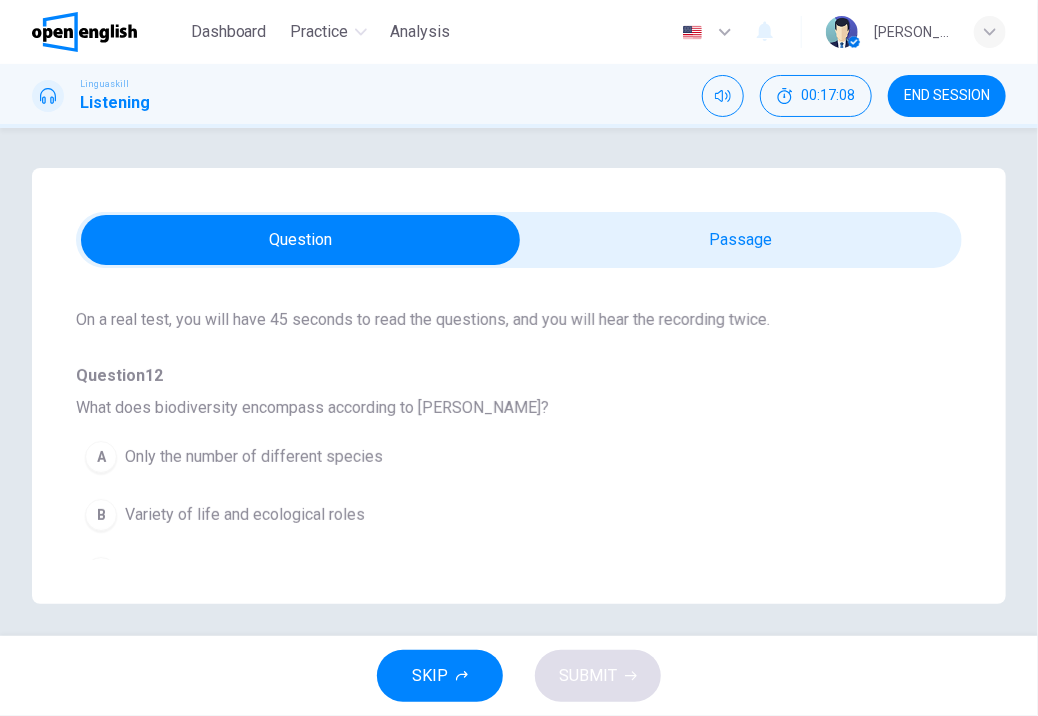 scroll, scrollTop: 160, scrollLeft: 0, axis: vertical 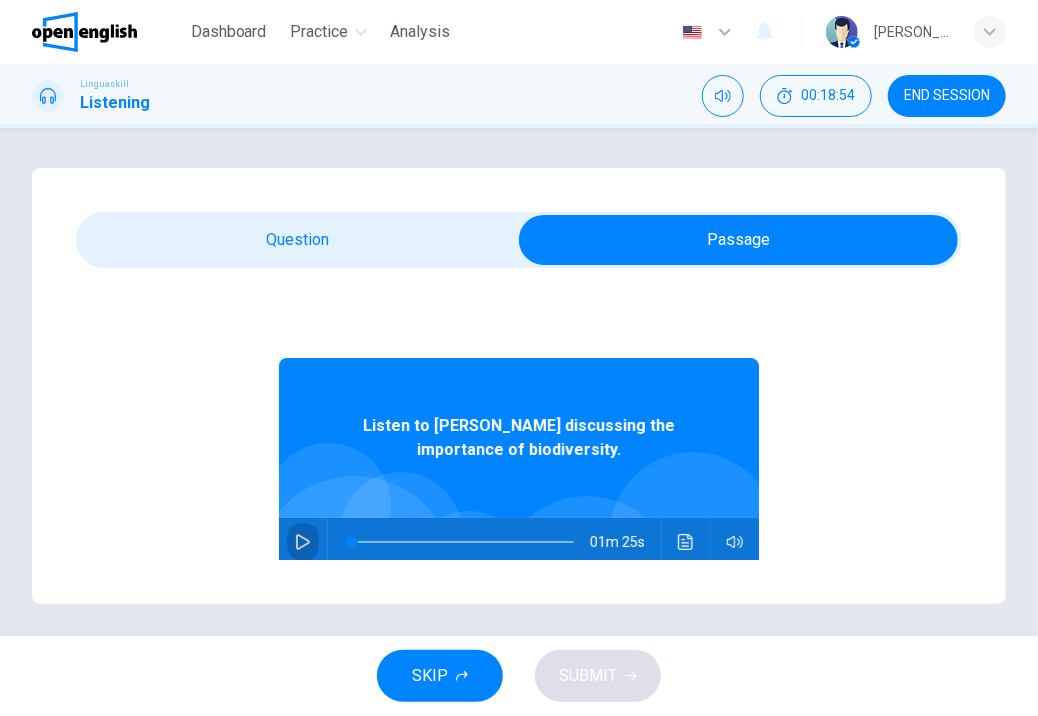 click 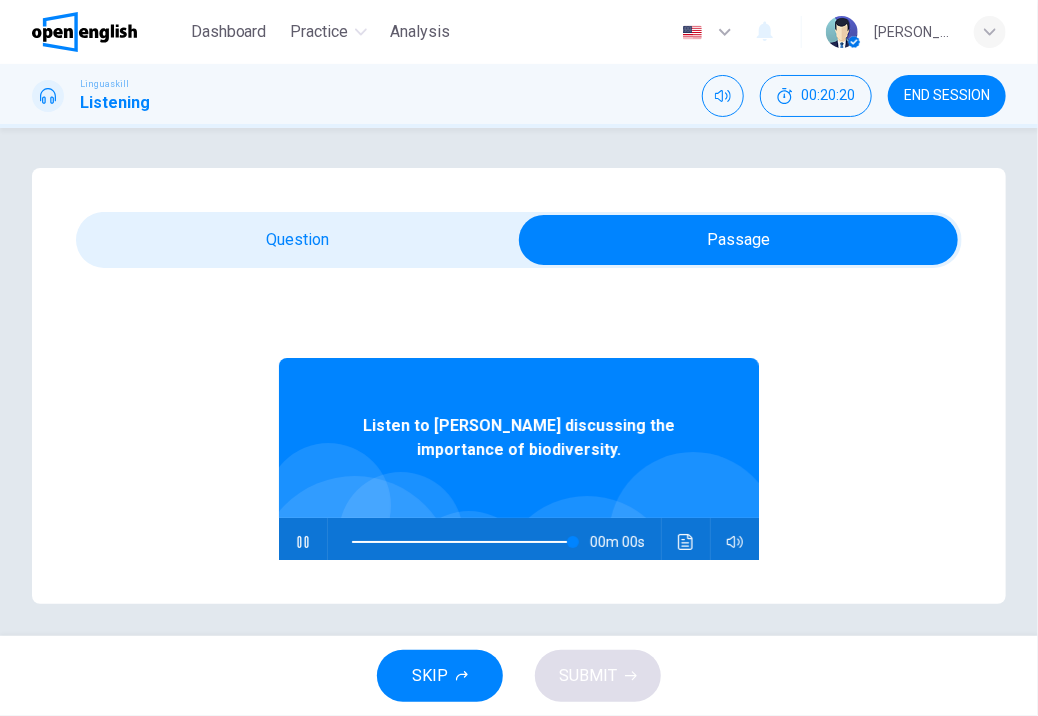 type on "*" 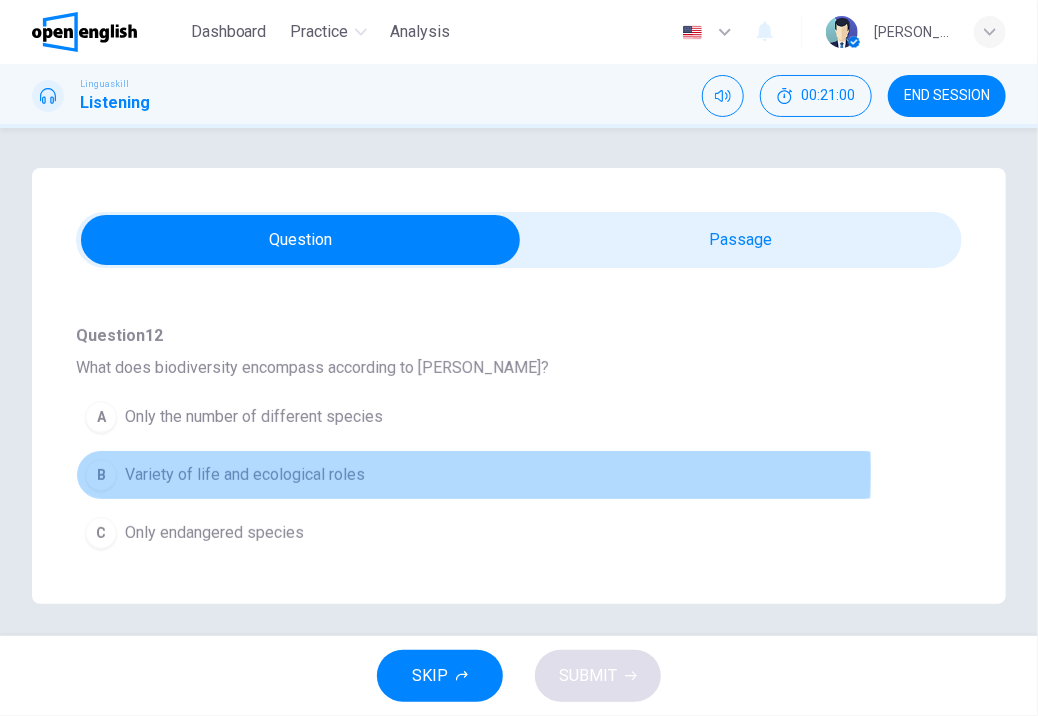 click on "Variety of life and ecological roles" at bounding box center [245, 475] 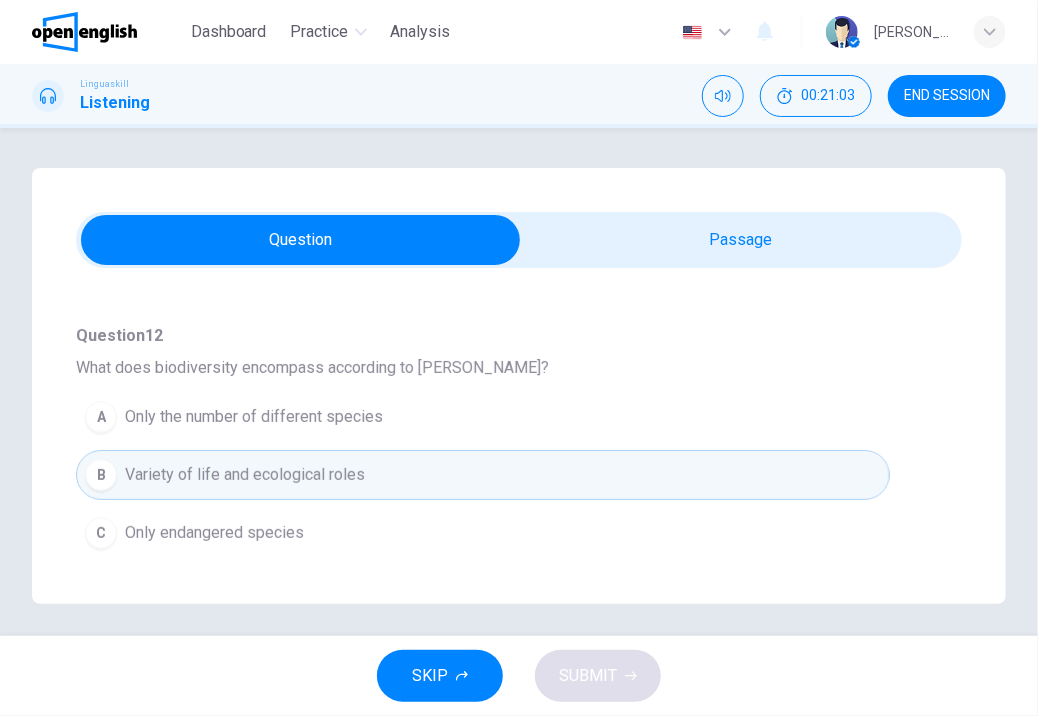 click on "Question 12 - 16 For these questions, choose the correct answer. On a real test, you will have 45 seconds to read the questions, and you will hear the recording twice. Question  12 What does biodiversity encompass according to [PERSON_NAME]? A Only the number of different species B Variety of life and ecological roles C Only endangered species Question  13 Why are bees significant for biodiversity? A They are the largest species B They are a source of honey C They act as primary pollinators Question  14 What consequence does [PERSON_NAME] mention about the loss of biodiversity? A More urban development B Increased agricultural productivity C Ecosystems becoming less resilient Question  15 What is a main cause of biodiversity reduction? A Human activities like deforestation B Natural disasters C Alien species invasion Question  16 How can individuals contribute to biodiversity conservation? A [DEMOGRAPHIC_DATA] participating in wildlife expeditions B Reducing waste and supporting sustainable products C By becoming a vegetarian" at bounding box center [519, 386] 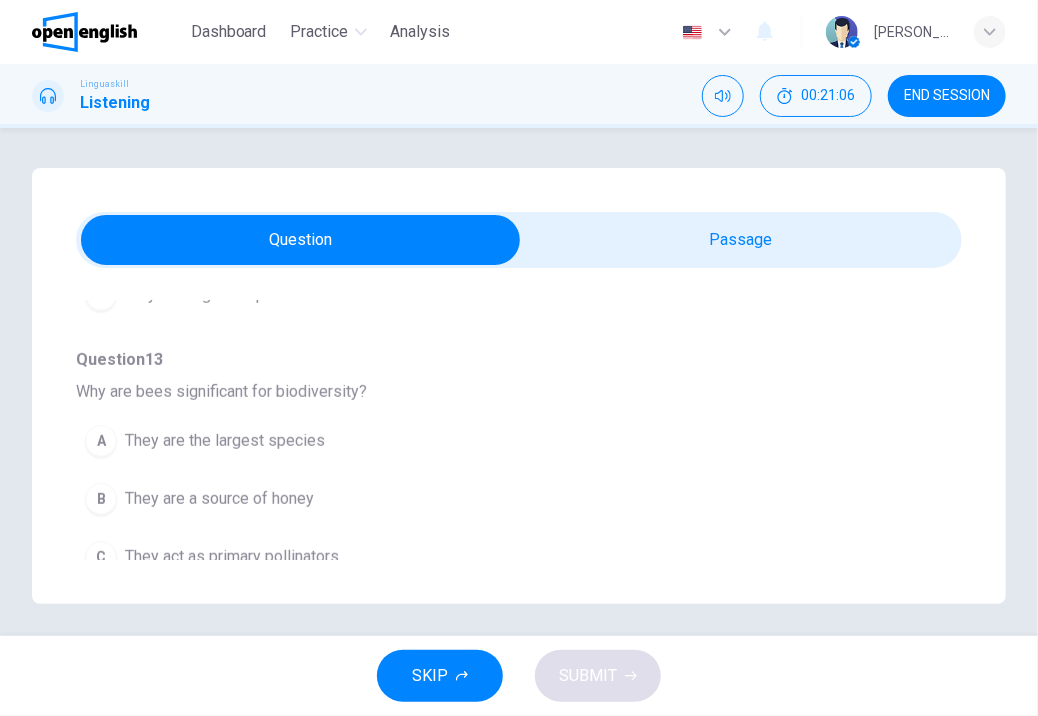 scroll, scrollTop: 400, scrollLeft: 0, axis: vertical 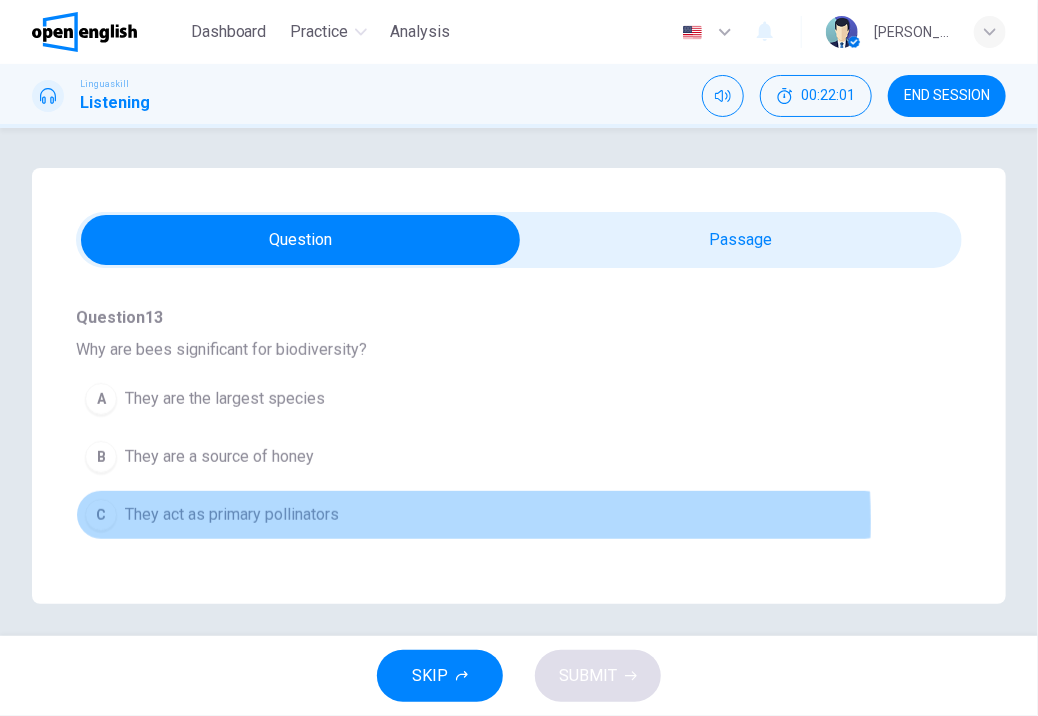 click on "They act as primary pollinators" at bounding box center [232, 515] 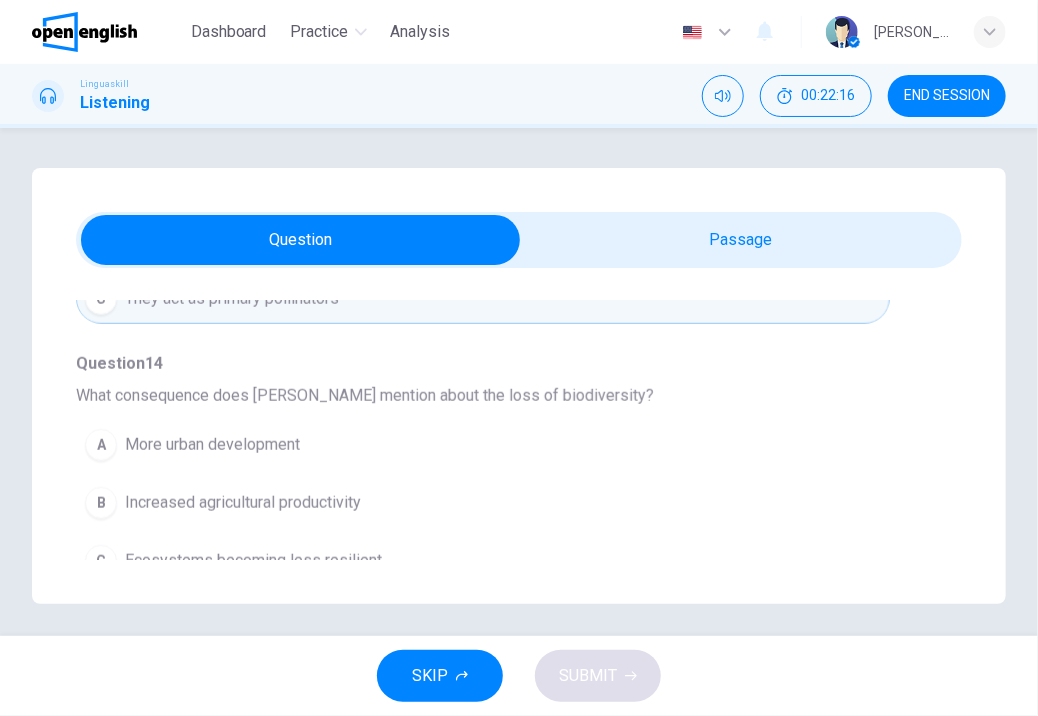 scroll, scrollTop: 680, scrollLeft: 0, axis: vertical 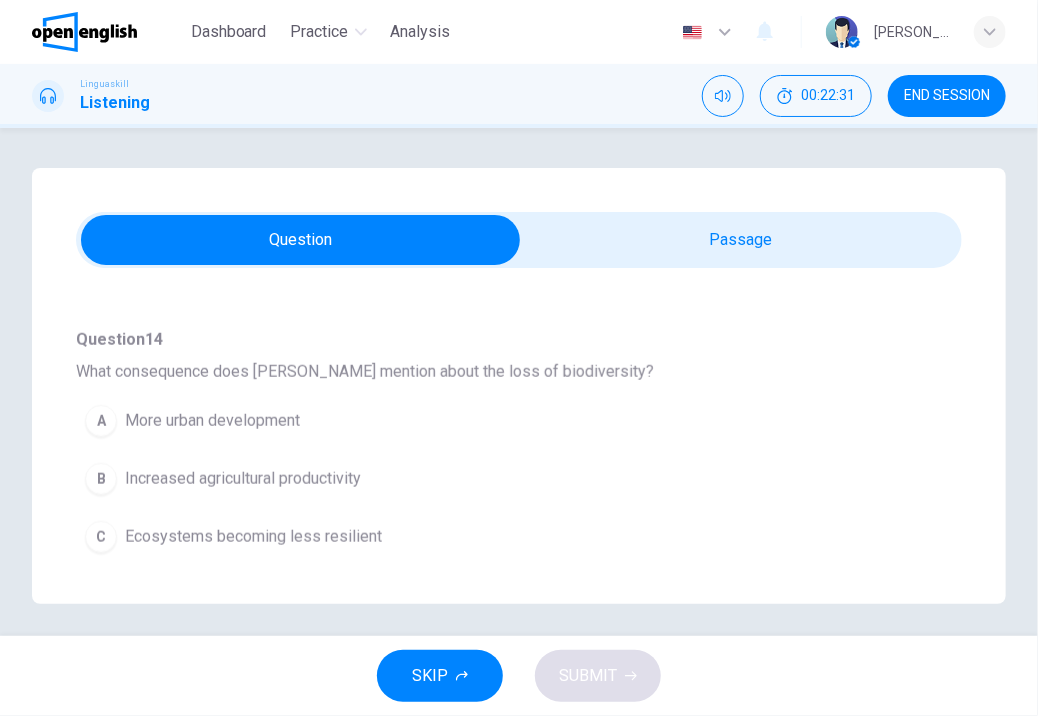 click on "Ecosystems becoming less resilient" at bounding box center [253, 537] 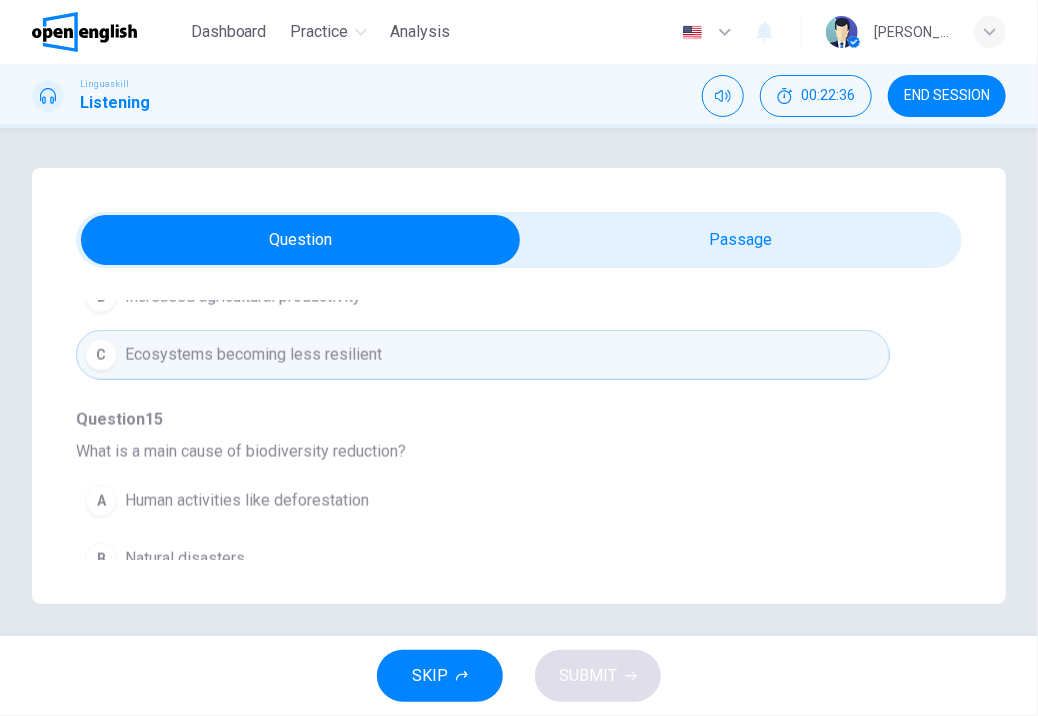 scroll, scrollTop: 880, scrollLeft: 0, axis: vertical 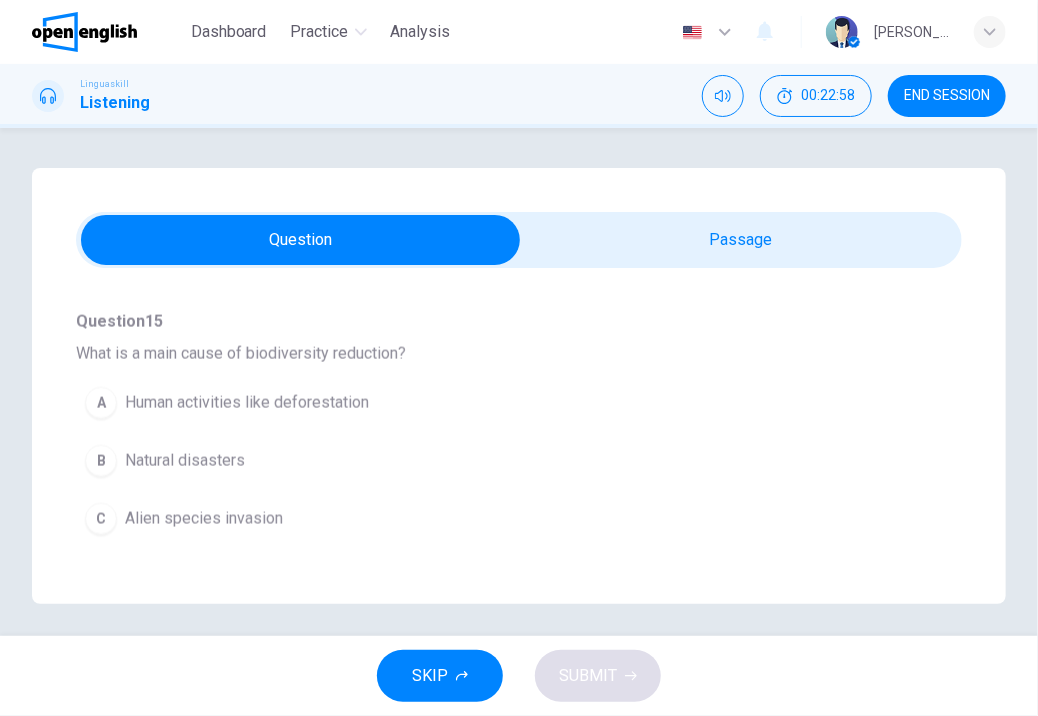 click on "Human activities like deforestation" at bounding box center (247, 403) 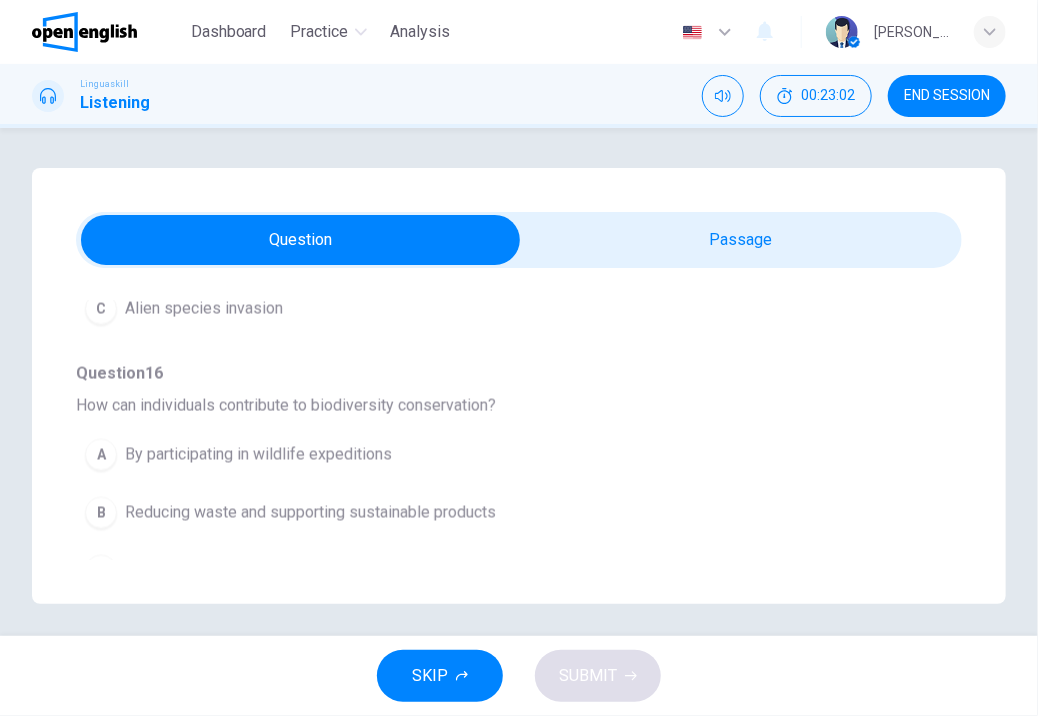scroll, scrollTop: 1197, scrollLeft: 0, axis: vertical 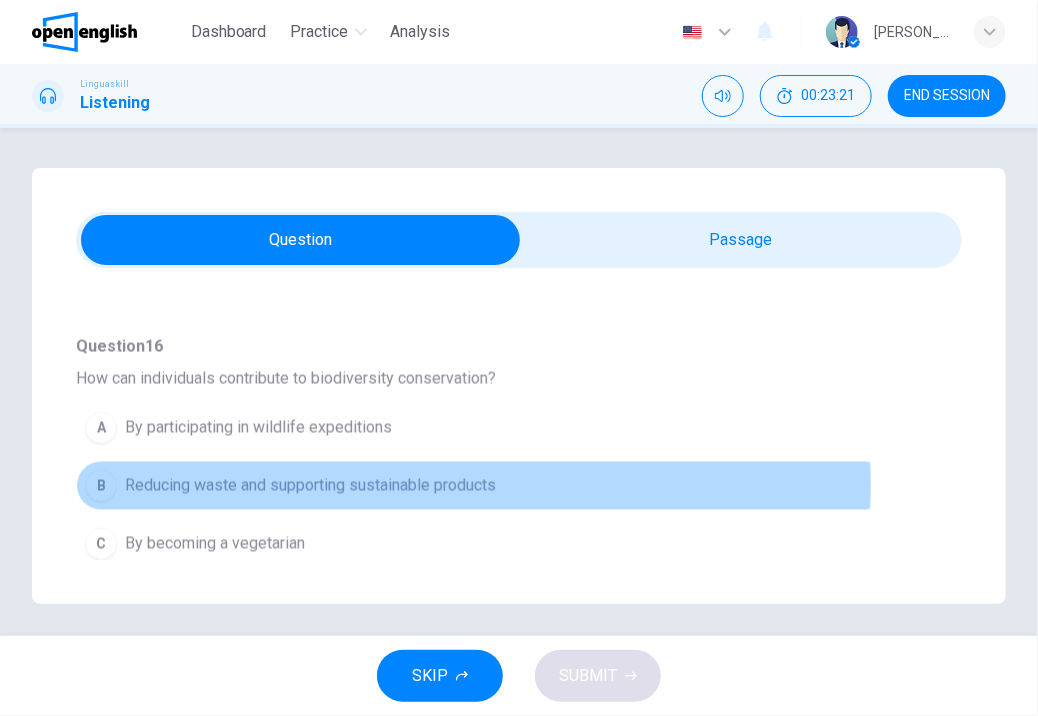 click on "Reducing waste and supporting sustainable products" at bounding box center [310, 486] 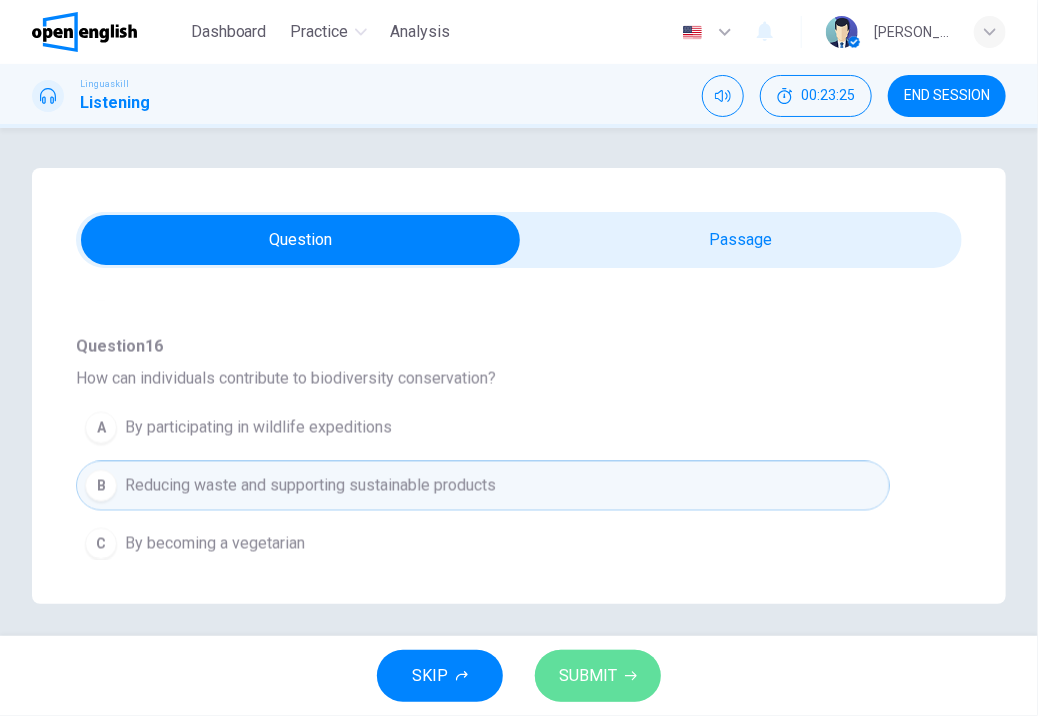 click on "SUBMIT" at bounding box center (588, 676) 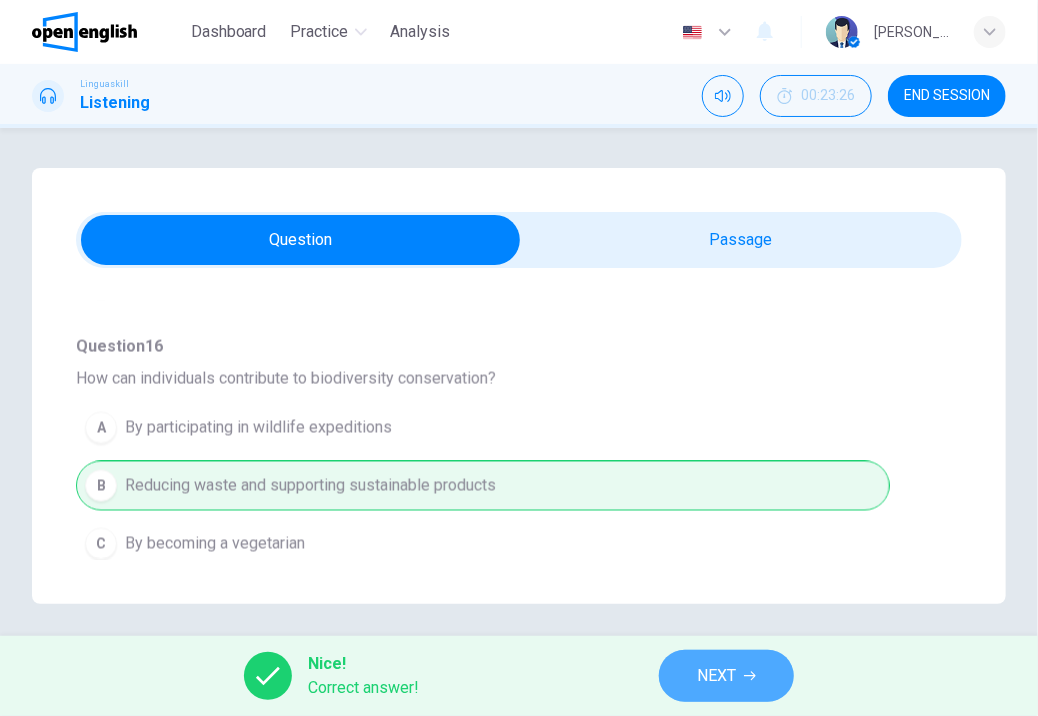 click on "NEXT" at bounding box center (716, 676) 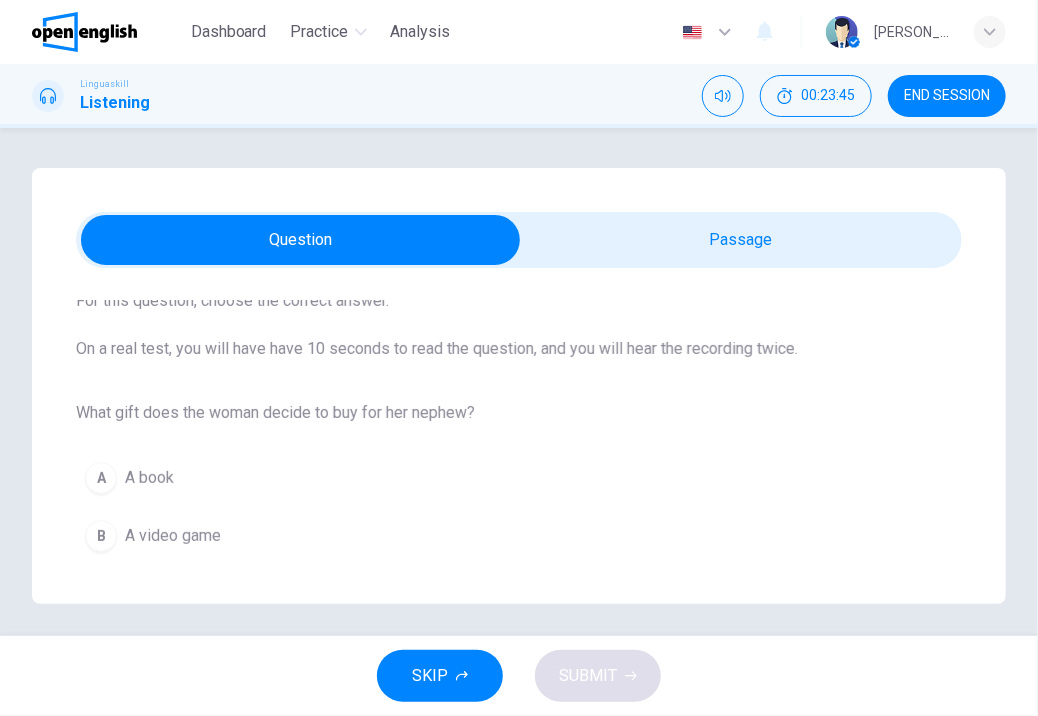scroll, scrollTop: 120, scrollLeft: 0, axis: vertical 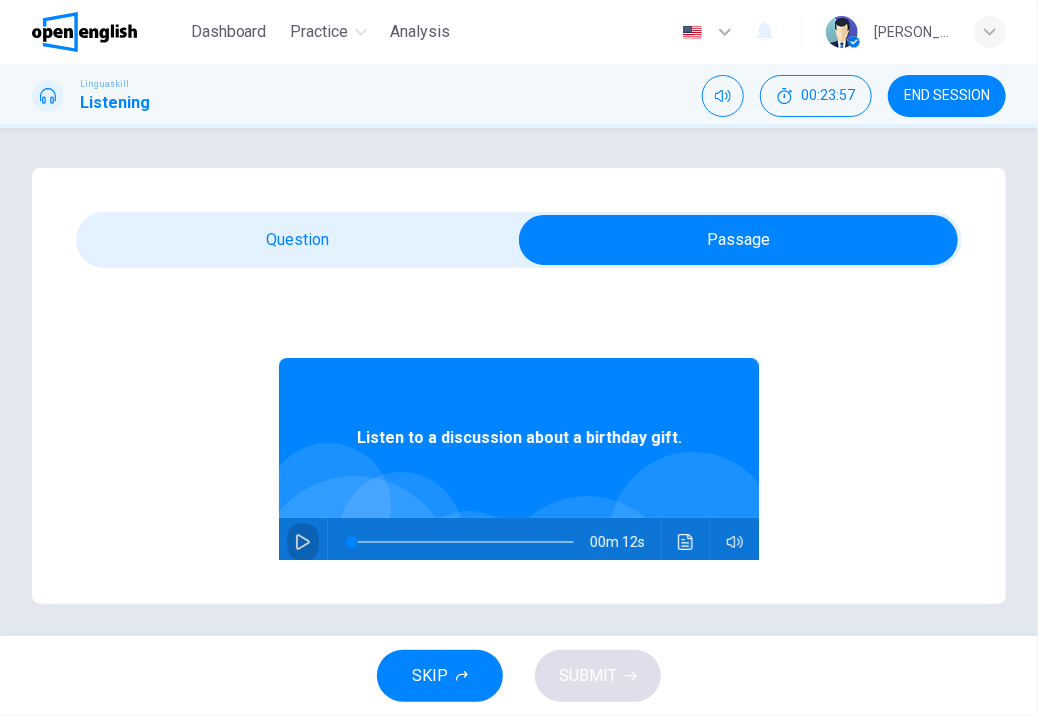 click 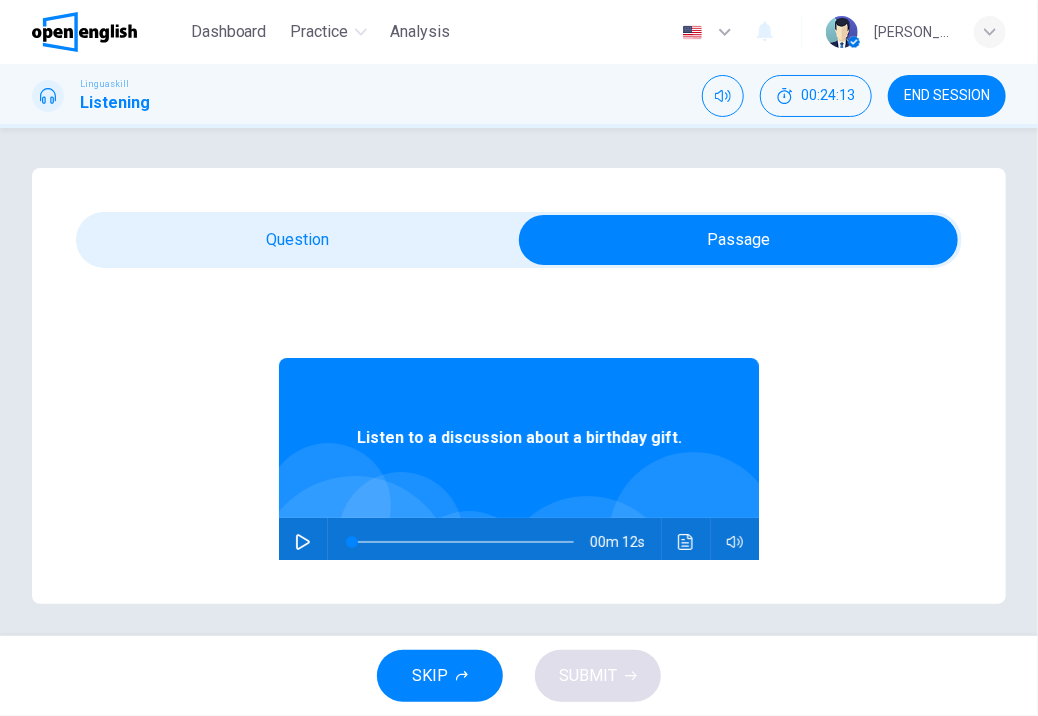 click 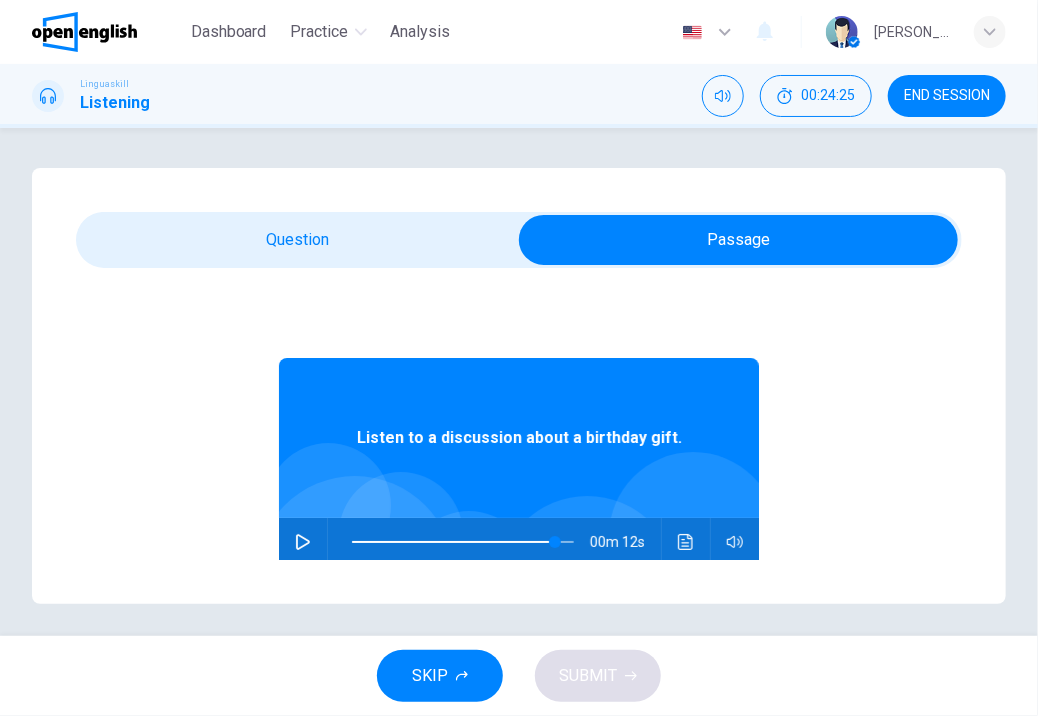type on "*" 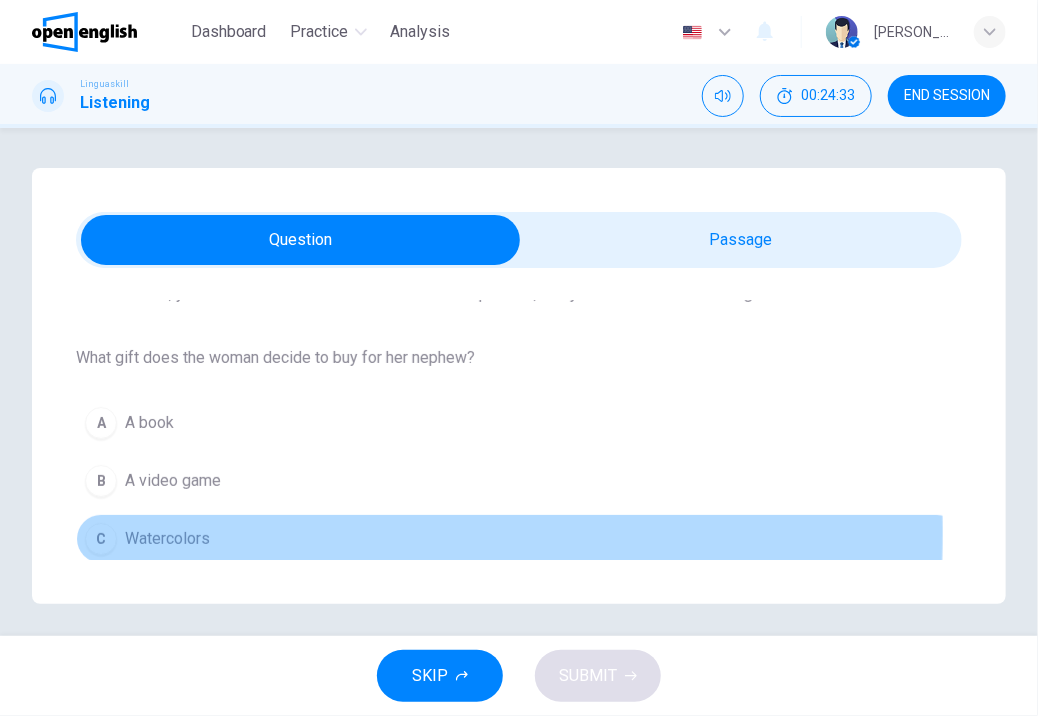 click on "Watercolors" at bounding box center (167, 539) 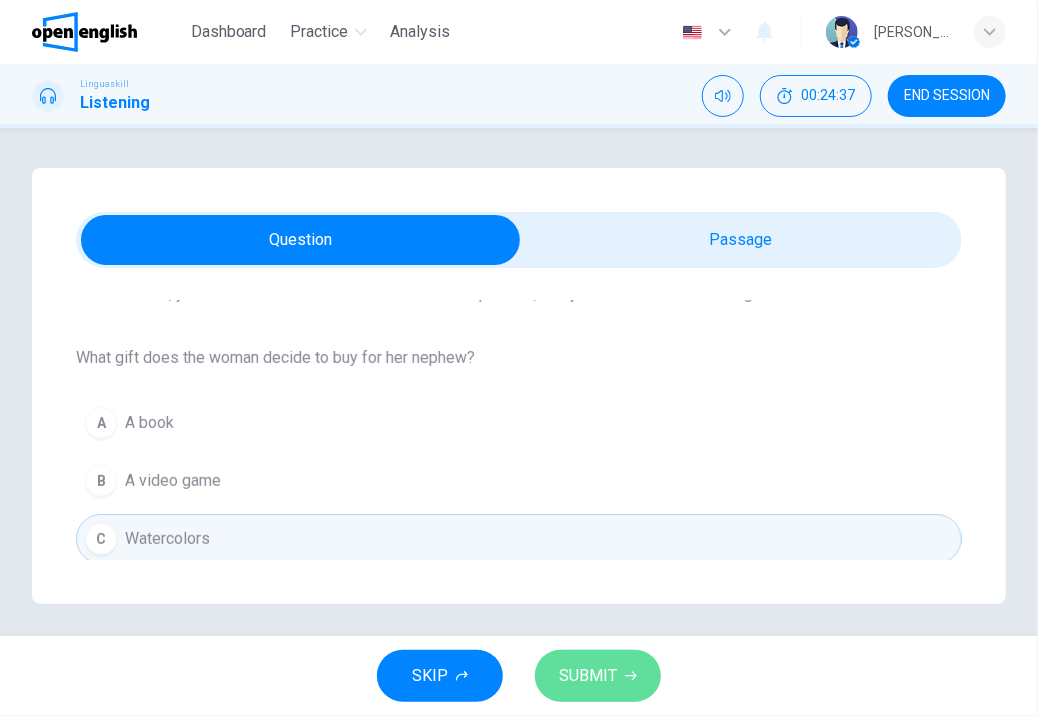click on "SUBMIT" at bounding box center (588, 676) 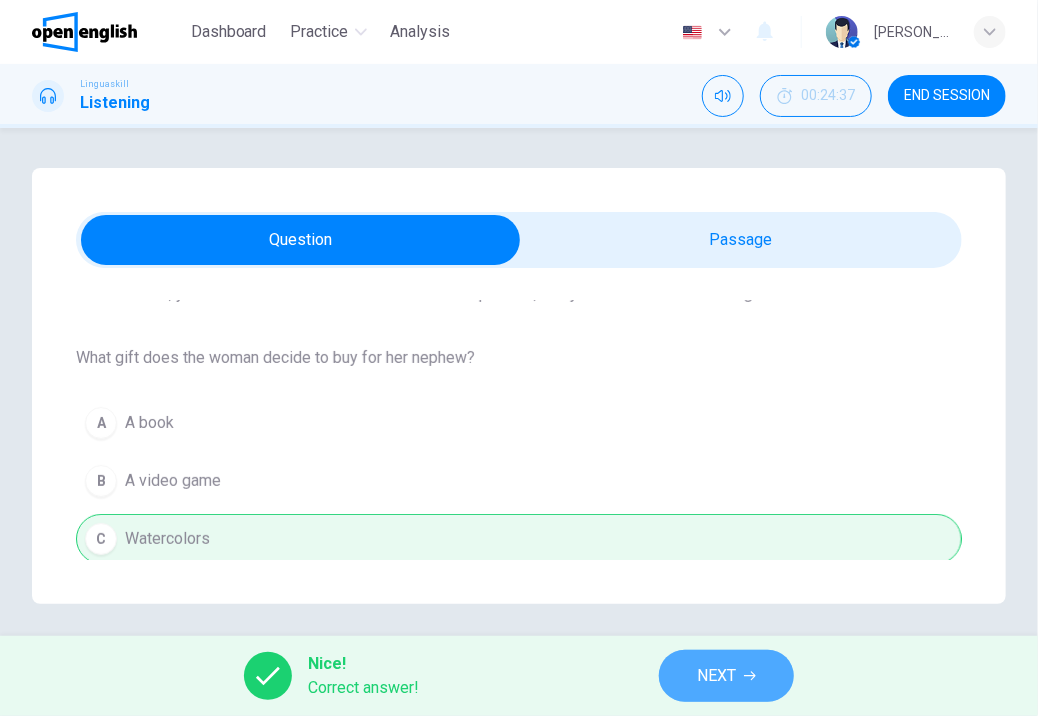 click on "NEXT" at bounding box center [716, 676] 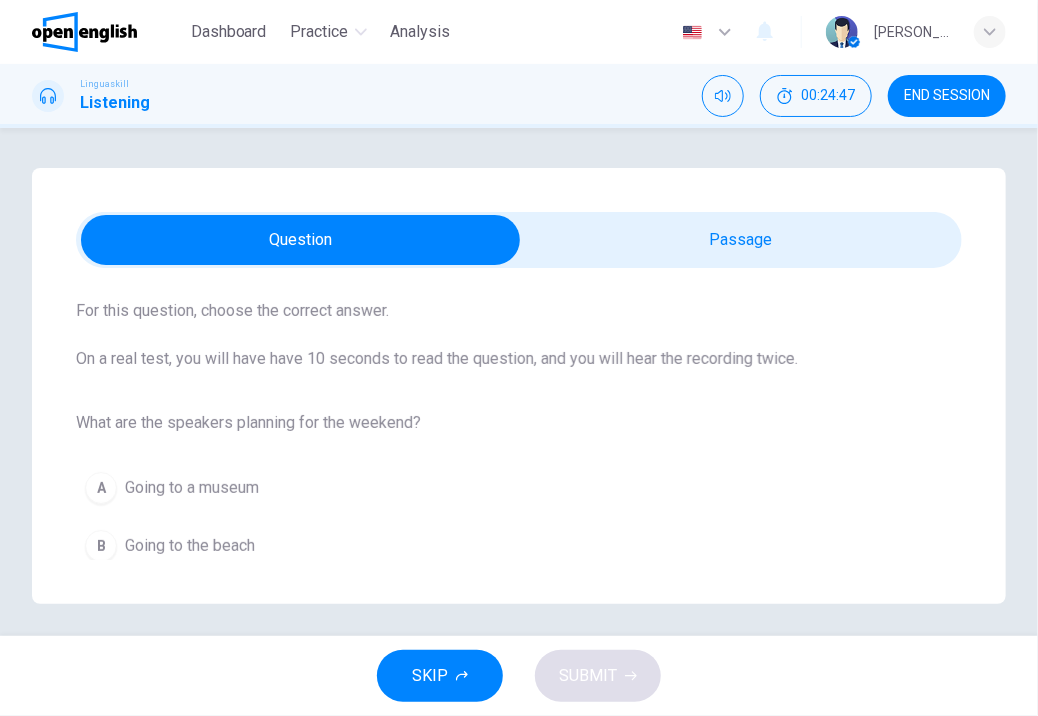 scroll, scrollTop: 120, scrollLeft: 0, axis: vertical 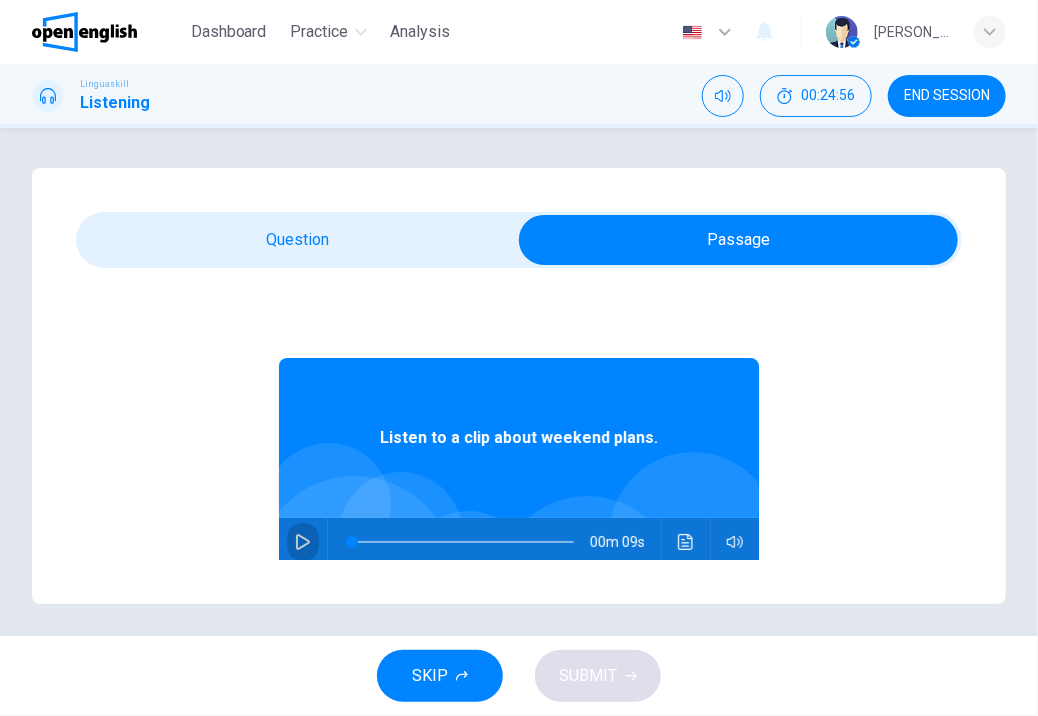 click 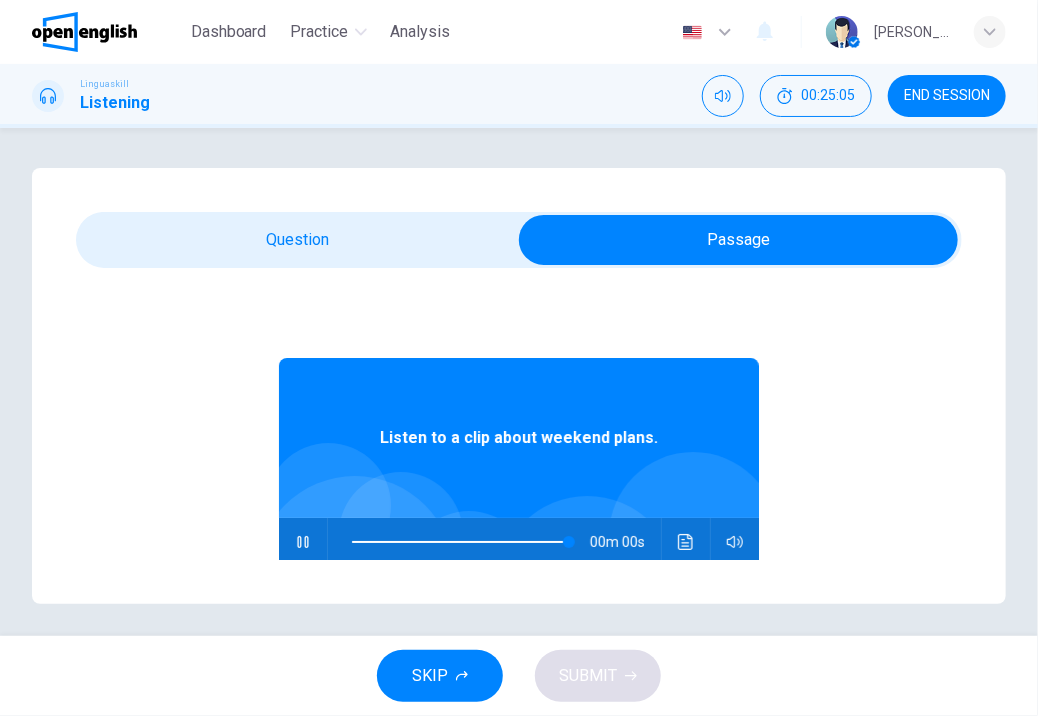 type on "*" 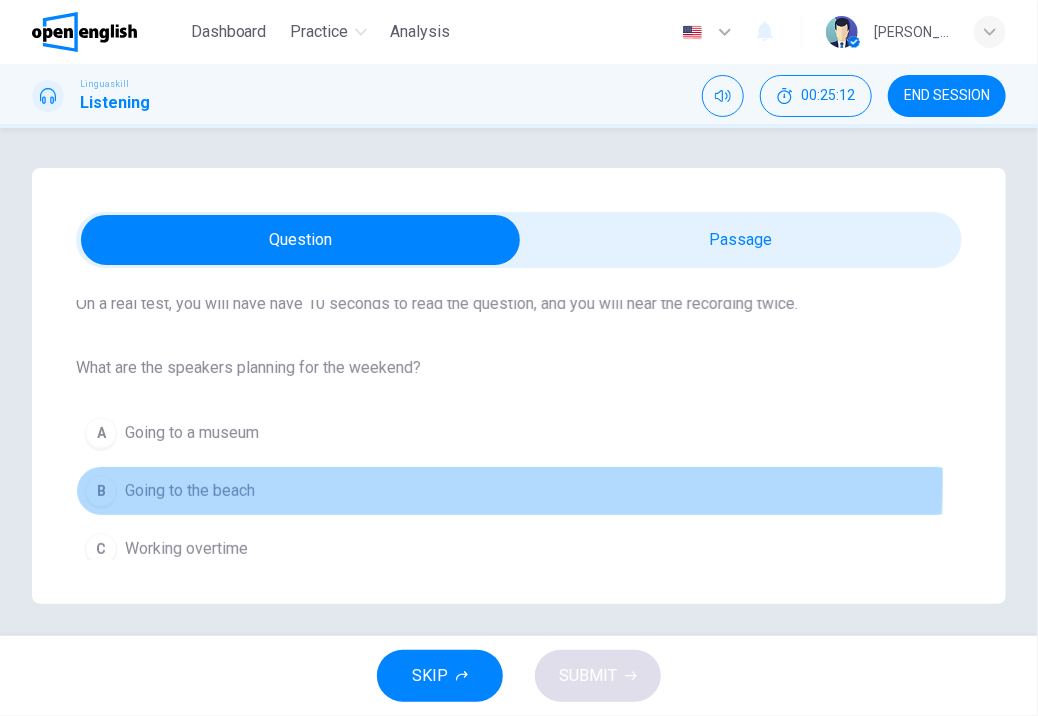 click on "Going to the beach" at bounding box center [190, 491] 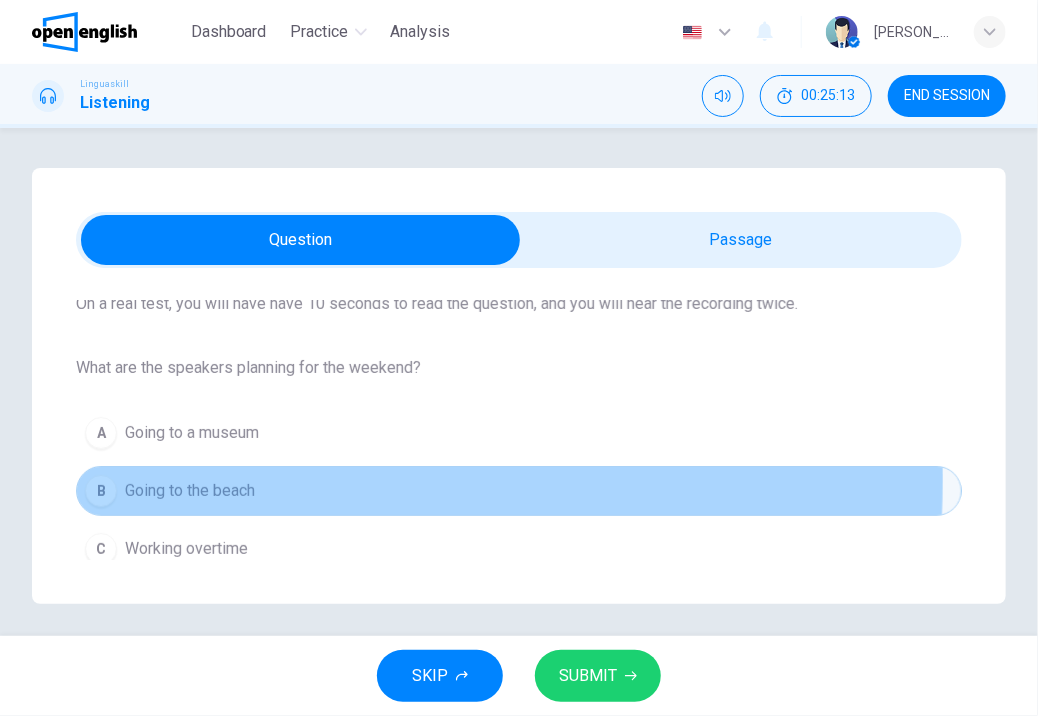 click on "Going to the beach" at bounding box center (190, 491) 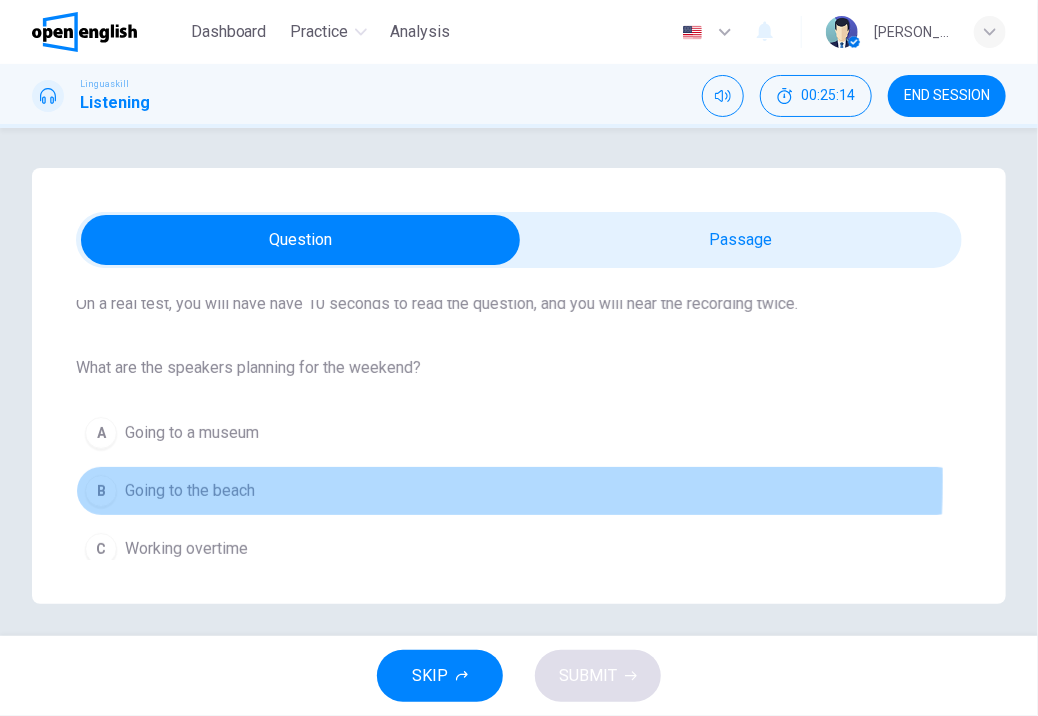 click on "Going to the beach" at bounding box center (190, 491) 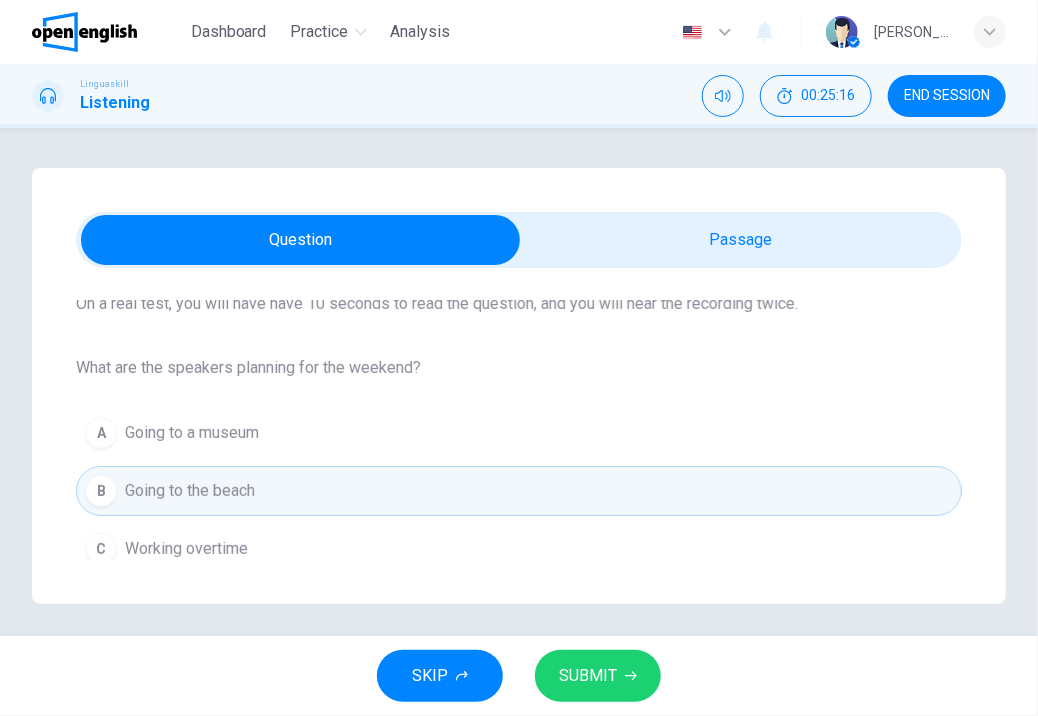 click on "SUBMIT" at bounding box center (588, 676) 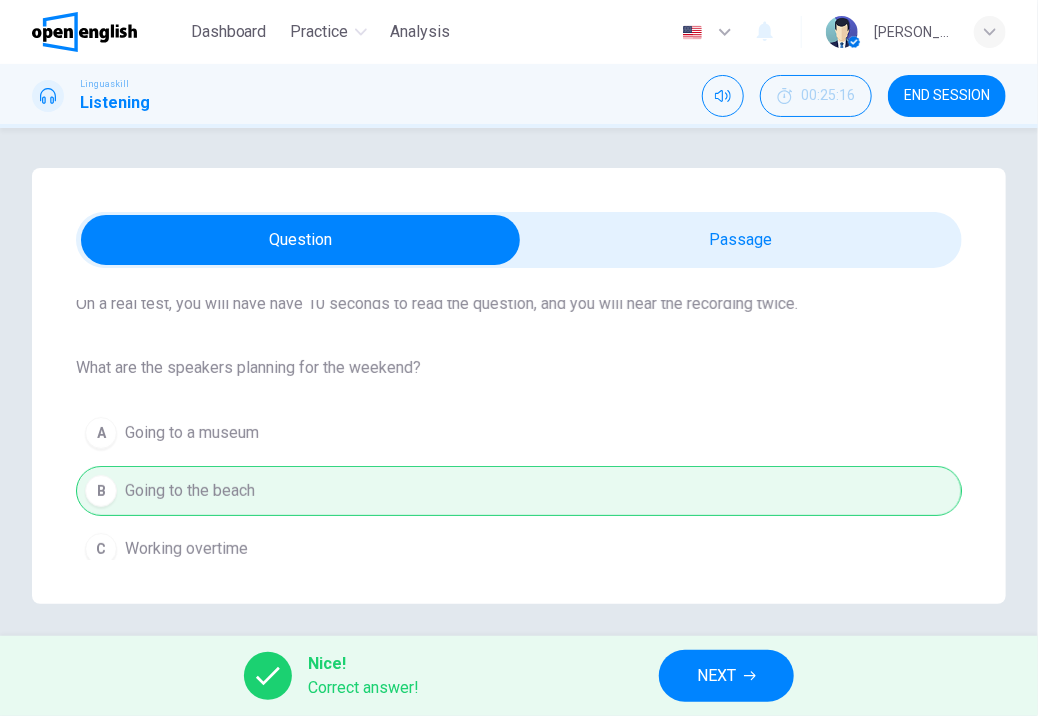 click on "NEXT" at bounding box center (716, 676) 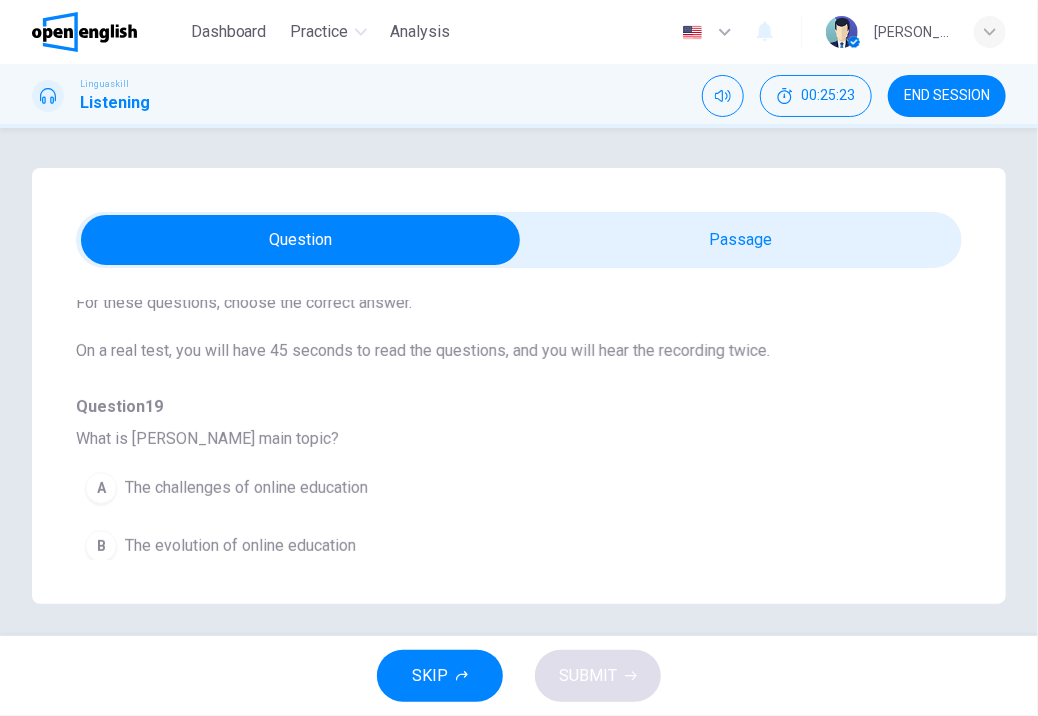 scroll, scrollTop: 120, scrollLeft: 0, axis: vertical 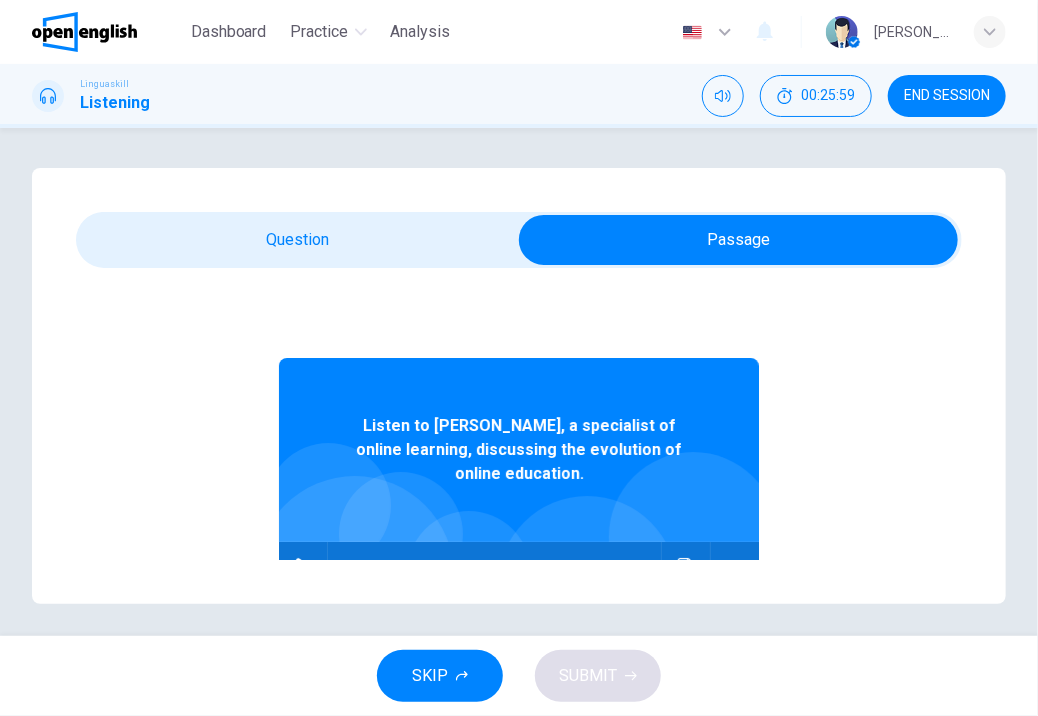 click on "Listen to [PERSON_NAME], a specialist of online learning, discussing the evolution of online education." at bounding box center [519, 450] 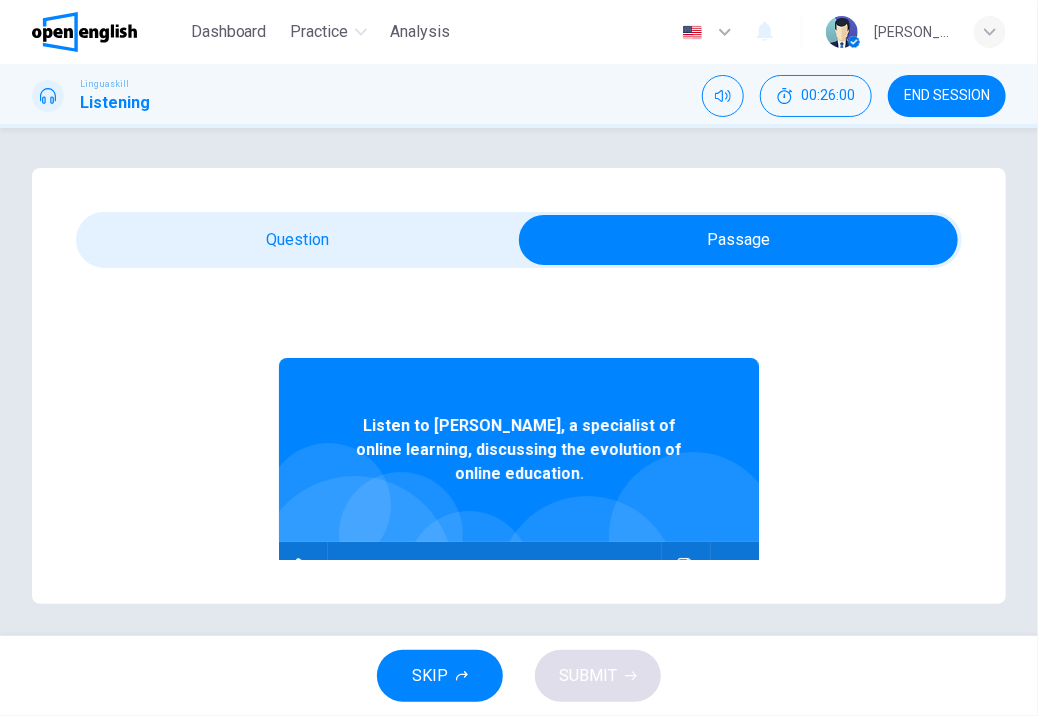 click at bounding box center [469, 573] 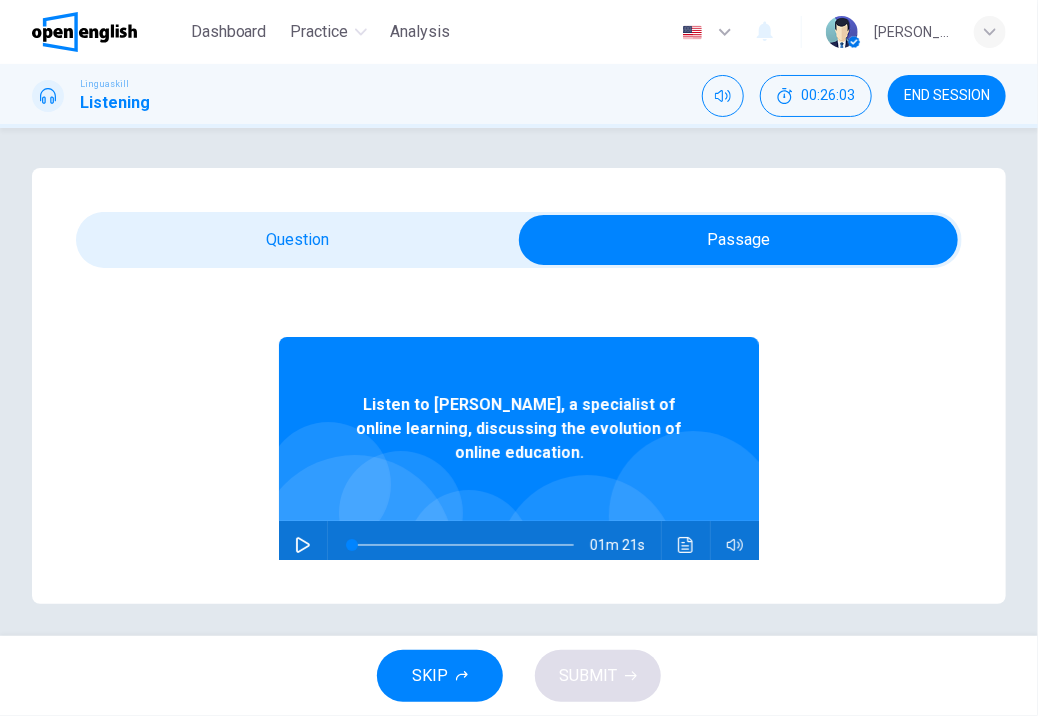 scroll, scrollTop: 40, scrollLeft: 0, axis: vertical 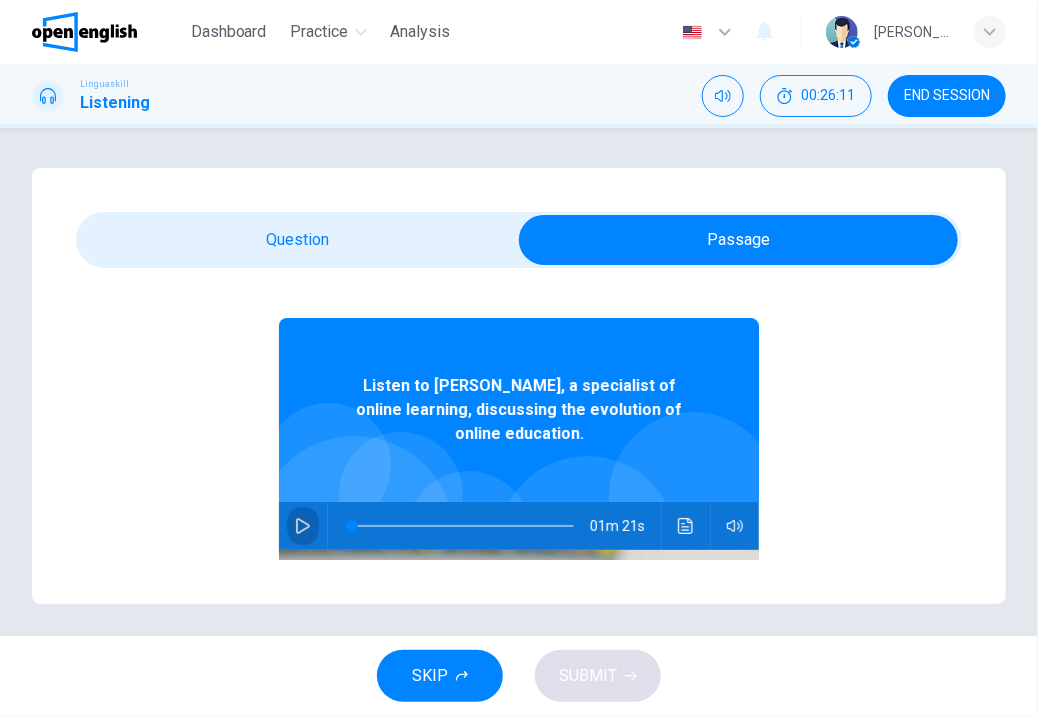 click 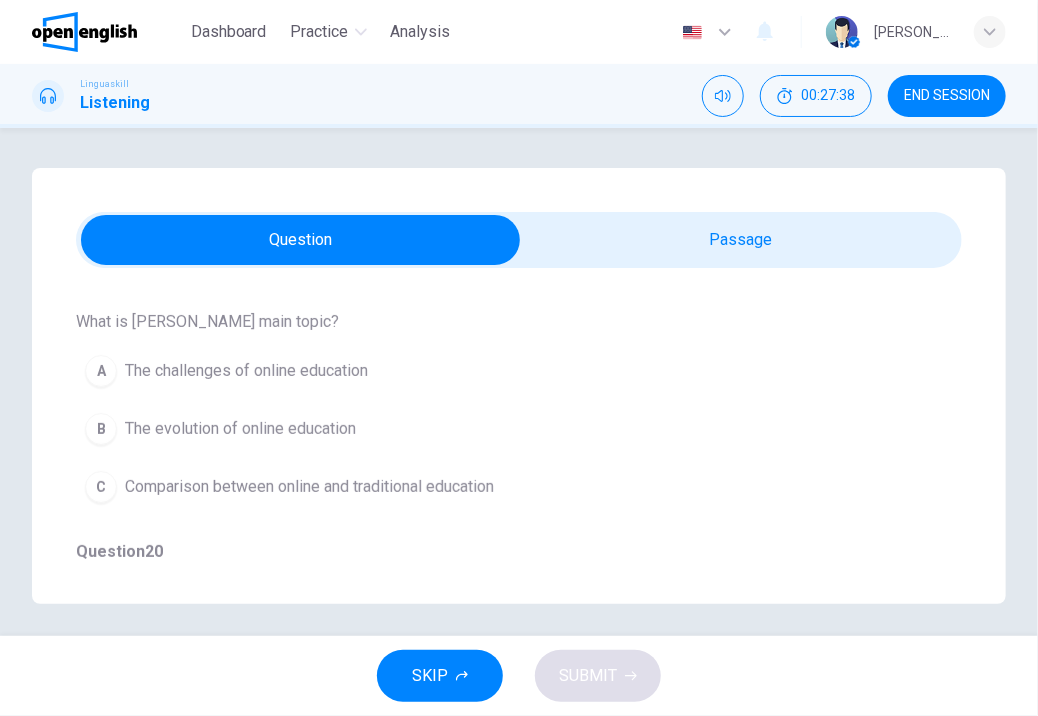 scroll, scrollTop: 6, scrollLeft: 0, axis: vertical 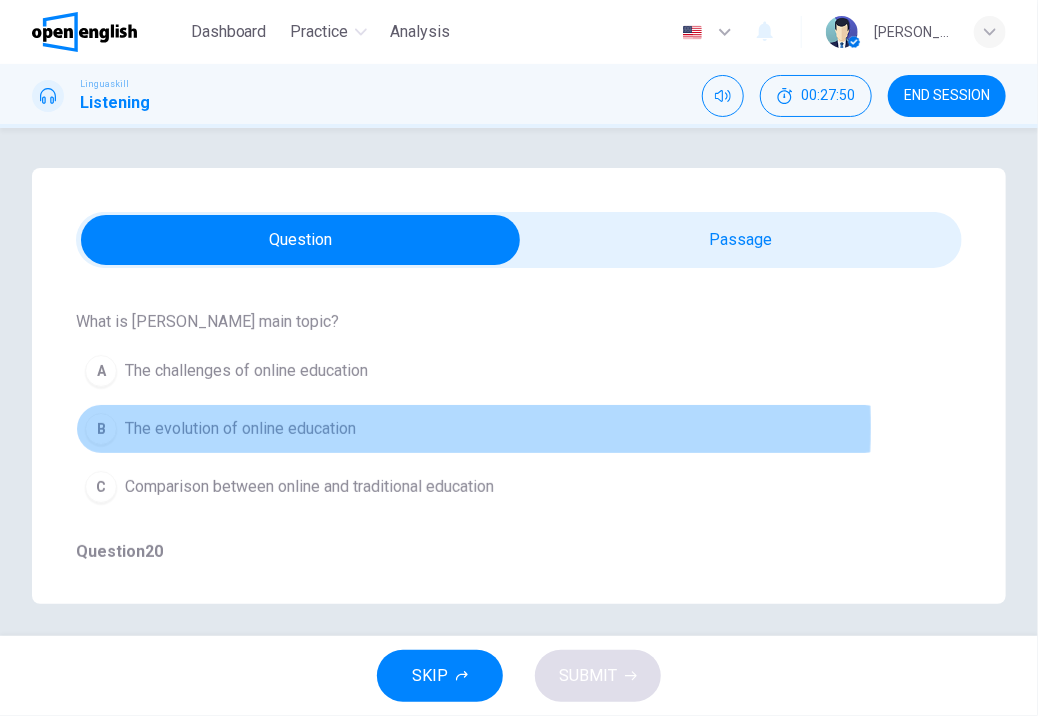 click on "The evolution of online education" at bounding box center [240, 429] 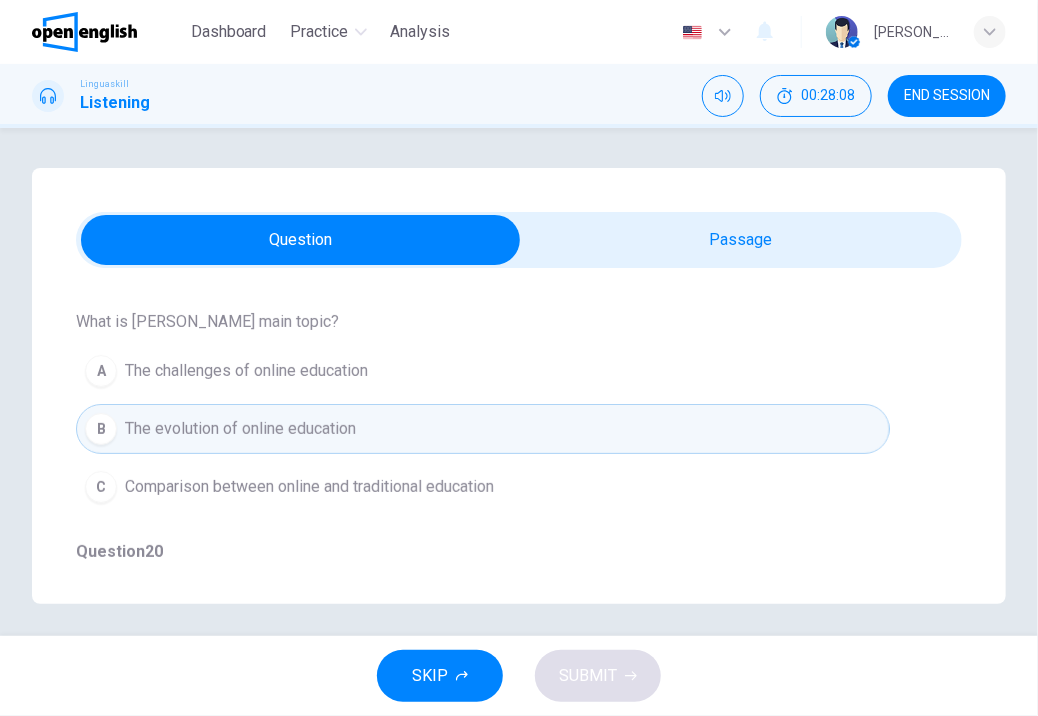 click on "The challenges of online education" at bounding box center (246, 371) 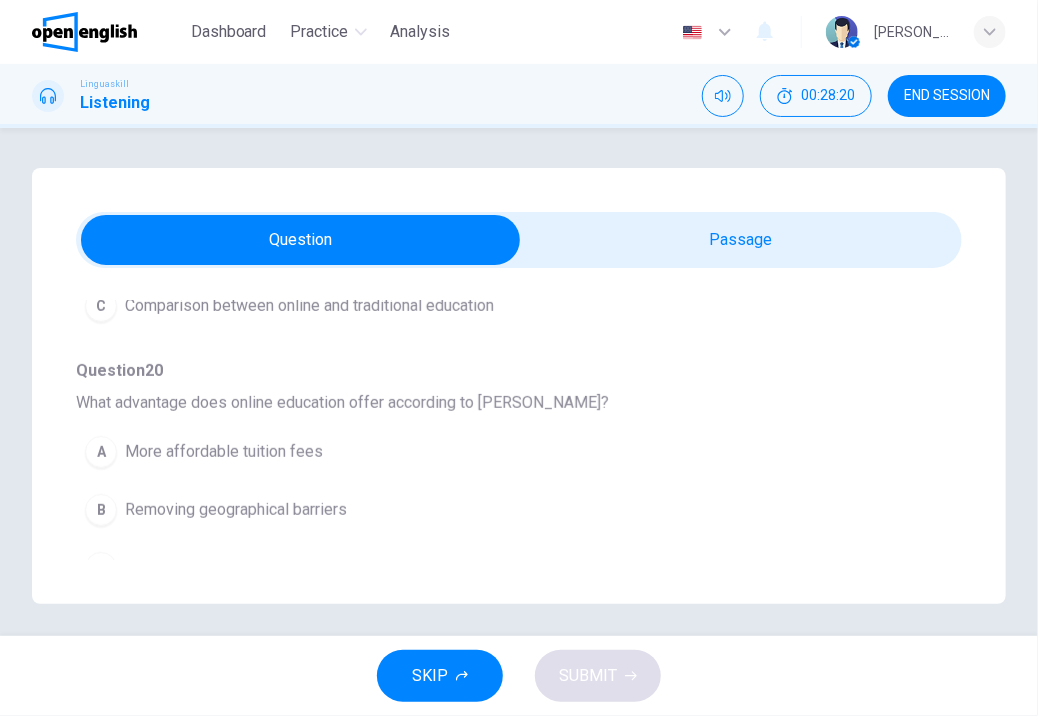 scroll, scrollTop: 400, scrollLeft: 0, axis: vertical 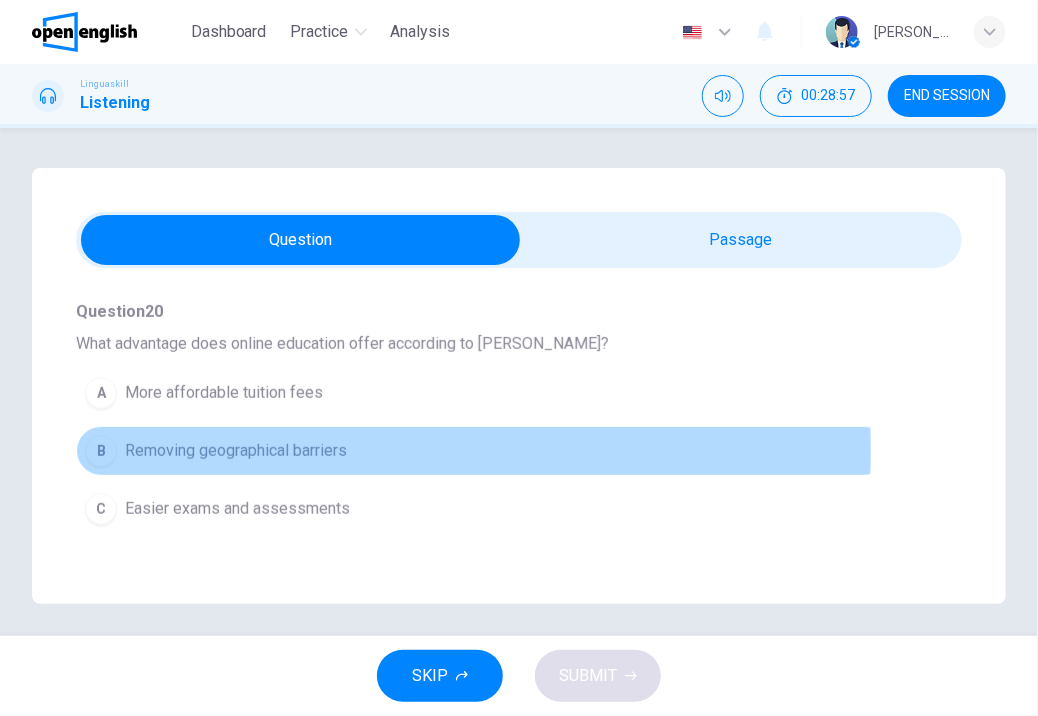 click on "Removing geographical barriers" at bounding box center [236, 451] 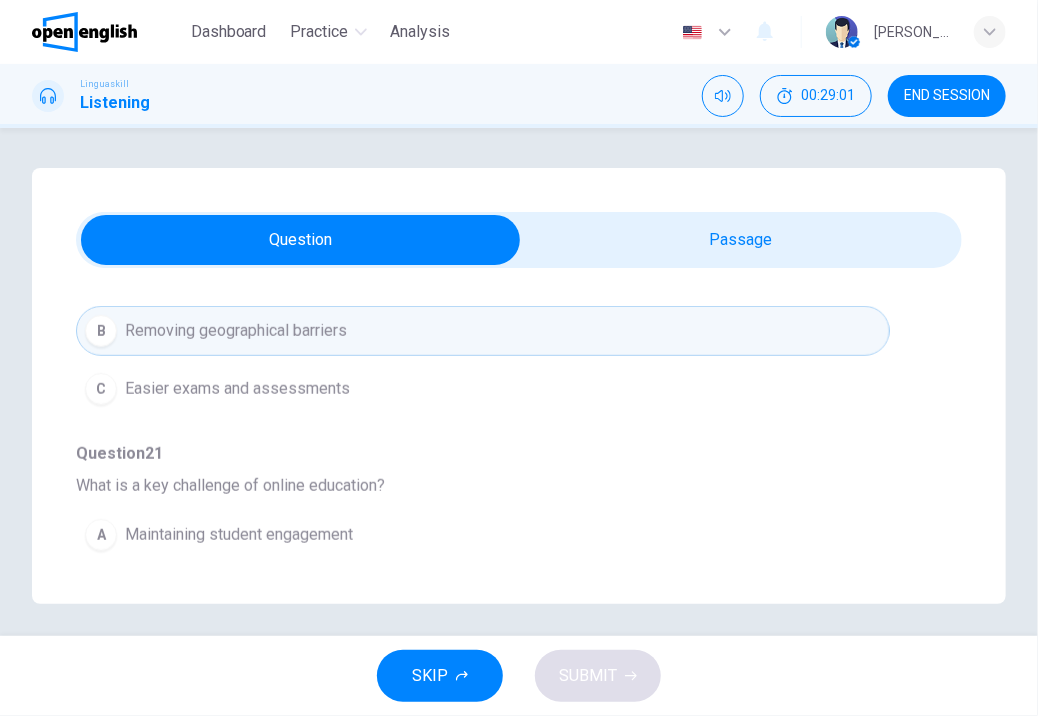 scroll, scrollTop: 600, scrollLeft: 0, axis: vertical 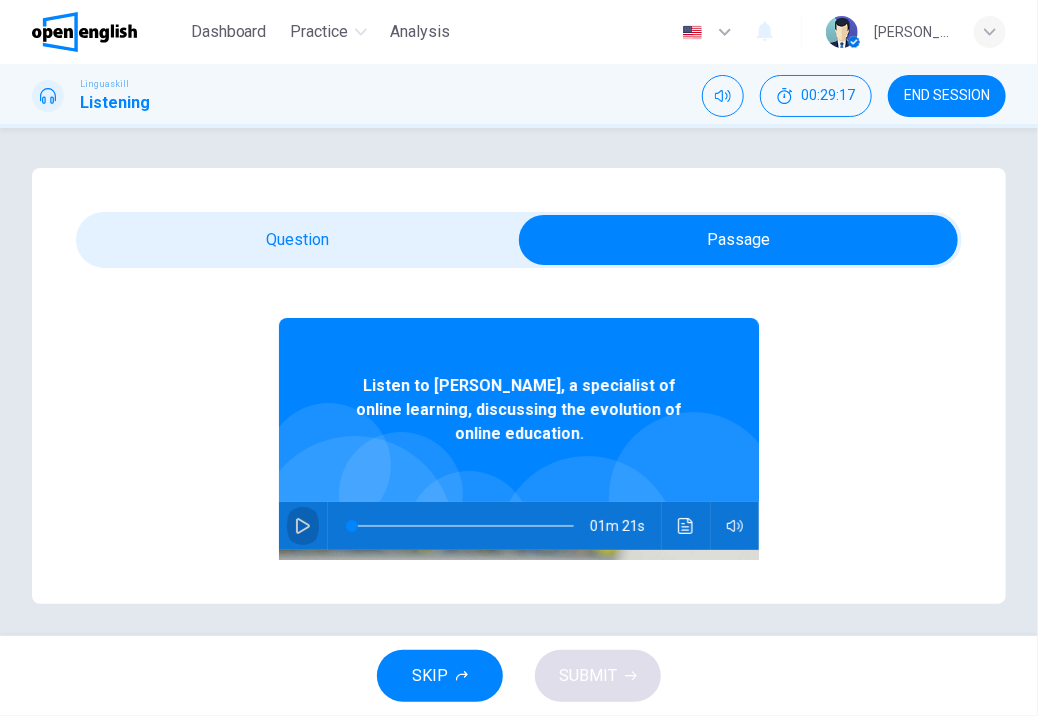 click 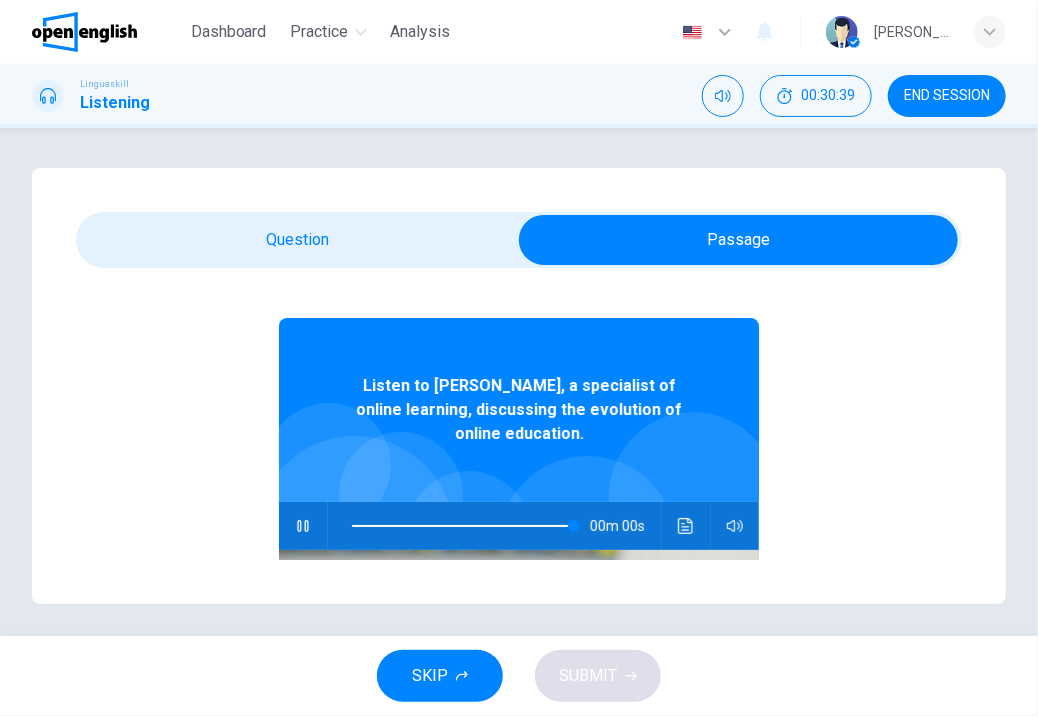 type on "*" 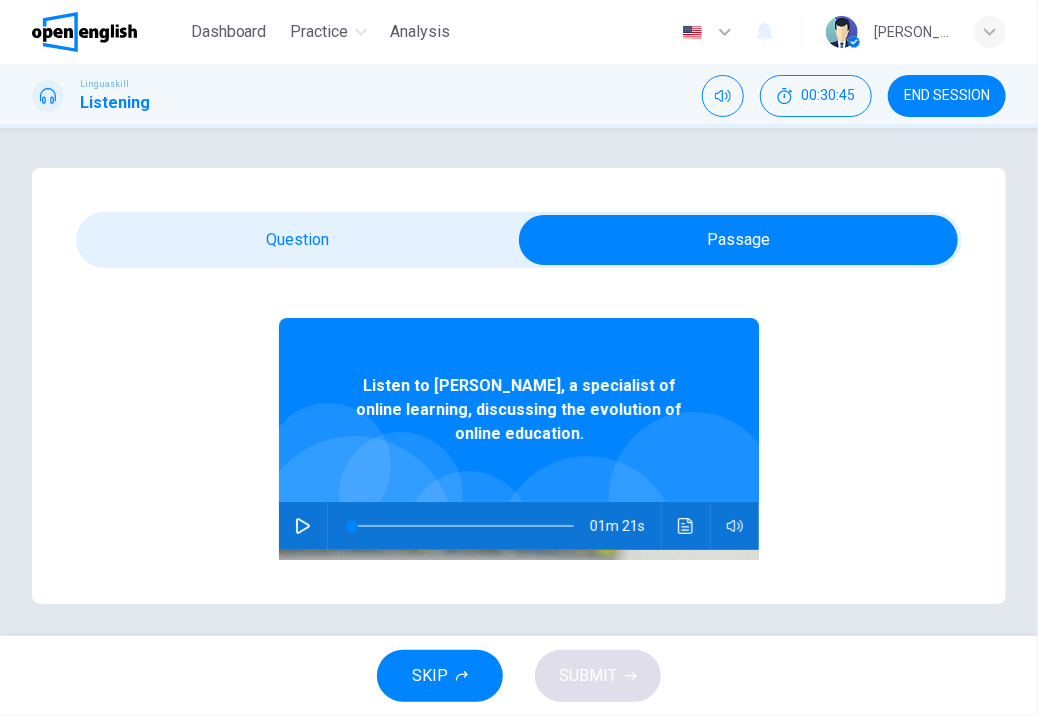 scroll, scrollTop: 6, scrollLeft: 0, axis: vertical 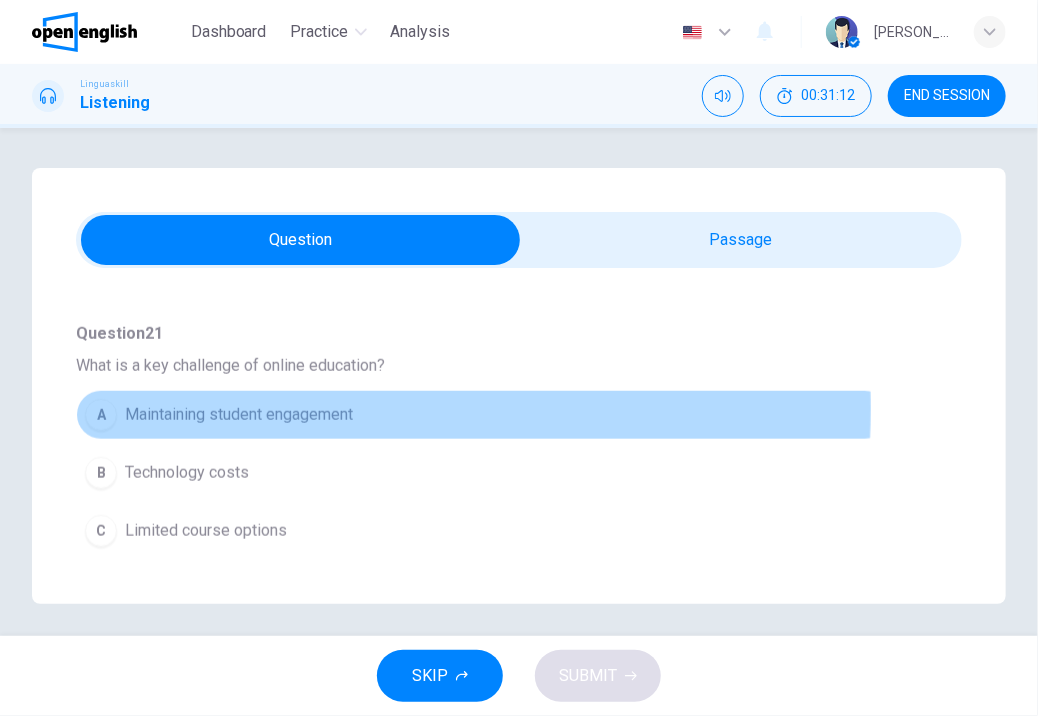 click on "Maintaining student engagement" at bounding box center (239, 415) 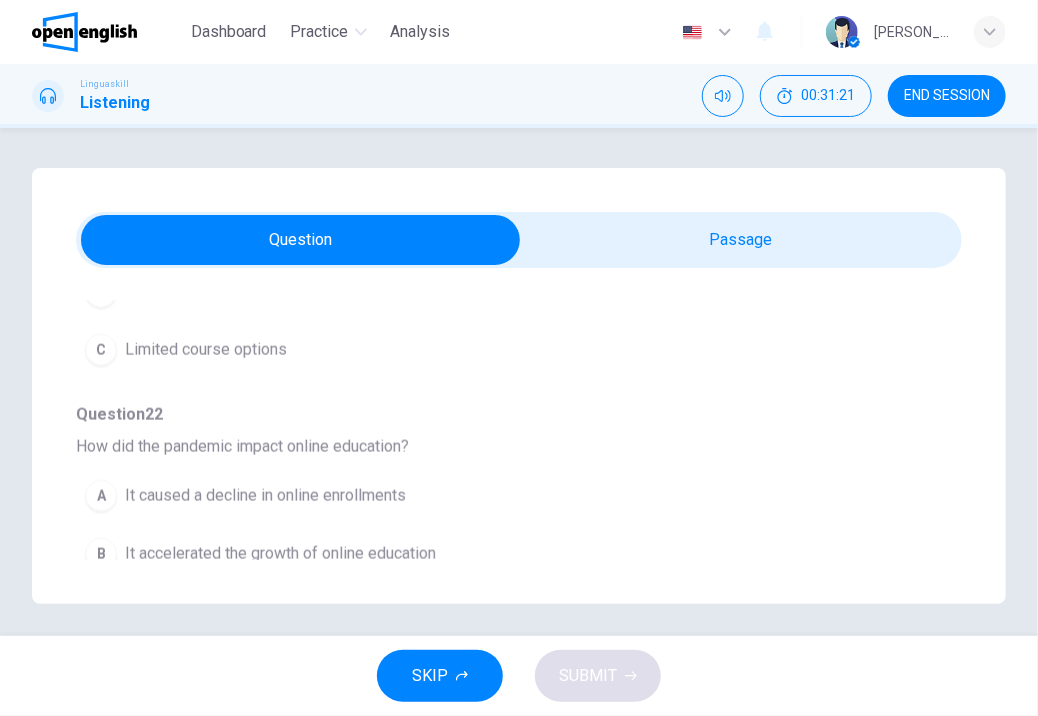 scroll, scrollTop: 880, scrollLeft: 0, axis: vertical 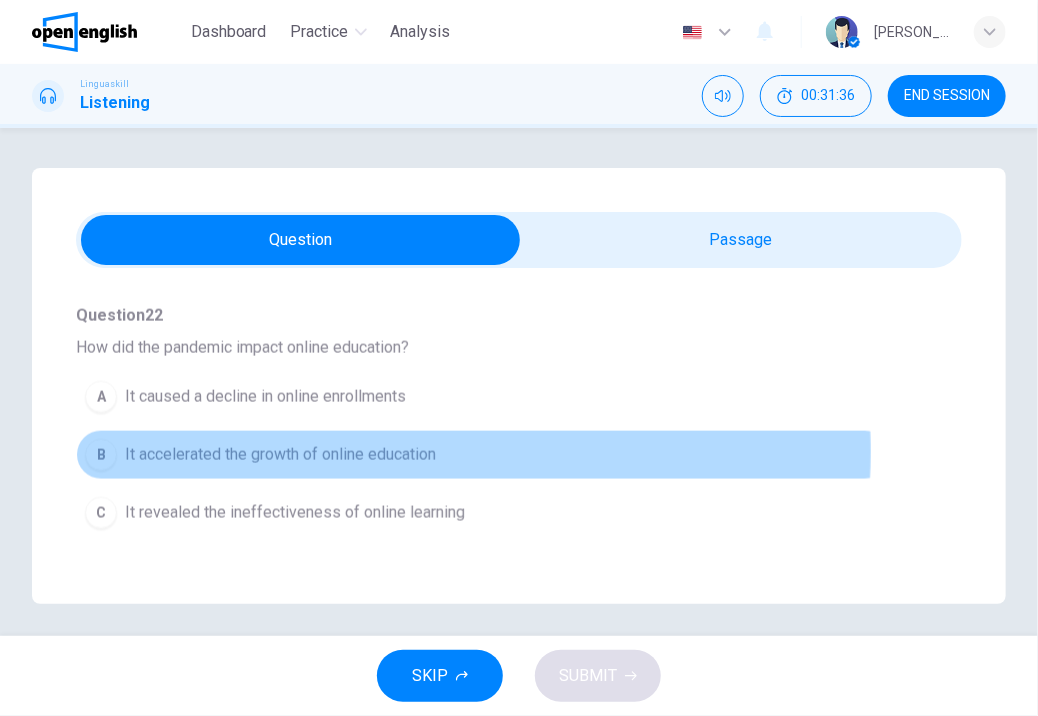 click on "It accelerated the growth of online education" at bounding box center [280, 455] 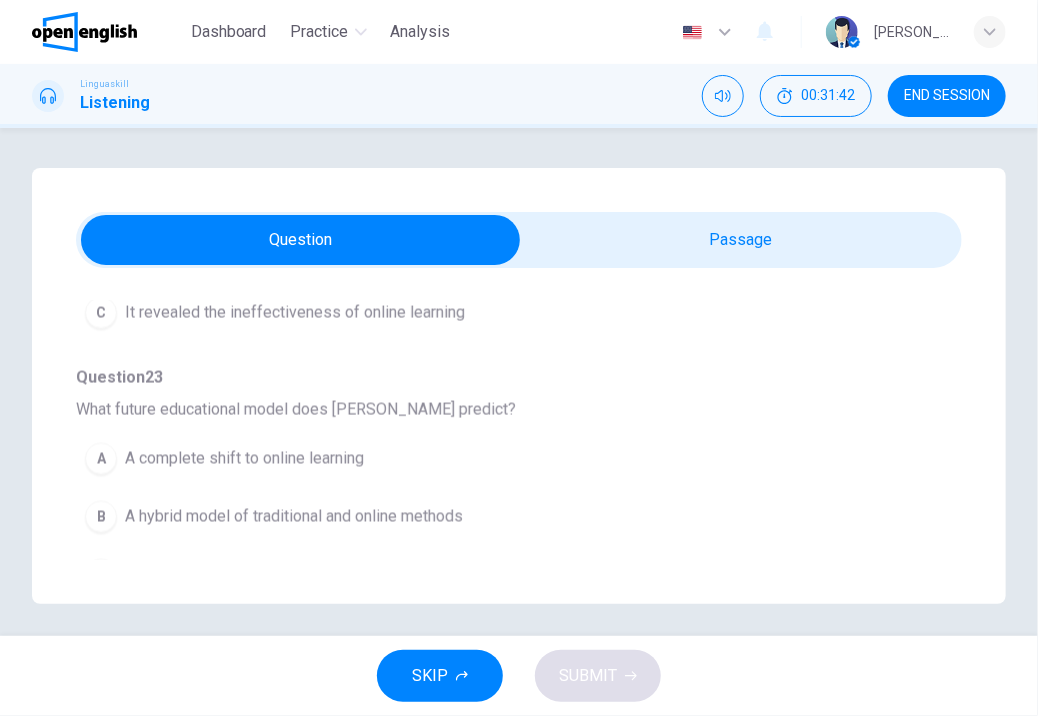 scroll, scrollTop: 1197, scrollLeft: 0, axis: vertical 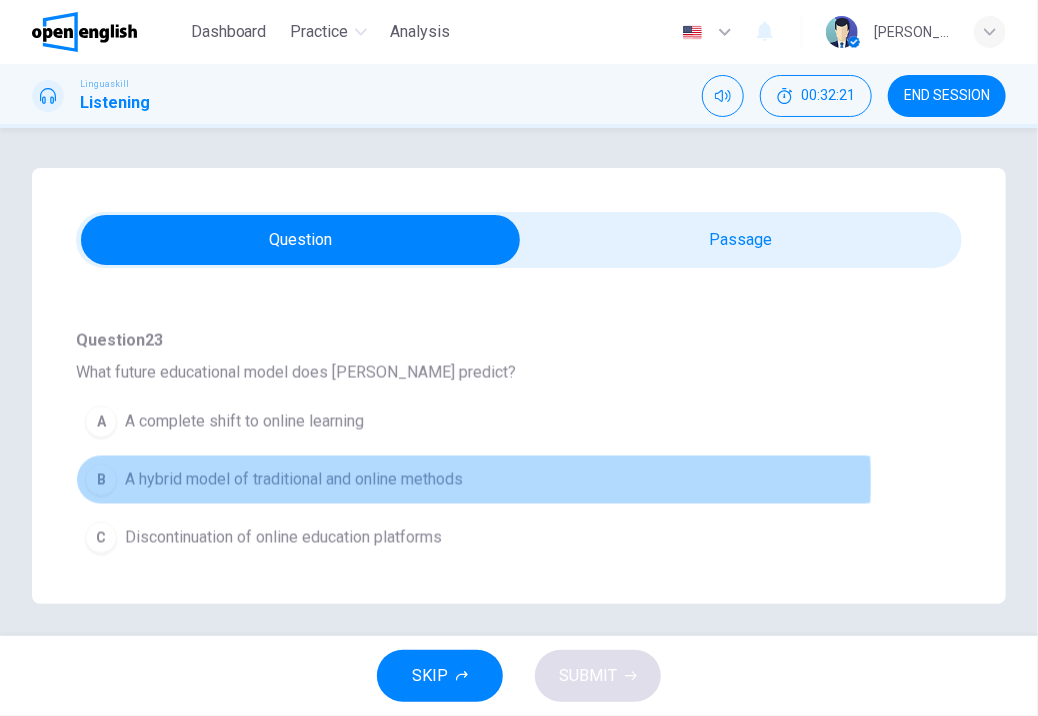 click on "A hybrid model of traditional and online methods" at bounding box center (294, 480) 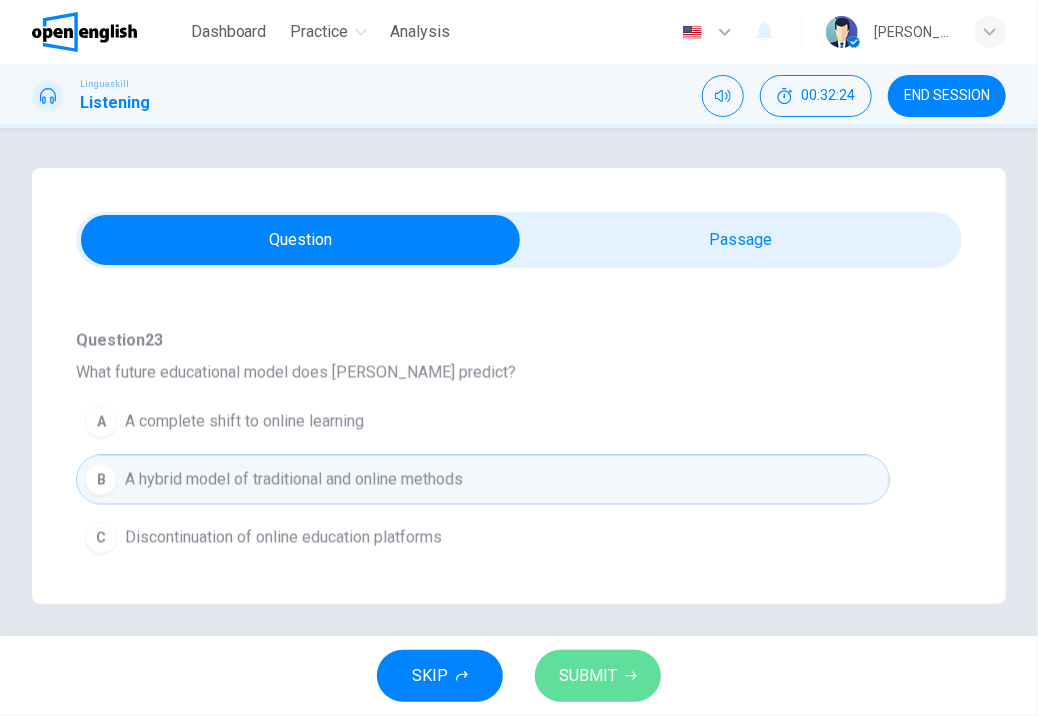 click on "SUBMIT" at bounding box center [588, 676] 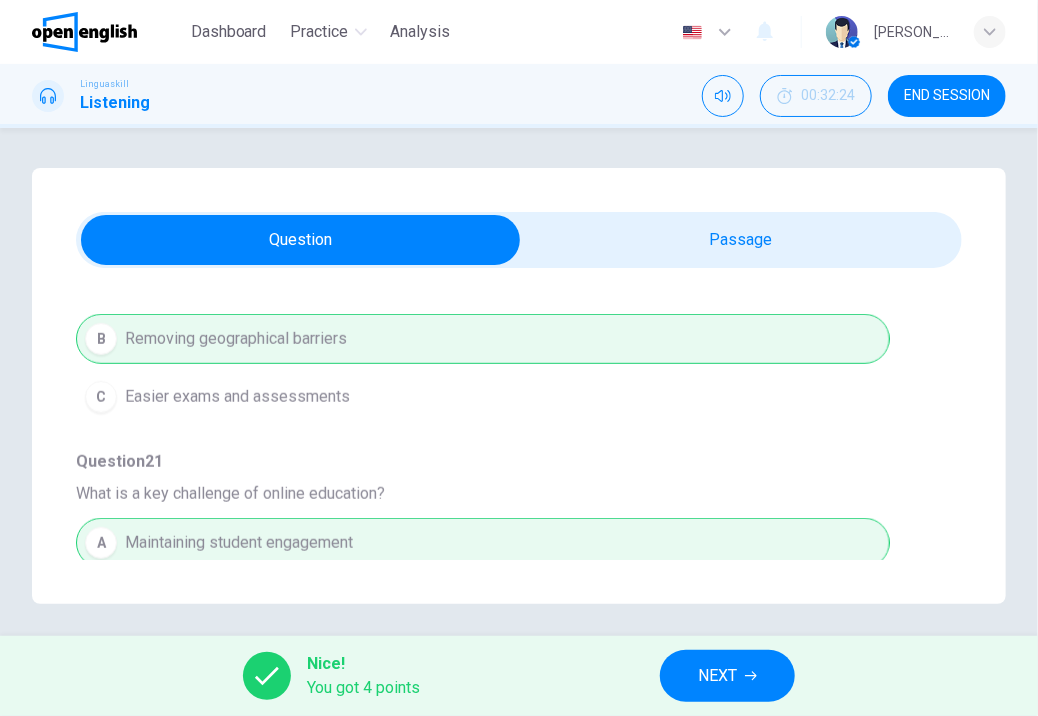 scroll, scrollTop: 499, scrollLeft: 0, axis: vertical 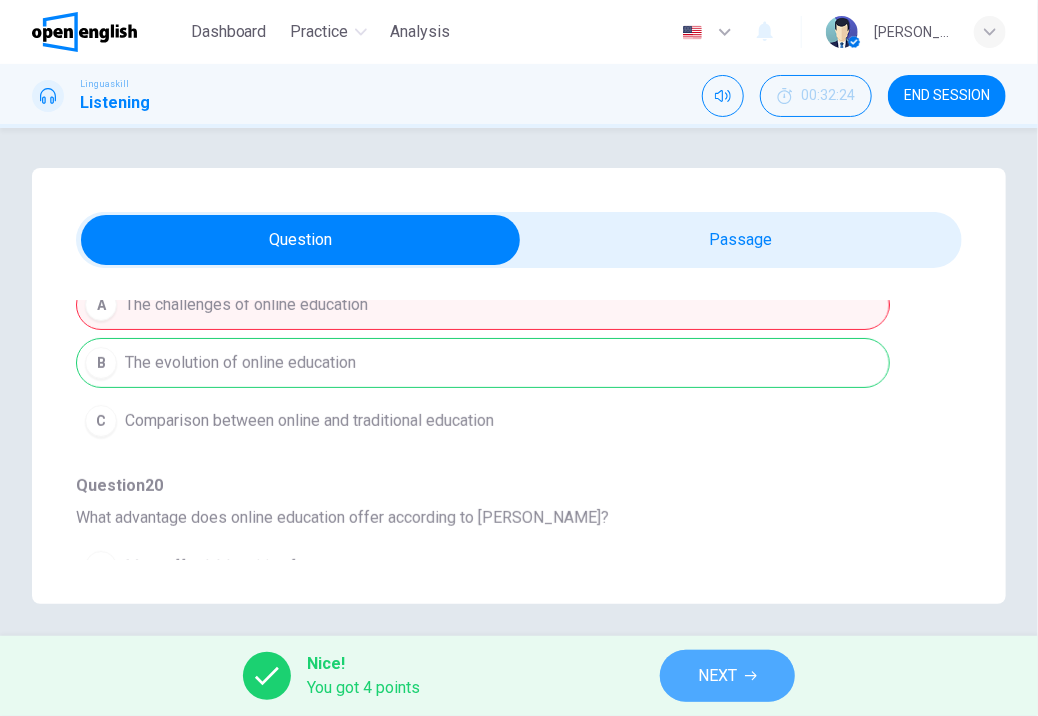 click on "NEXT" at bounding box center (717, 676) 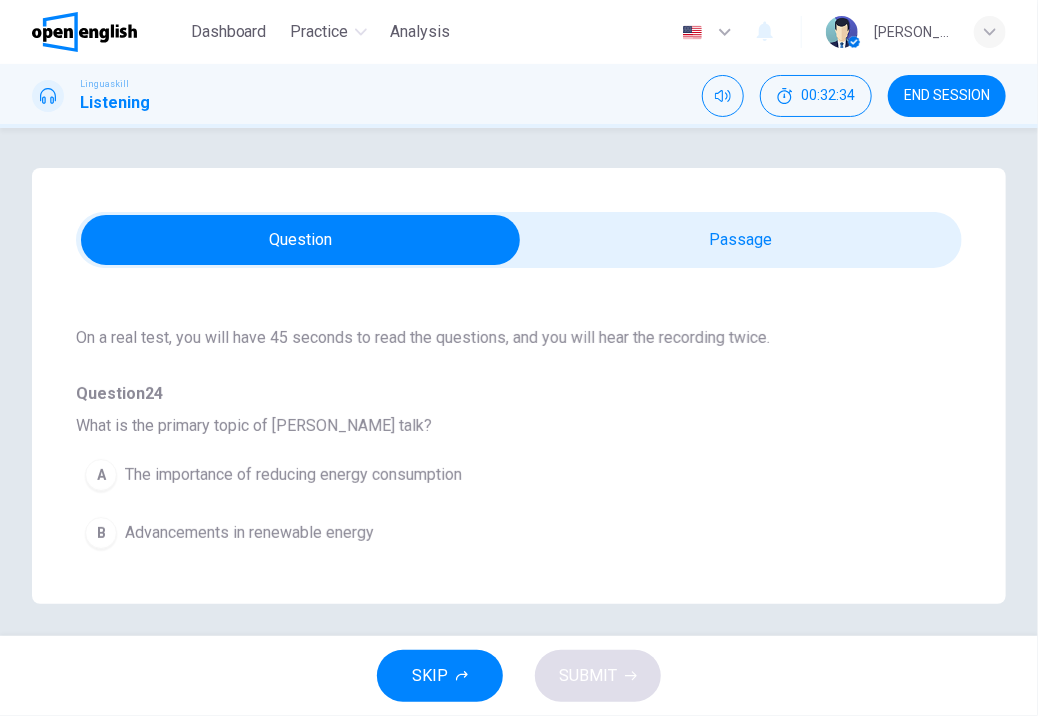 scroll, scrollTop: 120, scrollLeft: 0, axis: vertical 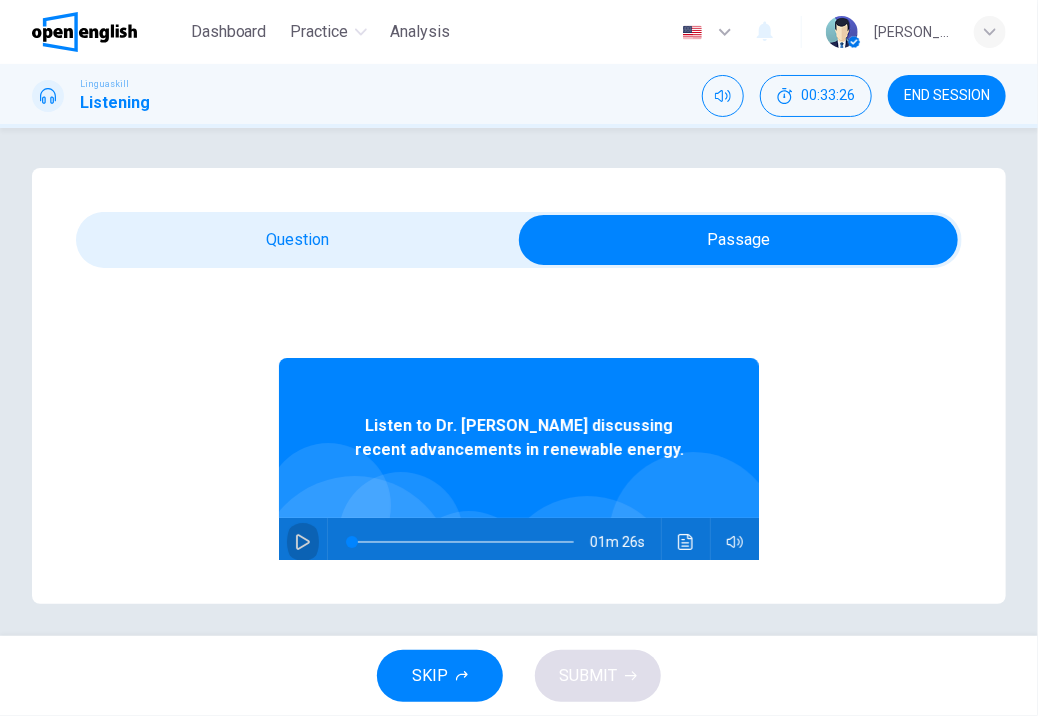 click 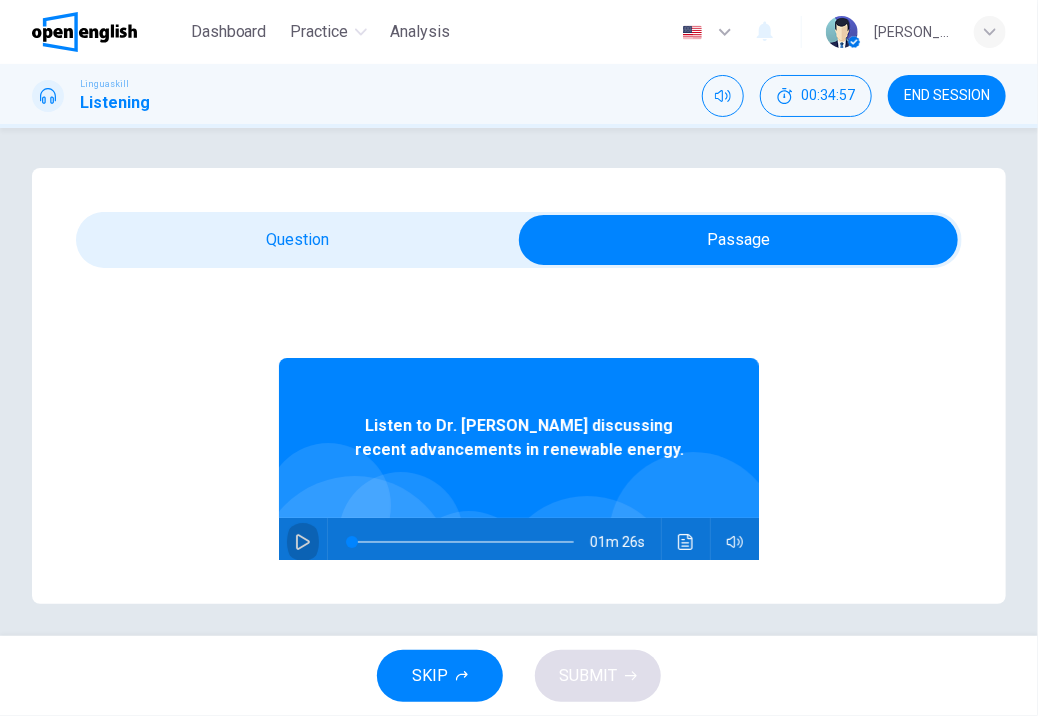 click 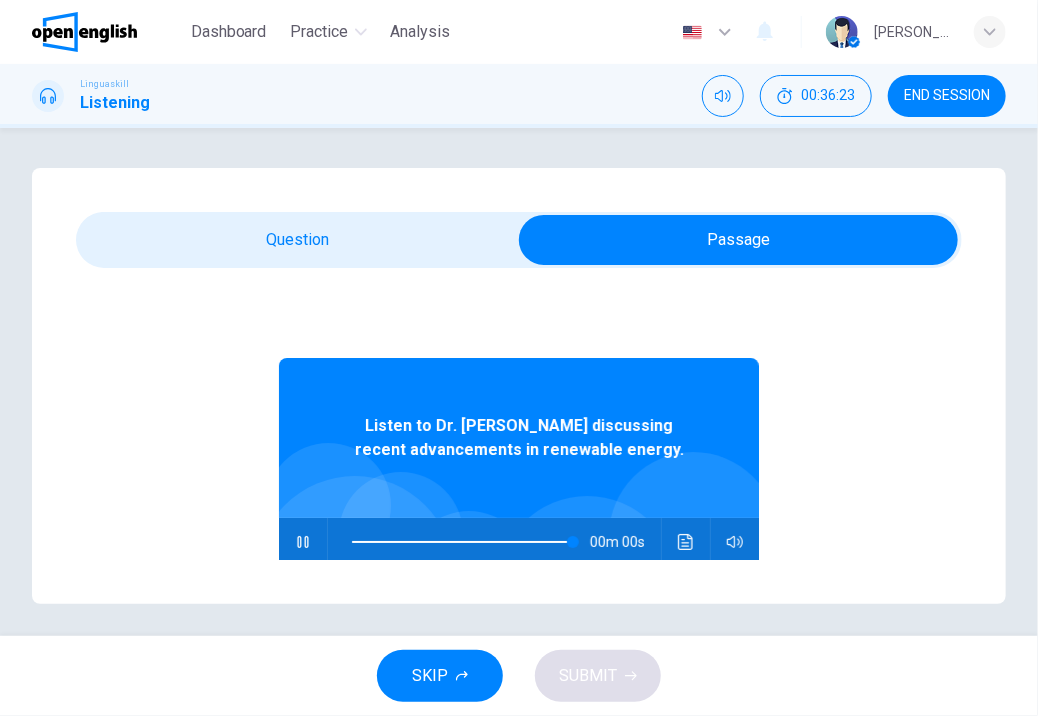 type on "*" 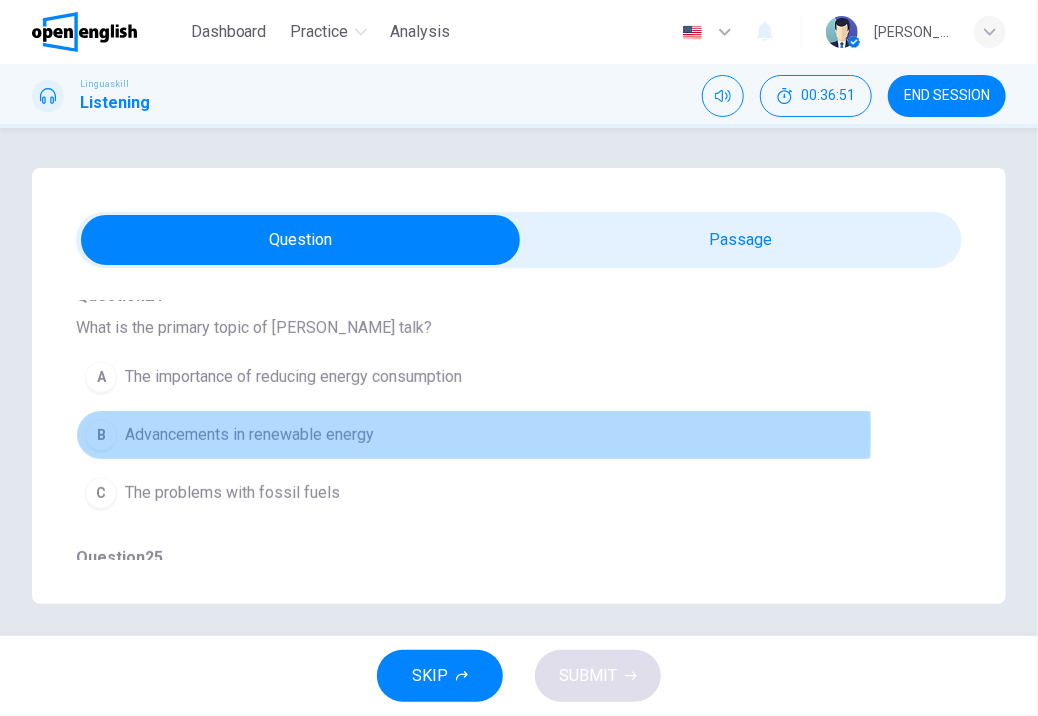 click on "Advancements in renewable energy" at bounding box center [249, 435] 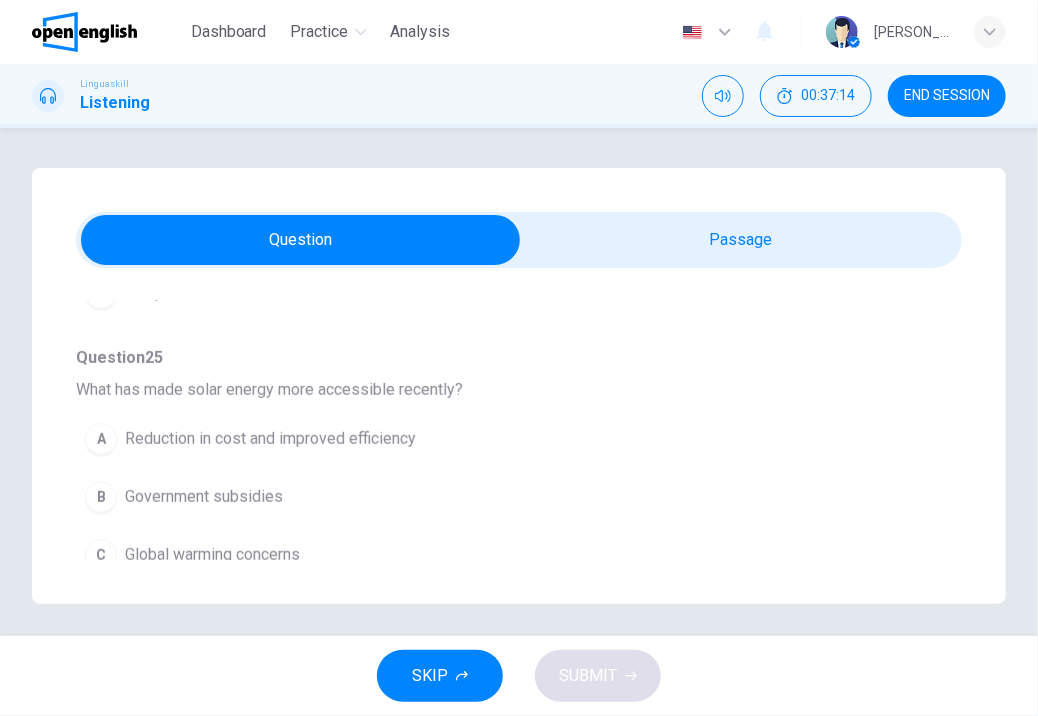 scroll, scrollTop: 440, scrollLeft: 0, axis: vertical 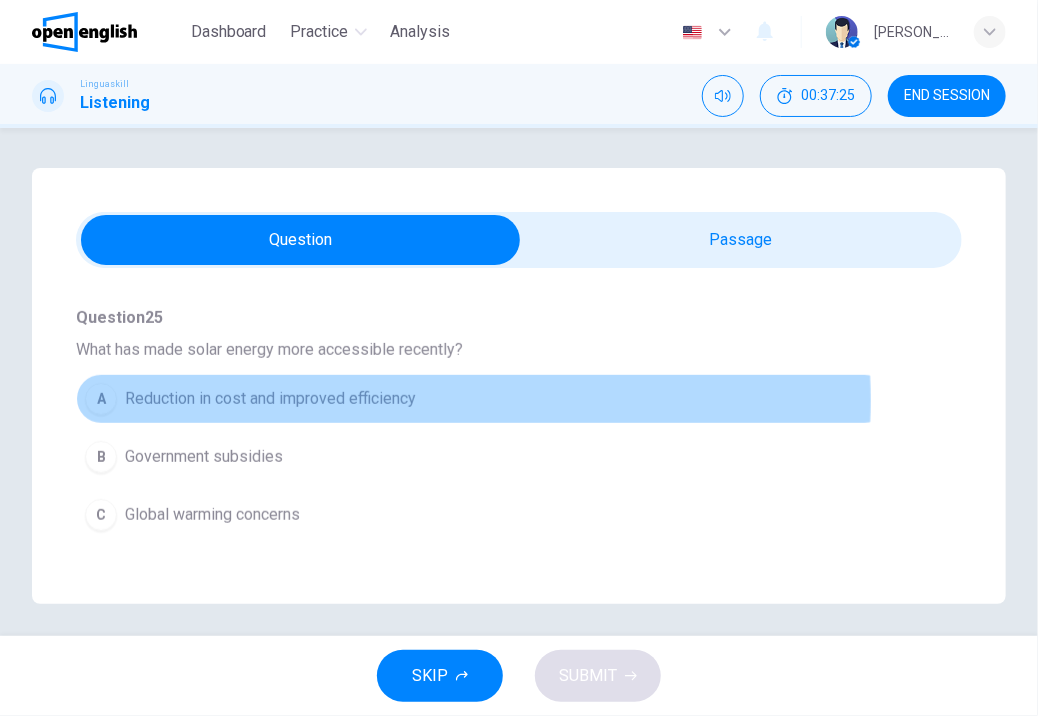 click on "Reduction in cost and improved efficiency" at bounding box center [270, 399] 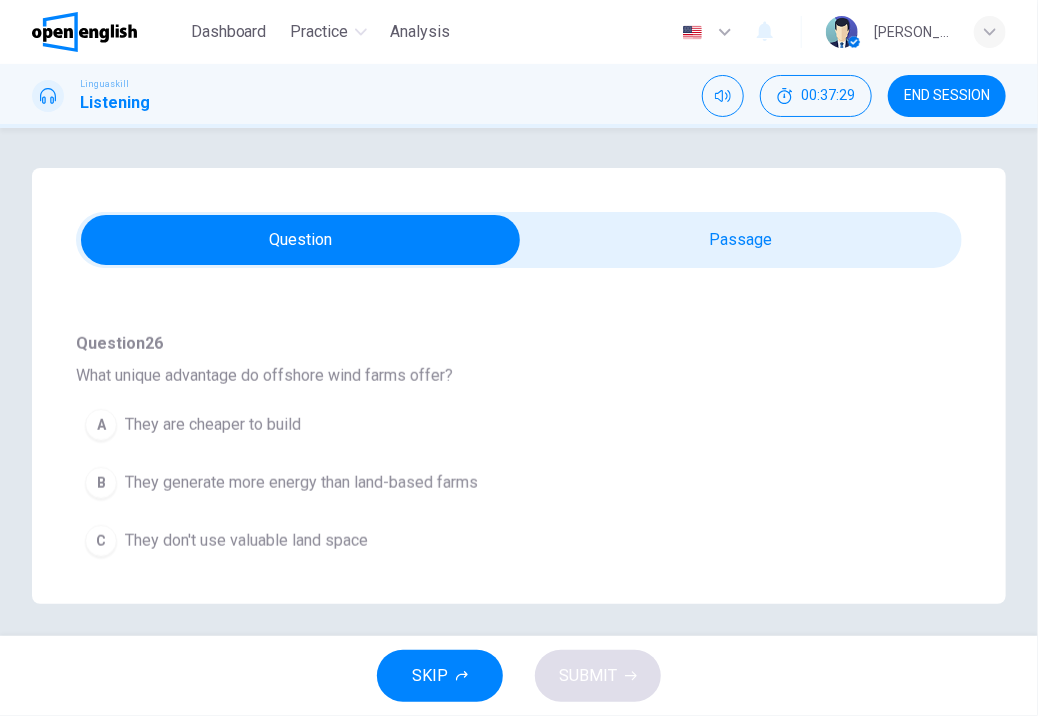 scroll, scrollTop: 680, scrollLeft: 0, axis: vertical 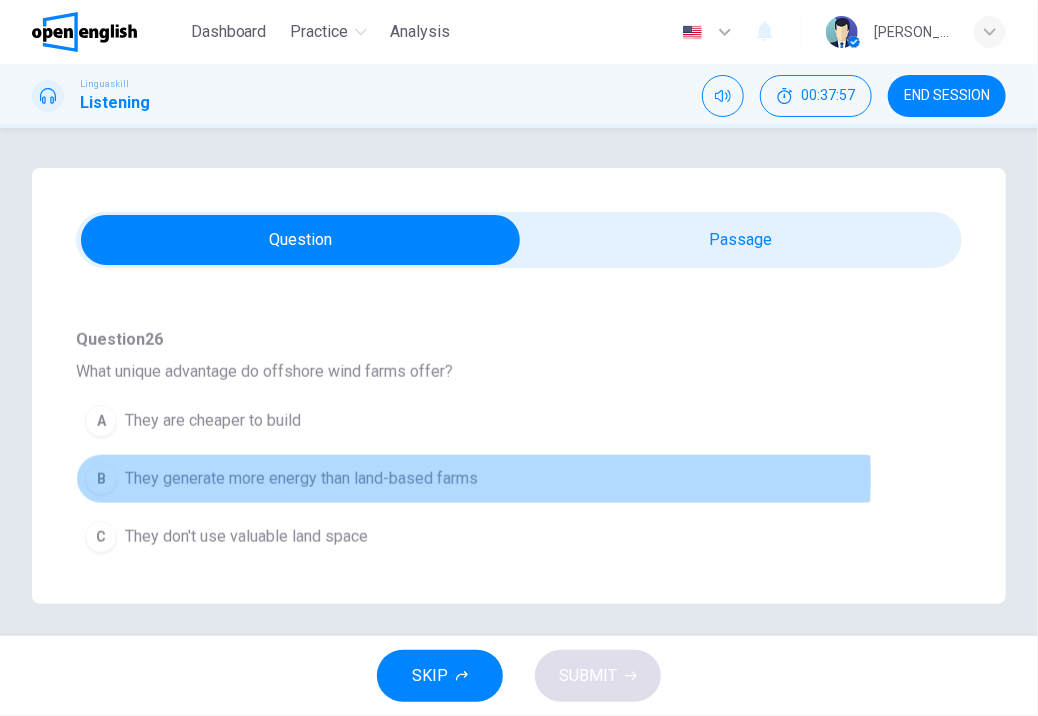 click on "They generate more energy than land-based farms" at bounding box center (301, 479) 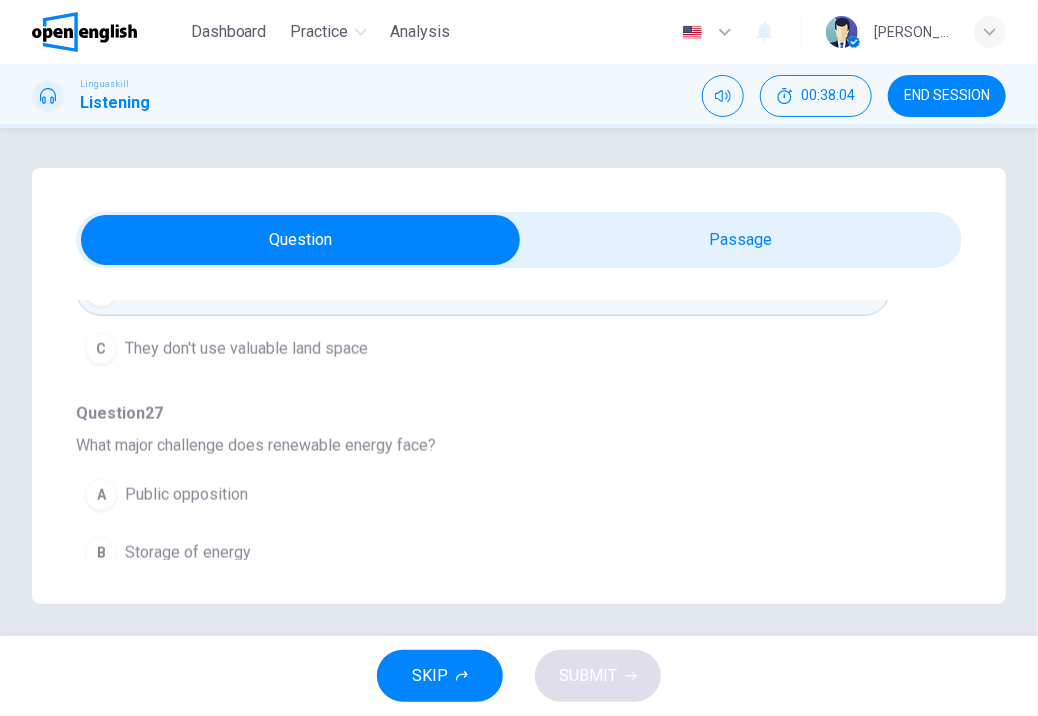 scroll, scrollTop: 920, scrollLeft: 0, axis: vertical 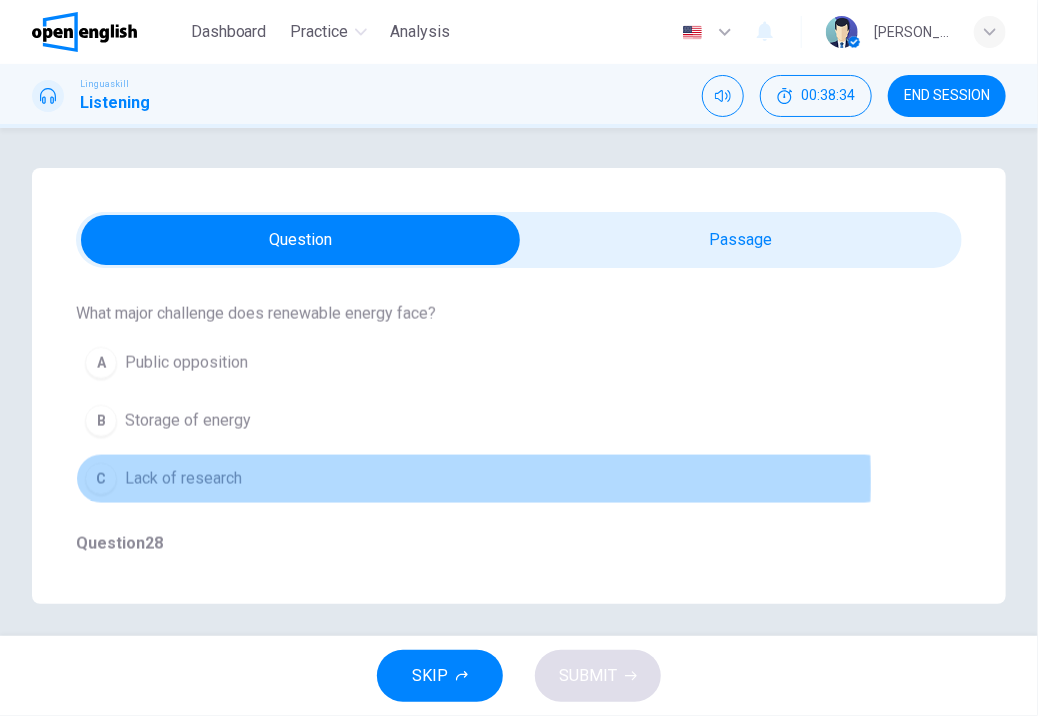 click on "Lack of research" at bounding box center (183, 479) 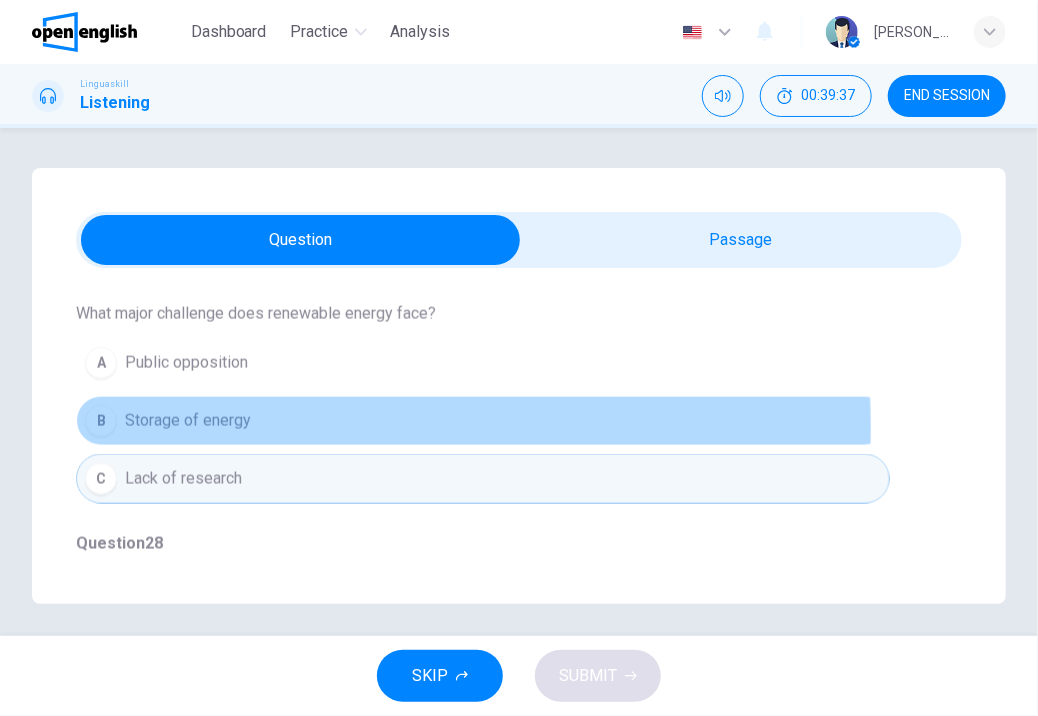 click on "Storage of energy" at bounding box center [188, 421] 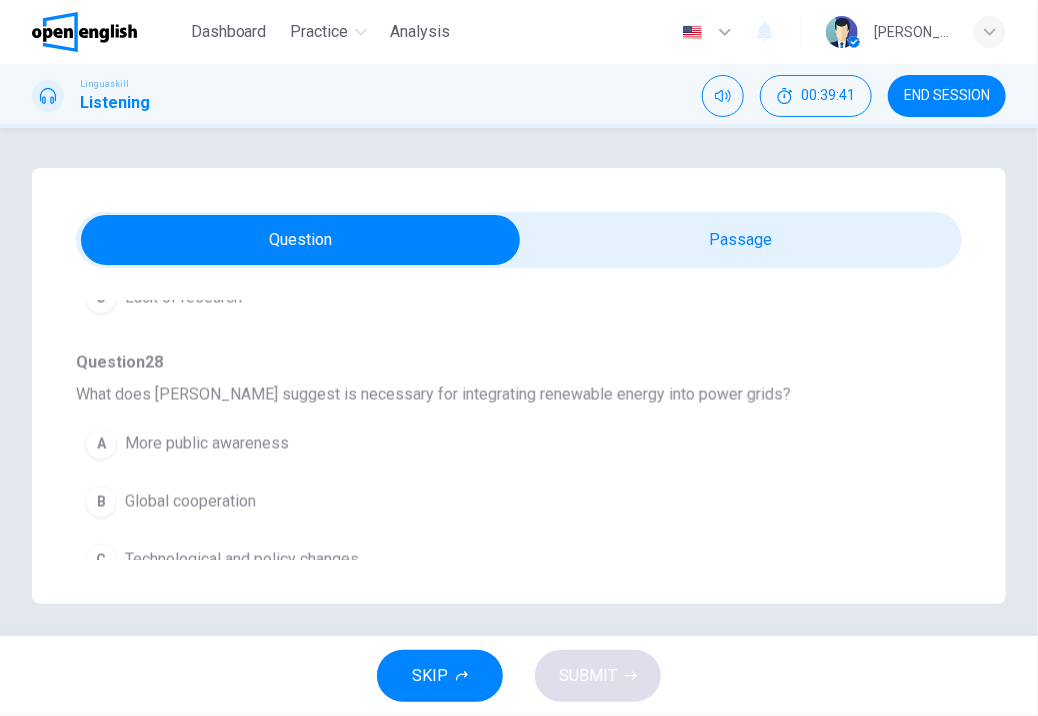 scroll, scrollTop: 1197, scrollLeft: 0, axis: vertical 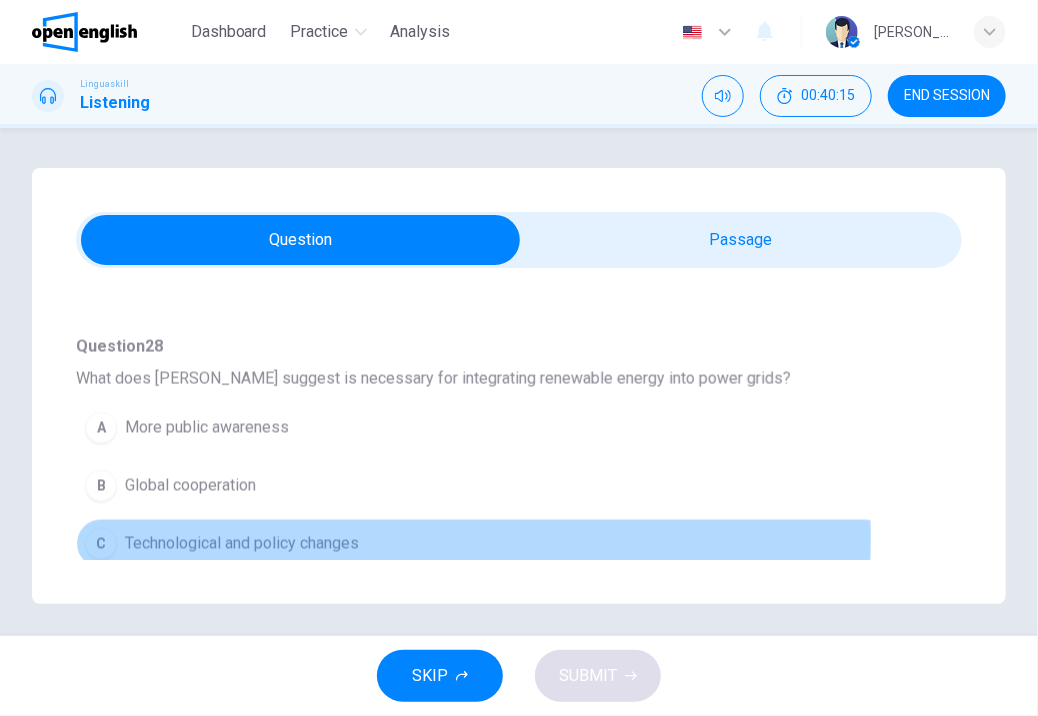 click on "Technological and policy changes" at bounding box center (242, 544) 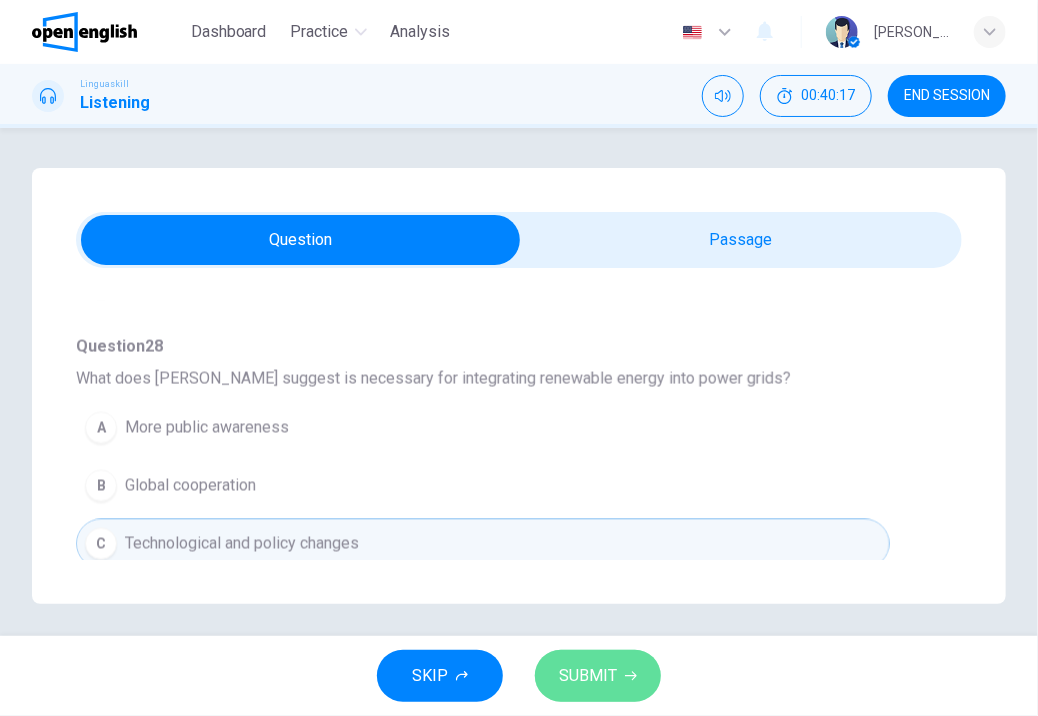 click on "SUBMIT" at bounding box center (588, 676) 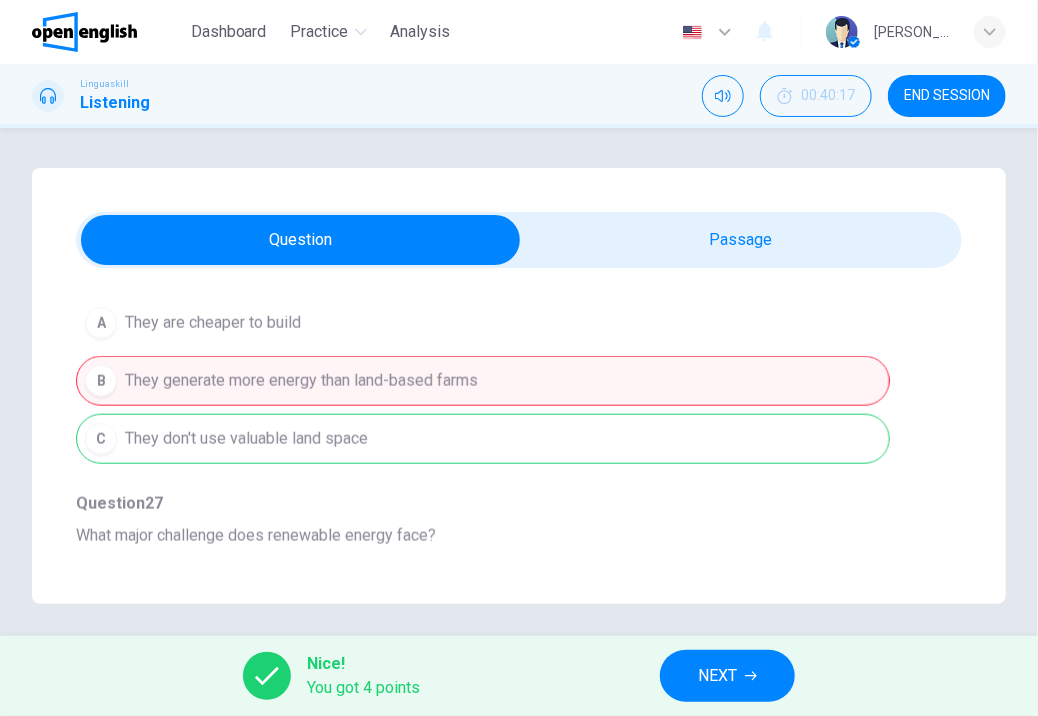scroll, scrollTop: 757, scrollLeft: 0, axis: vertical 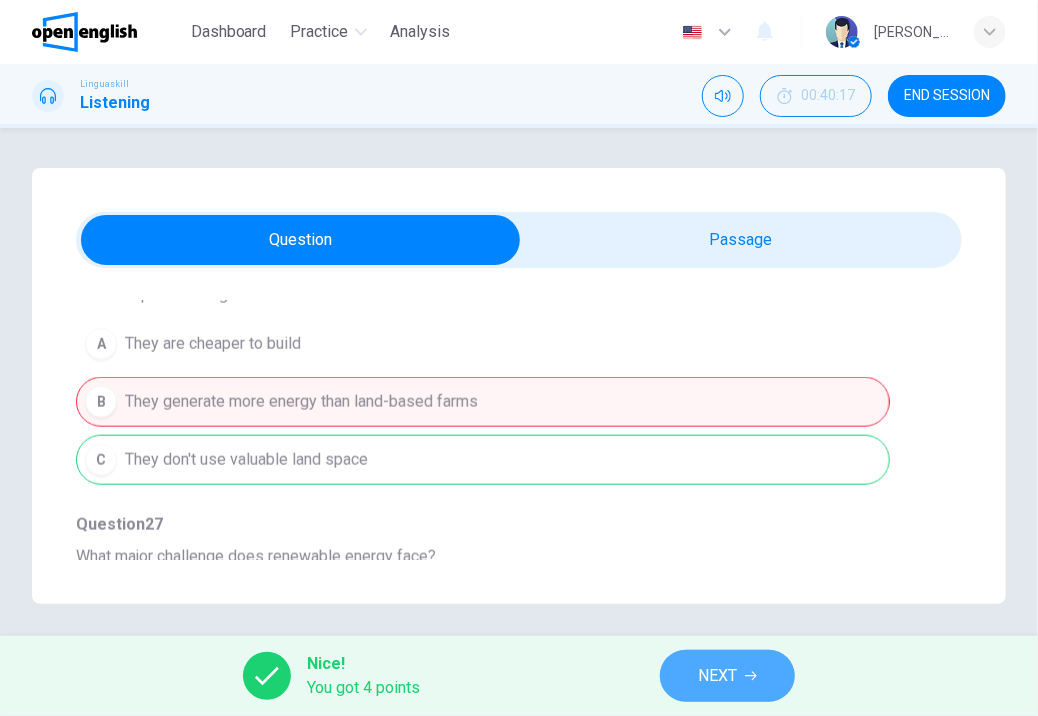 click on "NEXT" at bounding box center (727, 676) 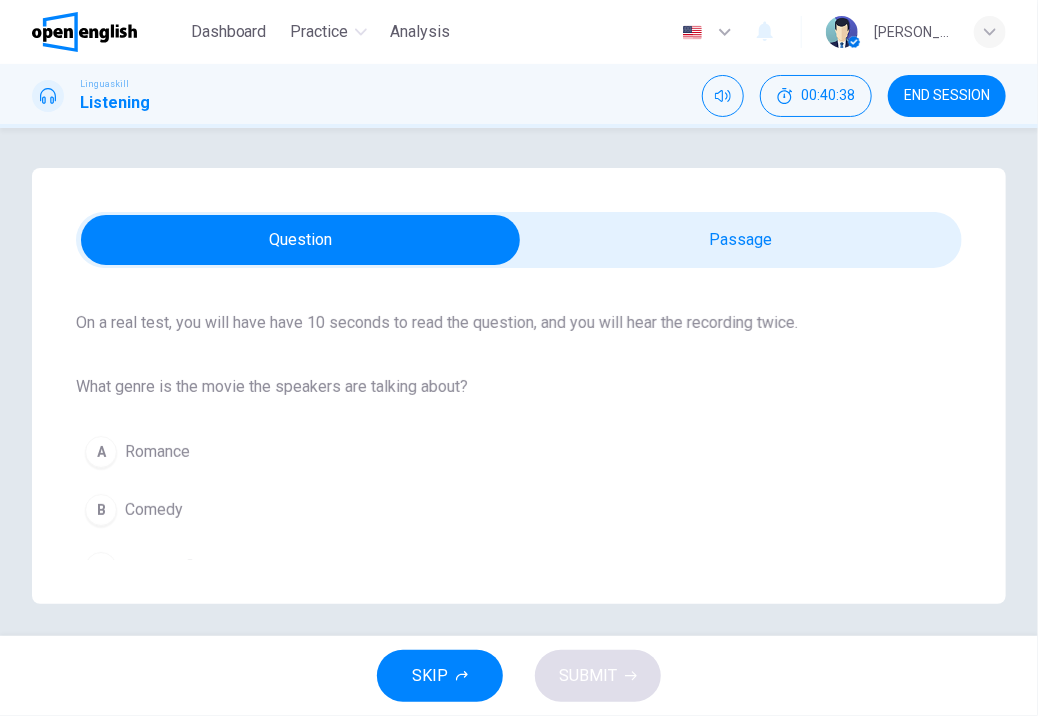 scroll, scrollTop: 160, scrollLeft: 0, axis: vertical 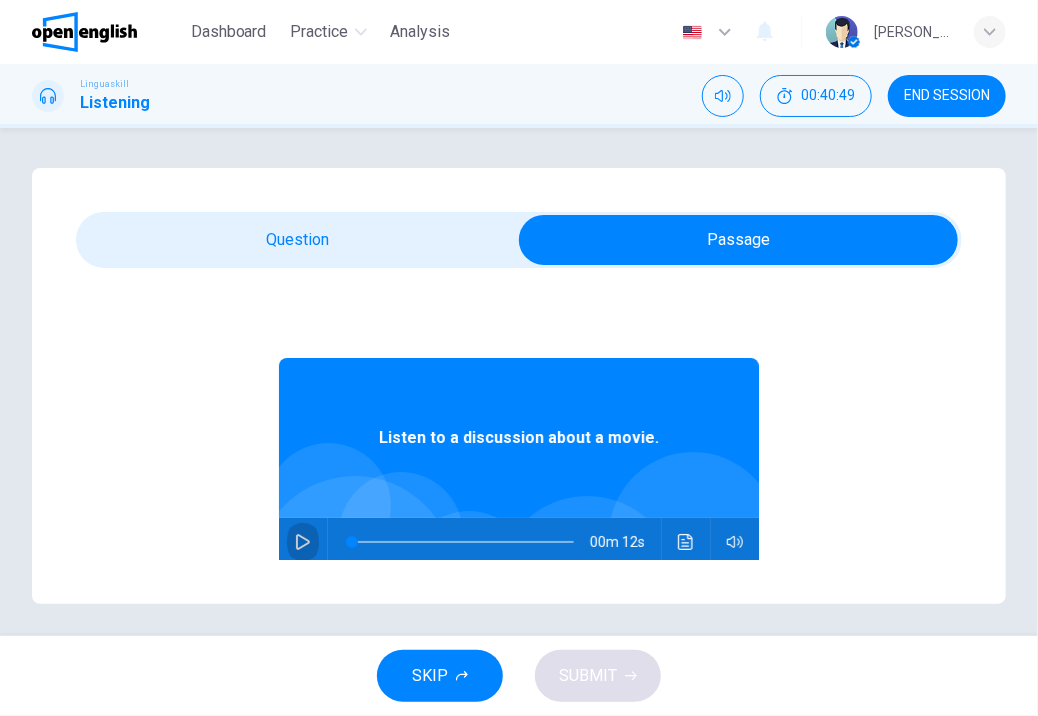 click 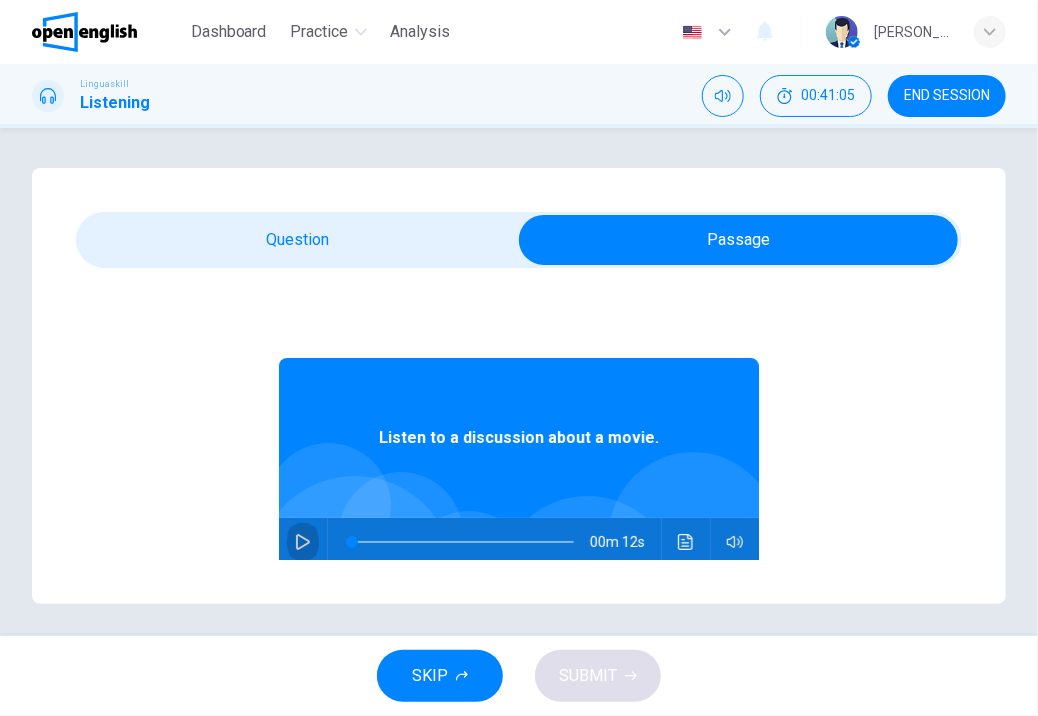 click 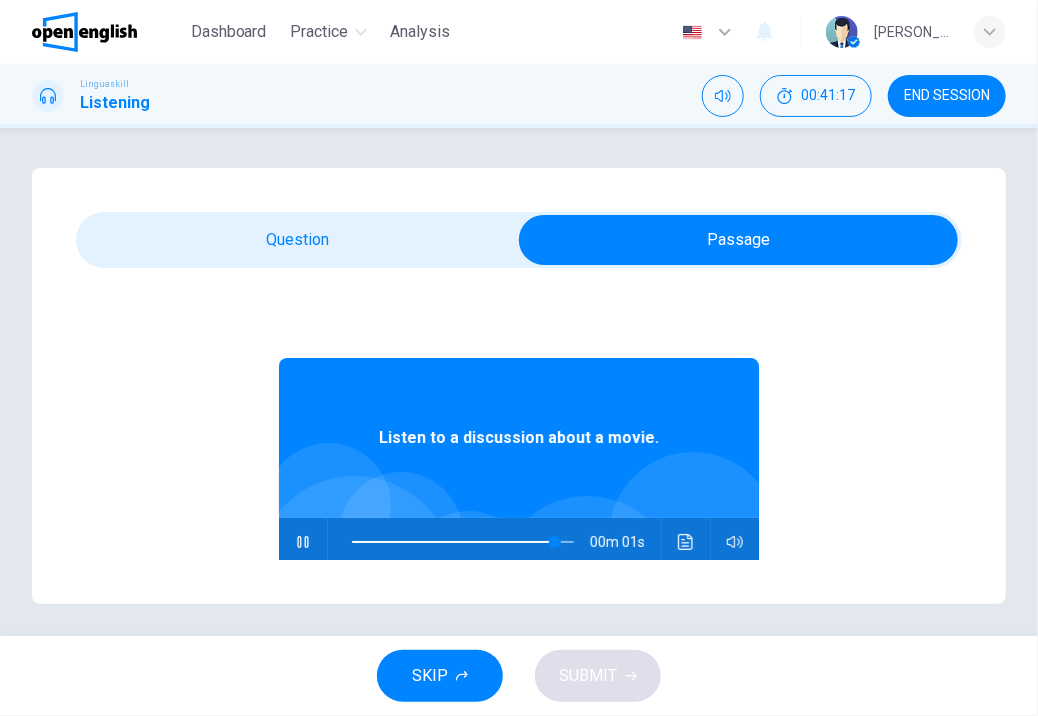 type on "*" 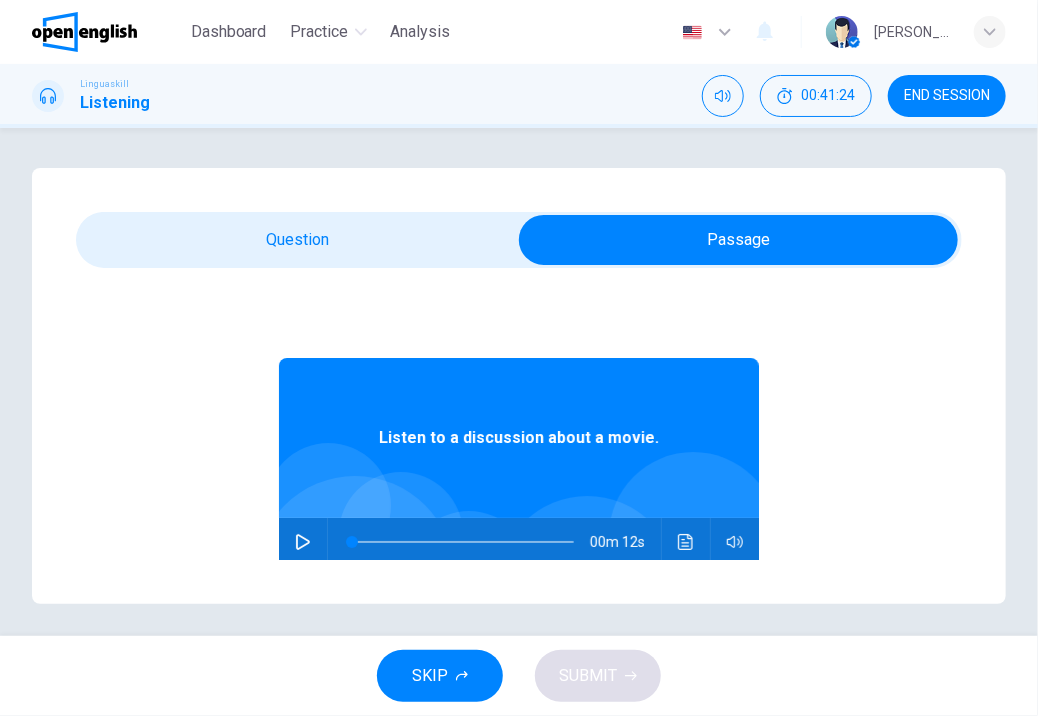 click at bounding box center [519, 240] 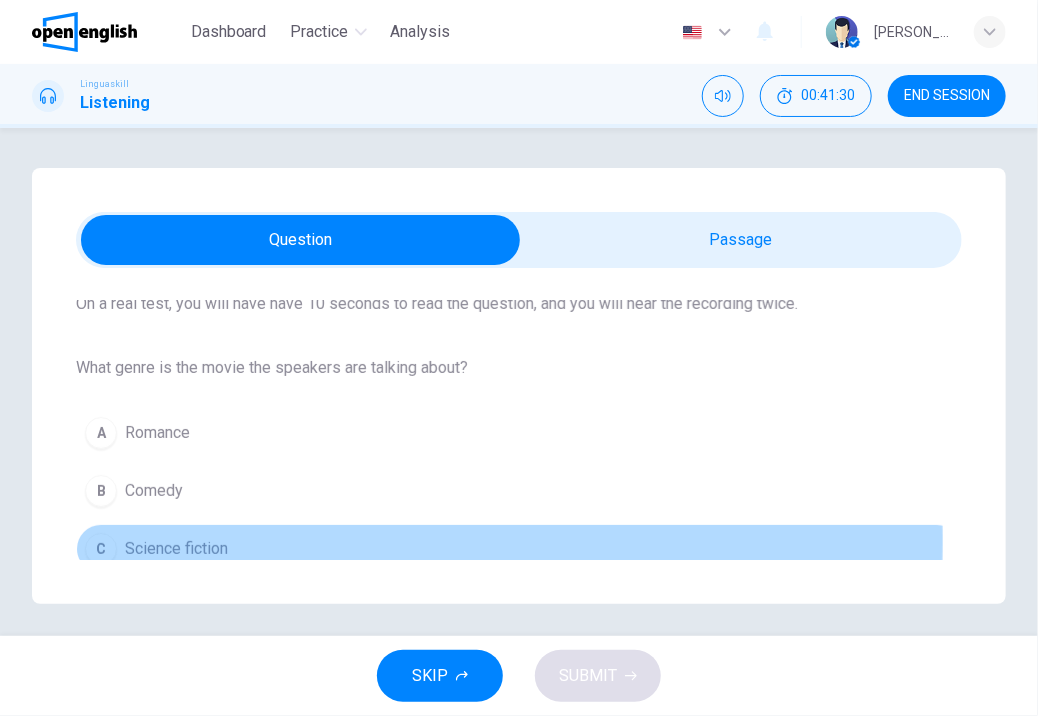 click on "Science fiction" at bounding box center (176, 549) 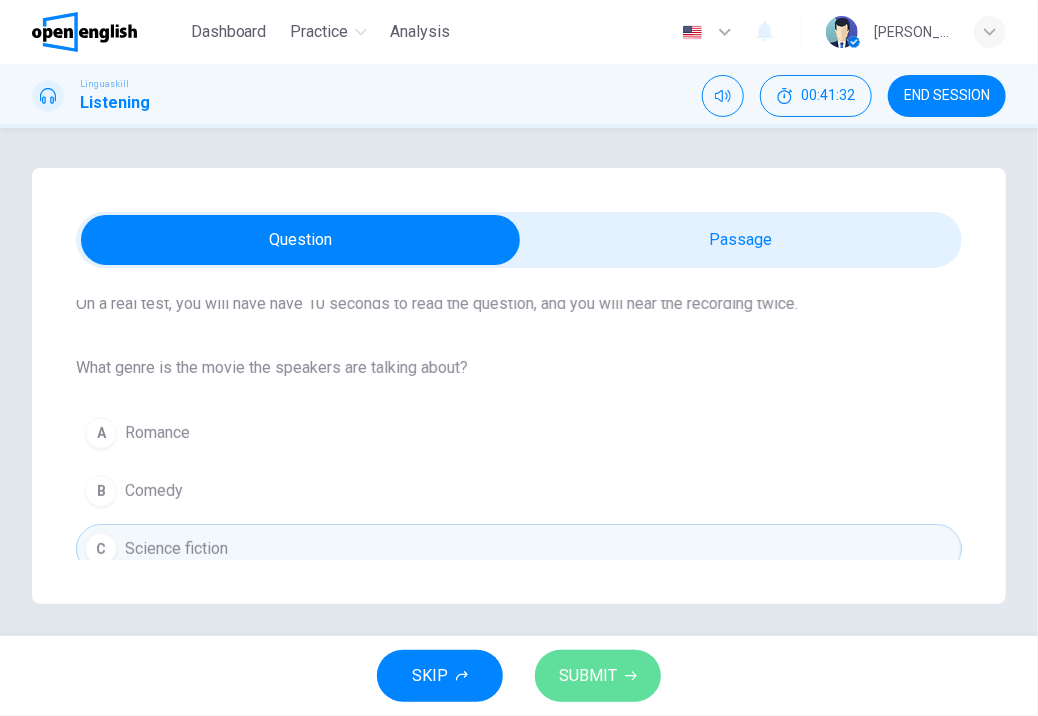 click on "SUBMIT" at bounding box center (588, 676) 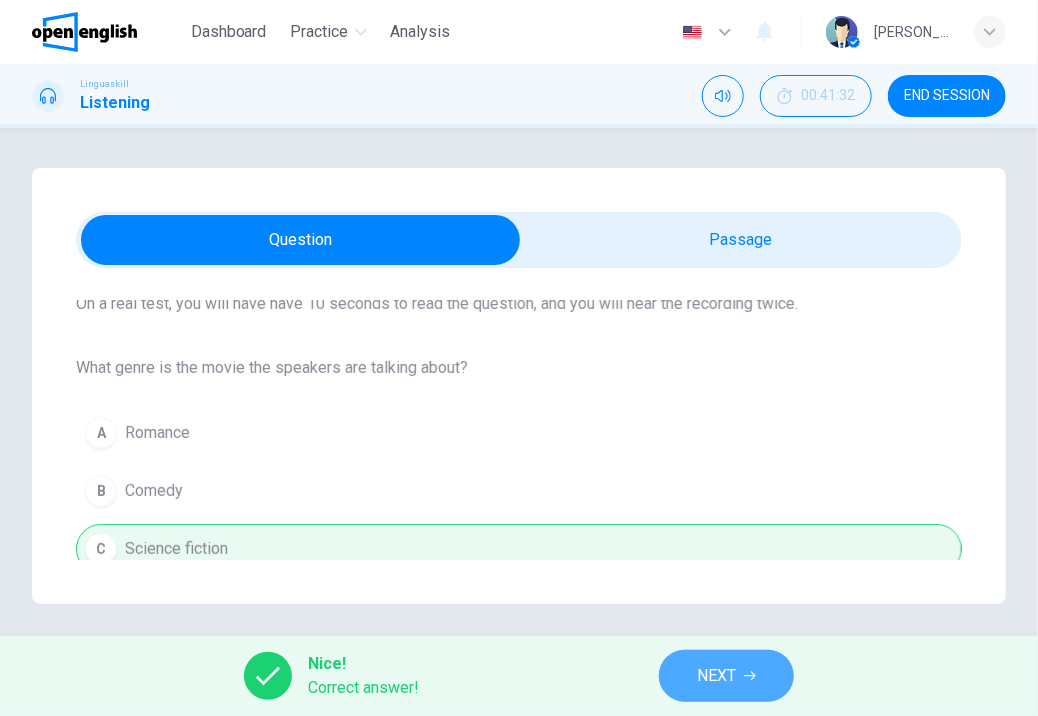 click on "NEXT" at bounding box center (716, 676) 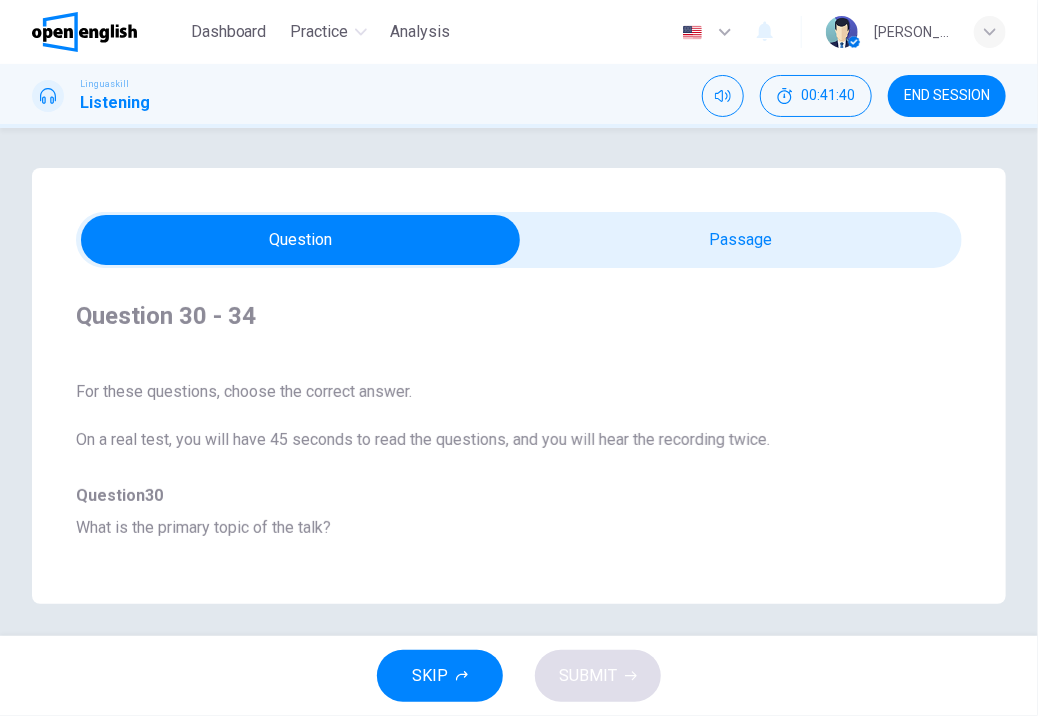 click on "Question 30 - 34 For these questions, choose the correct answer. On a real test, you will have 45 seconds to read the questions, and you will hear the recording twice. Question  30 What is the primary topic of the talk? A The difficulty of learning a second language
B The benefits of being bilingual C International job markets Question  31 Which area does not benefit directly from knowing a second language, according to the speaker? A Personal relationships
B Travel experiences C Physical health Question  32 What professional advantage is mentioned for being bilingual? A Higher salary B More job opportunities C Shorter working hours Question  33 According to the speaker, what cognitive abilities are improved by learning a second language? A Memory and problem-solving B Creativity and flexibility C Reading and writing Question  34 What effect does learning a second language have on older adults? A It increases their travel options B It enhances social interactions C It delays the onset of dementia 00m 47s" at bounding box center [519, 386] 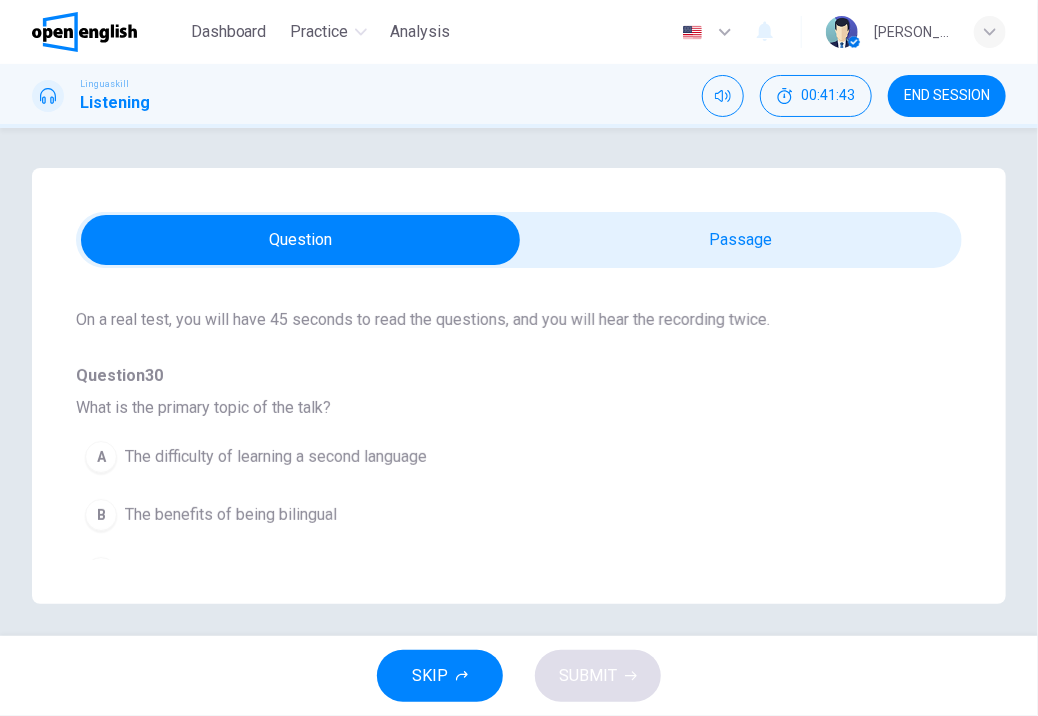 scroll, scrollTop: 160, scrollLeft: 0, axis: vertical 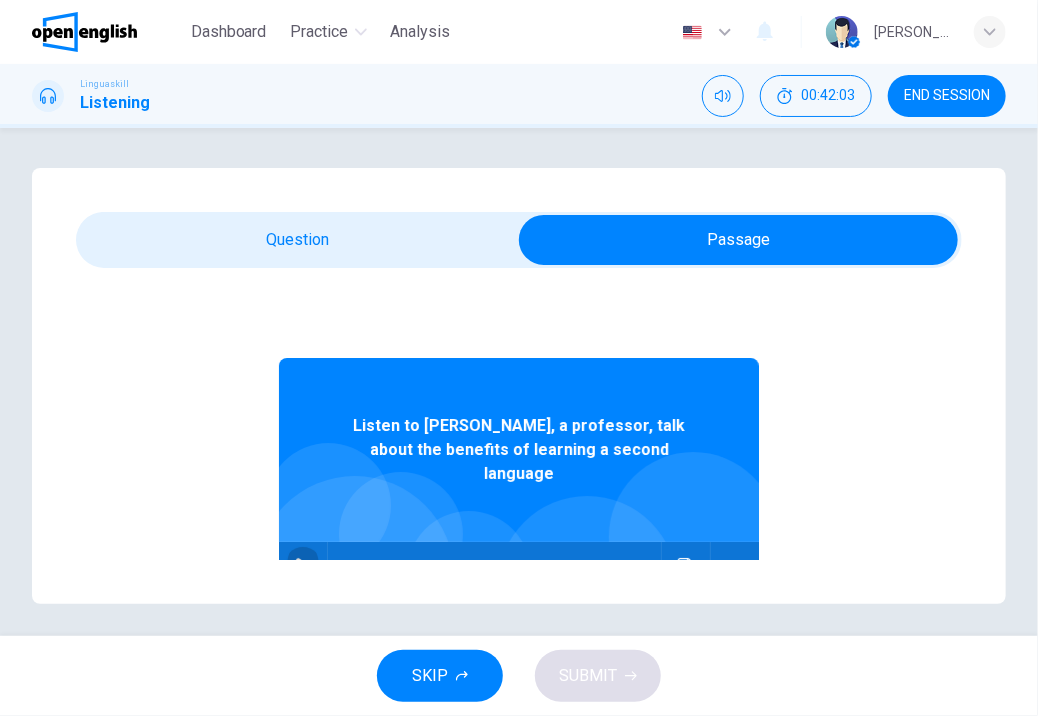 click 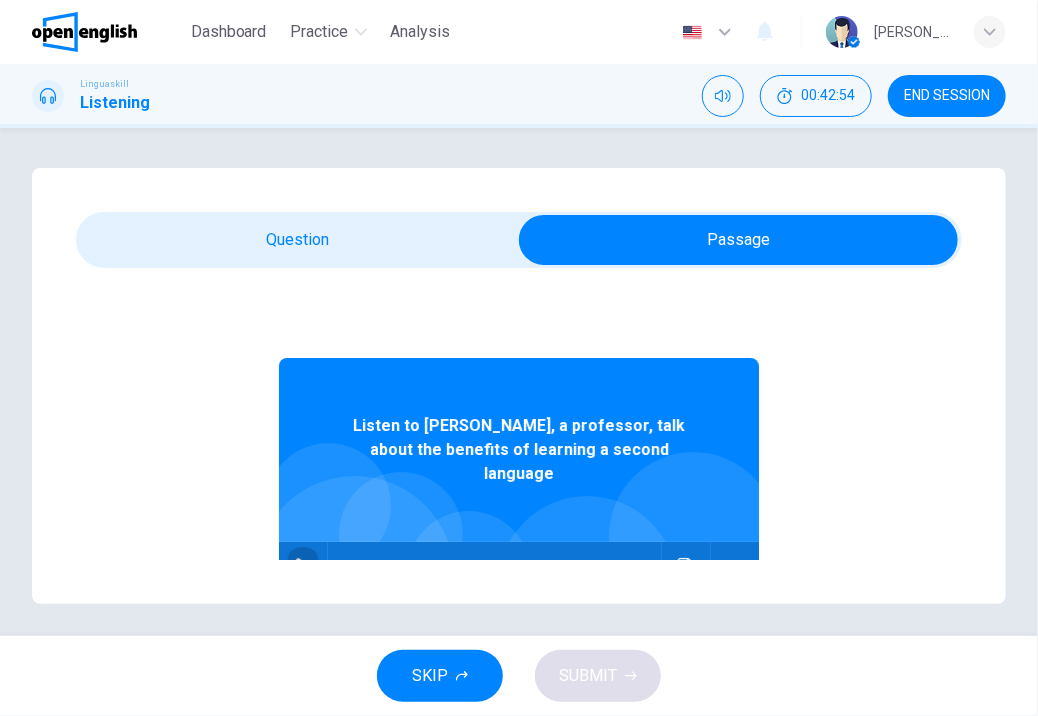 click 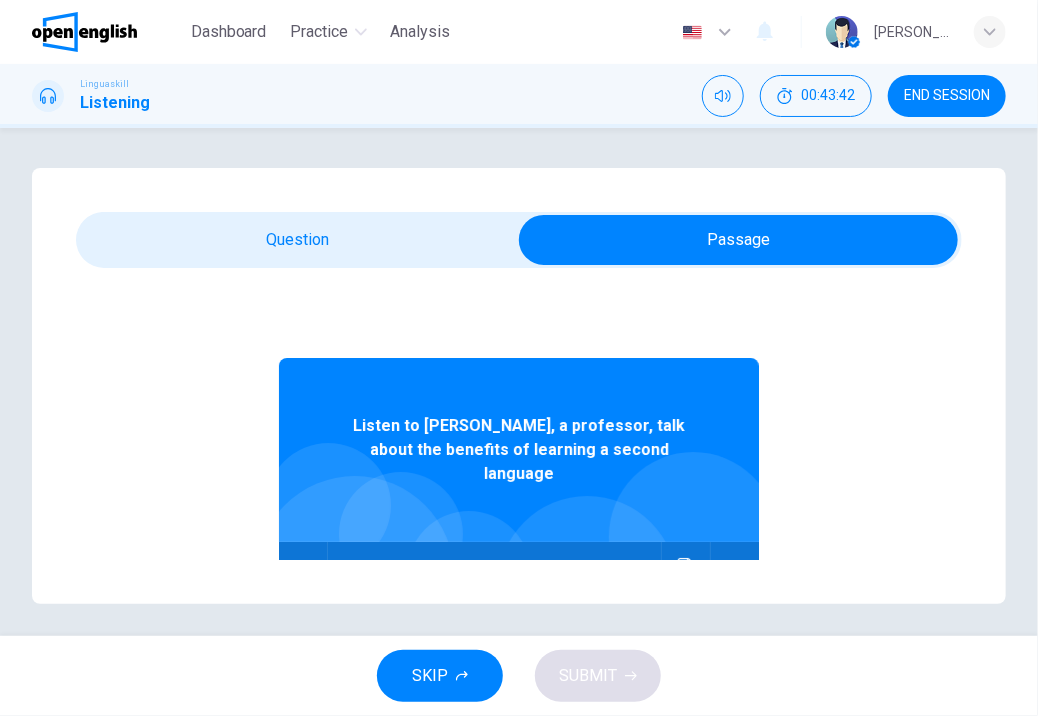 type on "*" 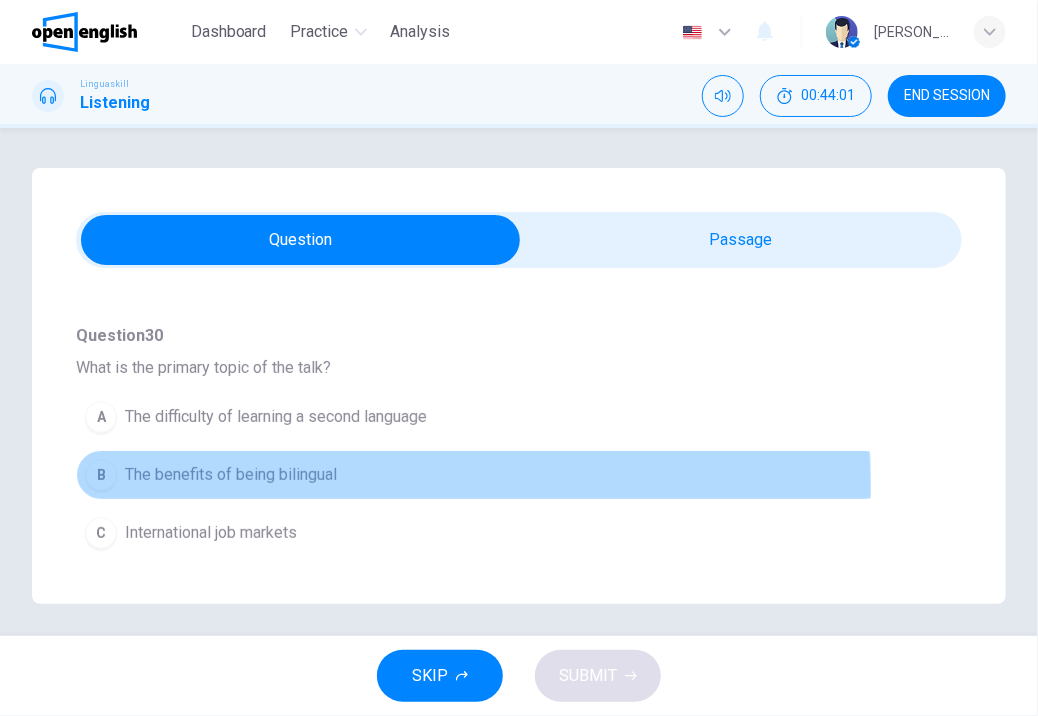 drag, startPoint x: 294, startPoint y: 483, endPoint x: 303, endPoint y: 474, distance: 12.727922 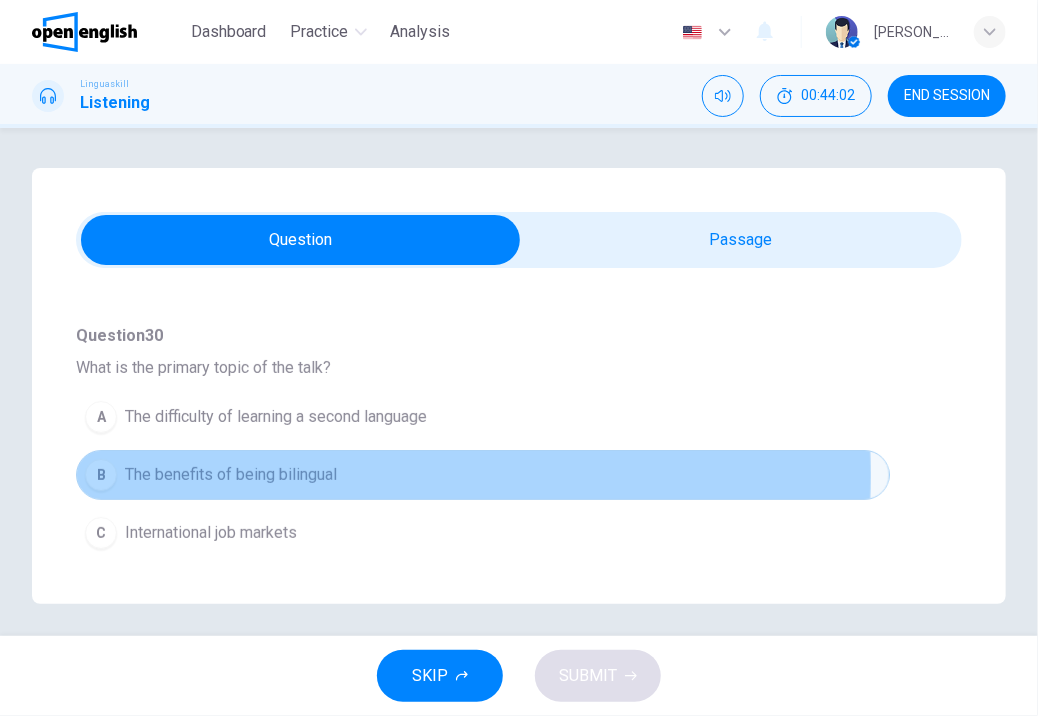 click on "The benefits of being bilingual" at bounding box center (231, 475) 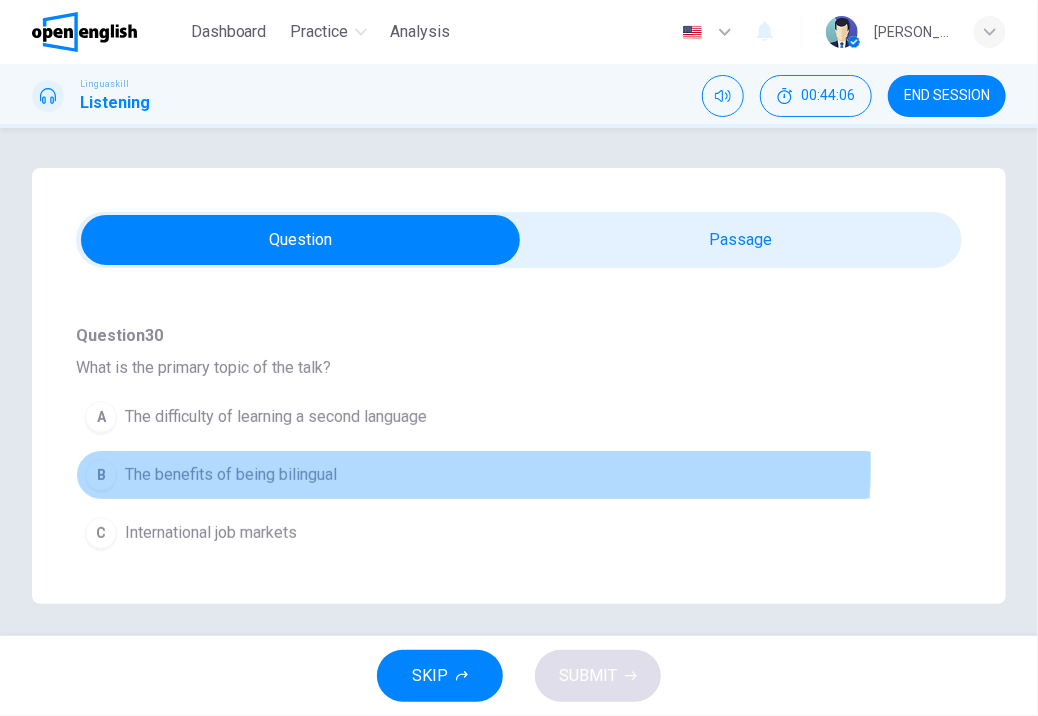 click on "The benefits of being bilingual" at bounding box center (231, 475) 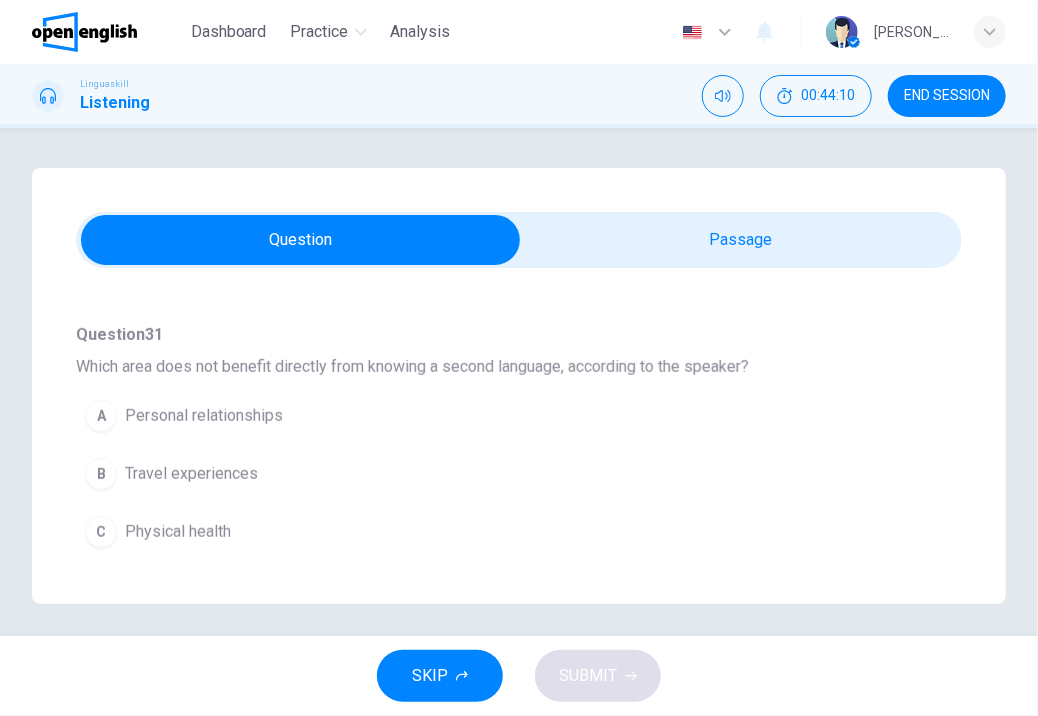 scroll, scrollTop: 440, scrollLeft: 0, axis: vertical 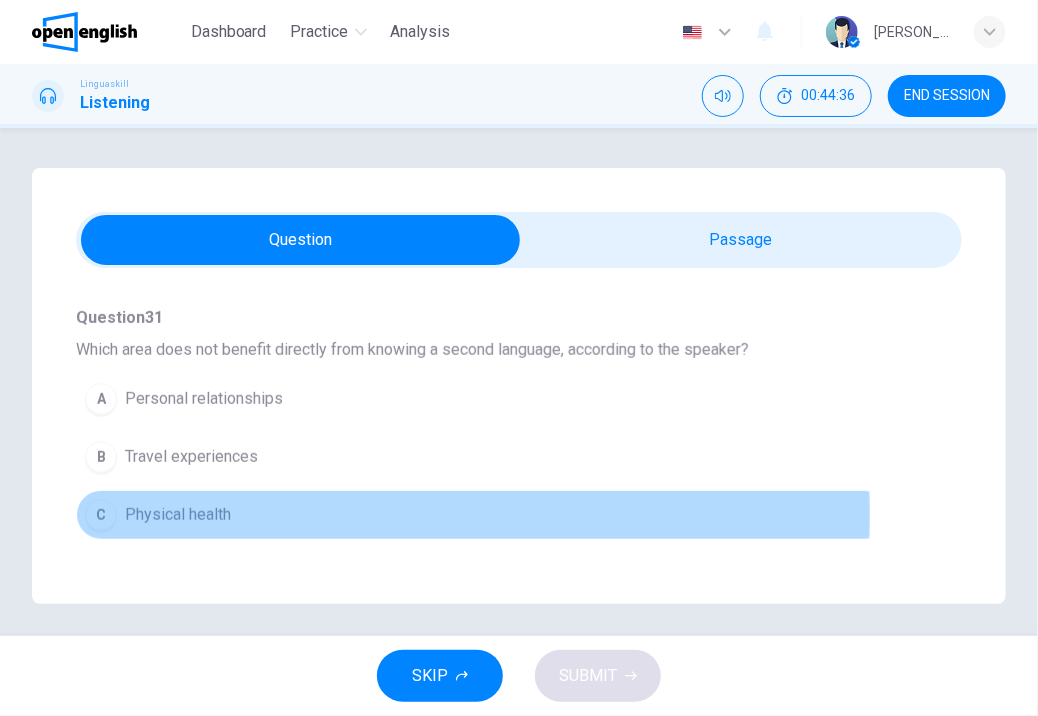 click on "Physical health" at bounding box center (178, 515) 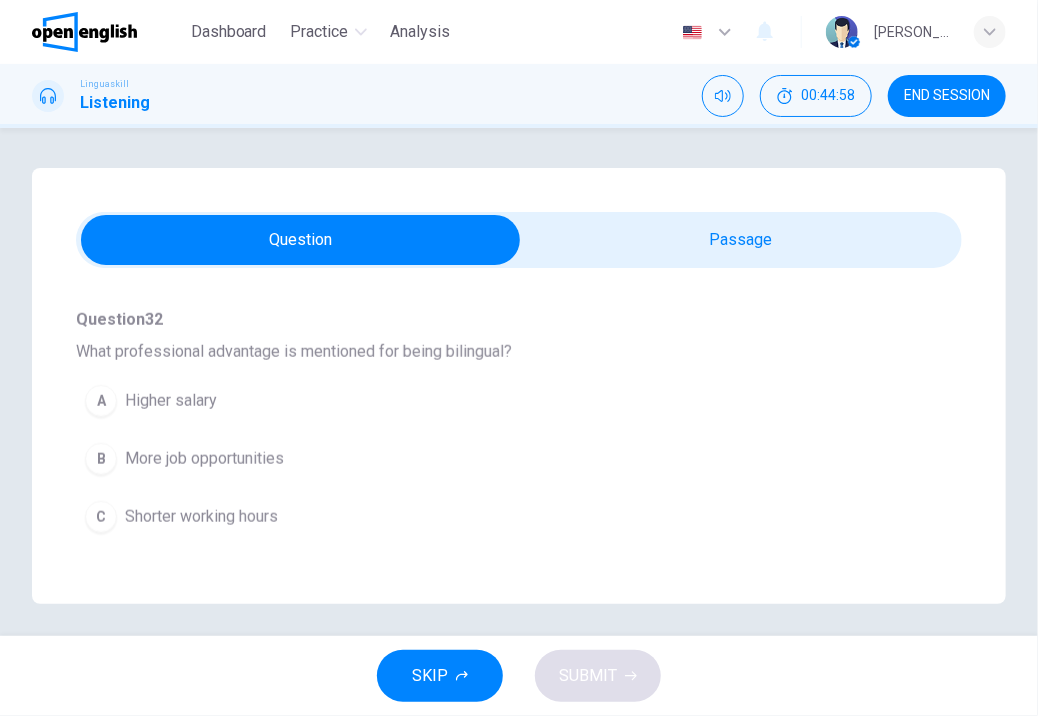 scroll, scrollTop: 720, scrollLeft: 0, axis: vertical 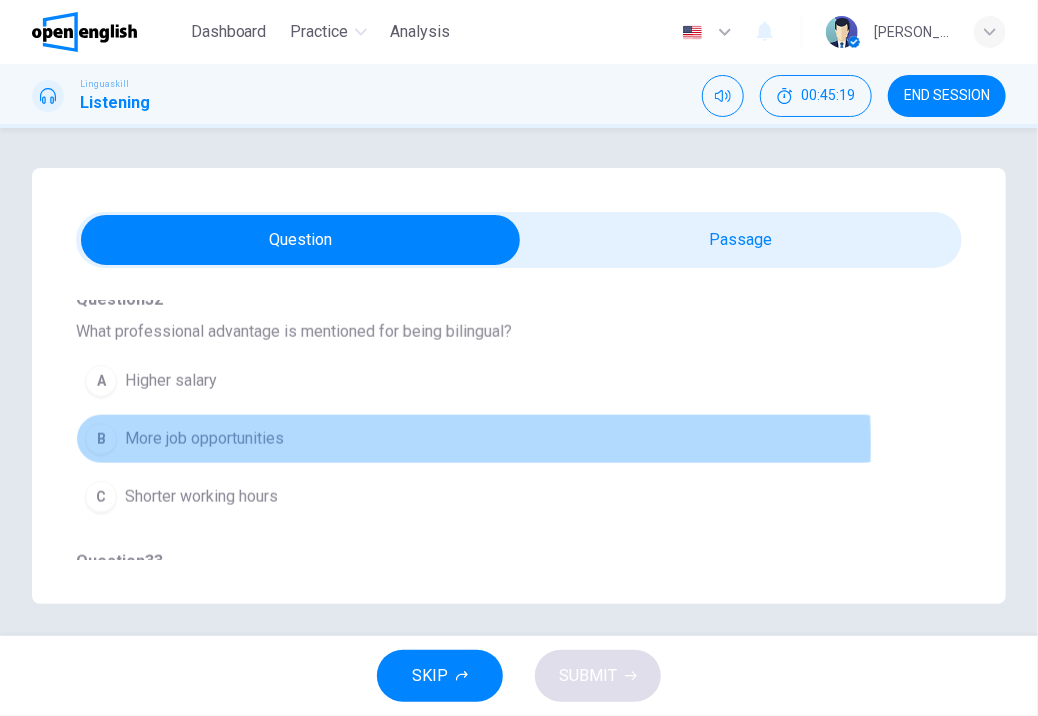 click on "More job opportunities" at bounding box center (204, 439) 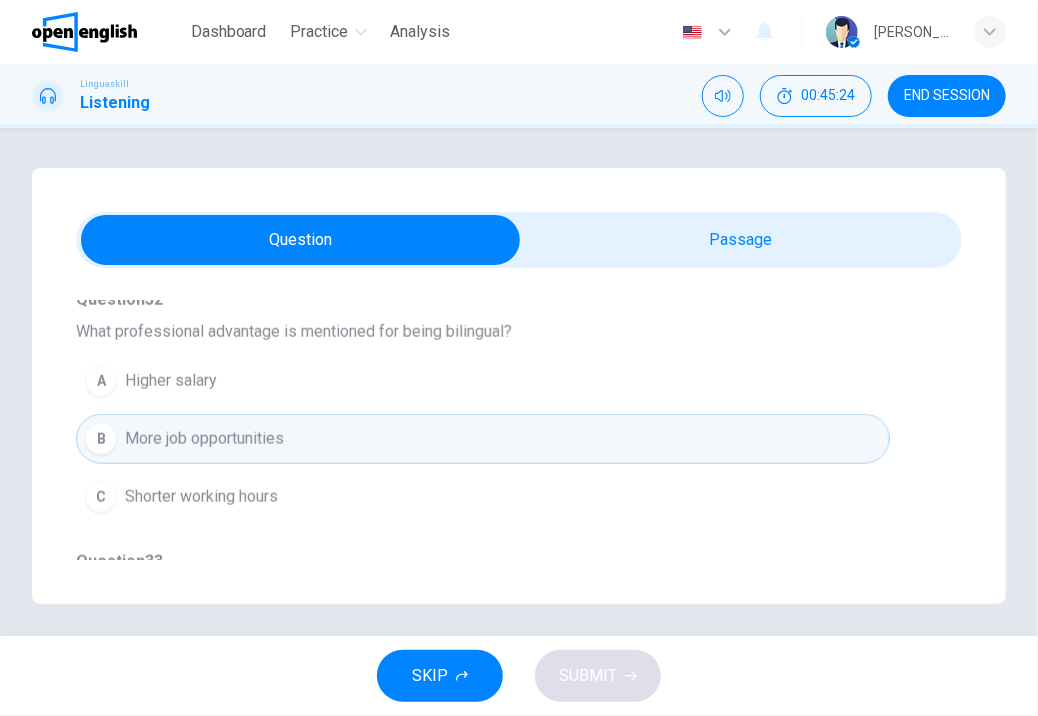 click on "Question 30 - 34 For these questions, choose the correct answer. On a real test, you will have 45 seconds to read the questions, and you will hear the recording twice. Question  30 What is the primary topic of the talk? A The difficulty of learning a second language
B The benefits of being bilingual C International job markets Question  31 Which area does not benefit directly from knowing a second language, according to the speaker? A Personal relationships
B Travel experiences C Physical health Question  32 What professional advantage is mentioned for being bilingual? A Higher salary B More job opportunities C Shorter working hours Question  33 According to the speaker, what cognitive abilities are improved by learning a second language? A Memory and problem-solving B Creativity and flexibility C Reading and writing Question  34 What effect does learning a second language have on older adults? A It increases their travel options B It enhances social interactions C It delays the onset of dementia 00m 47s" at bounding box center (519, 386) 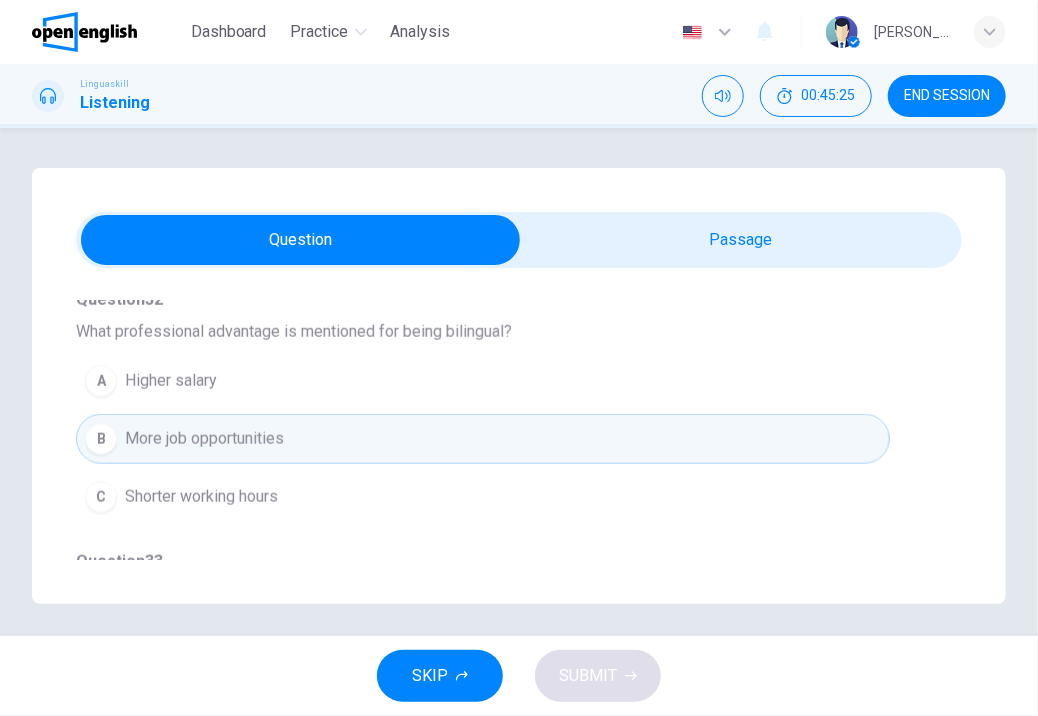 click on "Question 30 - 34 For these questions, choose the correct answer. On a real test, you will have 45 seconds to read the questions, and you will hear the recording twice. Question  30 What is the primary topic of the talk? A The difficulty of learning a second language
B The benefits of being bilingual C International job markets Question  31 Which area does not benefit directly from knowing a second language, according to the speaker? A Personal relationships
B Travel experiences C Physical health Question  32 What professional advantage is mentioned for being bilingual? A Higher salary B More job opportunities C Shorter working hours Question  33 According to the speaker, what cognitive abilities are improved by learning a second language? A Memory and problem-solving B Creativity and flexibility C Reading and writing Question  34 What effect does learning a second language have on older adults? A It increases their travel options B It enhances social interactions C It delays the onset of dementia 00m 47s" at bounding box center [519, 386] 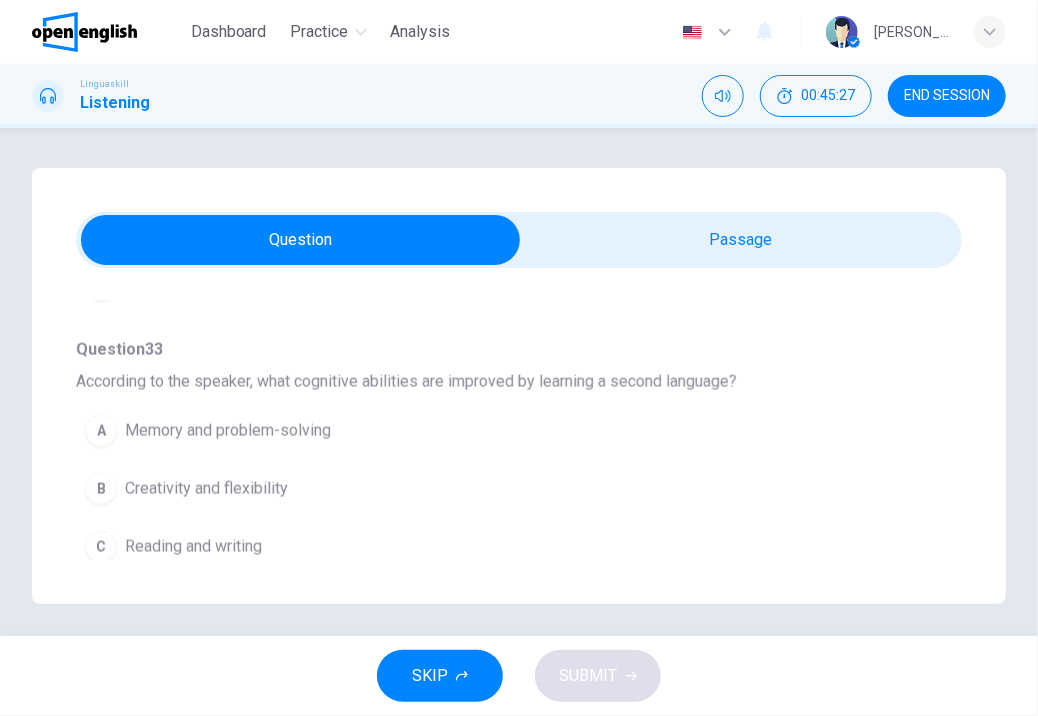 scroll, scrollTop: 960, scrollLeft: 0, axis: vertical 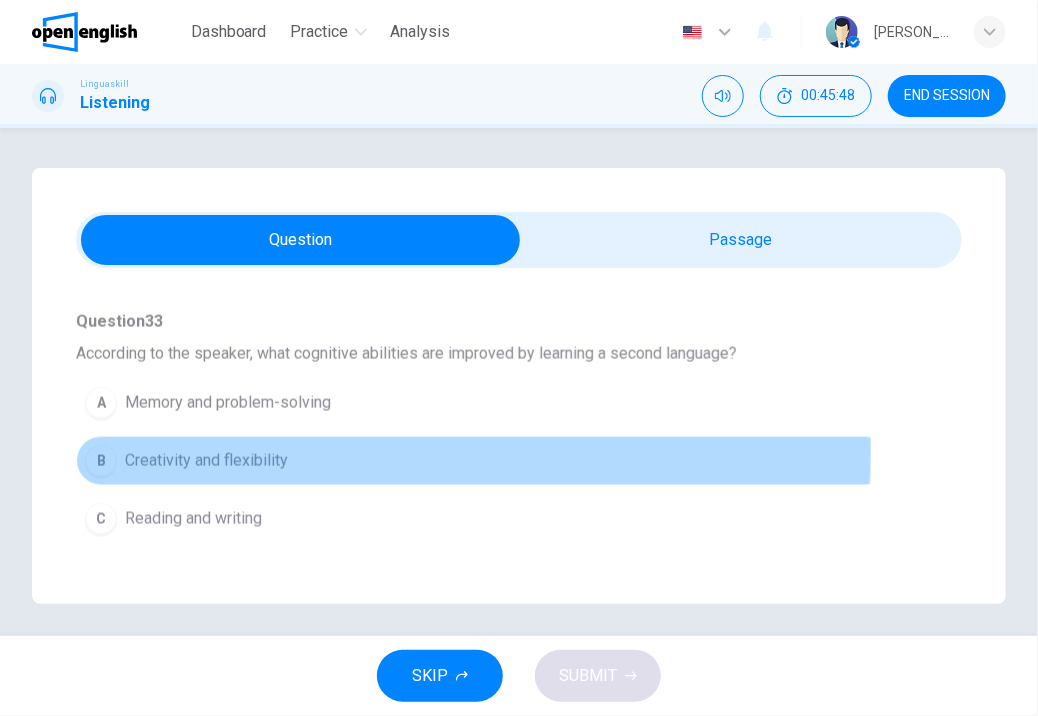 click on "Creativity and flexibility" at bounding box center [206, 461] 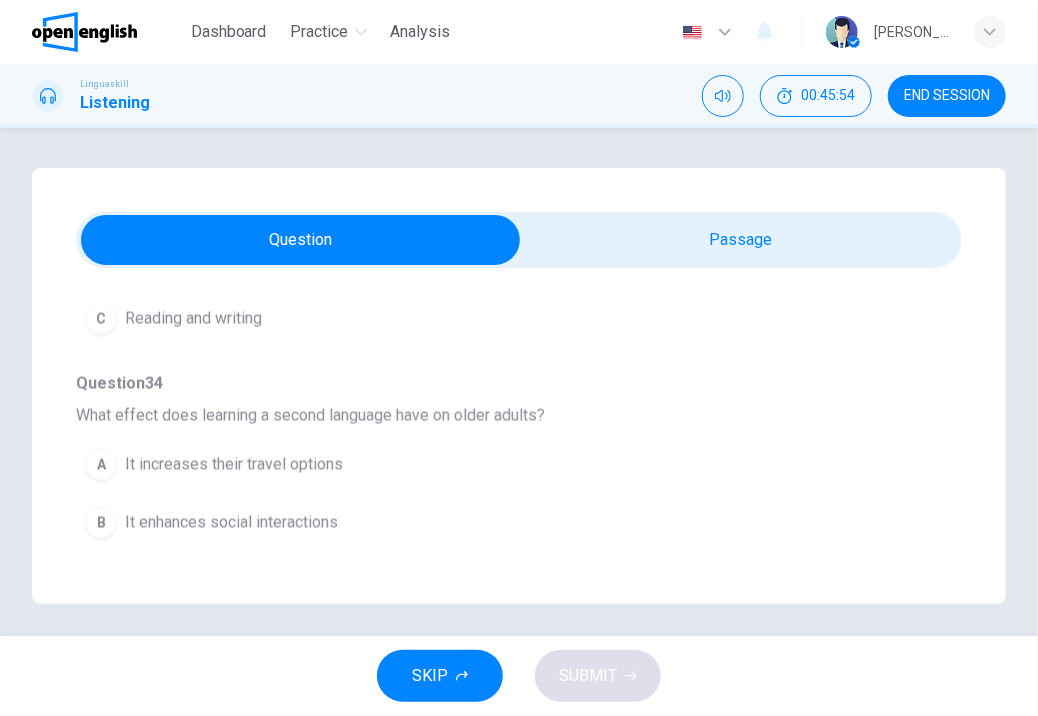 scroll, scrollTop: 1197, scrollLeft: 0, axis: vertical 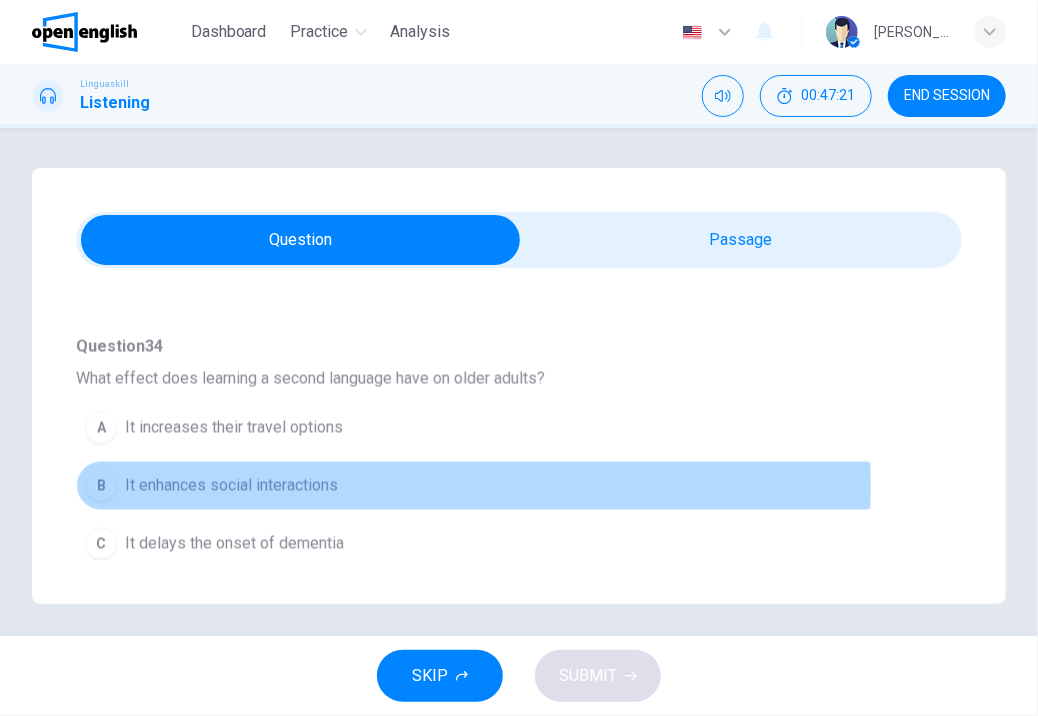 click on "It enhances social interactions" at bounding box center (231, 486) 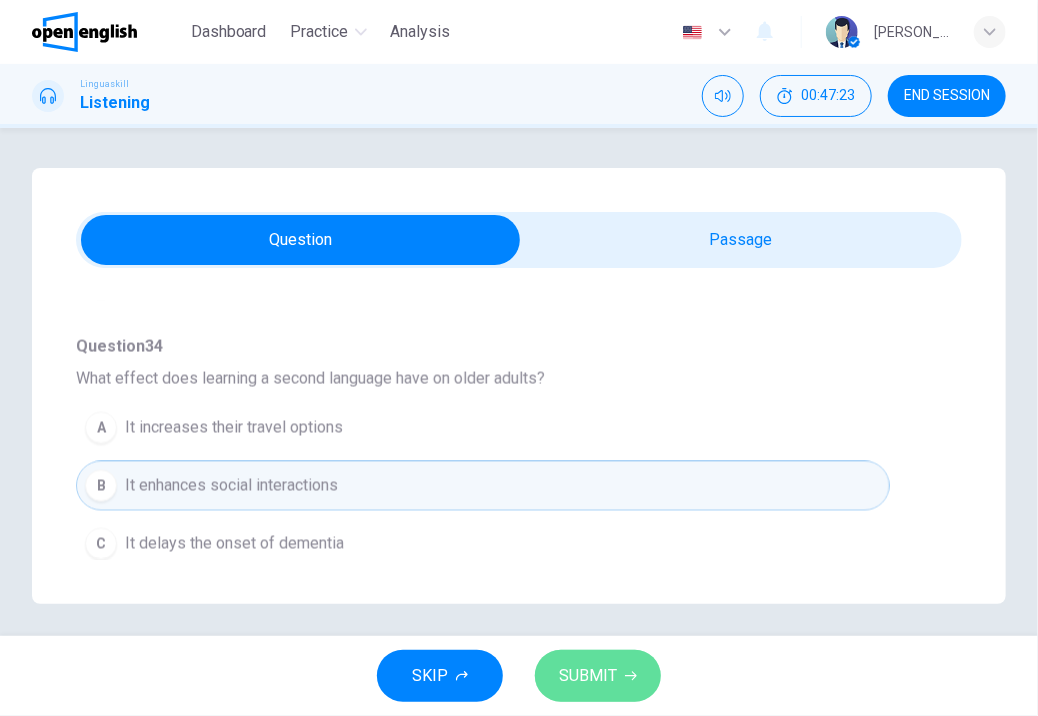 click on "SUBMIT" at bounding box center [598, 676] 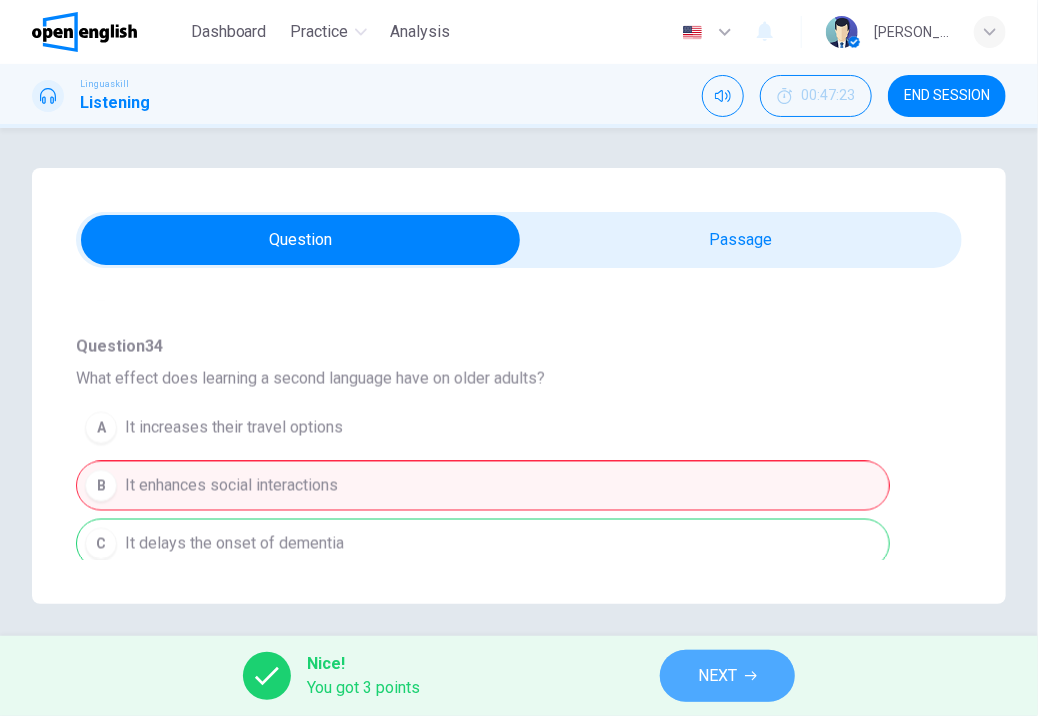 click on "NEXT" at bounding box center (727, 676) 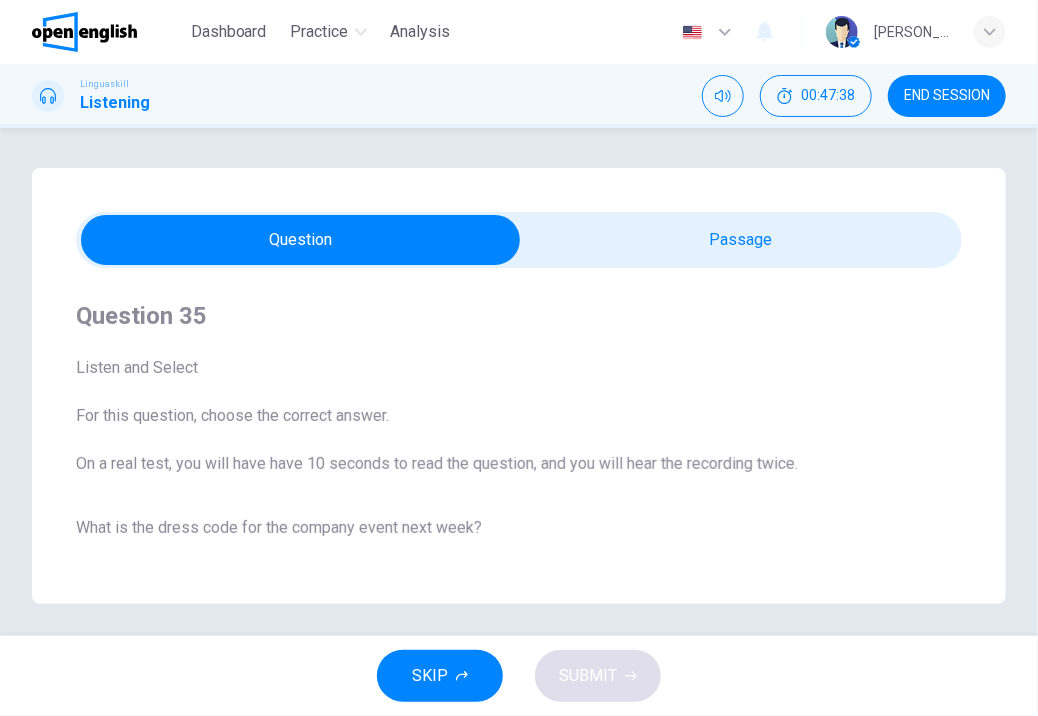 scroll, scrollTop: 40, scrollLeft: 0, axis: vertical 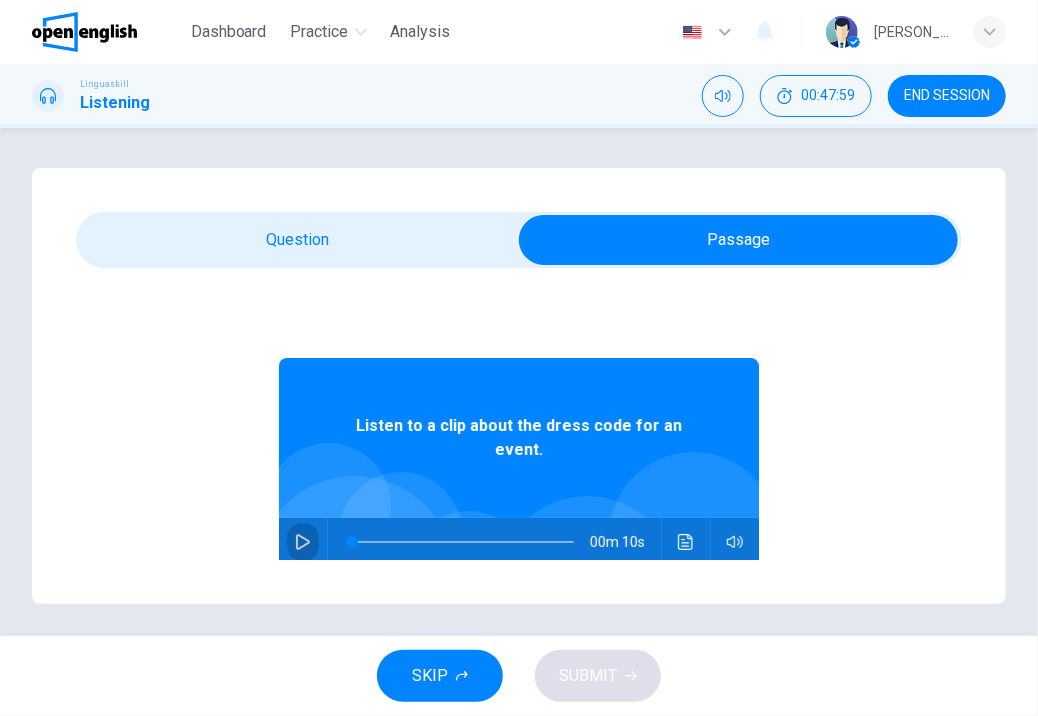 click 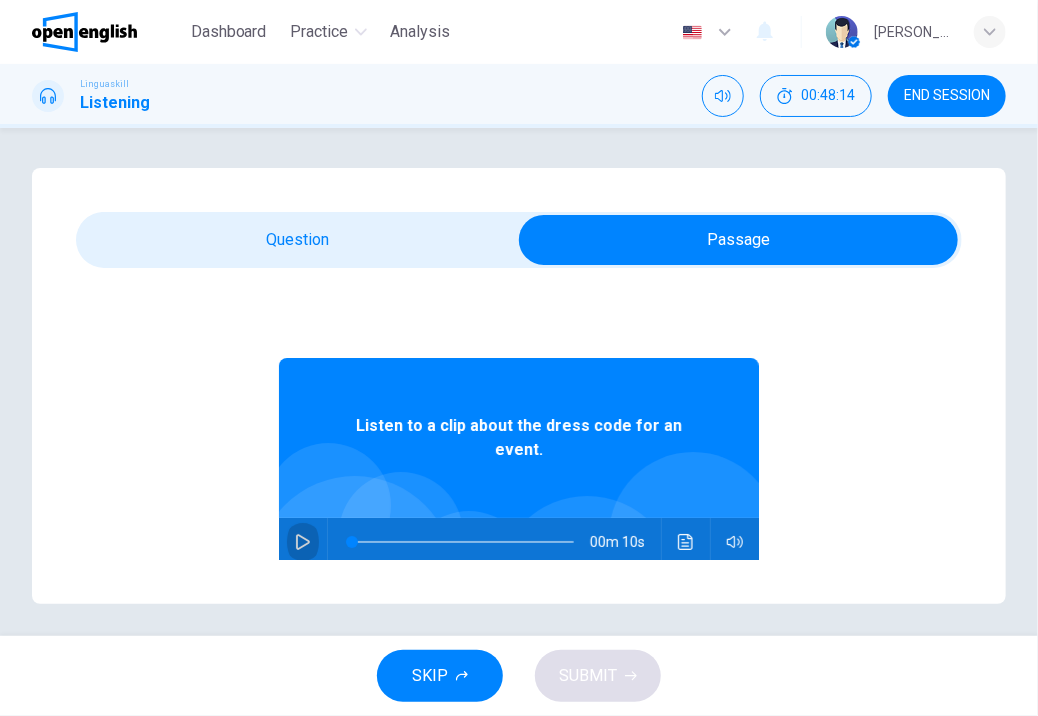 click 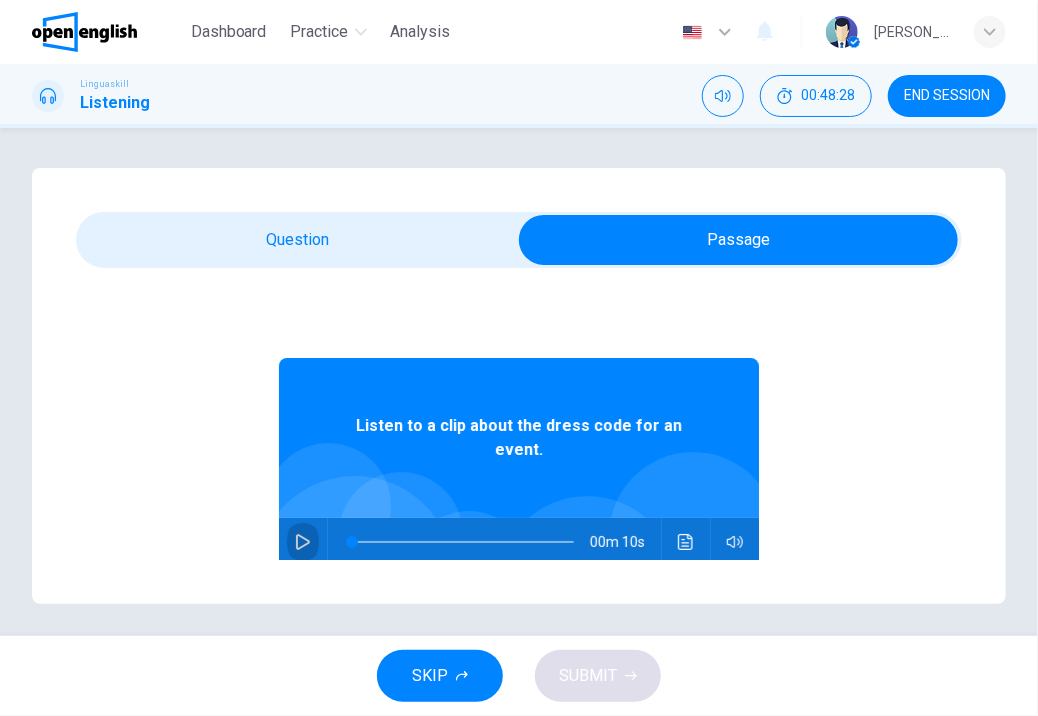 click 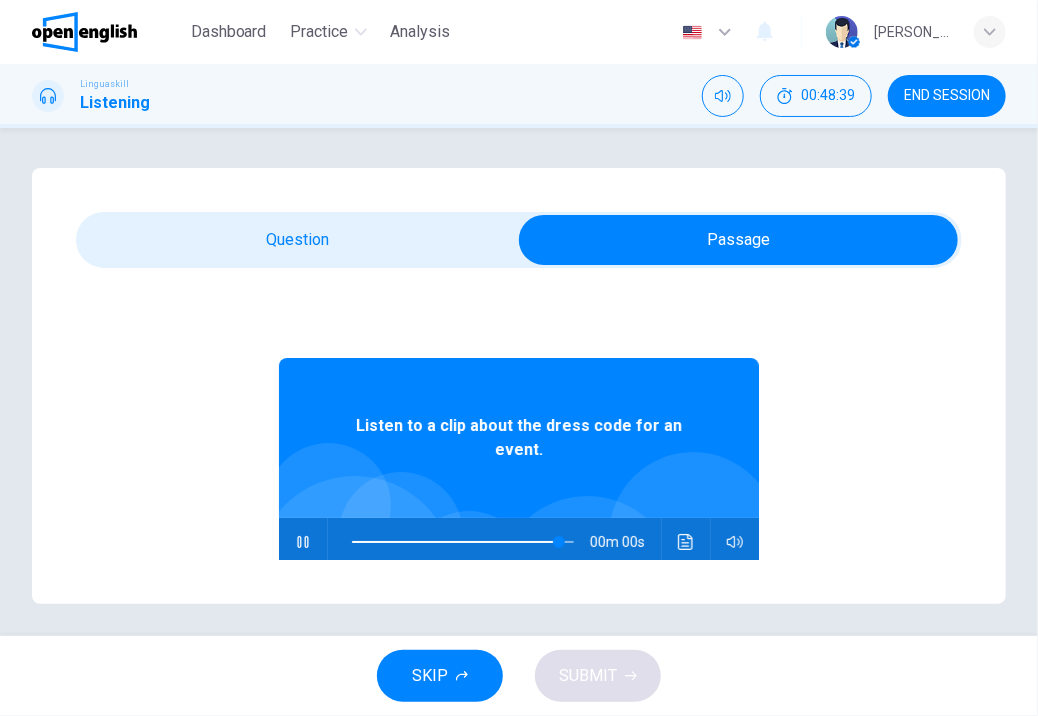type on "*" 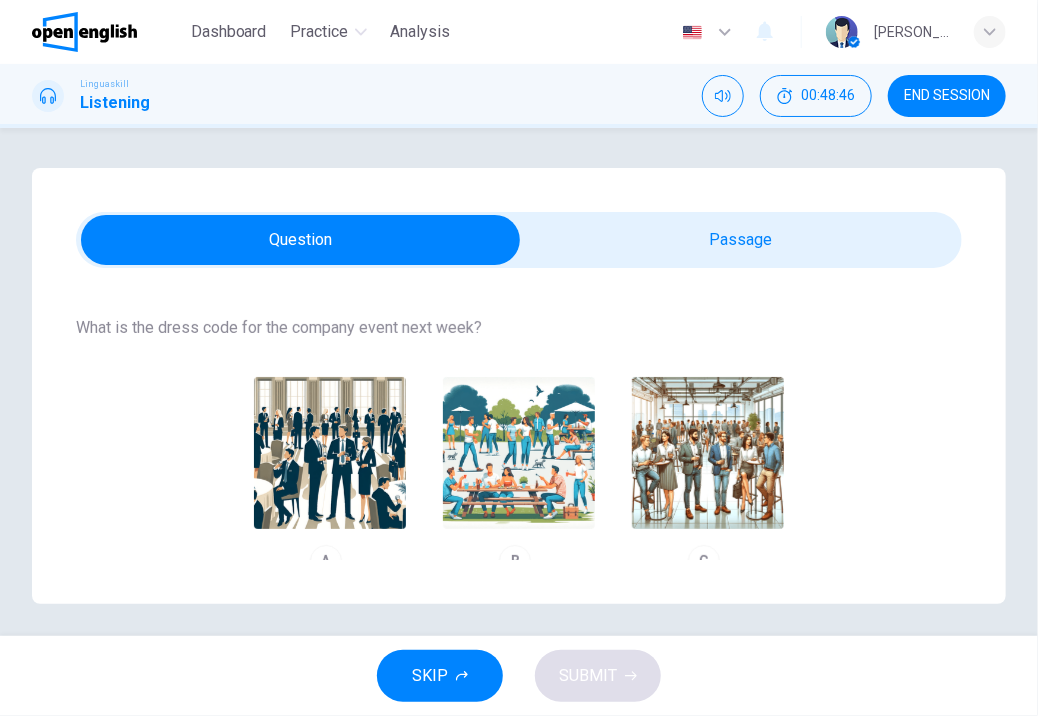 scroll, scrollTop: 223, scrollLeft: 0, axis: vertical 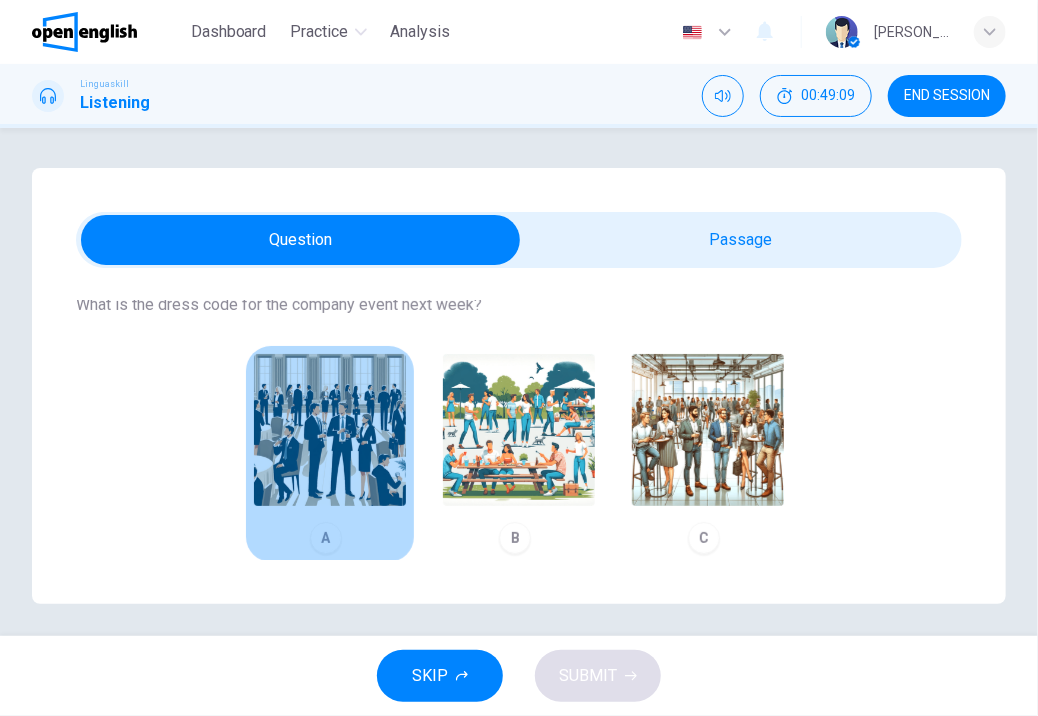 click at bounding box center (330, 430) 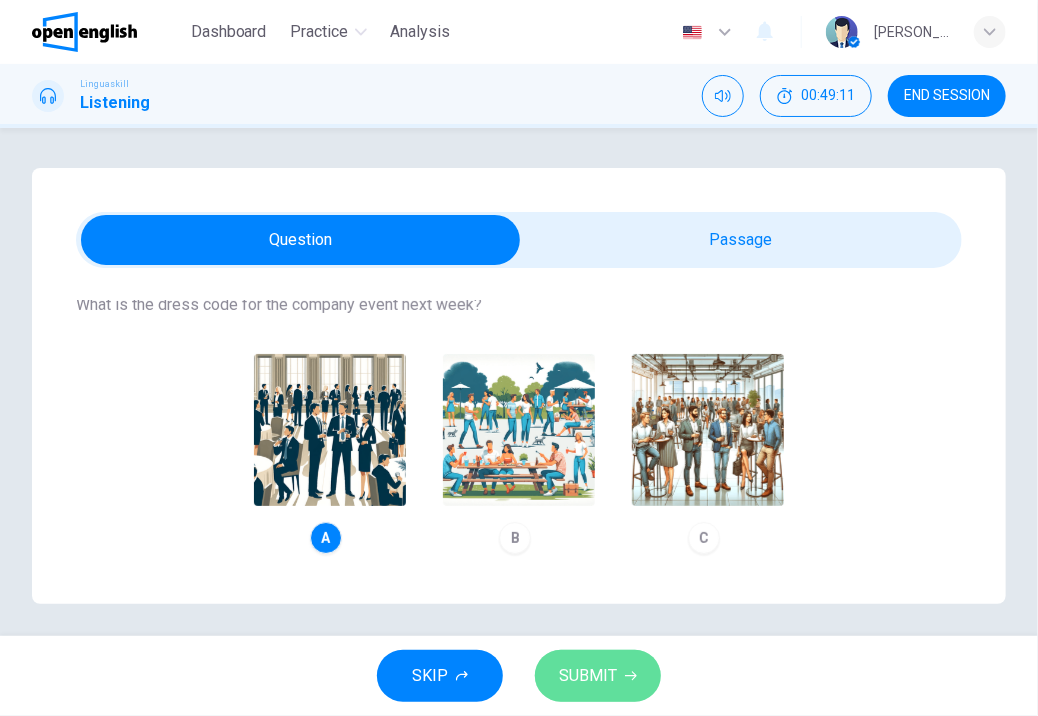 click on "SUBMIT" at bounding box center [598, 676] 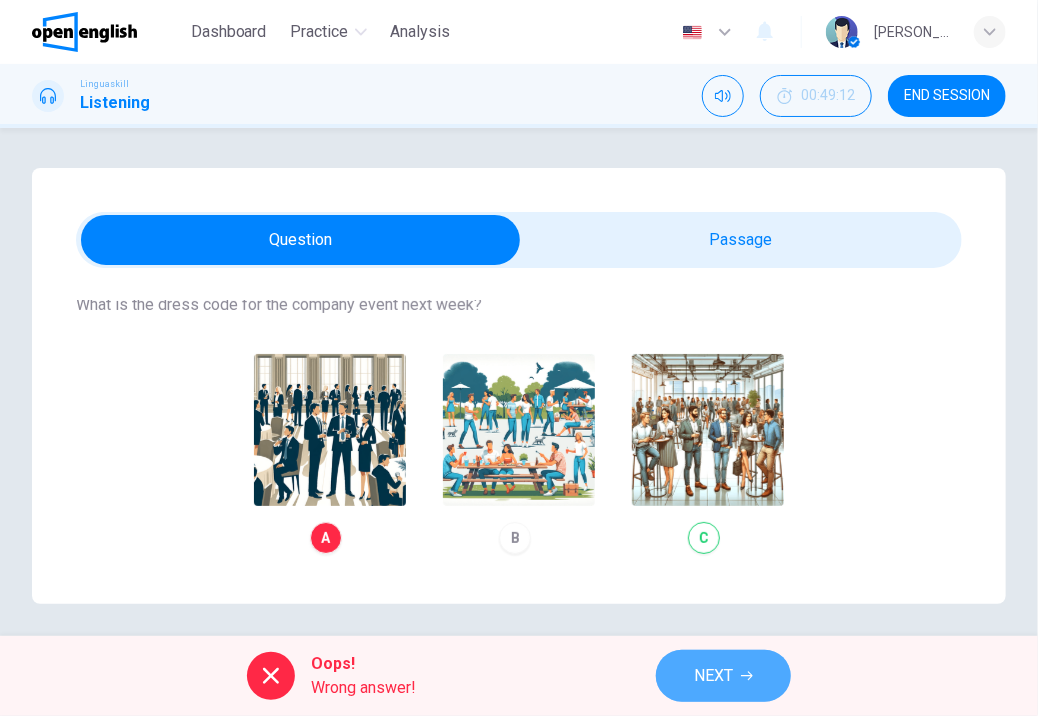 click on "NEXT" at bounding box center [713, 676] 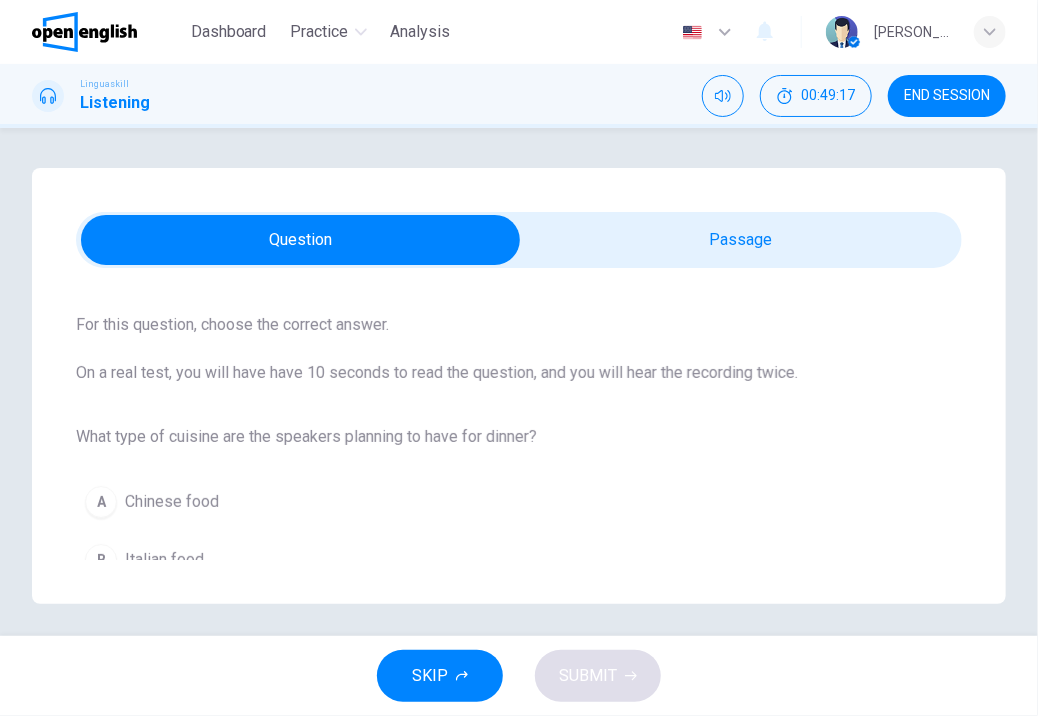 scroll, scrollTop: 120, scrollLeft: 0, axis: vertical 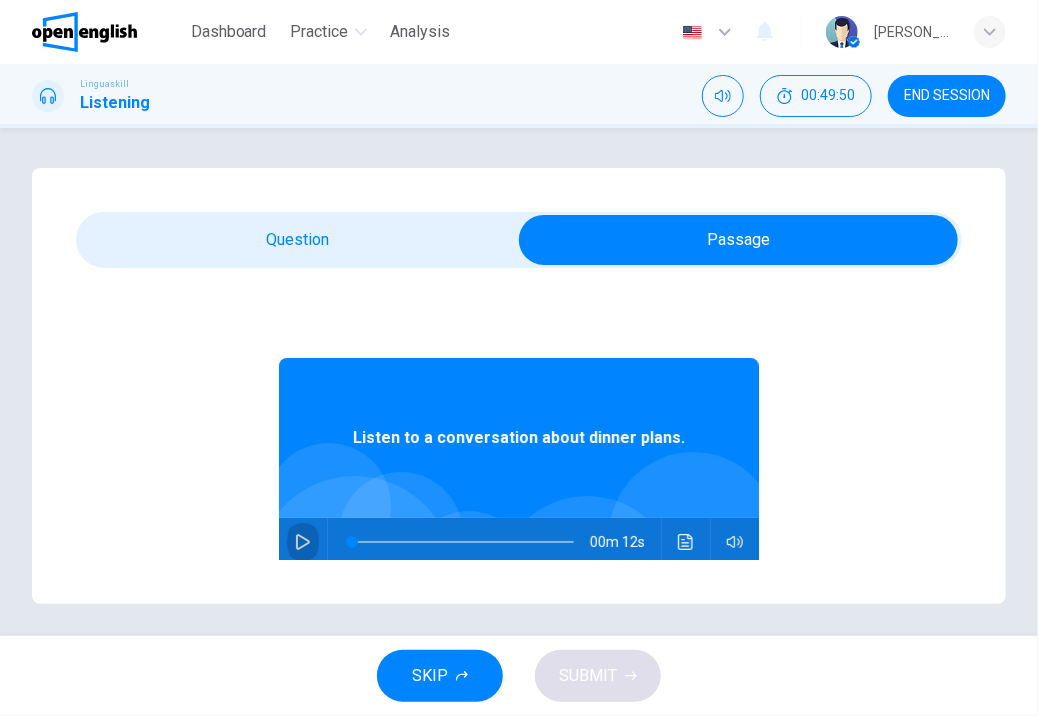 click 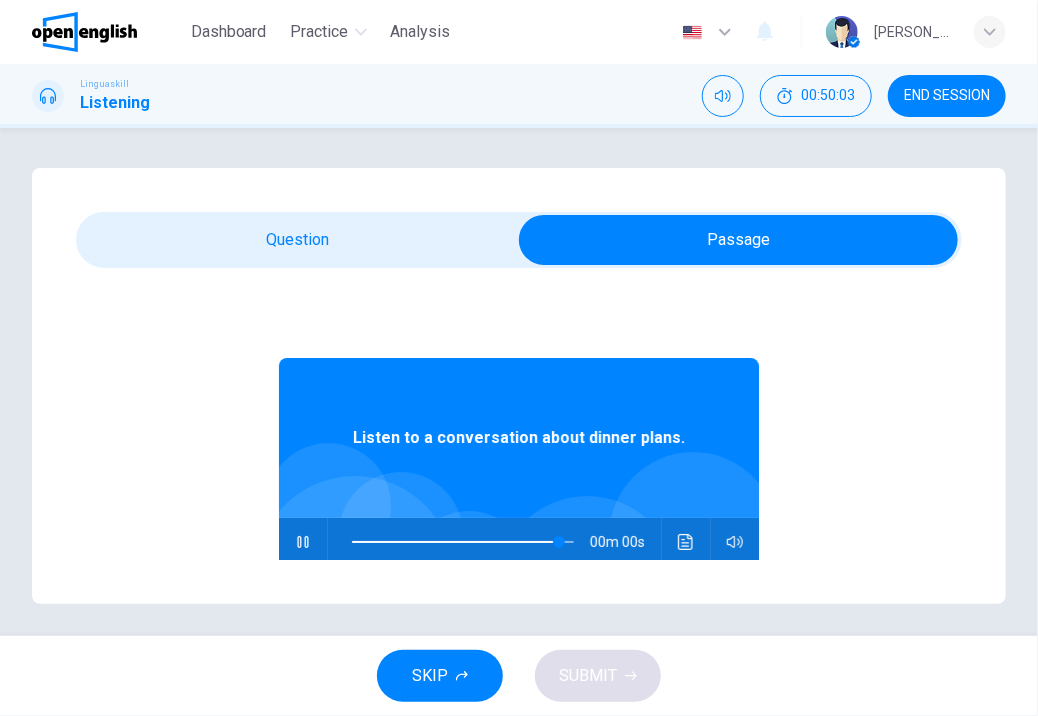 type on "*" 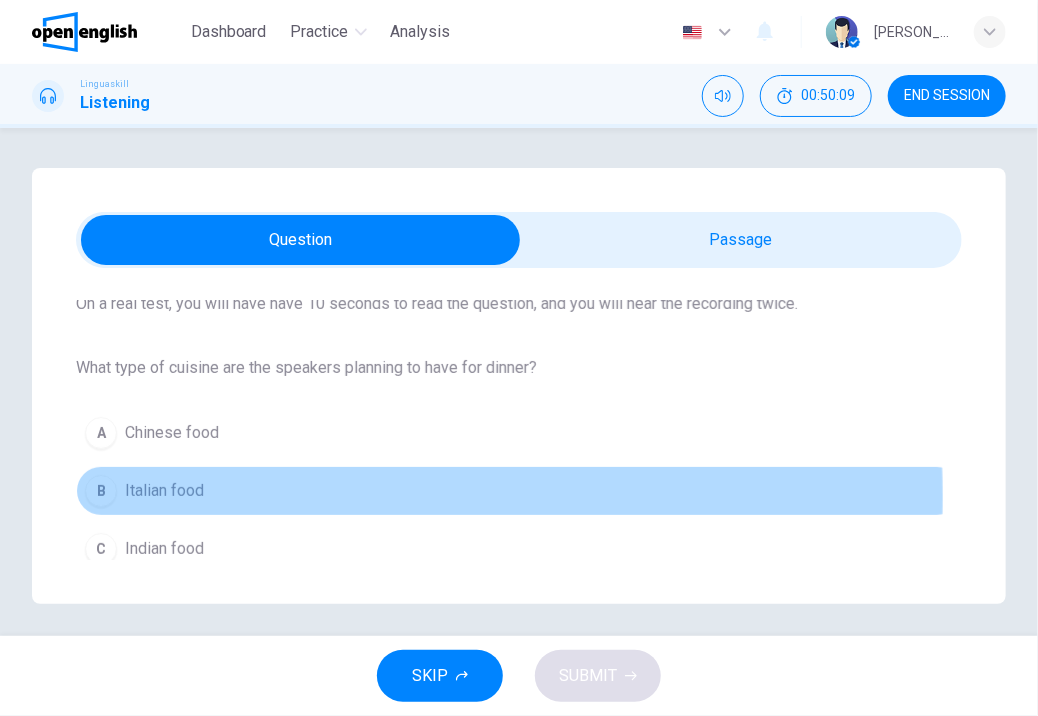 click on "Italian food" at bounding box center (164, 491) 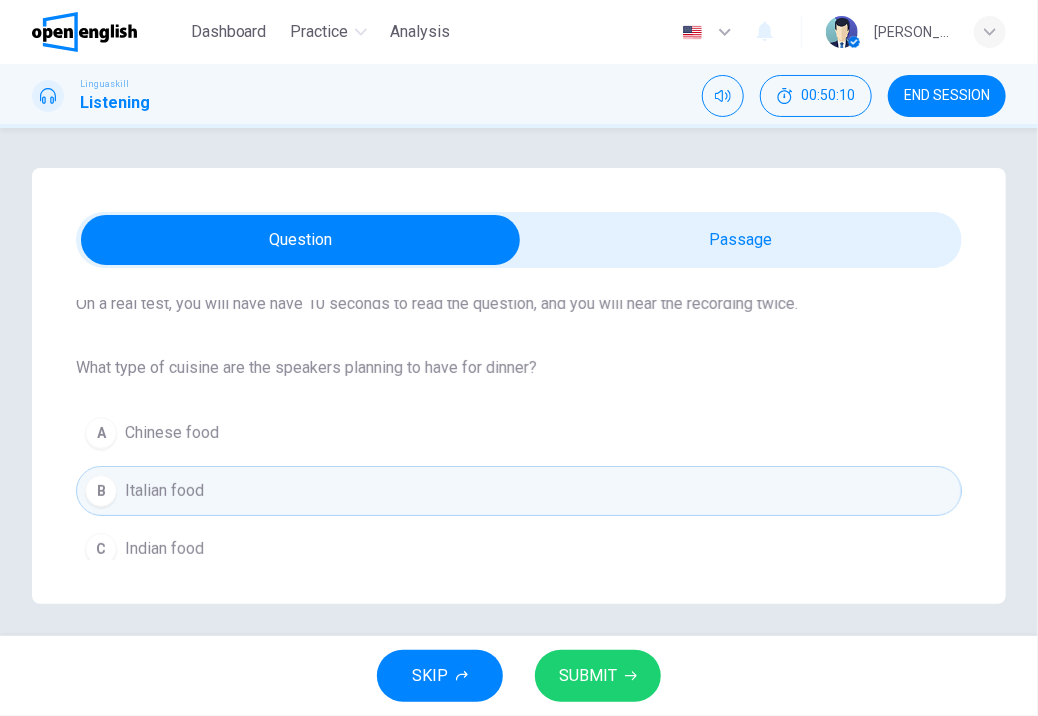 click on "SKIP SUBMIT" at bounding box center [519, 676] 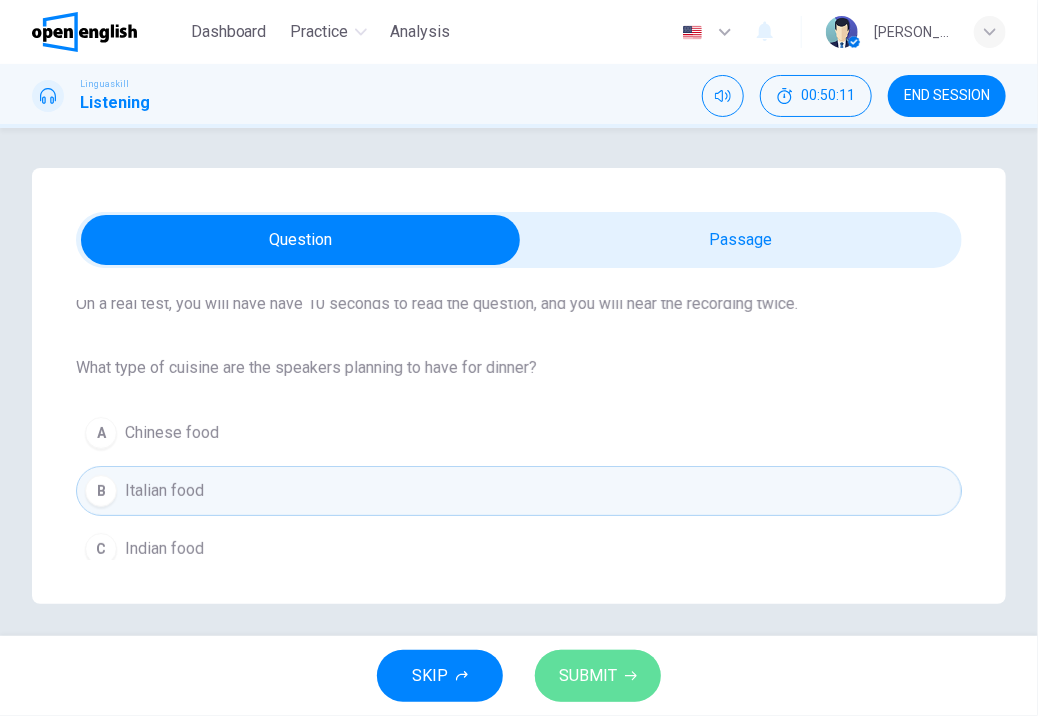 click on "SUBMIT" at bounding box center (588, 676) 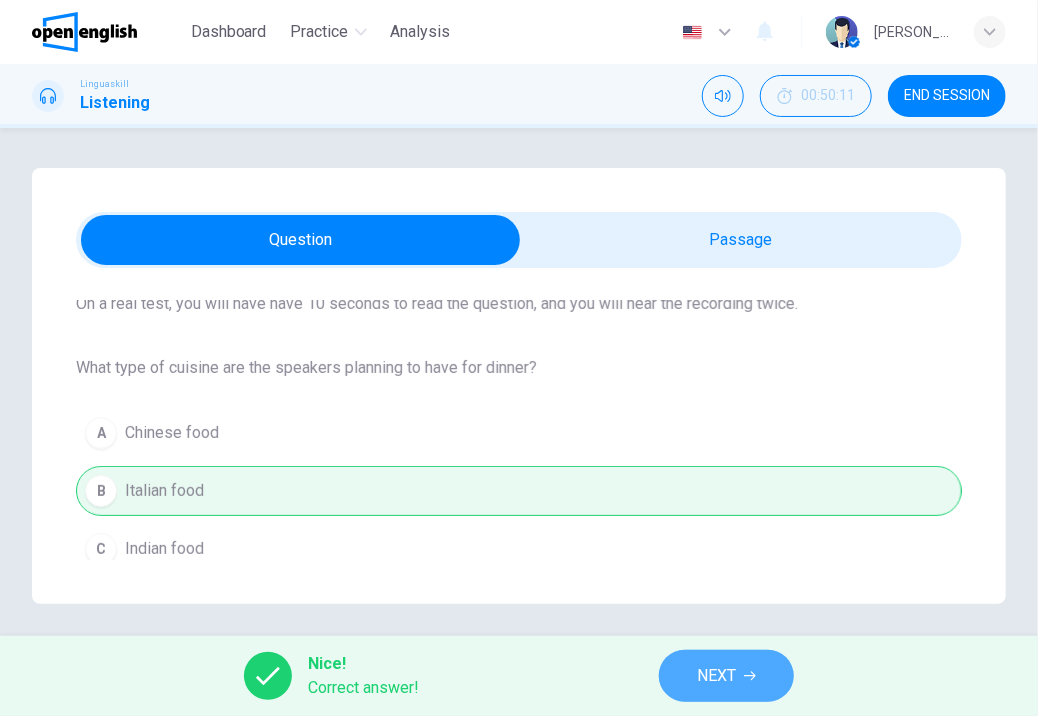 click on "NEXT" at bounding box center (716, 676) 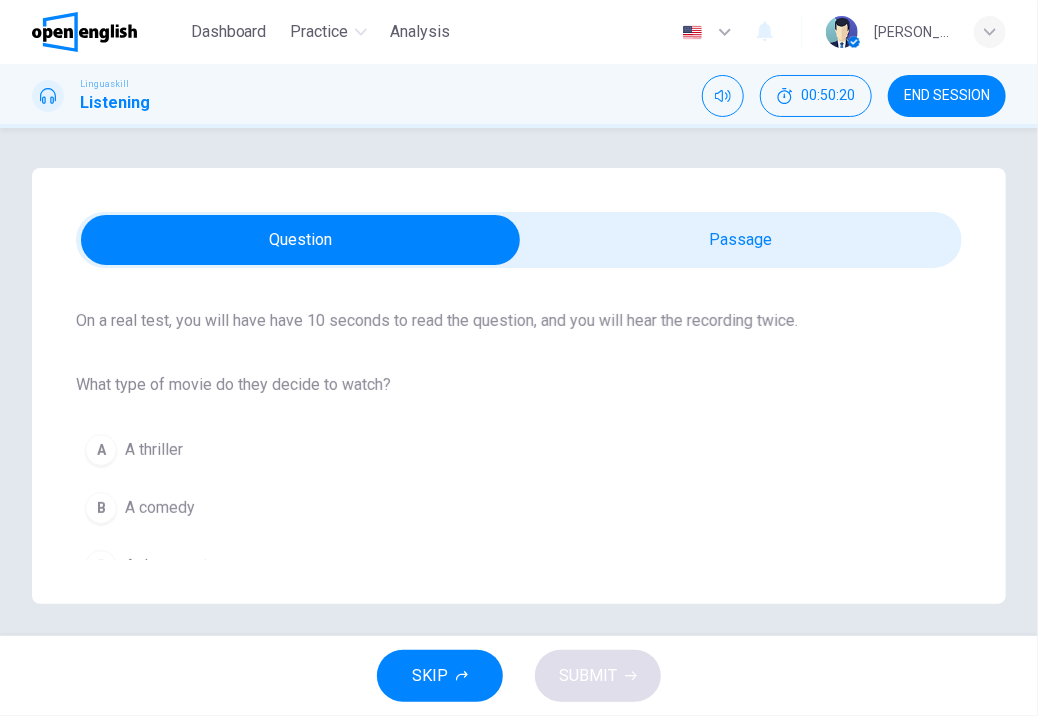 scroll, scrollTop: 160, scrollLeft: 0, axis: vertical 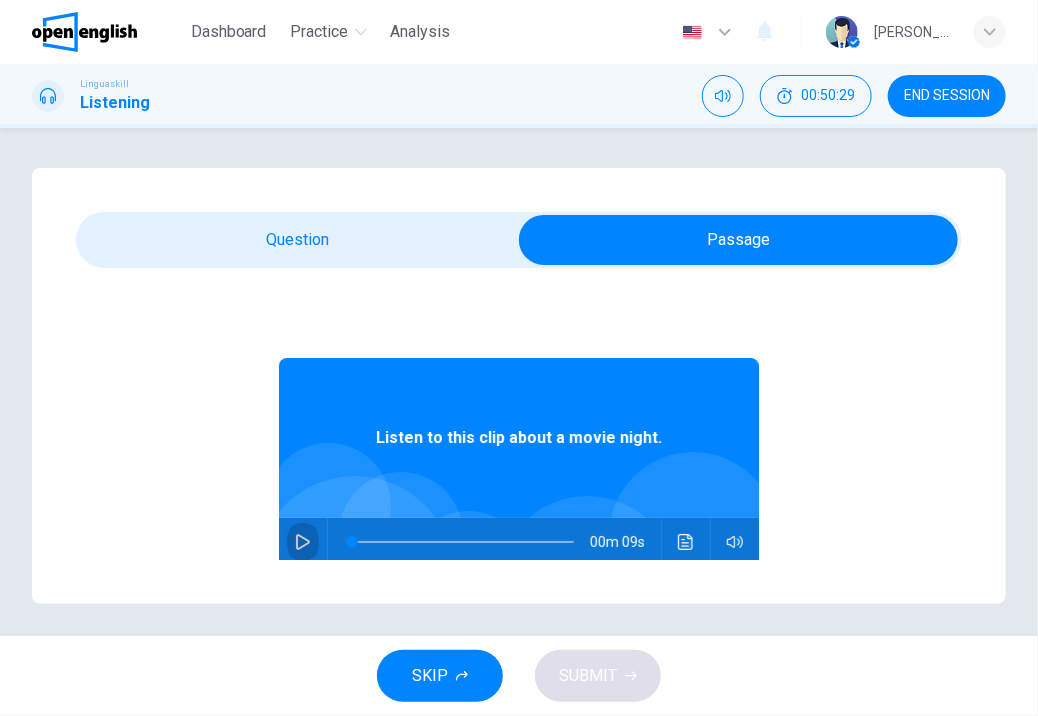 click 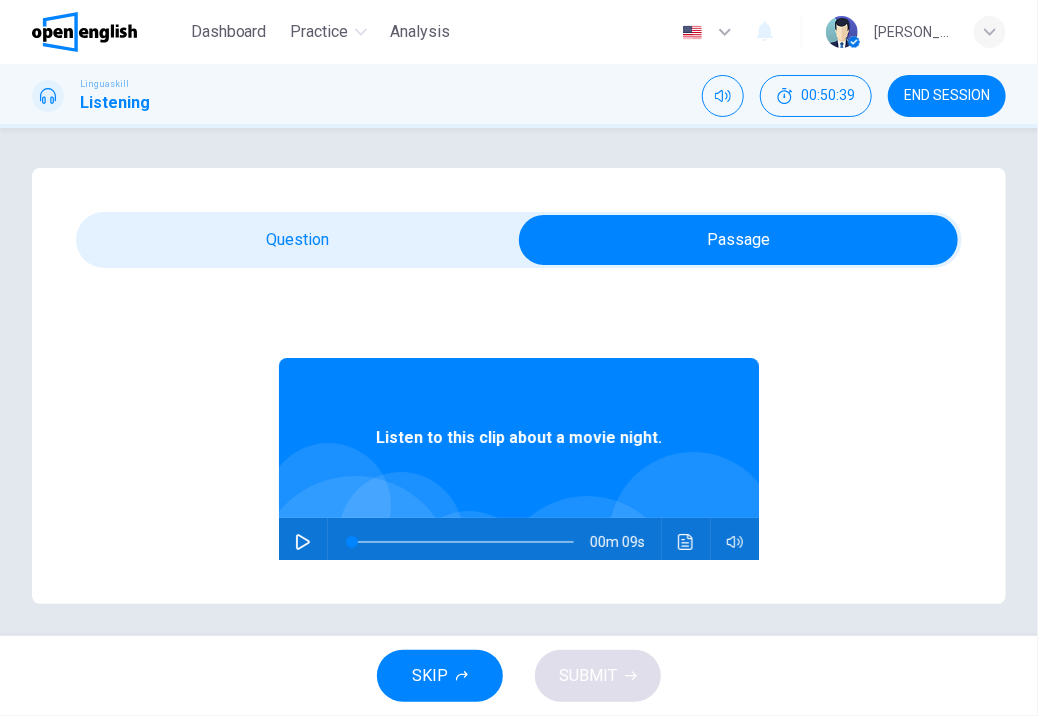 type on "*" 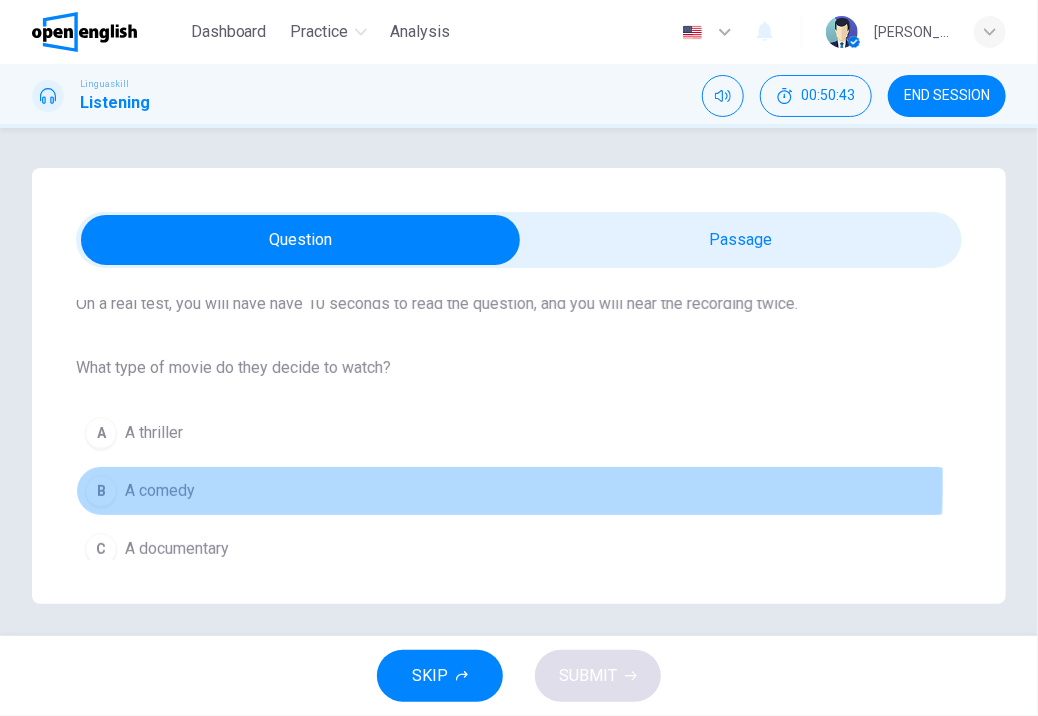 click on "A comedy" at bounding box center [160, 491] 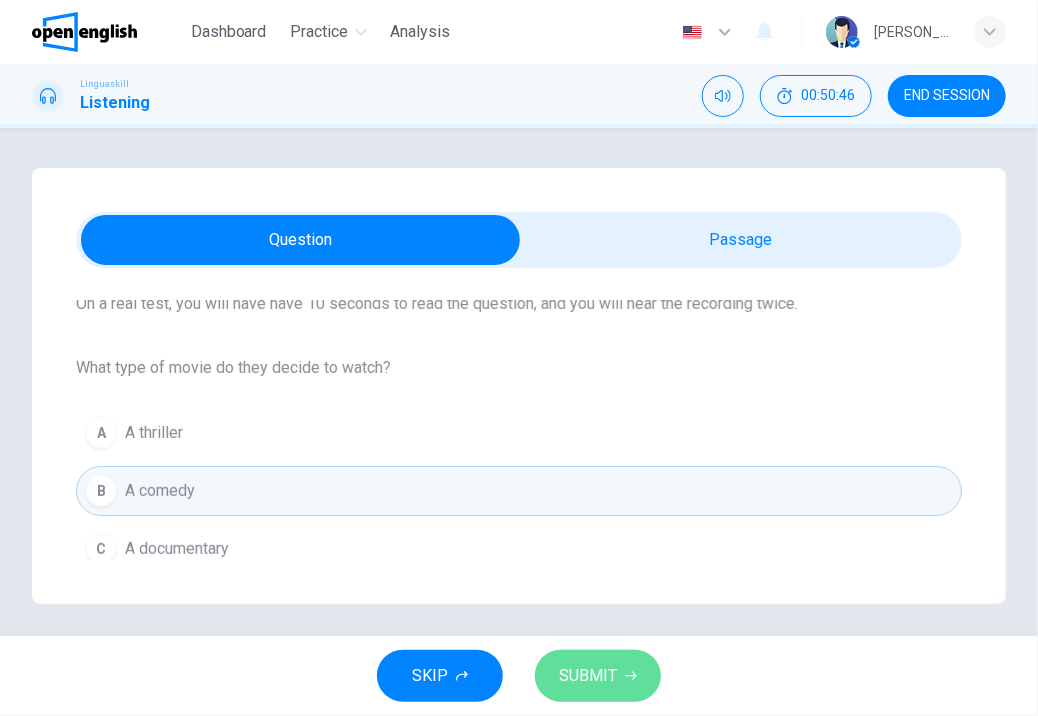 click on "SUBMIT" at bounding box center (588, 676) 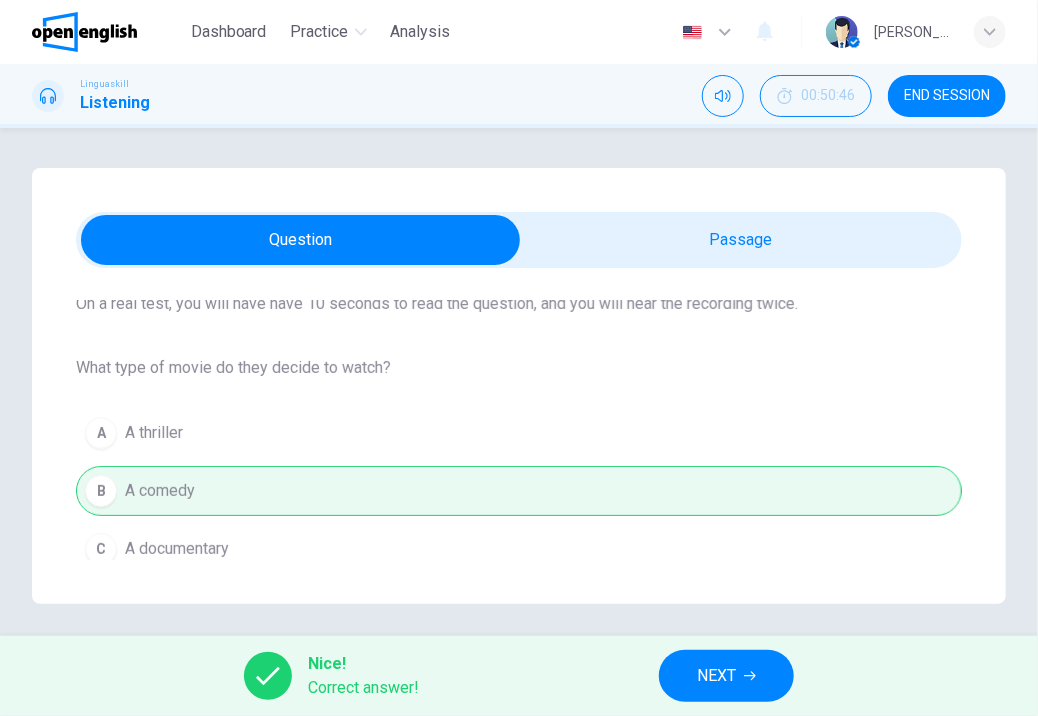 click on "NEXT" at bounding box center (726, 676) 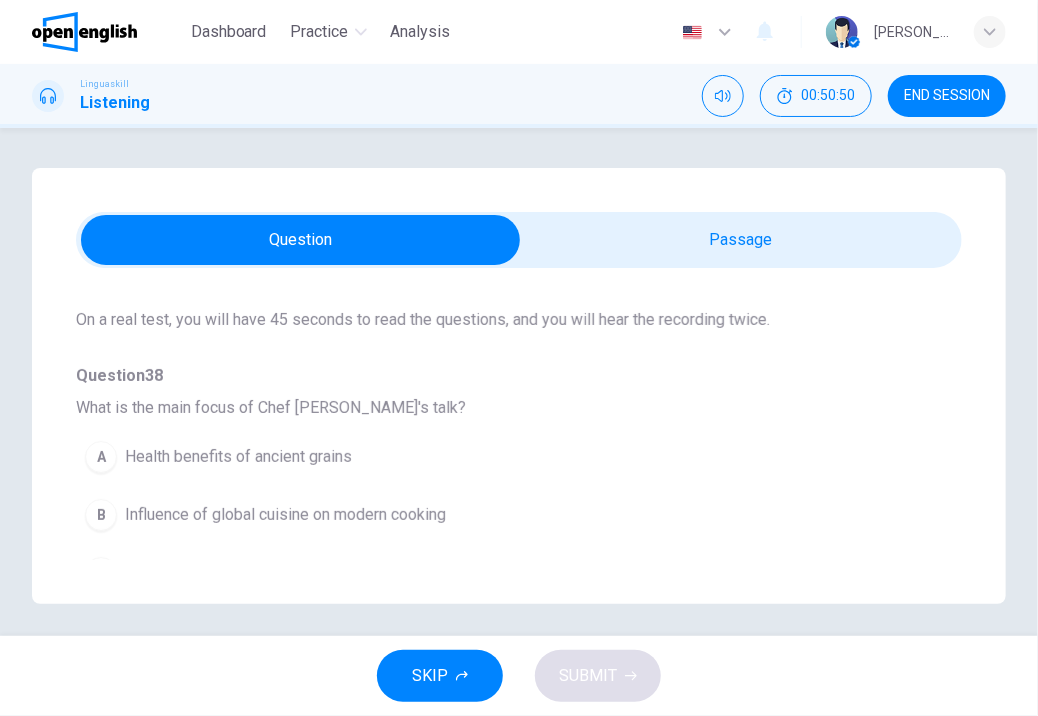 scroll, scrollTop: 160, scrollLeft: 0, axis: vertical 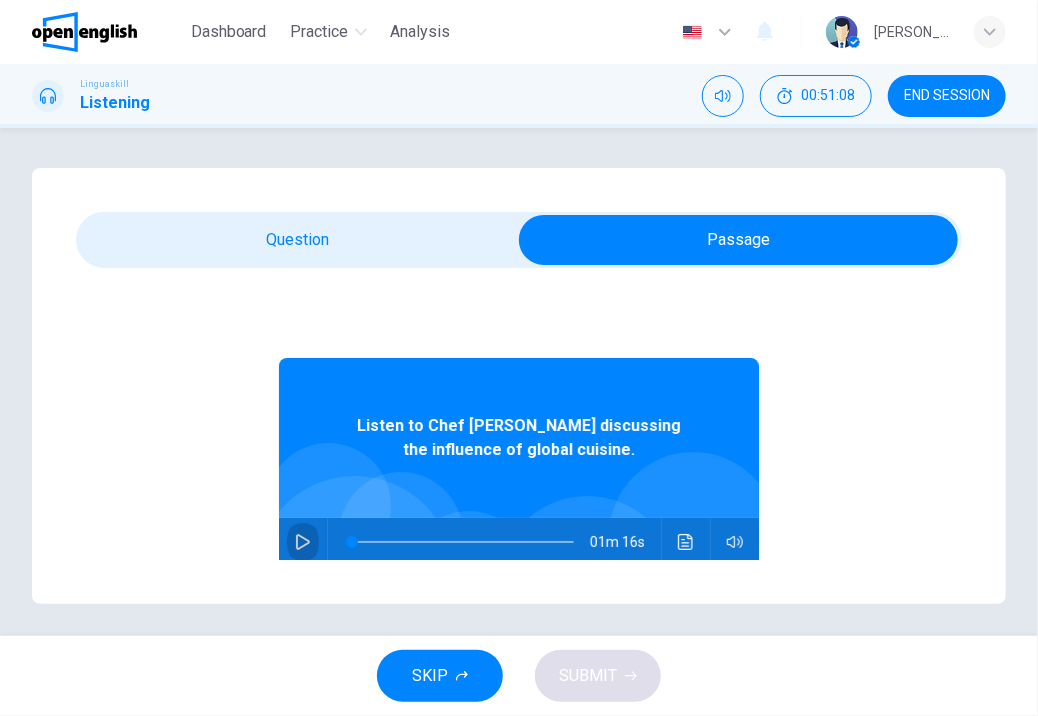 click at bounding box center (303, 542) 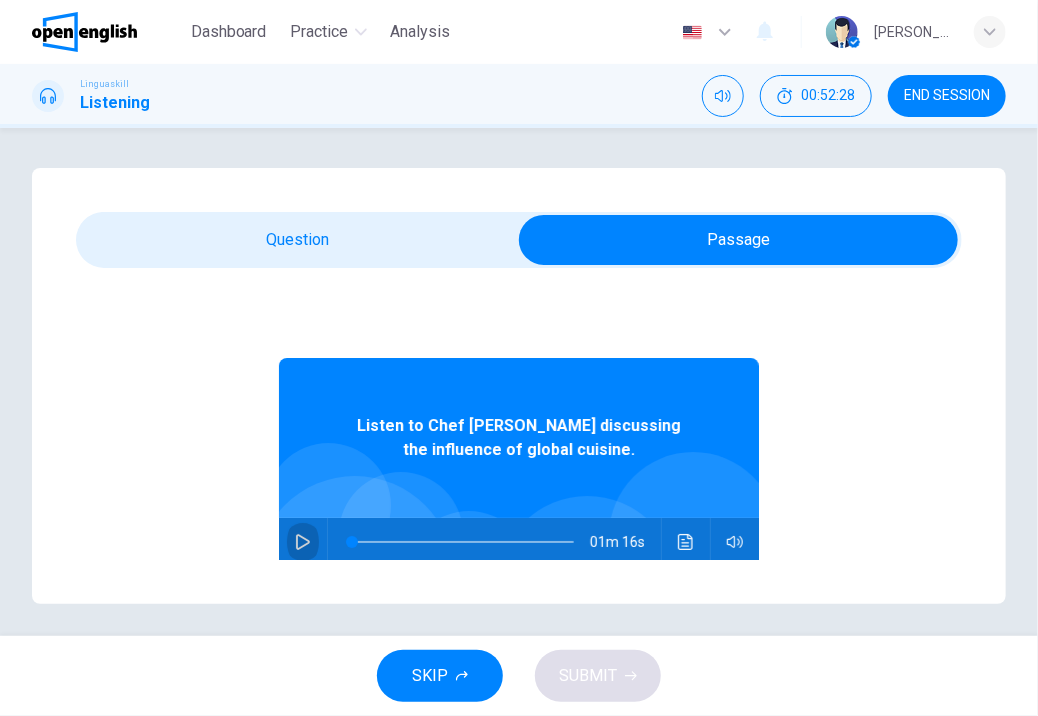 click at bounding box center [303, 542] 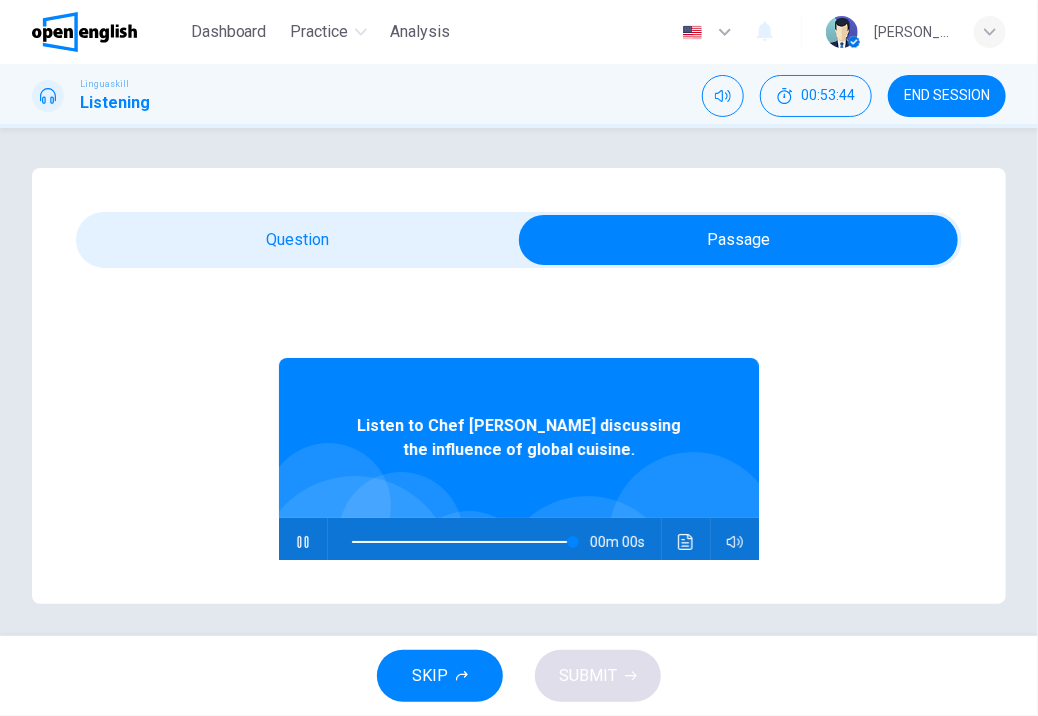 type on "*" 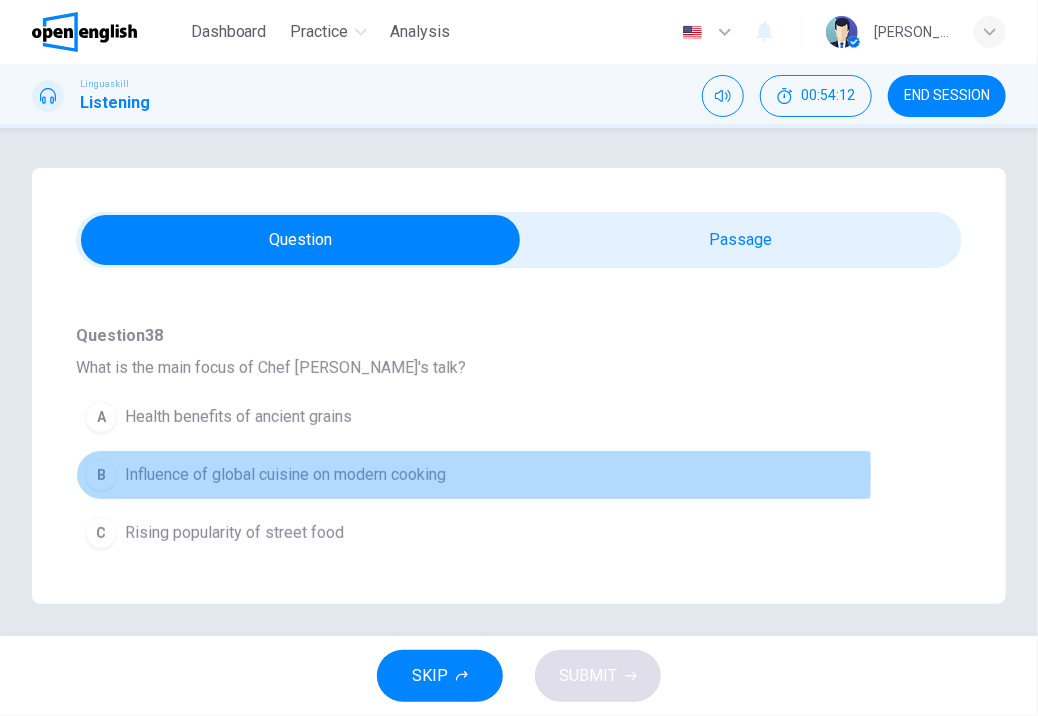 click on "Influence of global cuisine on modern cooking" at bounding box center [285, 475] 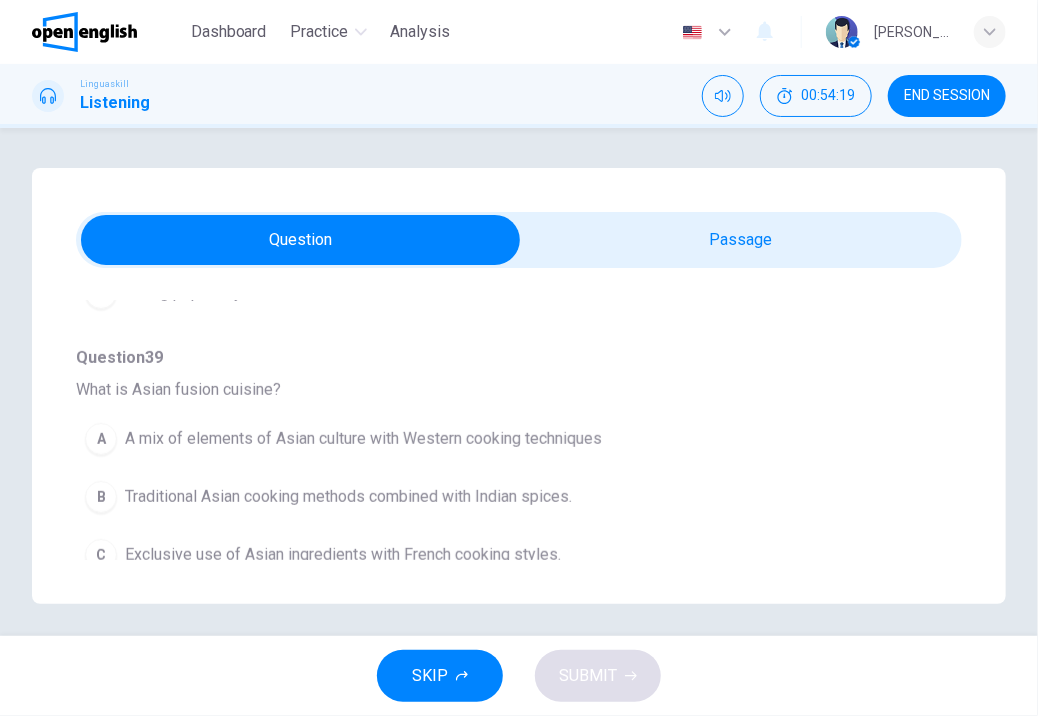 scroll, scrollTop: 440, scrollLeft: 0, axis: vertical 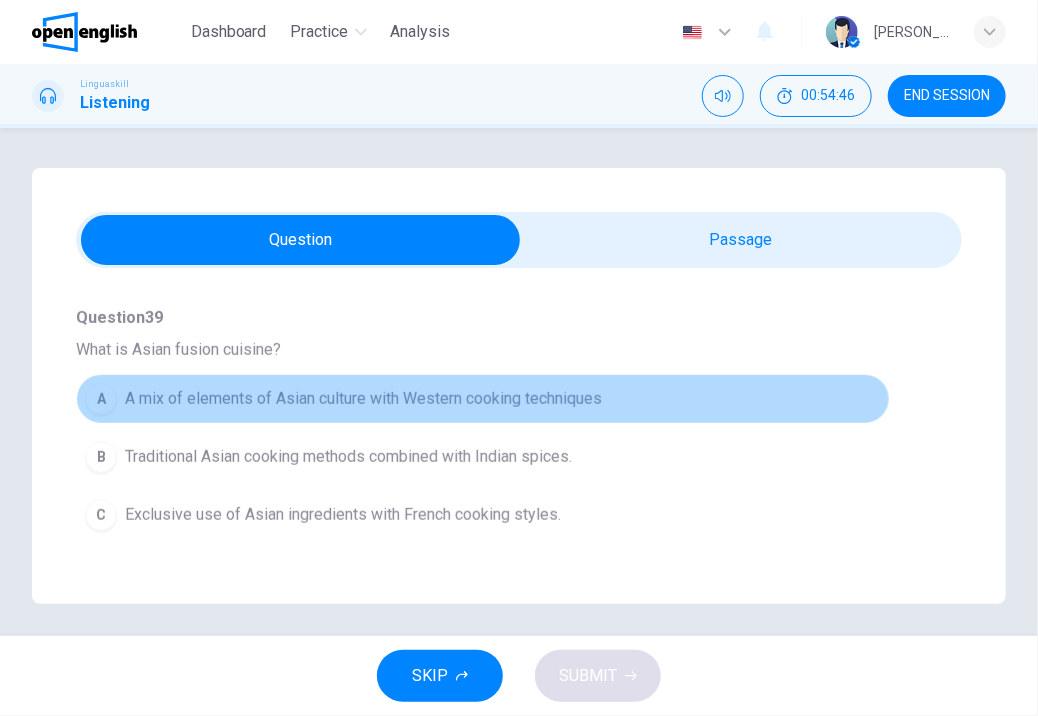 click on "A mix of elements of Asian culture with Western cooking techniques" at bounding box center (363, 399) 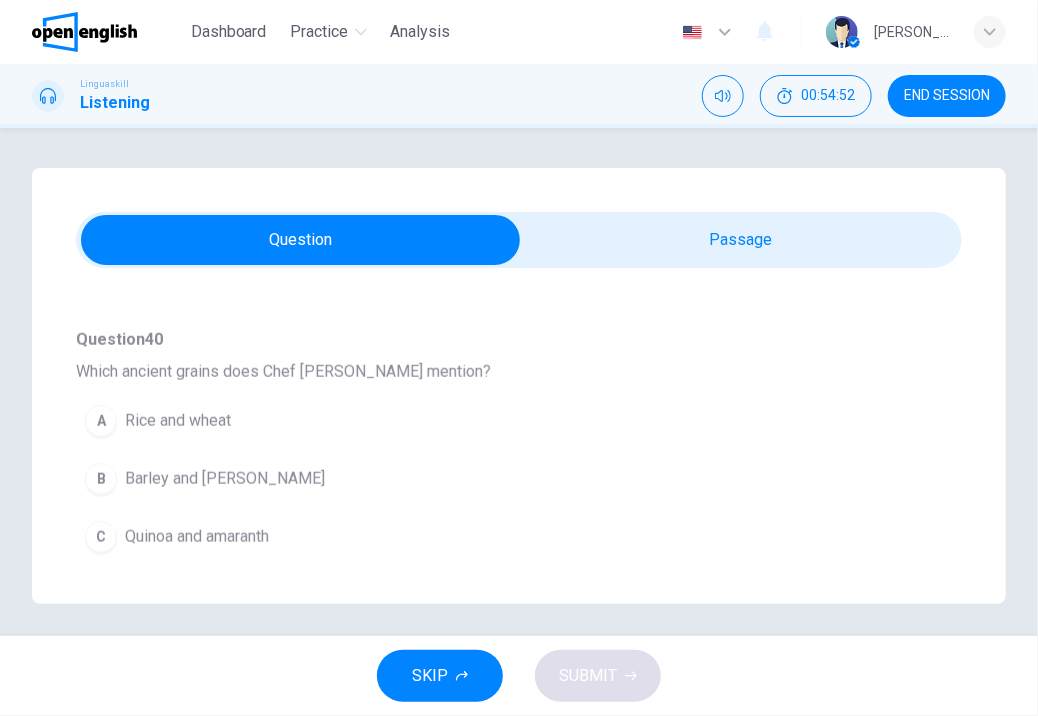 scroll, scrollTop: 720, scrollLeft: 0, axis: vertical 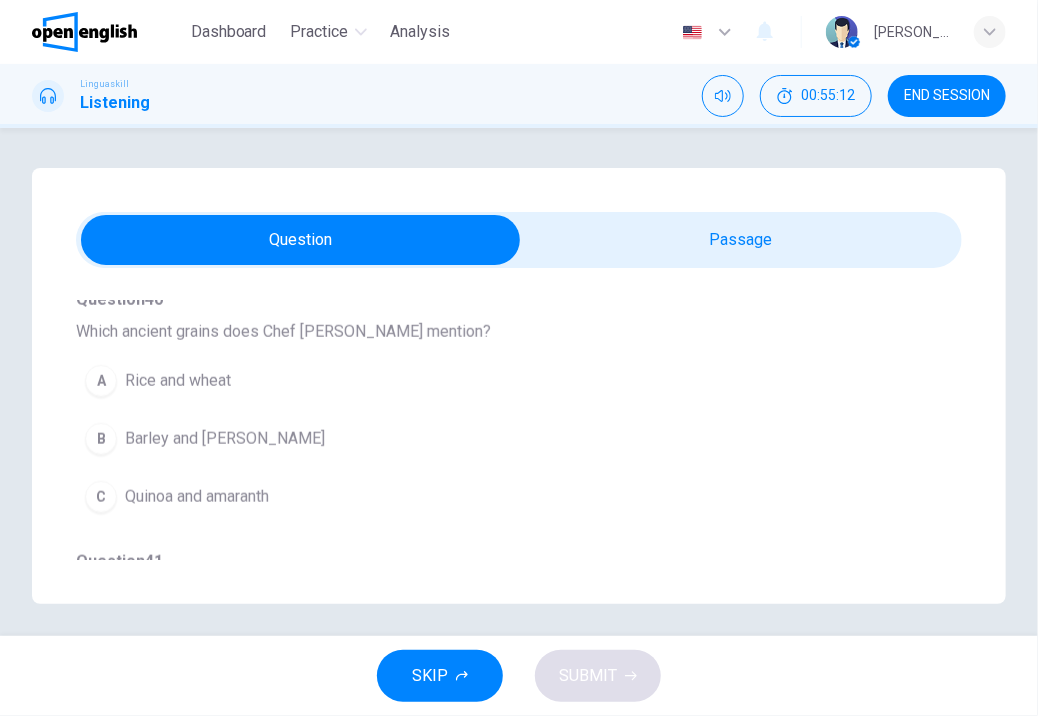 click on "Barley and [PERSON_NAME]" at bounding box center (225, 439) 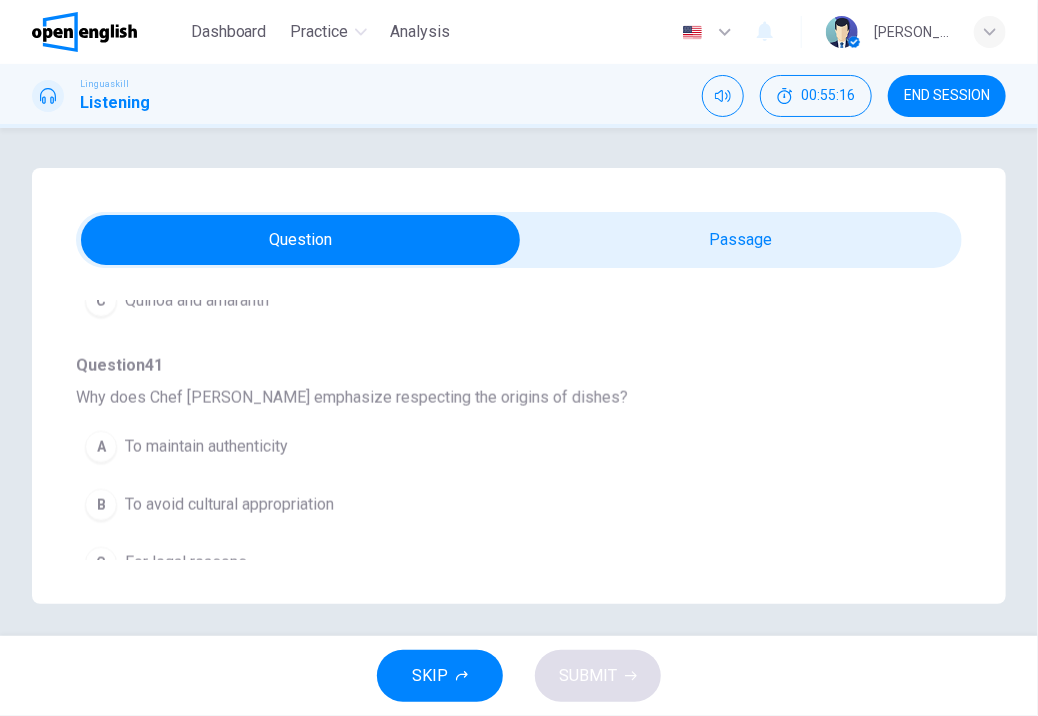 scroll, scrollTop: 920, scrollLeft: 0, axis: vertical 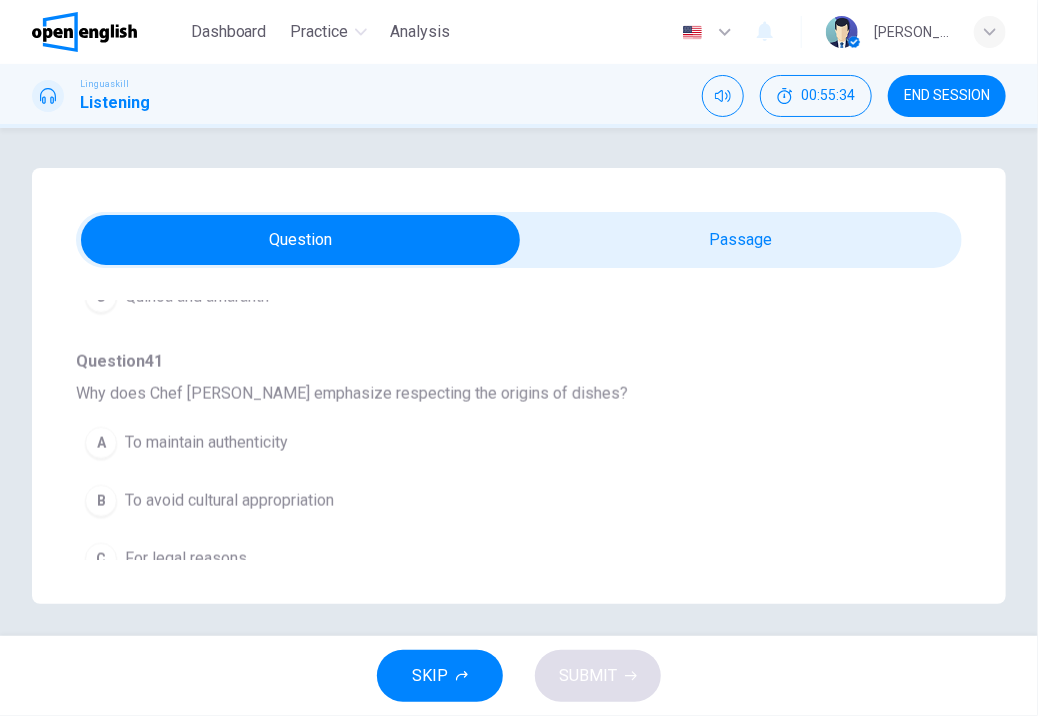 click on "To avoid cultural appropriation" at bounding box center [229, 501] 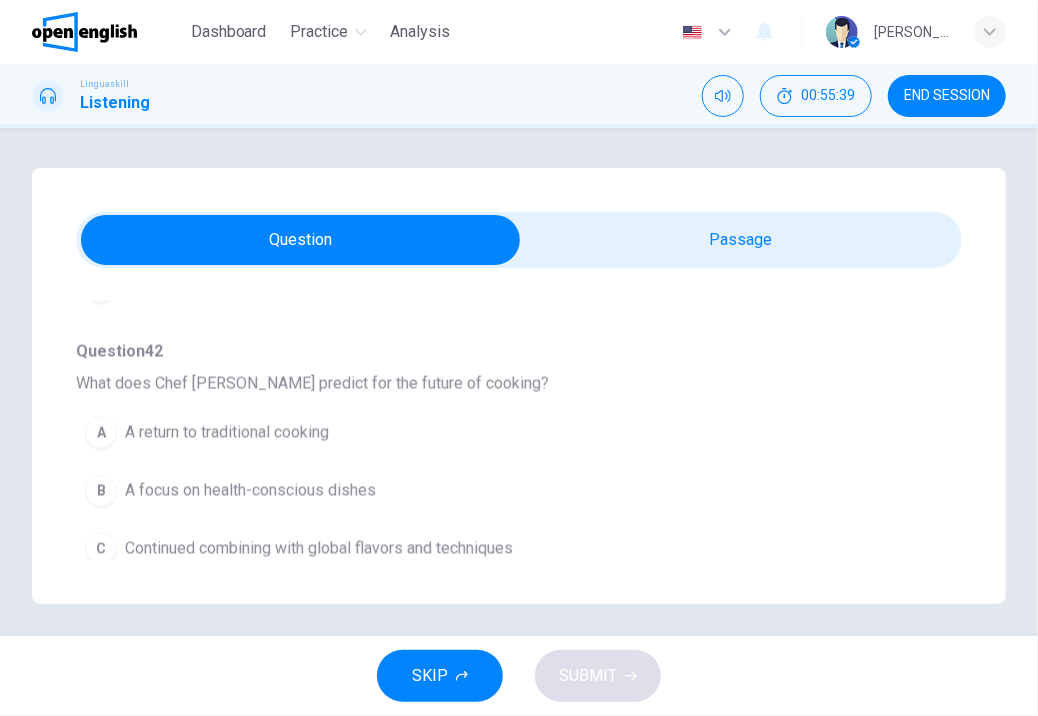 scroll, scrollTop: 1197, scrollLeft: 0, axis: vertical 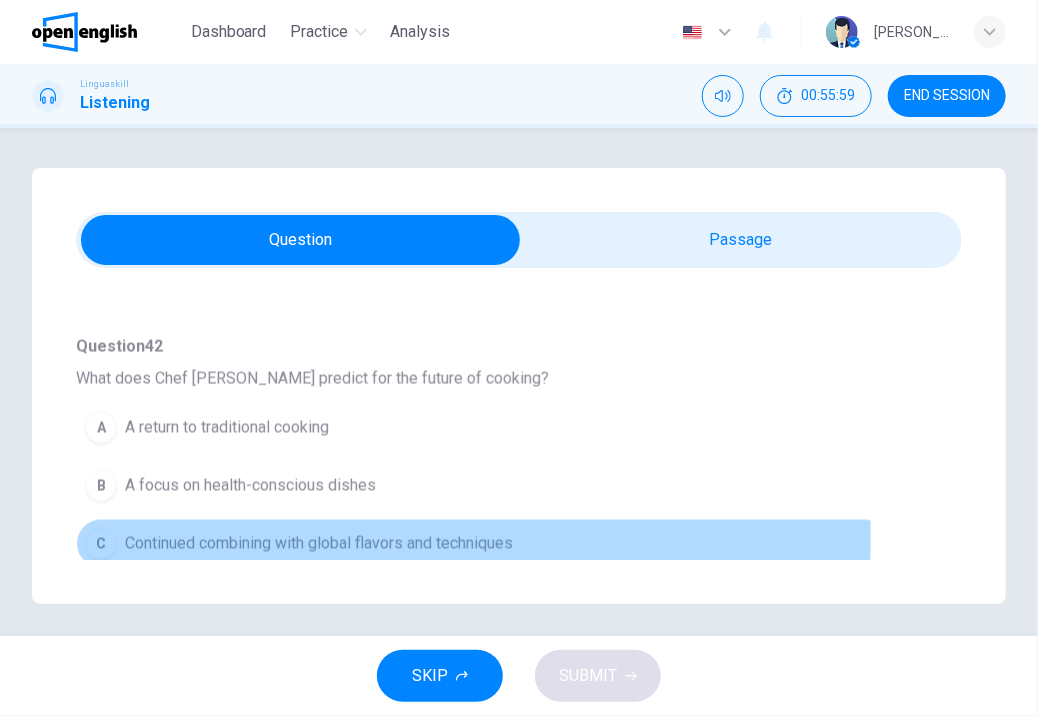 click on "Continued combining with global flavors and techniques" at bounding box center [319, 544] 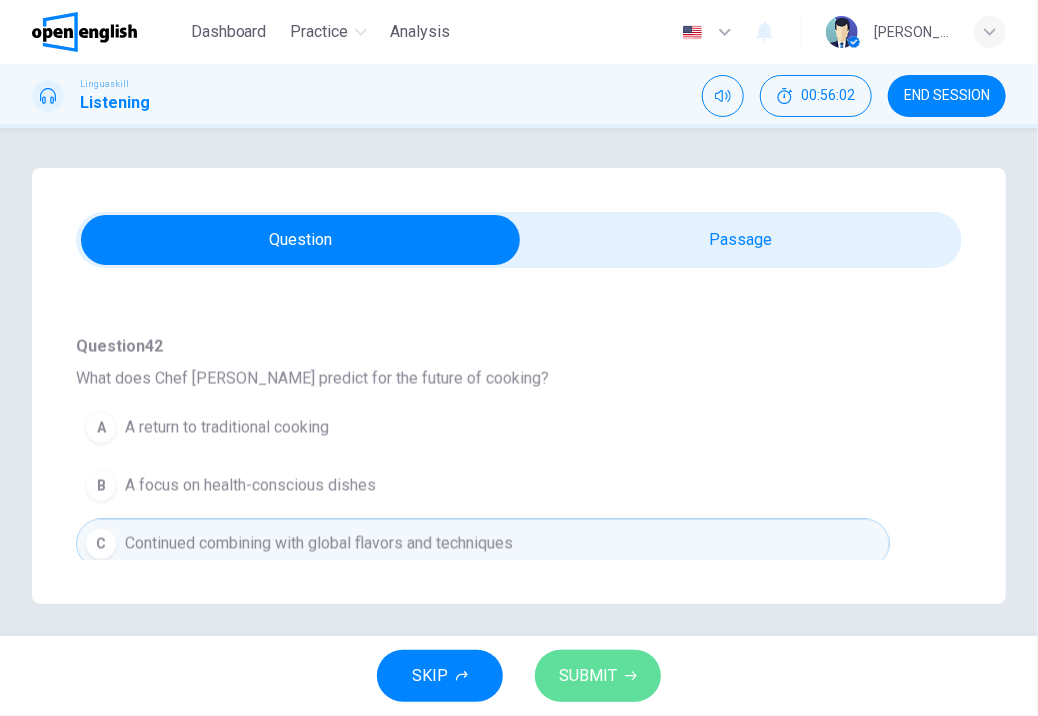 click on "SUBMIT" at bounding box center [598, 676] 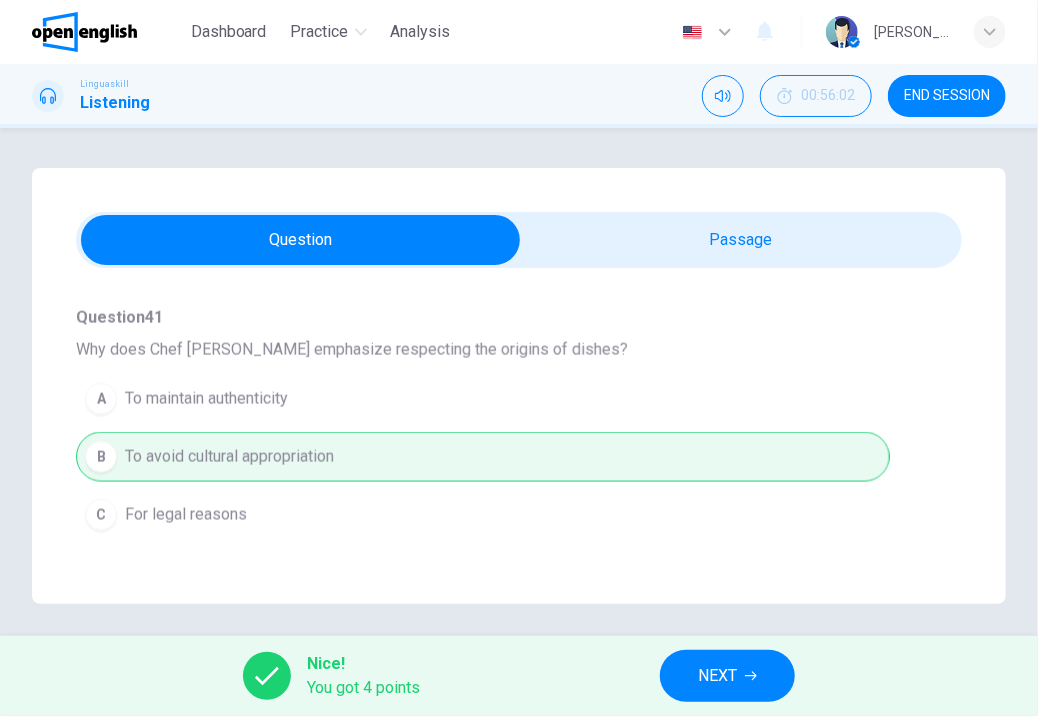 scroll, scrollTop: 654, scrollLeft: 0, axis: vertical 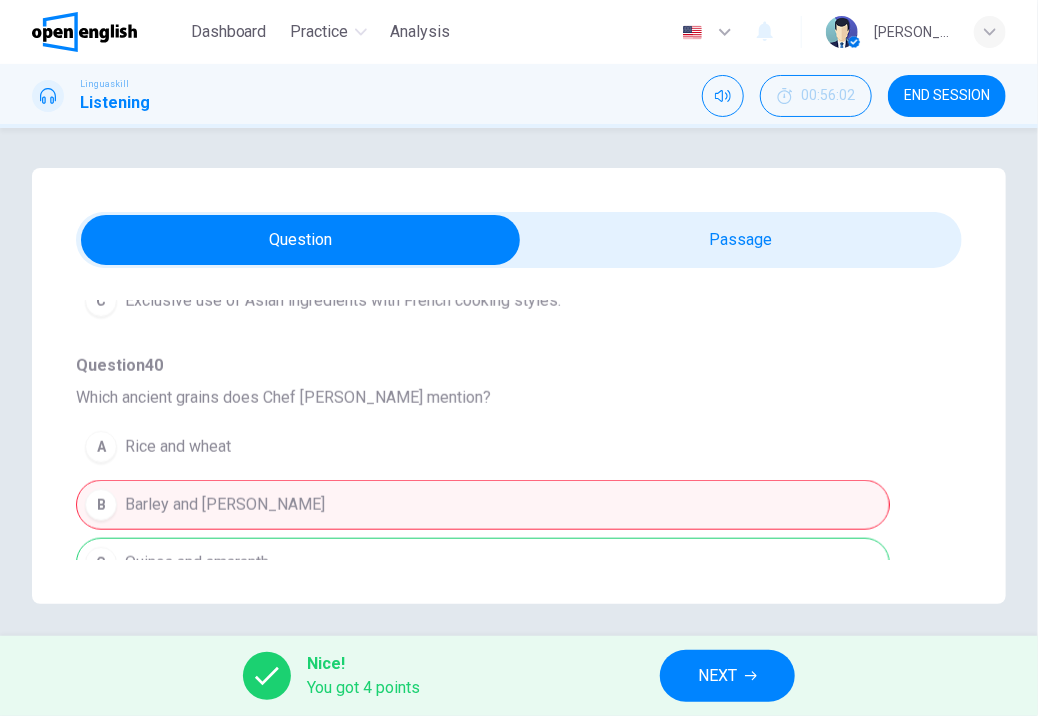 click on "Question 38 - 42 For these questions, choose the correct answer. On a real test, you will have 45 seconds to read the questions, and you will hear the recording twice. Question  38 What is the main focus of Chef [PERSON_NAME]'s talk? A Health benefits of ancient grains B Influence of global cuisine on modern cooking C Rising popularity of street food Question  39 What is Asian fusion cuisine? A A mix of elements of Asian culture with Western cooking techniques B Traditional Asian cooking methods combined with Indian spices. C Exclusive use of Asian ingredients with French cooking styles. Question  40 Which ancient grains does Chef [PERSON_NAME] mention? A Rice and wheat B [PERSON_NAME] and millet C Quinoa and amaranth Question  41 Why does Chef [PERSON_NAME] emphasize respecting the origins of dishes? A To maintain authenticity B To avoid cultural appropriation C For legal reasons Question  42 What does Chef [PERSON_NAME] predict for the future of cooking? A A return to traditional cooking B A focus on health-conscious dishes C 01m 16s" at bounding box center (519, 386) 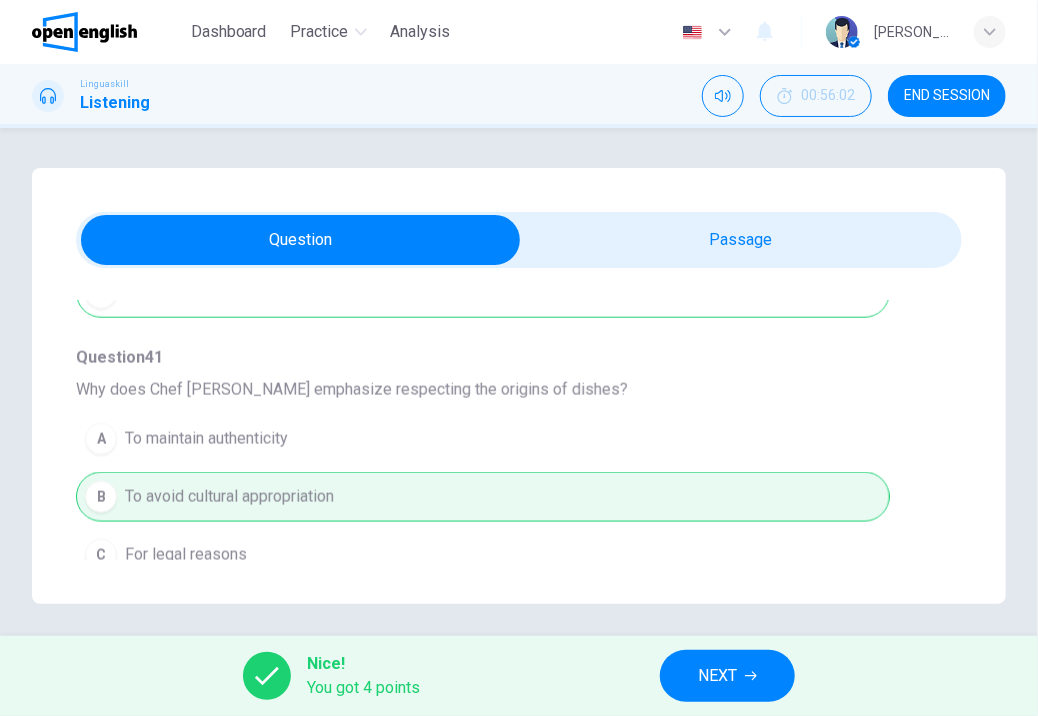 scroll, scrollTop: 934, scrollLeft: 0, axis: vertical 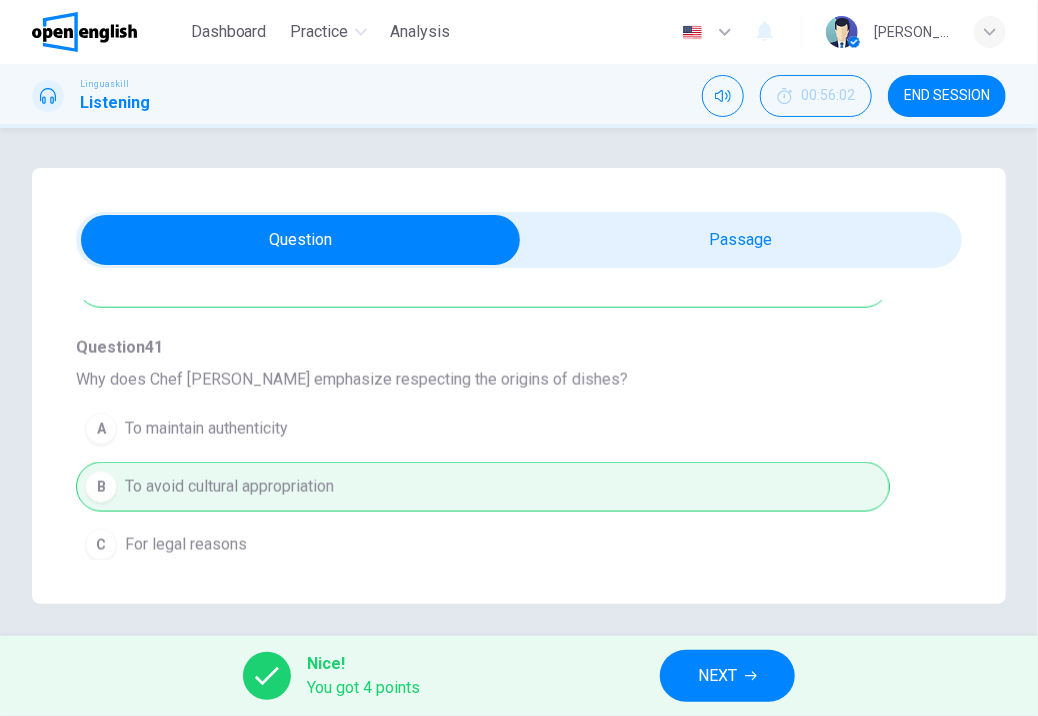 click on "NEXT" at bounding box center [717, 676] 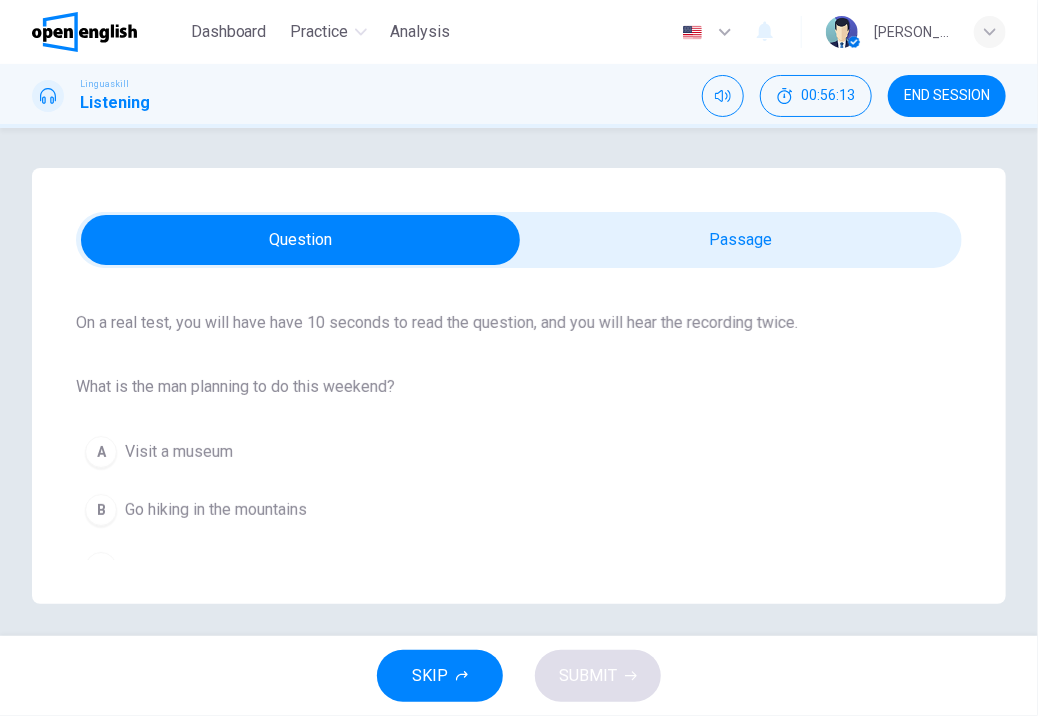 scroll, scrollTop: 160, scrollLeft: 0, axis: vertical 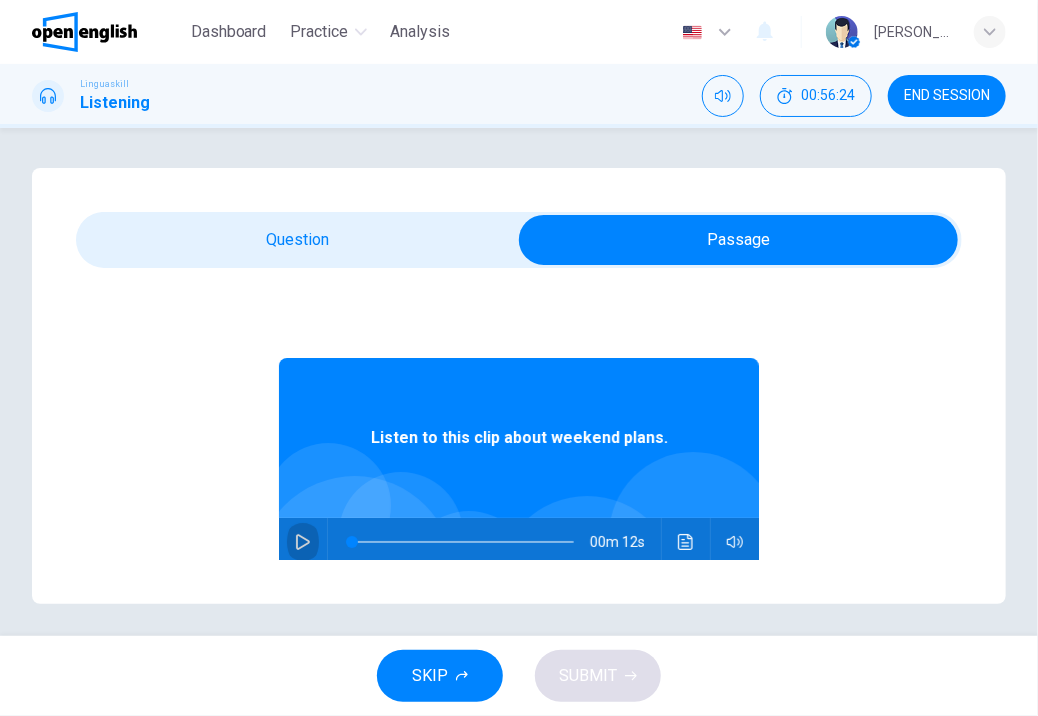 click 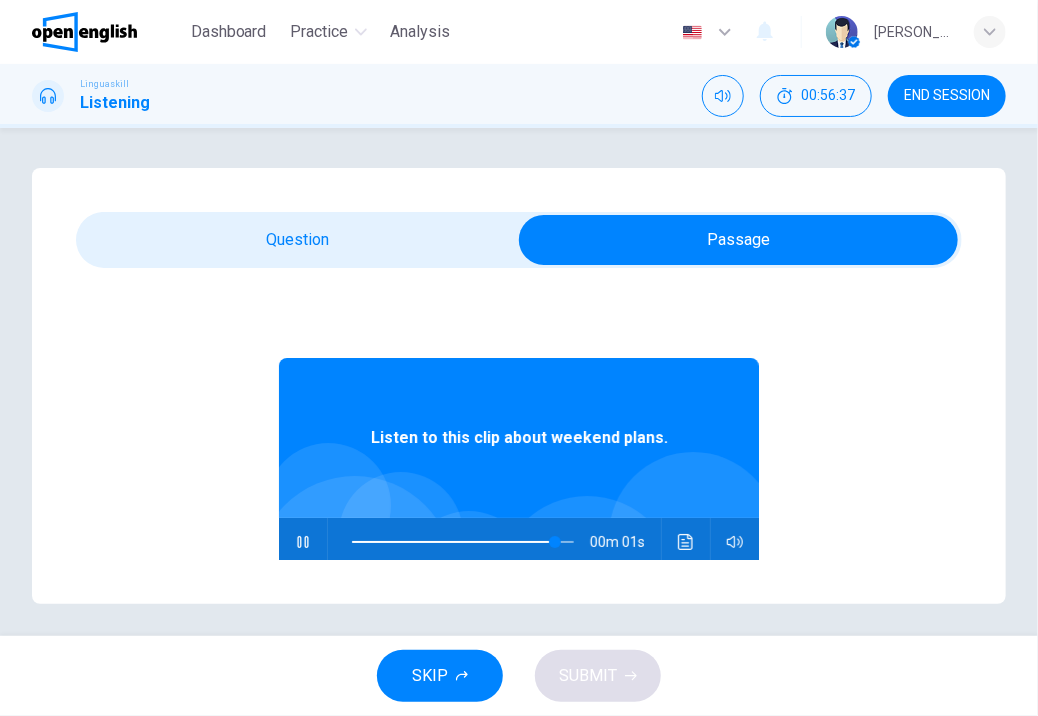 type on "*" 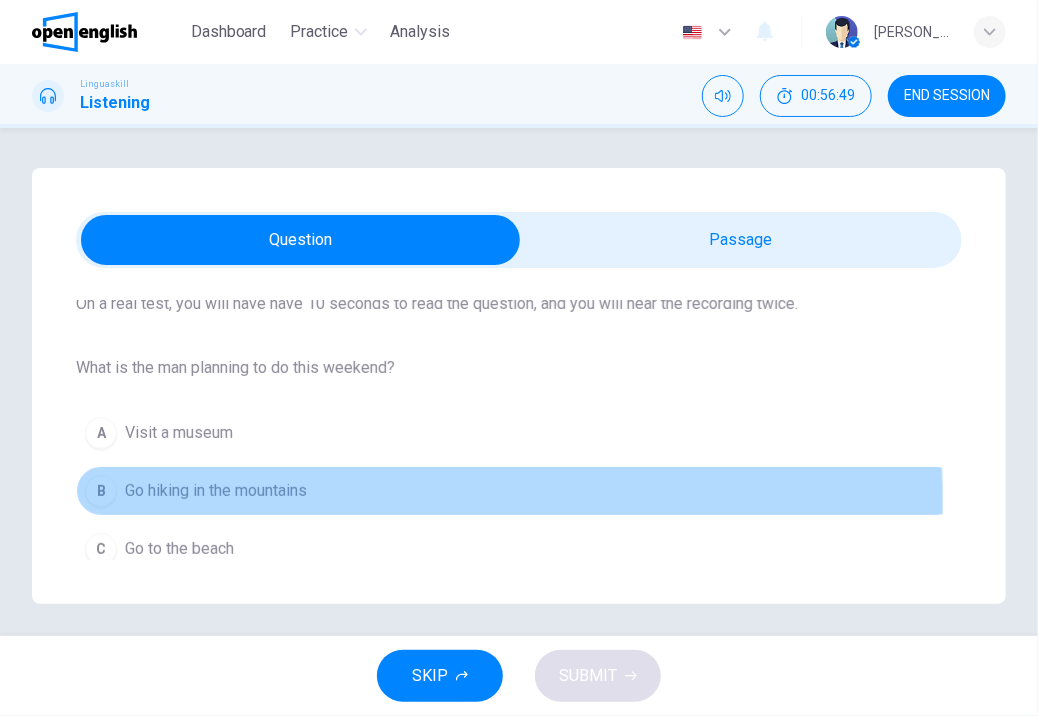 click on "Go hiking in the mountains" at bounding box center (216, 491) 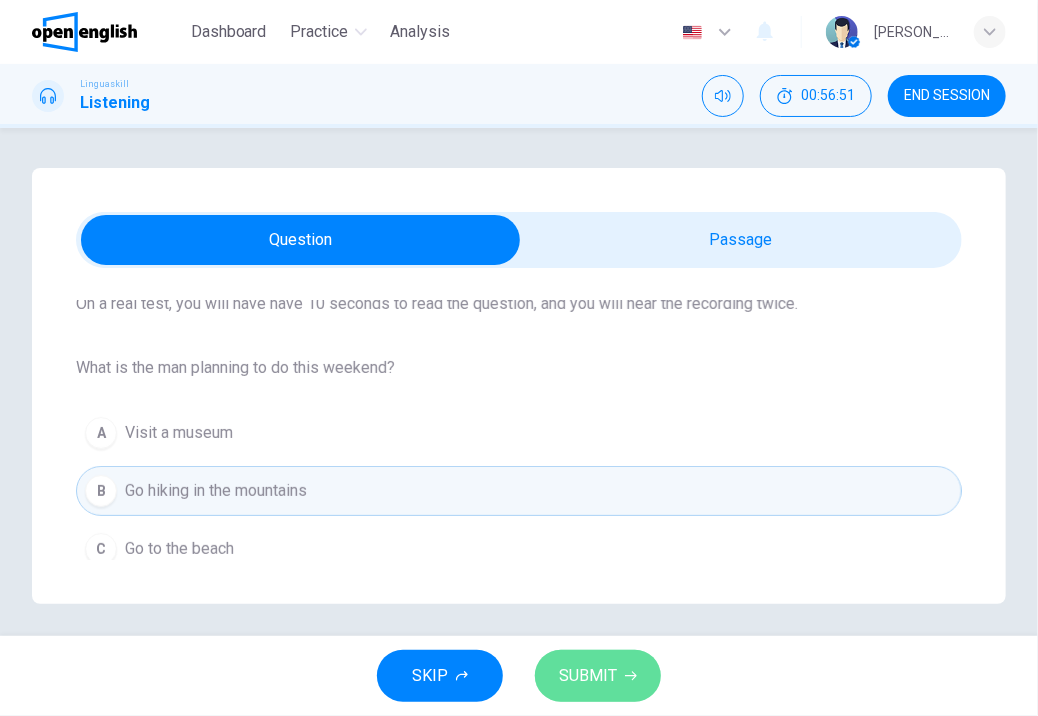 click on "SUBMIT" at bounding box center (588, 676) 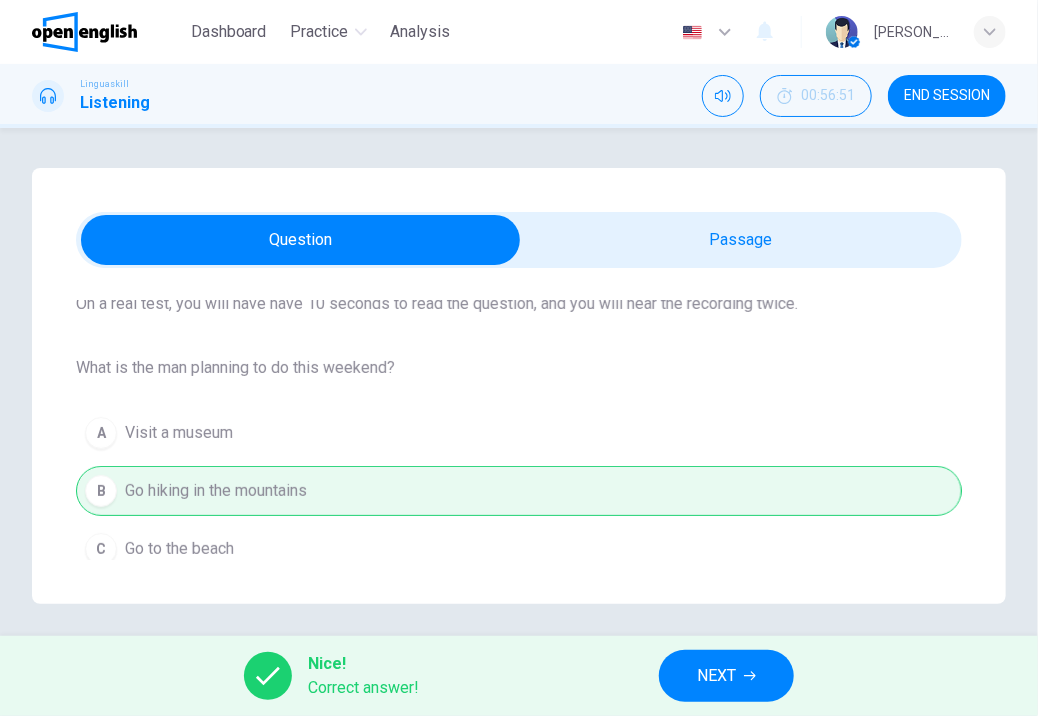 click on "NEXT" at bounding box center [716, 676] 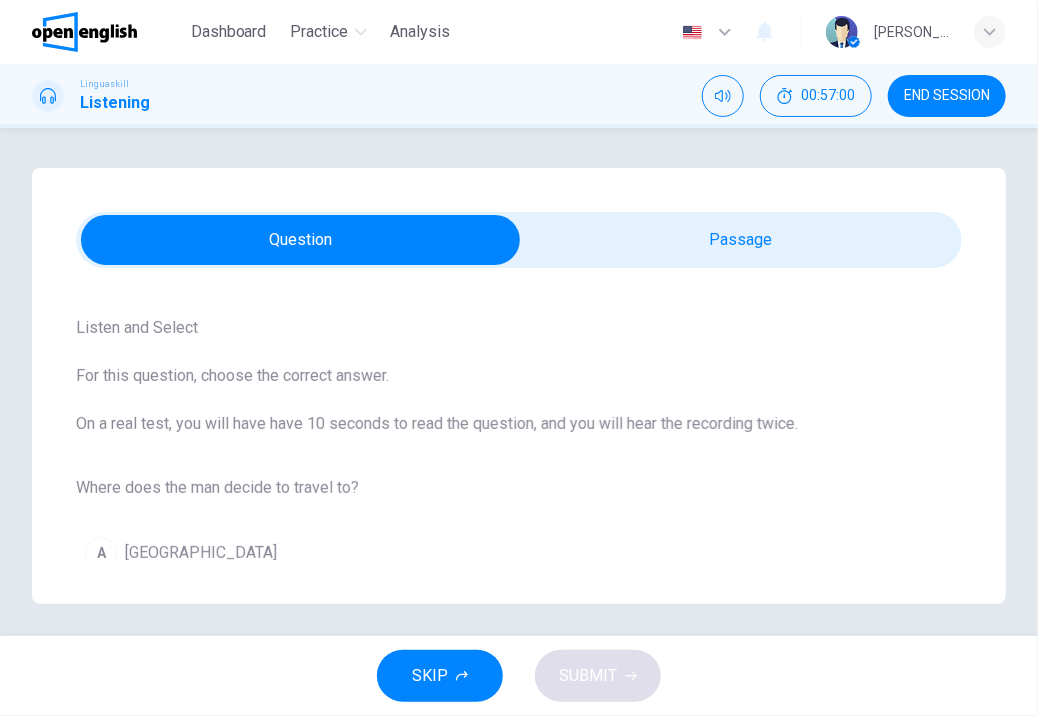scroll, scrollTop: 80, scrollLeft: 0, axis: vertical 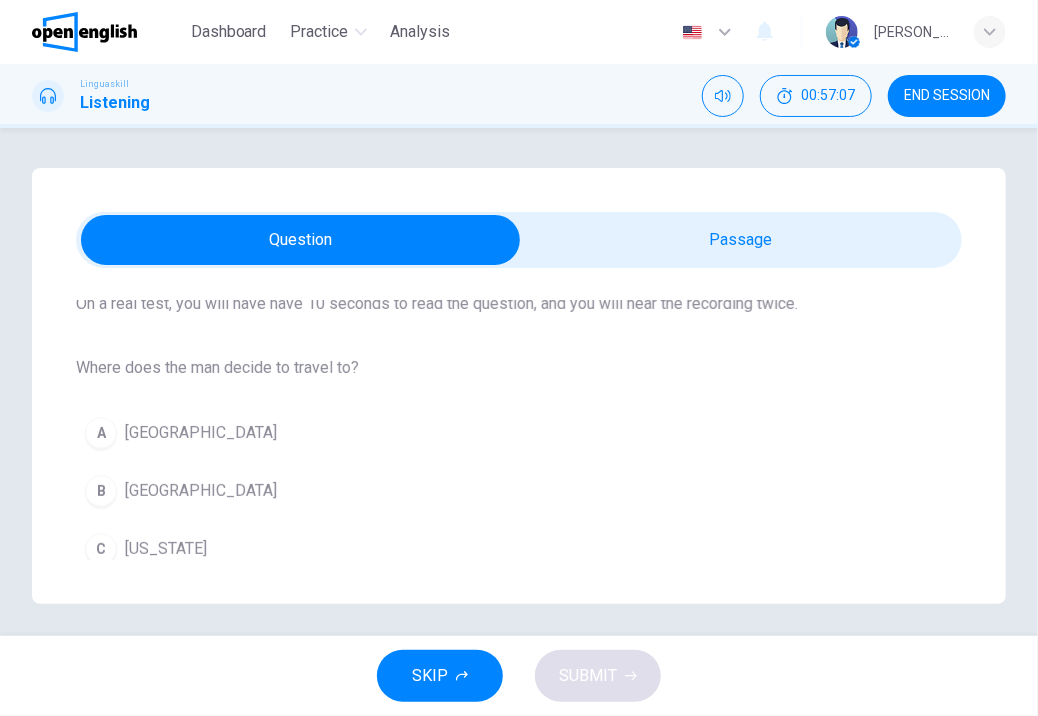 click on "Question 44 Listen and Select For this question, choose the correct answer.  On a real test, you will have have 10 seconds to read the question, and you will hear the recording twice. Where does the man decide to travel to? A [GEOGRAPHIC_DATA] B Rome C [US_STATE] Listen to a clip about travel plans. 00m 09s" at bounding box center [519, 386] 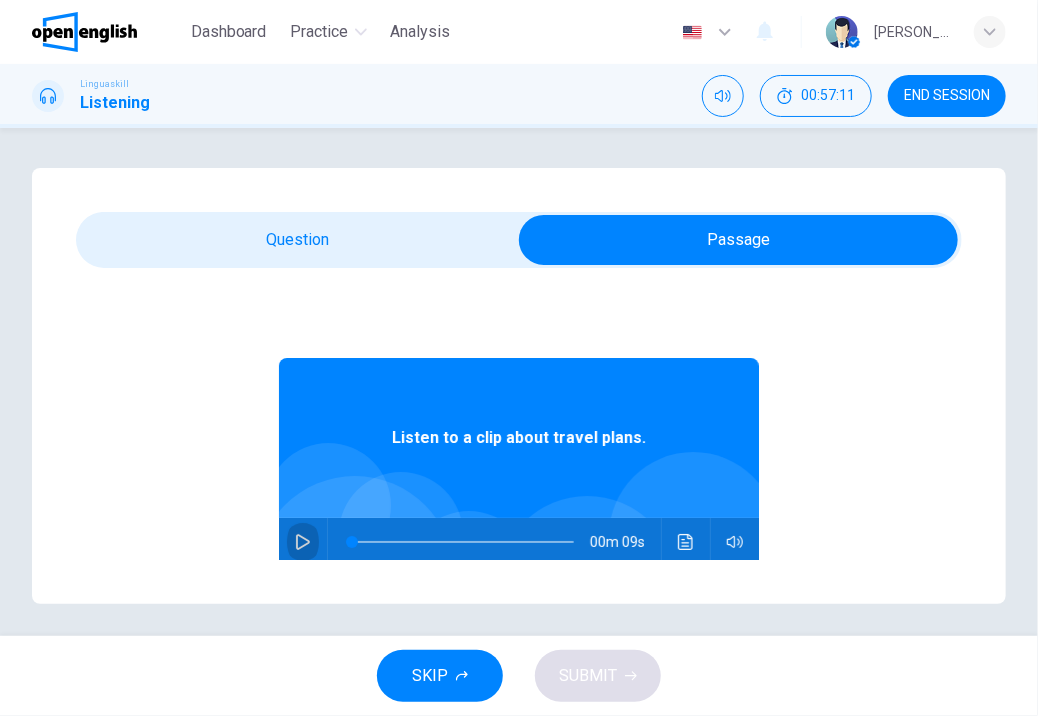 click at bounding box center (303, 542) 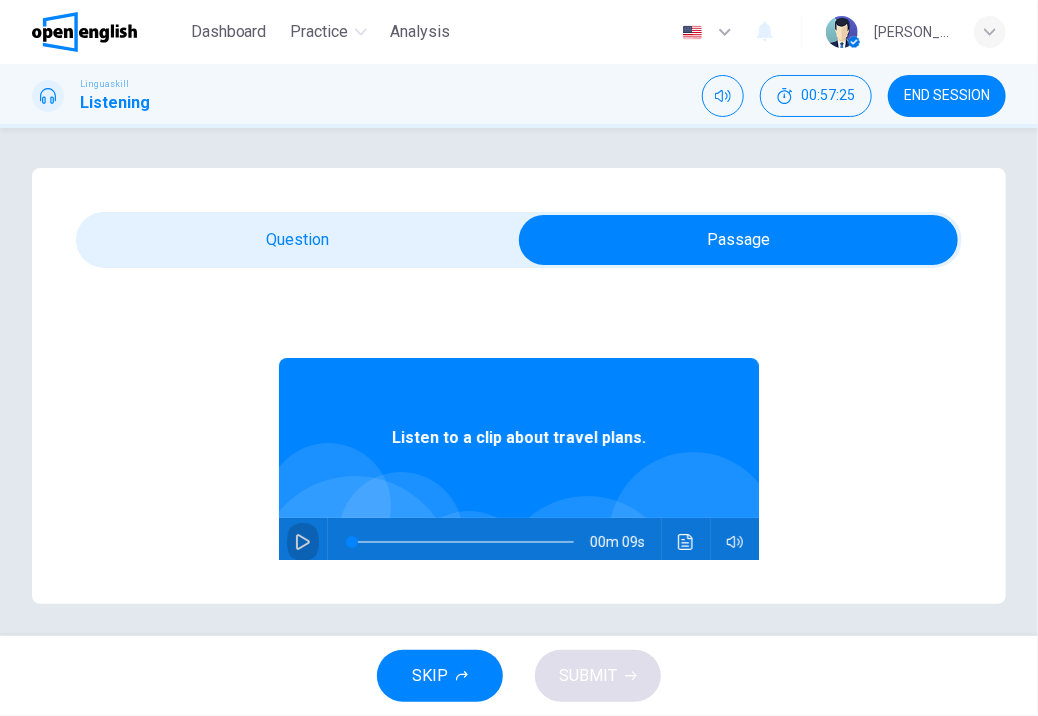click at bounding box center [303, 542] 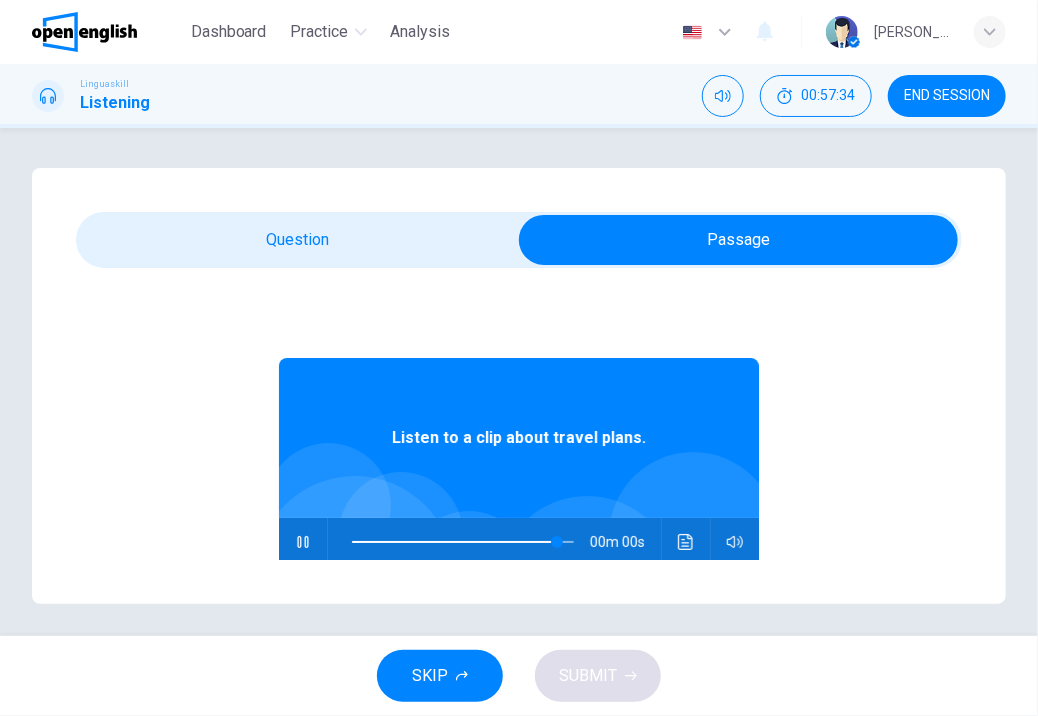 type on "*" 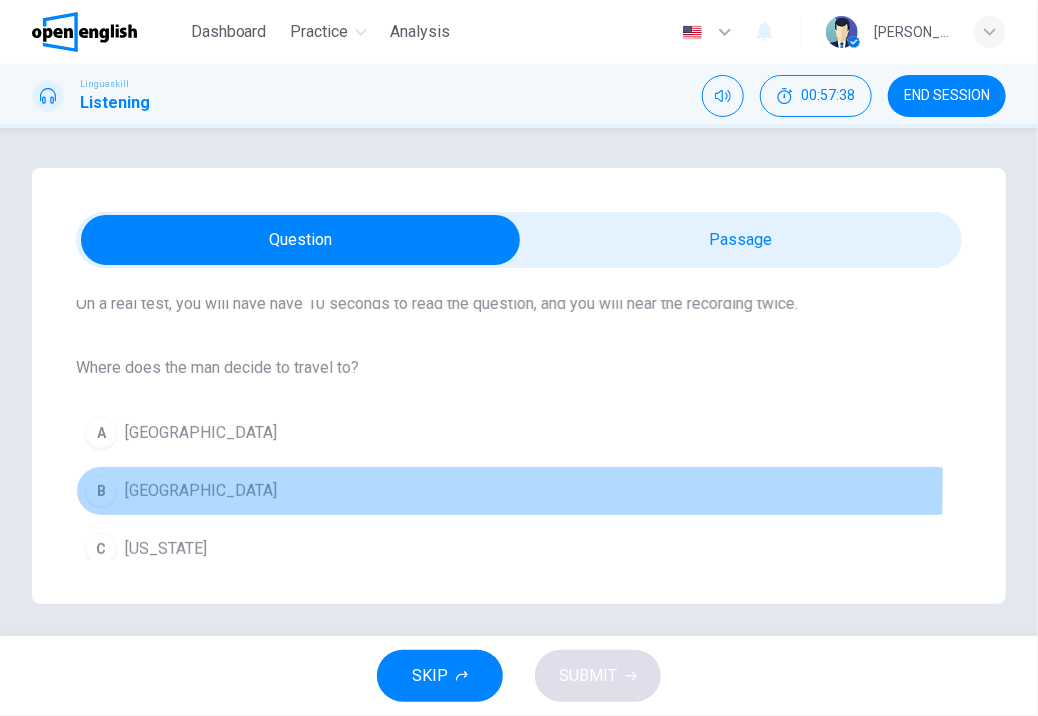 click on "B [GEOGRAPHIC_DATA]" at bounding box center (519, 491) 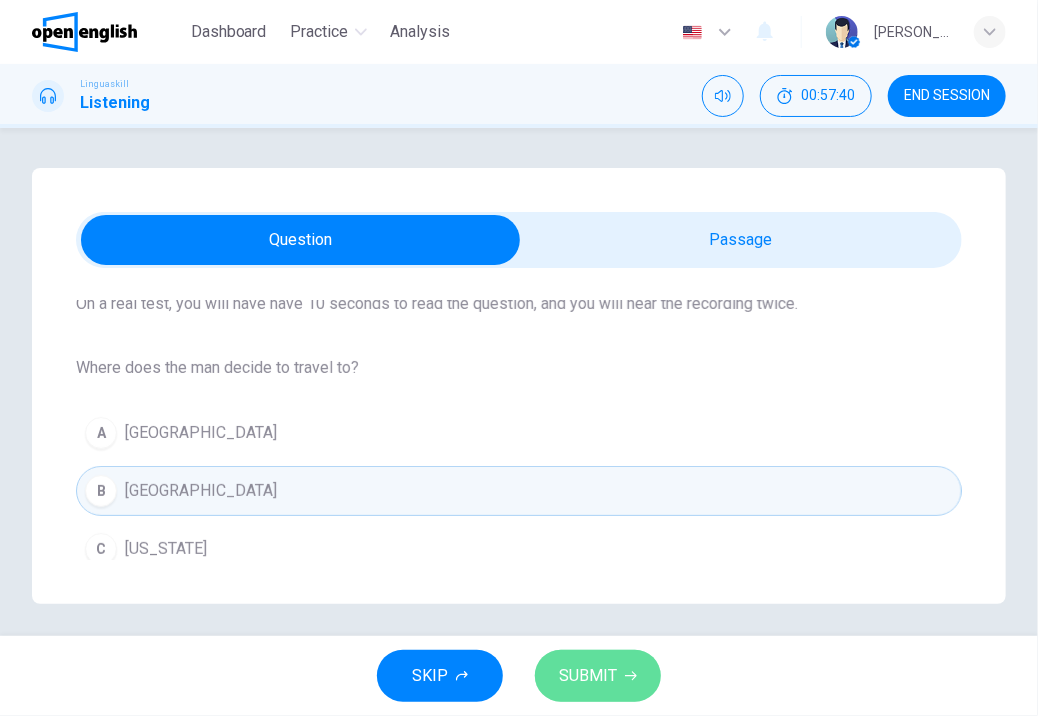 click on "SUBMIT" at bounding box center (598, 676) 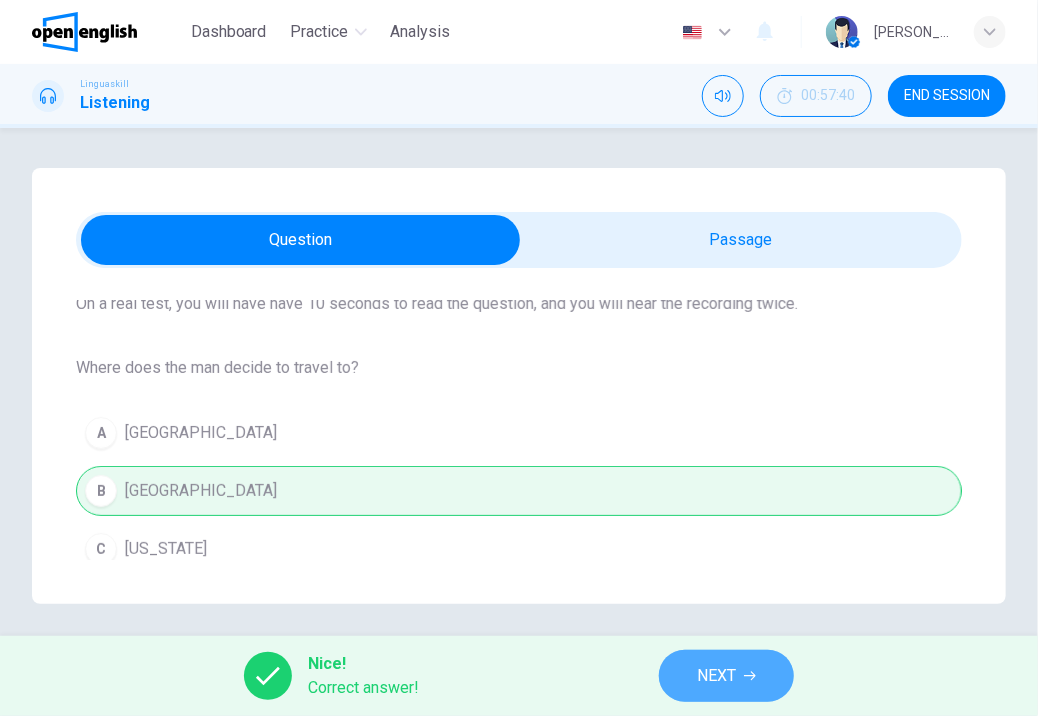 click on "NEXT" at bounding box center (716, 676) 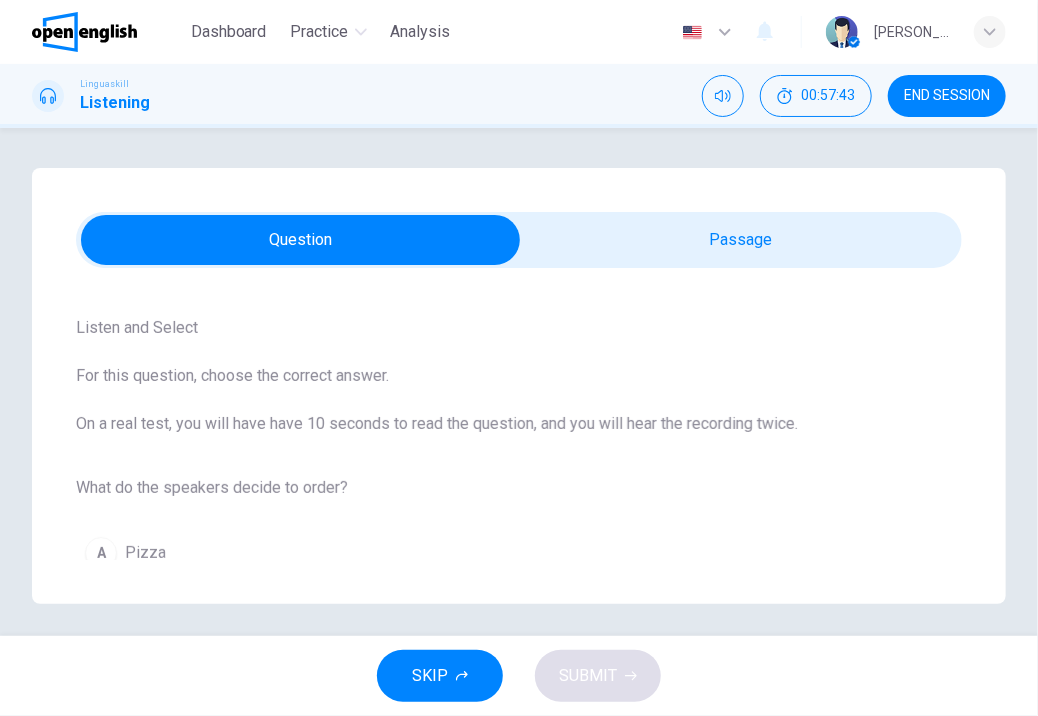 scroll, scrollTop: 80, scrollLeft: 0, axis: vertical 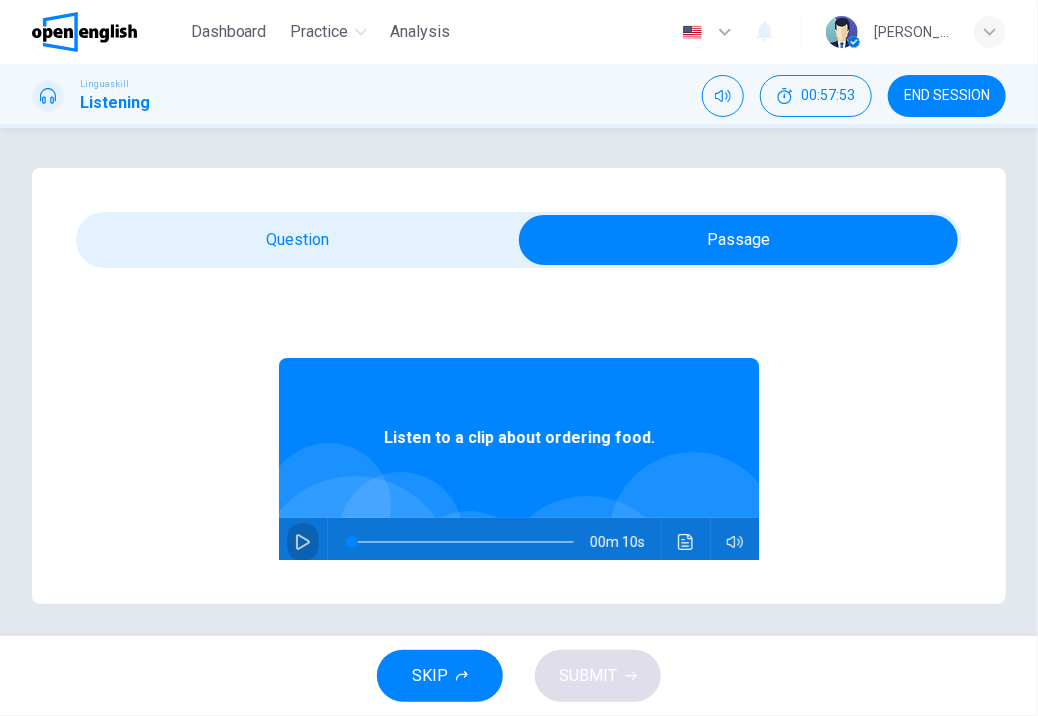 click 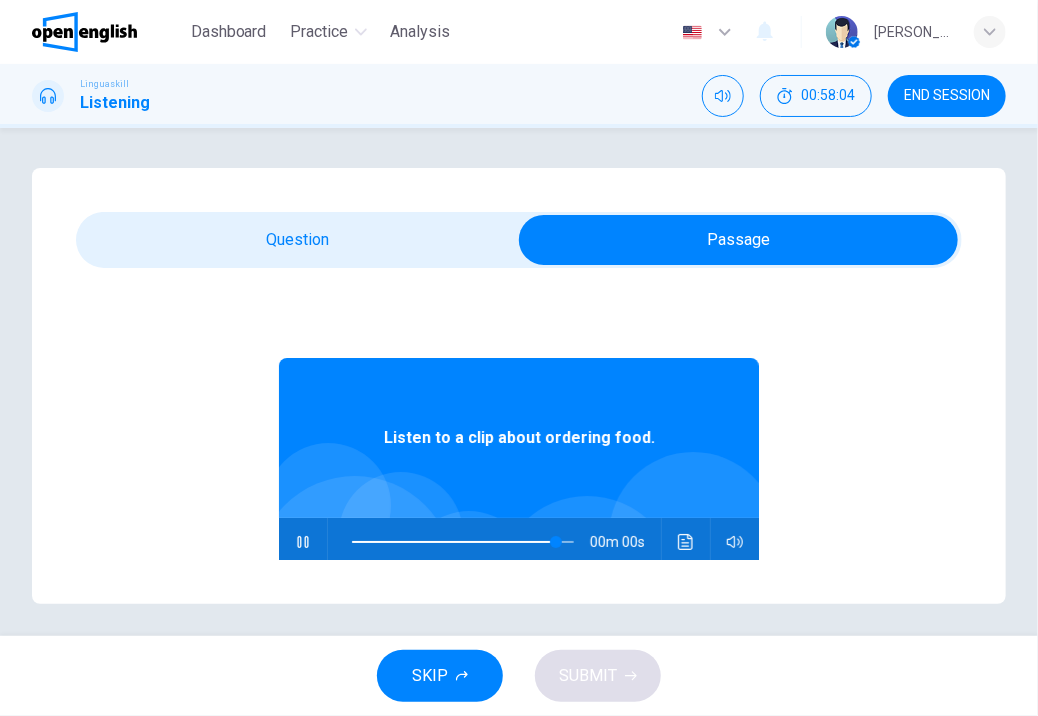 type on "*" 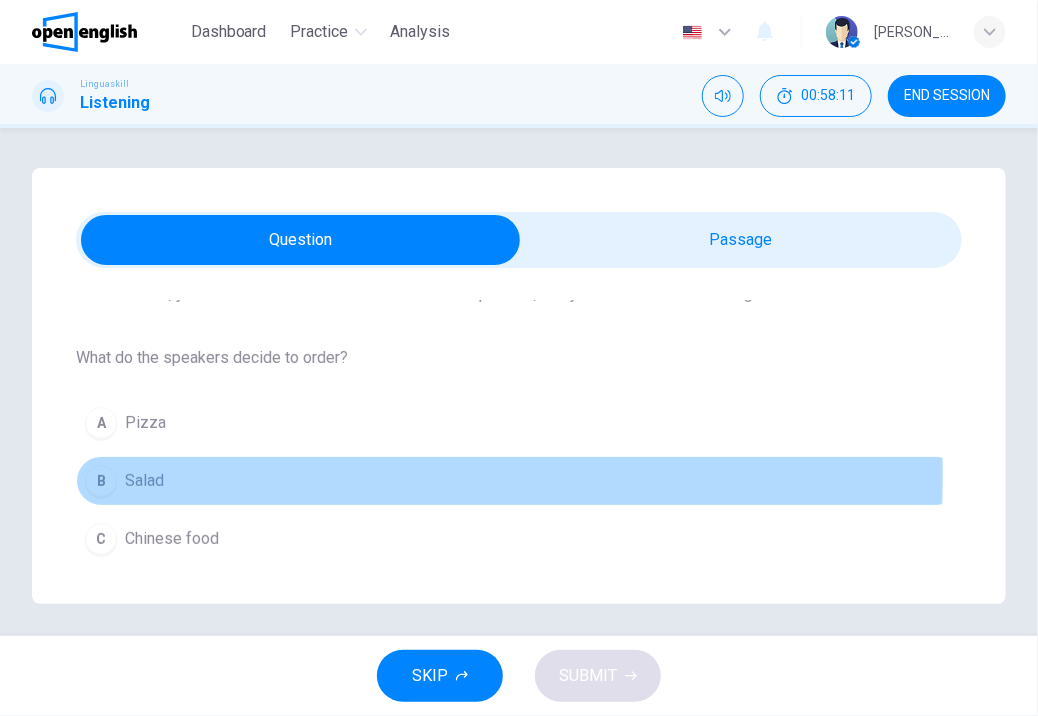 click on "B Salad" at bounding box center [519, 481] 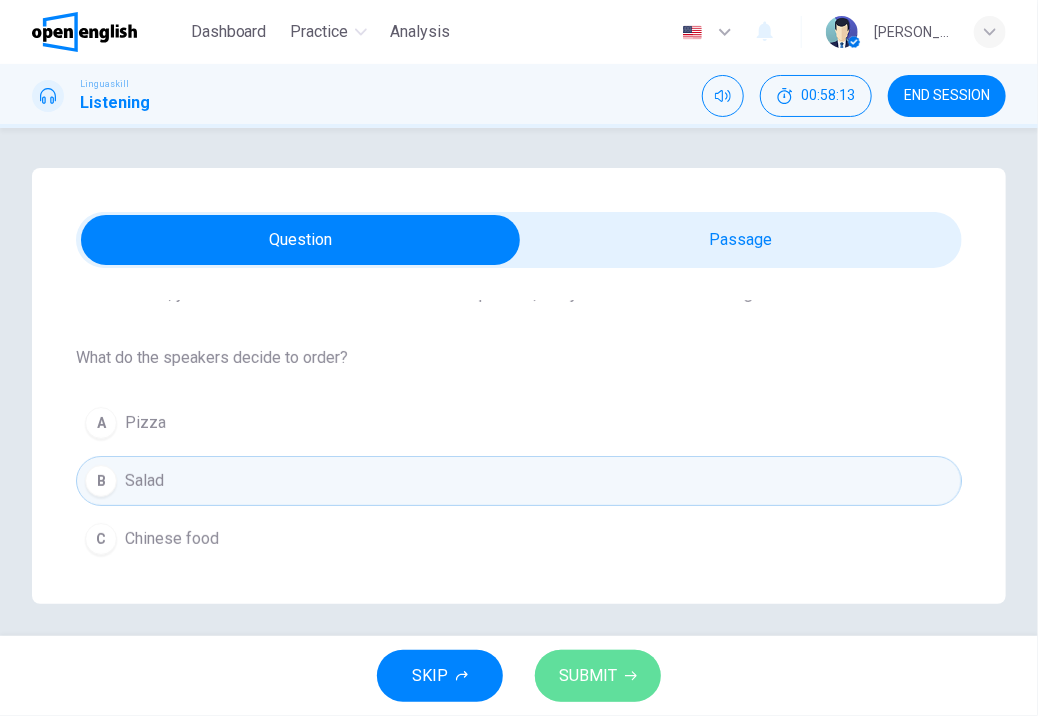 click on "SUBMIT" at bounding box center (598, 676) 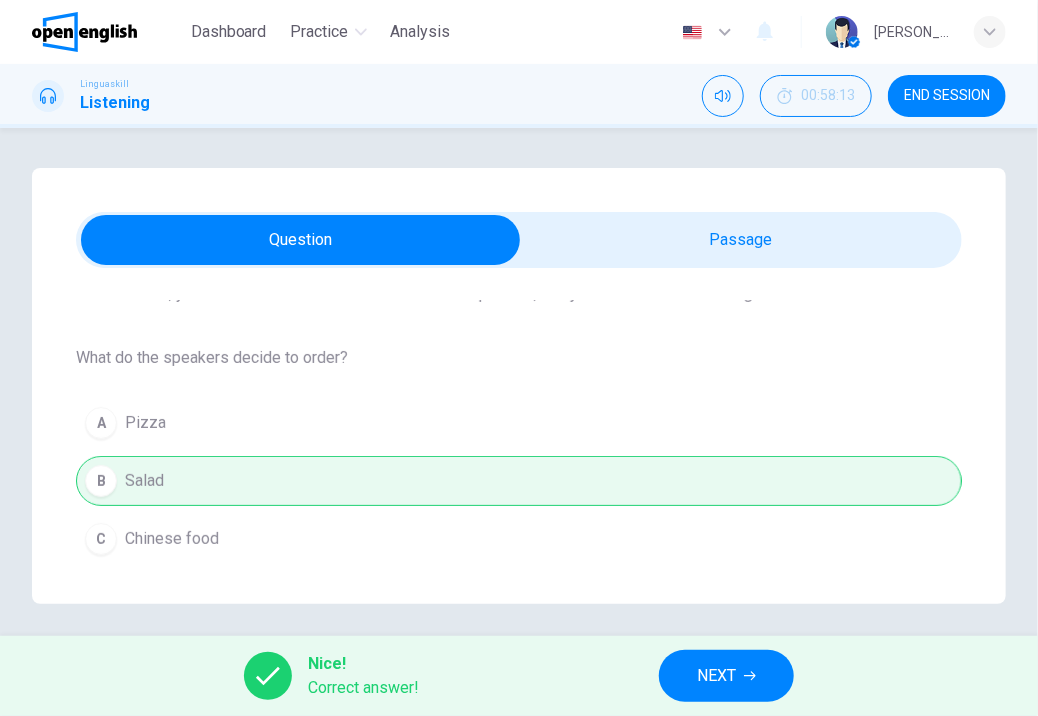 click on "Nice! Correct answer! NEXT" at bounding box center (519, 676) 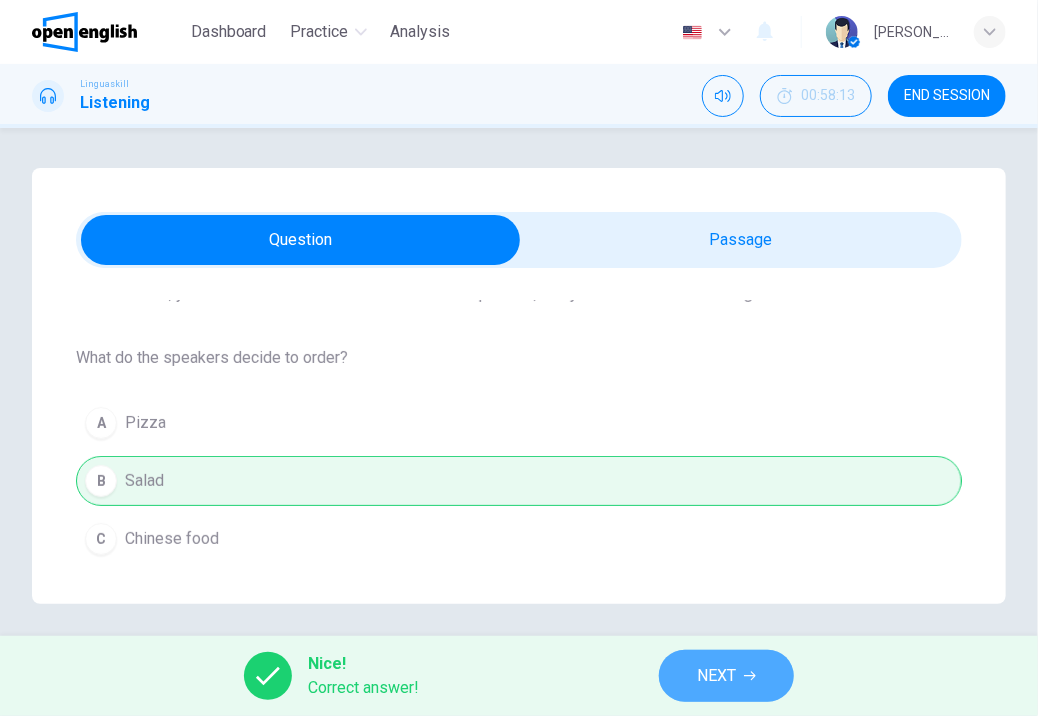 click on "NEXT" at bounding box center (716, 676) 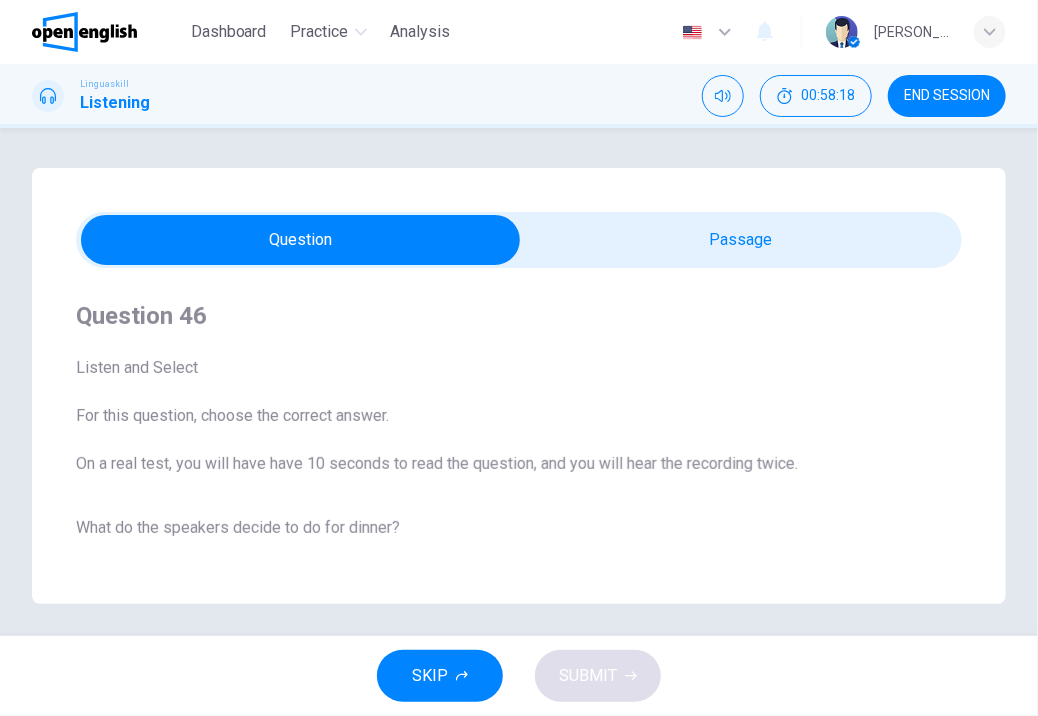 click on "What do the speakers decide to do for dinner? A Eat out B Order takeout C Cook pasta" at bounding box center [519, 623] 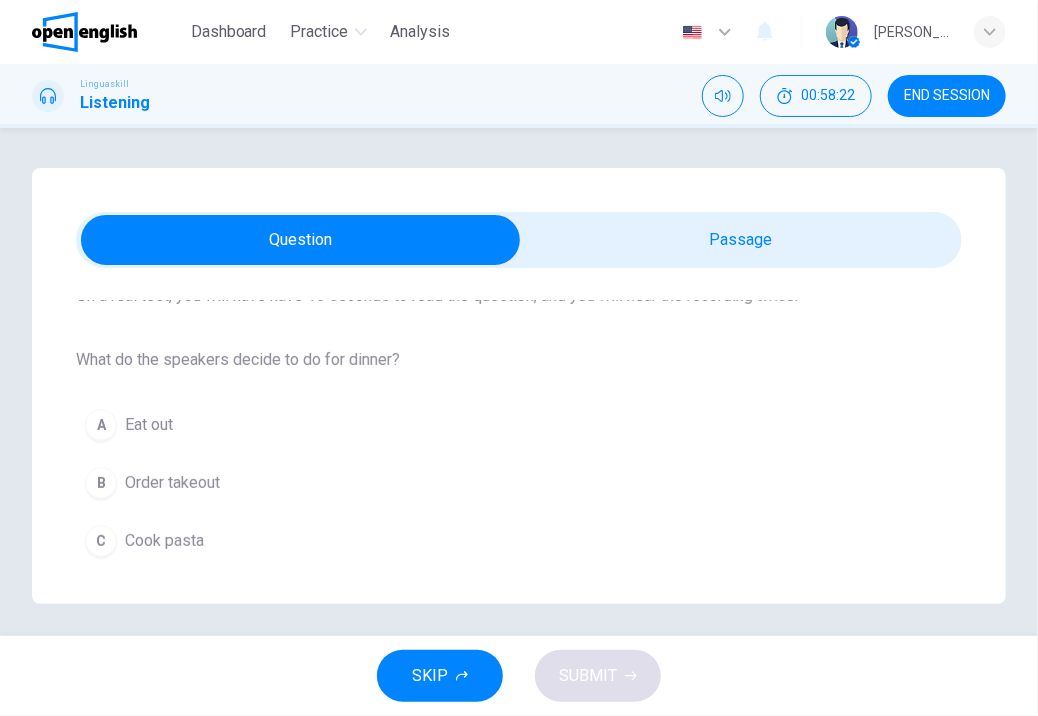 scroll, scrollTop: 170, scrollLeft: 0, axis: vertical 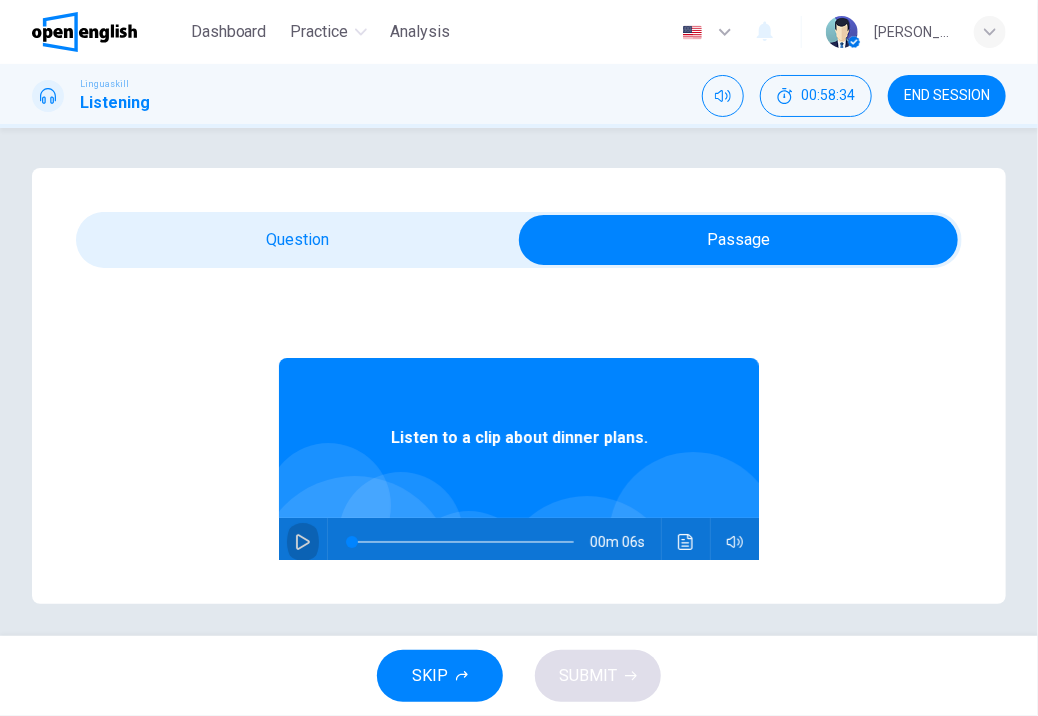 click 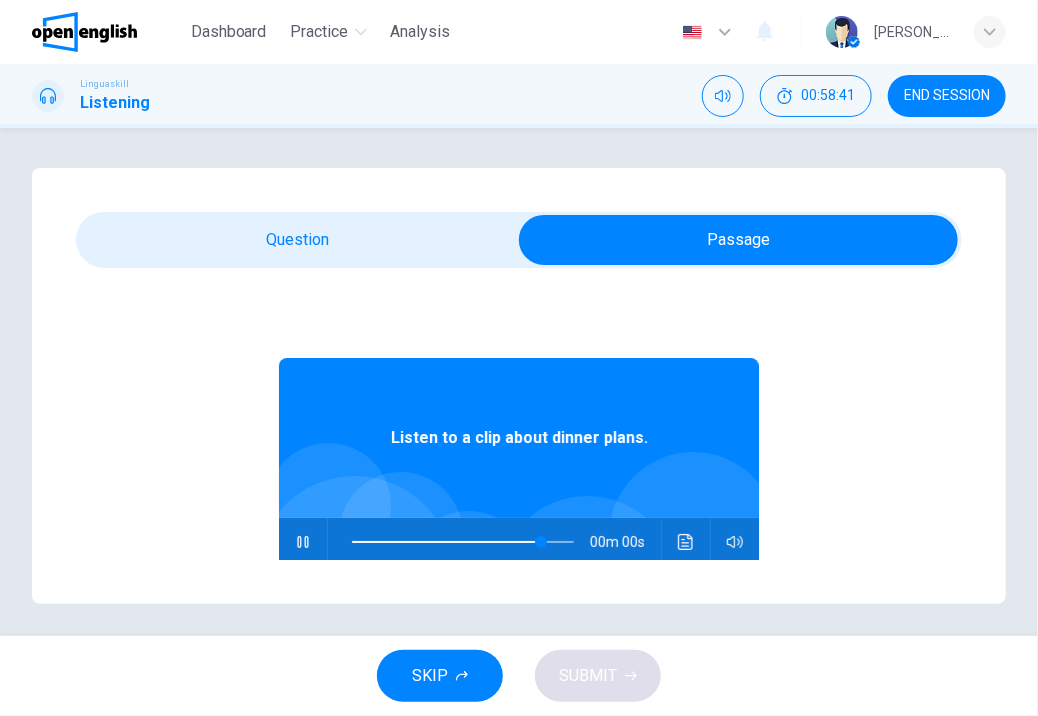 type on "*" 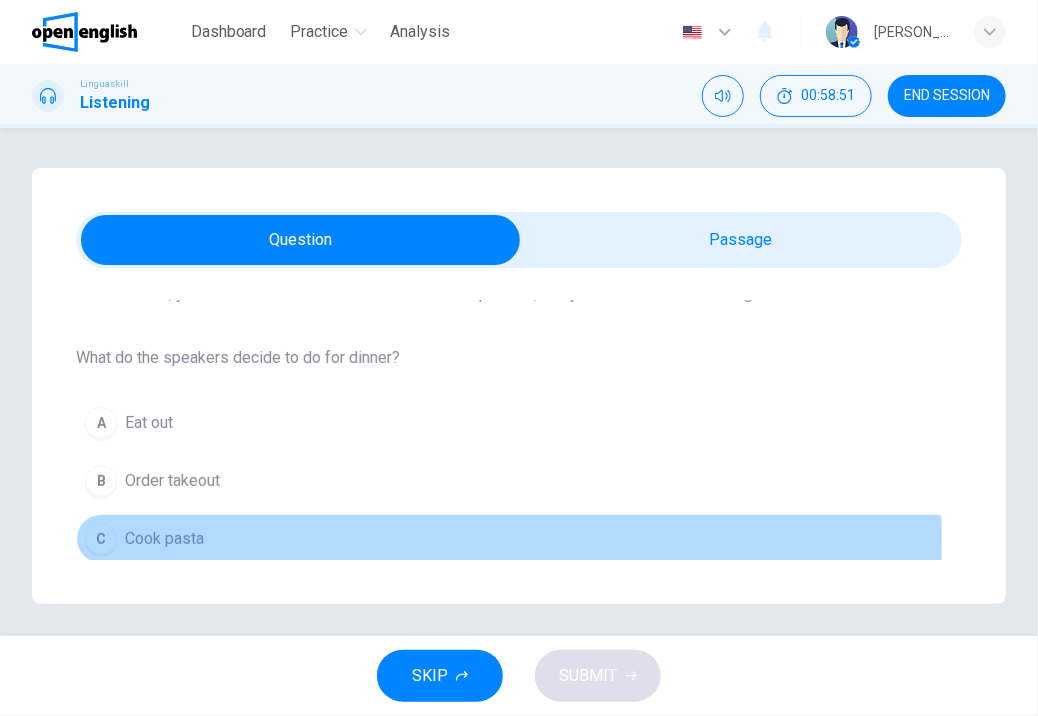 click on "Cook pasta" at bounding box center (164, 539) 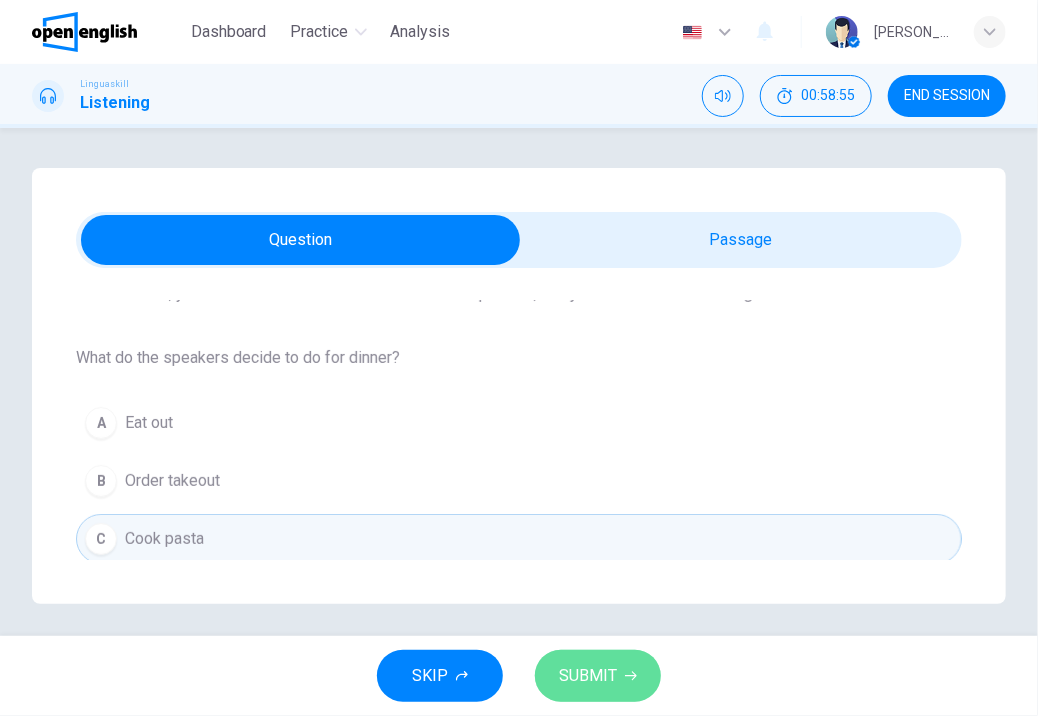 click on "SUBMIT" at bounding box center (588, 676) 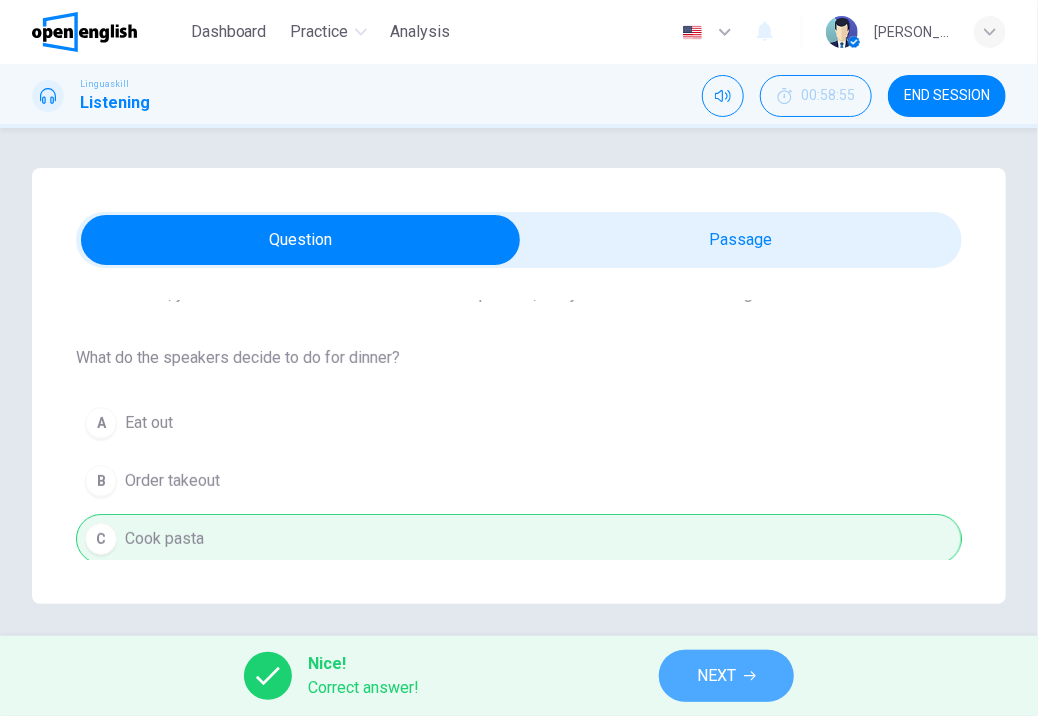 click on "NEXT" at bounding box center [716, 676] 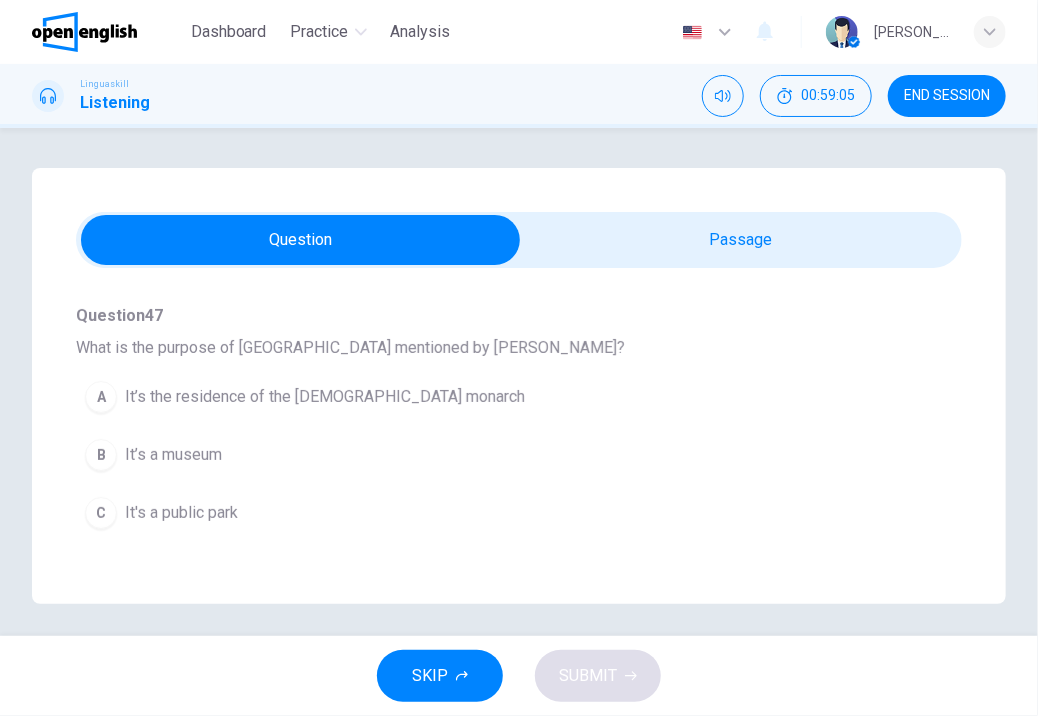 scroll, scrollTop: 200, scrollLeft: 0, axis: vertical 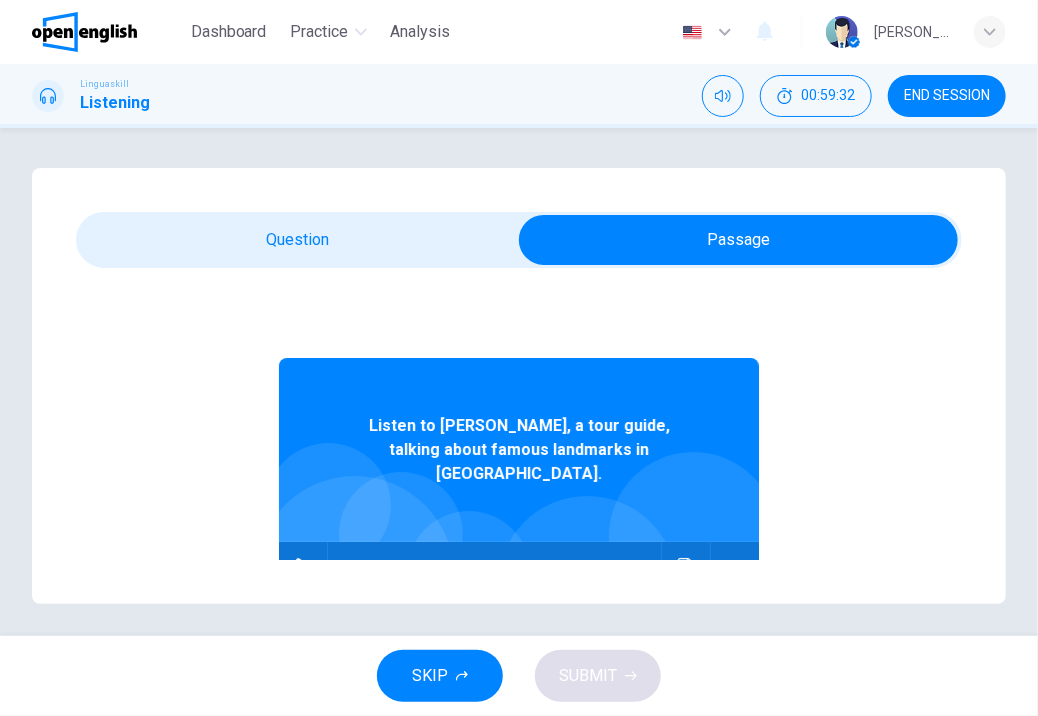 click 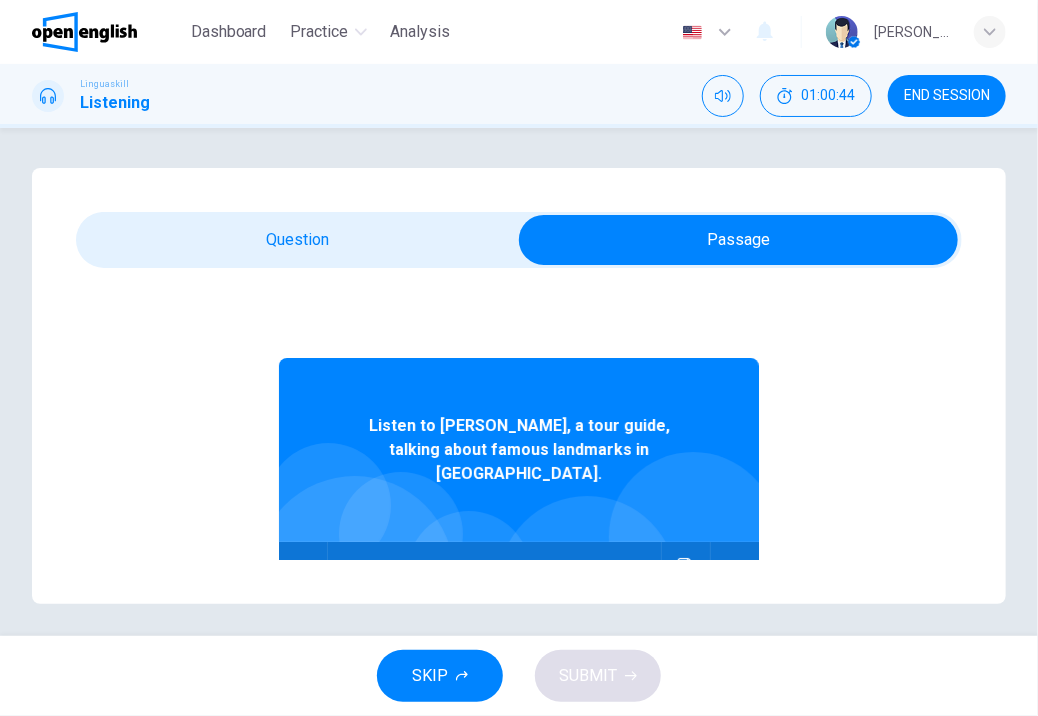 type on "*" 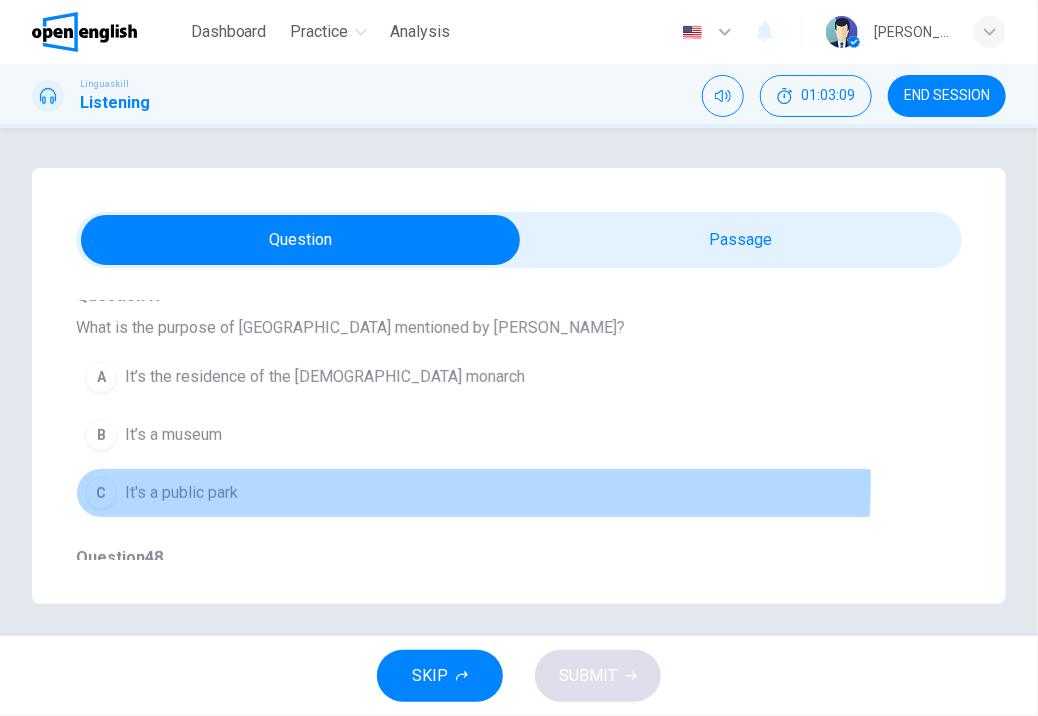click on "It's a public park" at bounding box center [181, 493] 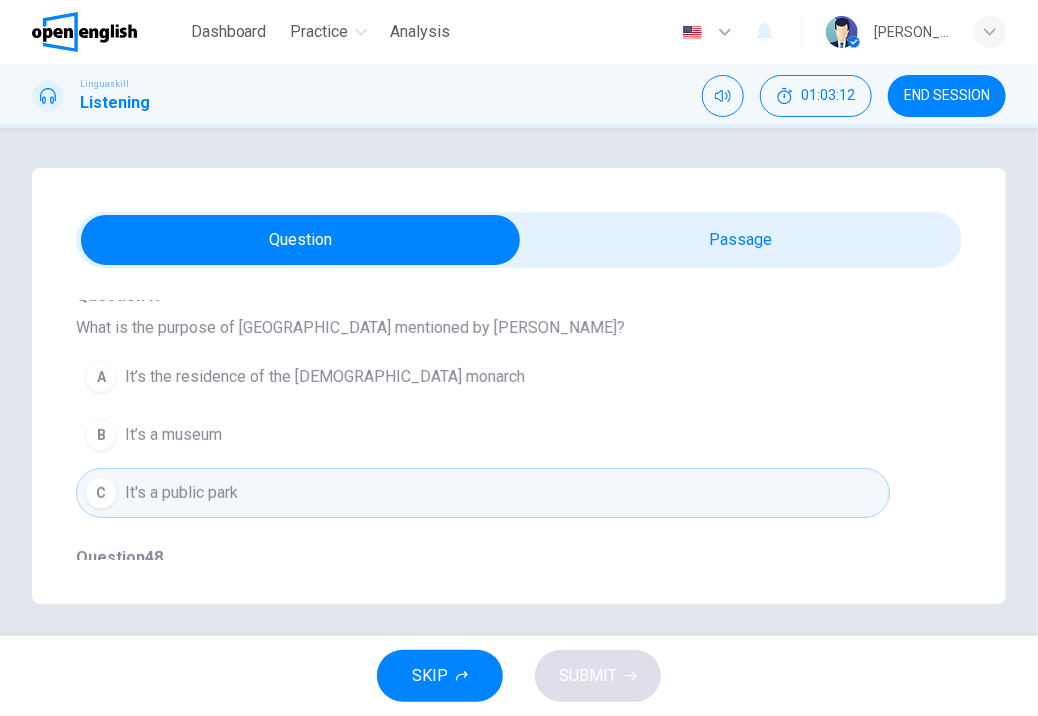 click on "Question 47 - 51 For these questions, choose the correct answer. On a real test, you will have 45 seconds to read the questions, and you will hear the recording twice. Question  47 What is the purpose of [GEOGRAPHIC_DATA] mentioned by [PERSON_NAME]? A It’s the residence of the [DEMOGRAPHIC_DATA] monarch B It’s a museum C It's a public park Question  48 What is unique about the [GEOGRAPHIC_DATA] according to the passage? A It's the tallest building in [GEOGRAPHIC_DATA] It offers panoramic views of the city C It's the oldest [PERSON_NAME] wheel in the world Question  49 What historical function did the [GEOGRAPHIC_DATA] have? A It was a prison B It was a battle fortress C It was a parliament building Question  50 What is special about the [GEOGRAPHIC_DATA]? A It's the only bridge in [GEOGRAPHIC_DATA] B It's a suspension bridge C It's made entirely of glass Question  51 What does [PERSON_NAME] suggest about London's landmarks? A They are only interesting for first-time visitors B They are mainly for taking photographs C They offer new experiences even for frequent visitors" at bounding box center [519, 386] 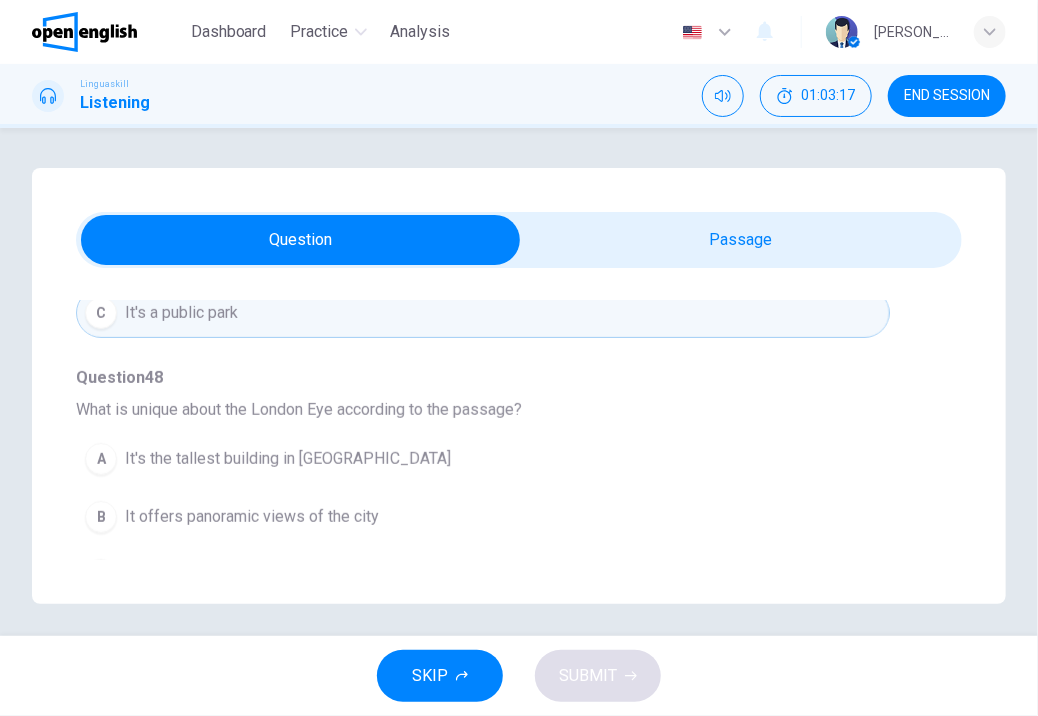 scroll, scrollTop: 400, scrollLeft: 0, axis: vertical 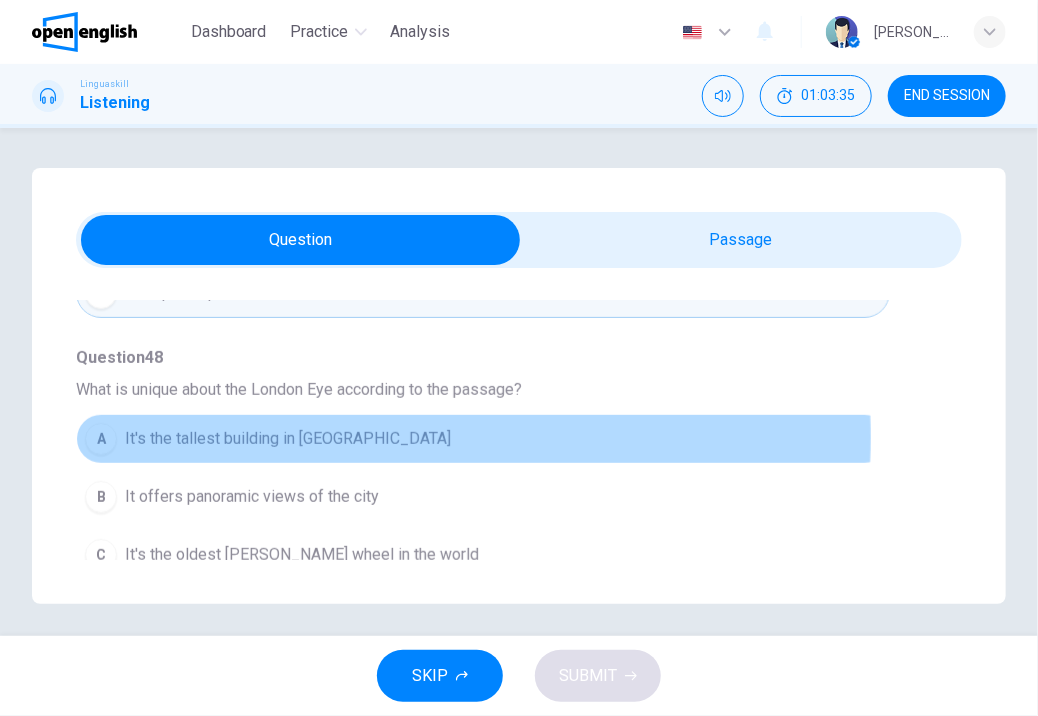 click on "It's the tallest building in [GEOGRAPHIC_DATA]" at bounding box center (288, 439) 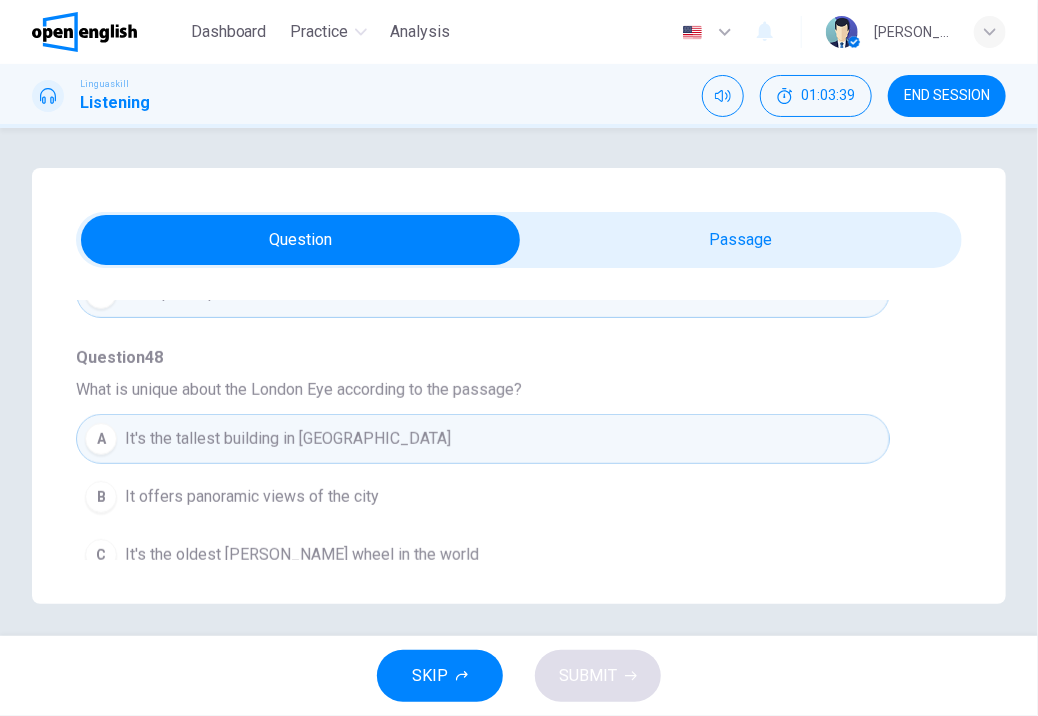 click on "Question 47 - 51 For these questions, choose the correct answer. On a real test, you will have 45 seconds to read the questions, and you will hear the recording twice. Question  47 What is the purpose of [GEOGRAPHIC_DATA] mentioned by [PERSON_NAME]? A It’s the residence of the [DEMOGRAPHIC_DATA] monarch B It’s a museum C It's a public park Question  48 What is unique about the [GEOGRAPHIC_DATA] according to the passage? A It's the tallest building in [GEOGRAPHIC_DATA] It offers panoramic views of the city C It's the oldest [PERSON_NAME] wheel in the world Question  49 What historical function did the [GEOGRAPHIC_DATA] have? A It was a prison B It was a battle fortress C It was a parliament building Question  50 What is special about the [GEOGRAPHIC_DATA]? A It's the only bridge in [GEOGRAPHIC_DATA] B It's a suspension bridge C It's made entirely of glass Question  51 What does [PERSON_NAME] suggest about London's landmarks? A They are only interesting for first-time visitors B They are mainly for taking photographs C They offer new experiences even for frequent visitors" at bounding box center (519, 386) 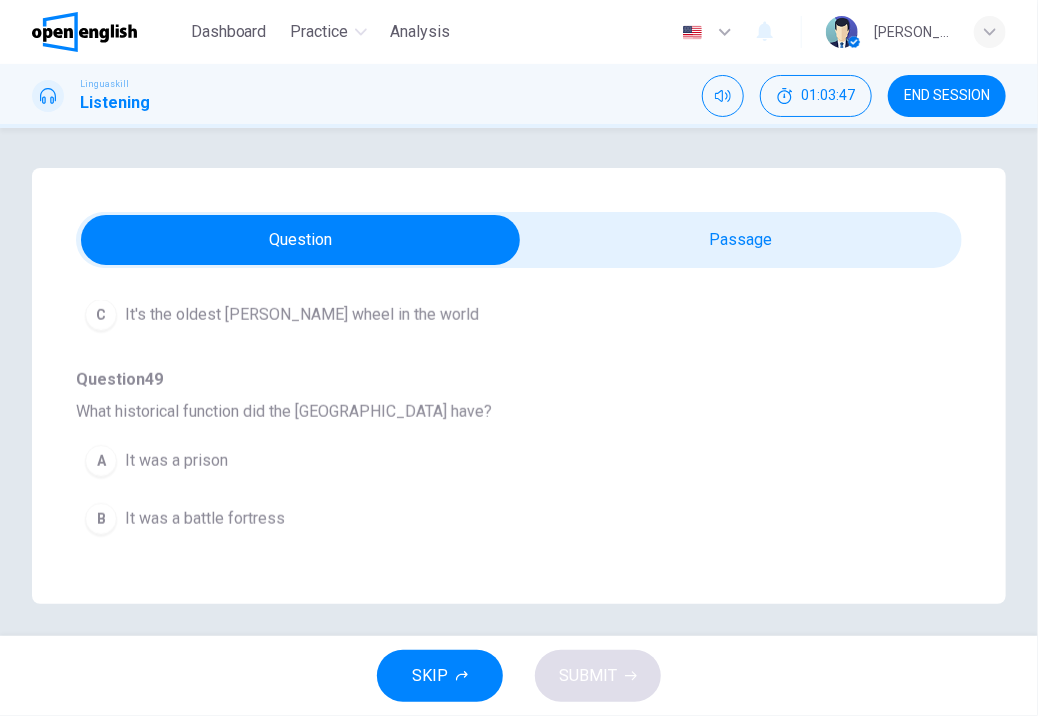 scroll, scrollTop: 680, scrollLeft: 0, axis: vertical 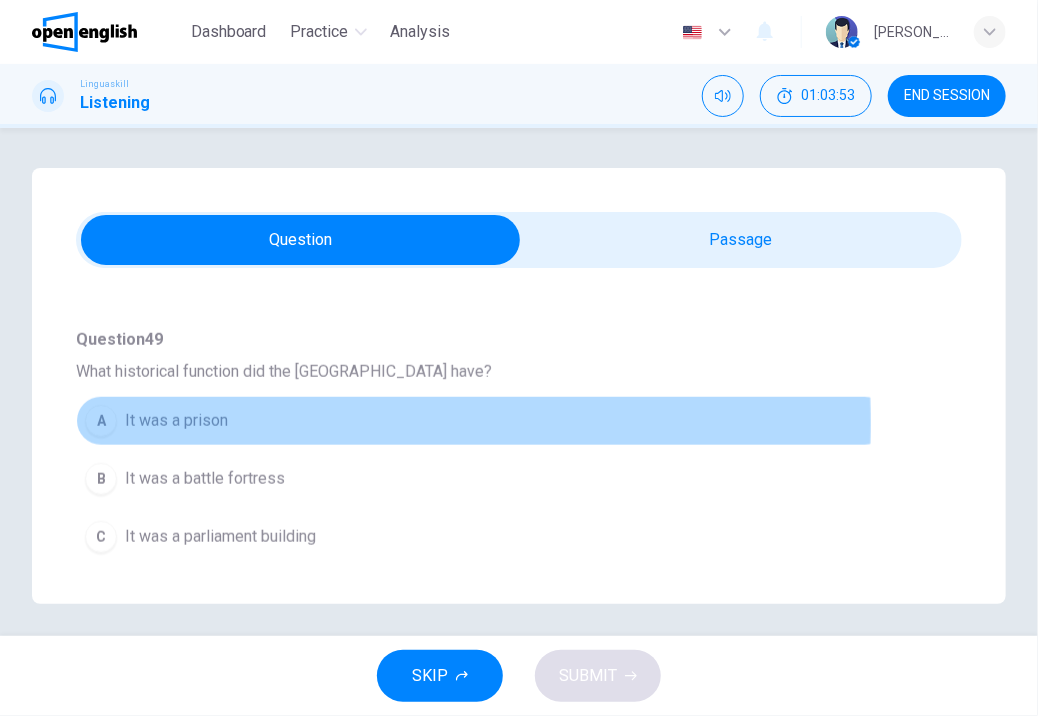 click on "It was a prison" at bounding box center (176, 421) 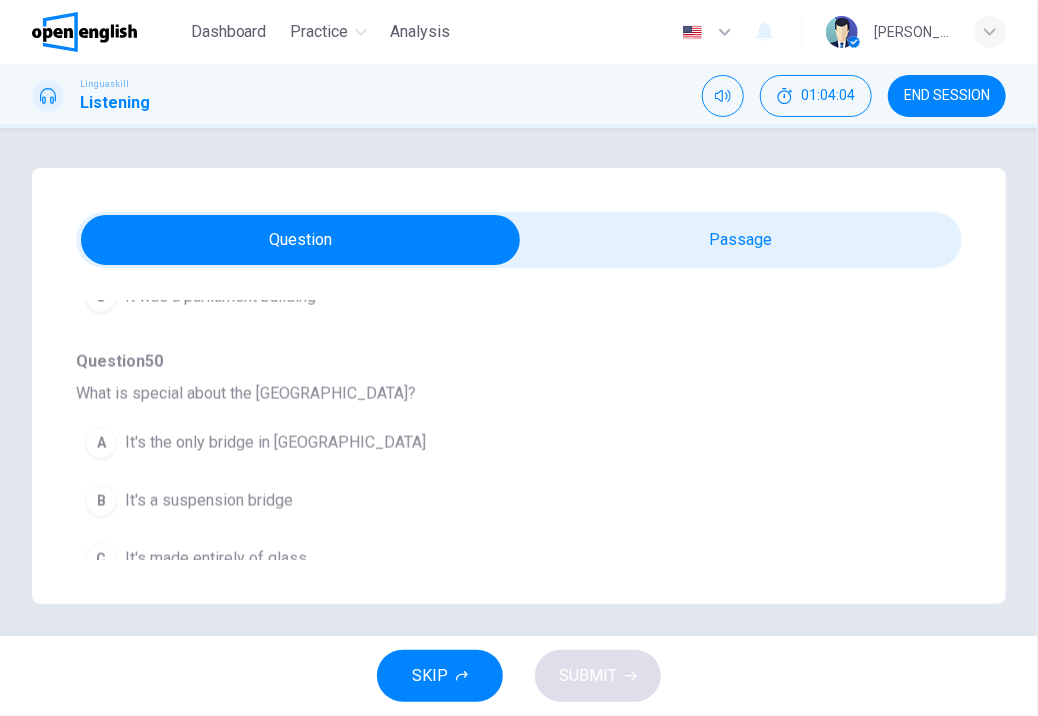 scroll, scrollTop: 960, scrollLeft: 0, axis: vertical 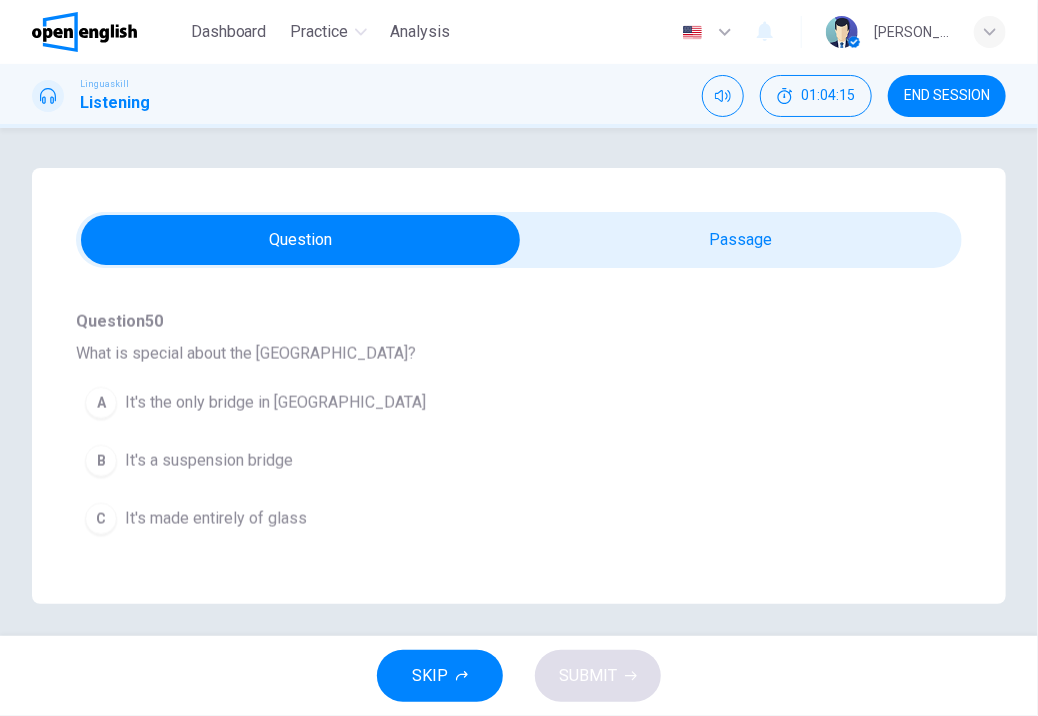 click on "It's the only bridge in [GEOGRAPHIC_DATA]" at bounding box center (275, 403) 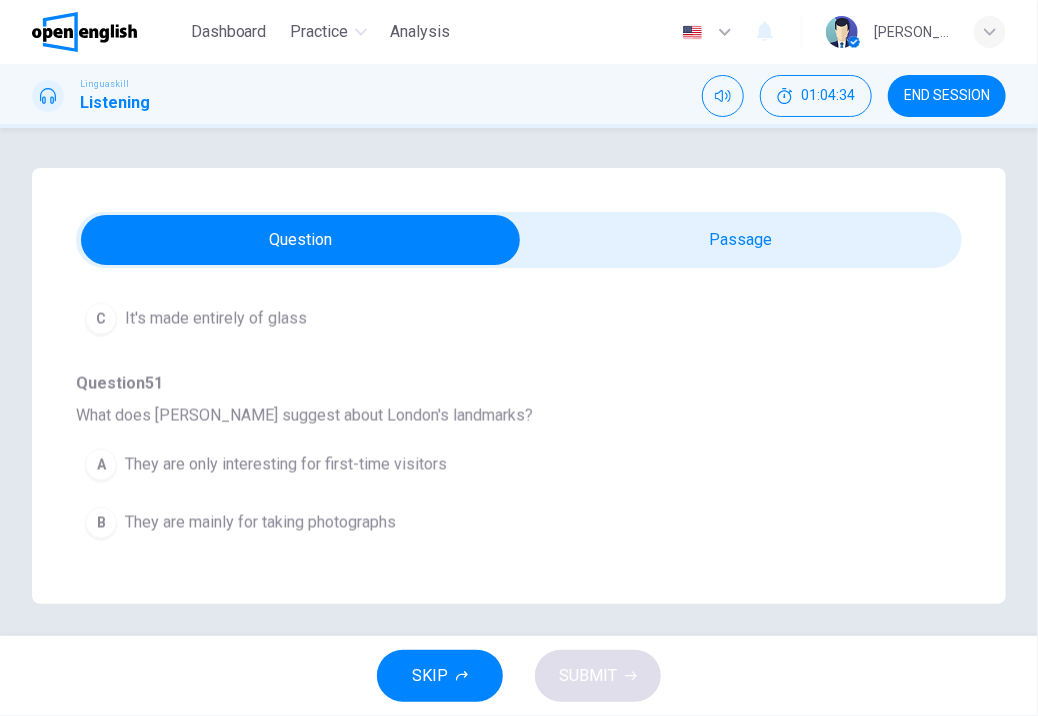 scroll, scrollTop: 1197, scrollLeft: 0, axis: vertical 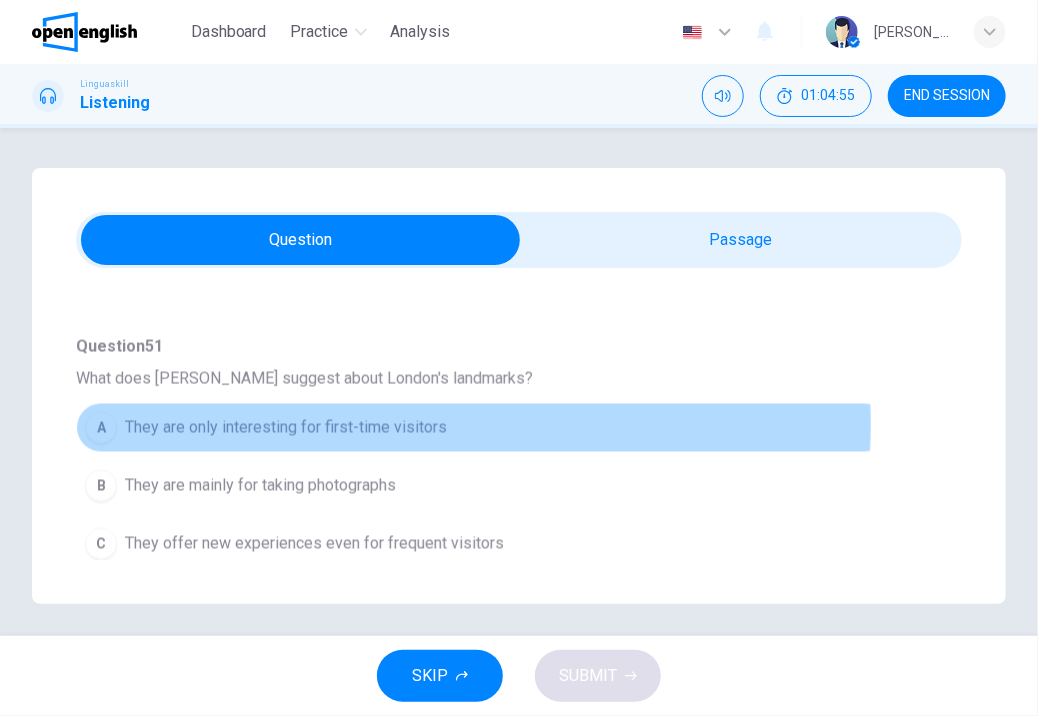 click on "They are only interesting for first-time visitors" at bounding box center [286, 428] 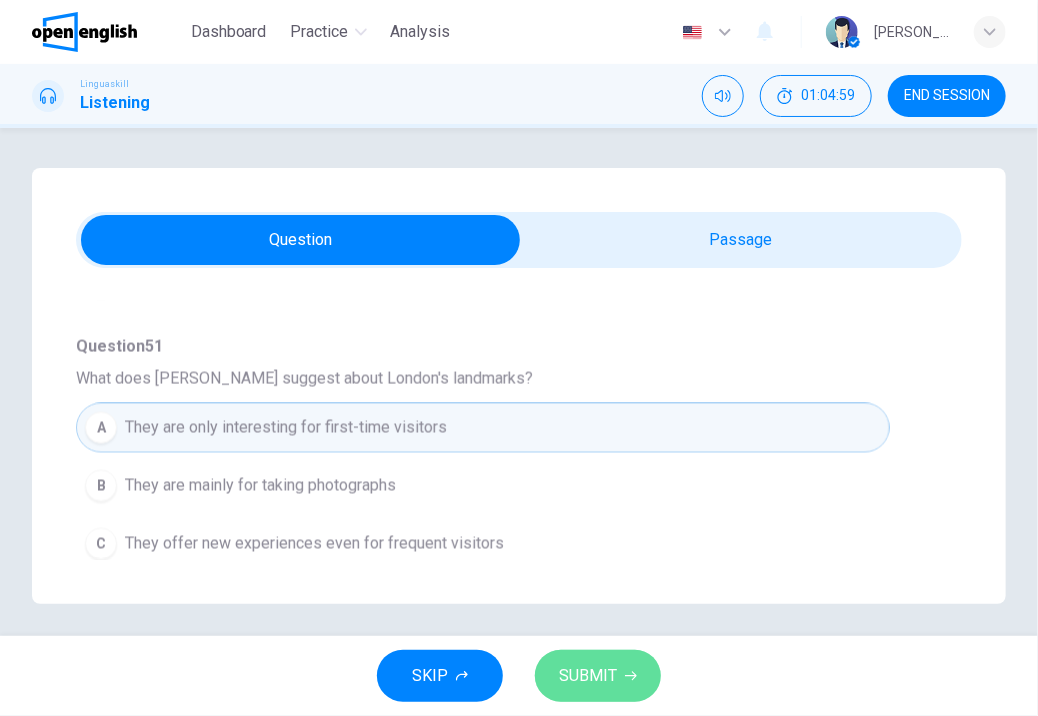click on "SUBMIT" at bounding box center [588, 676] 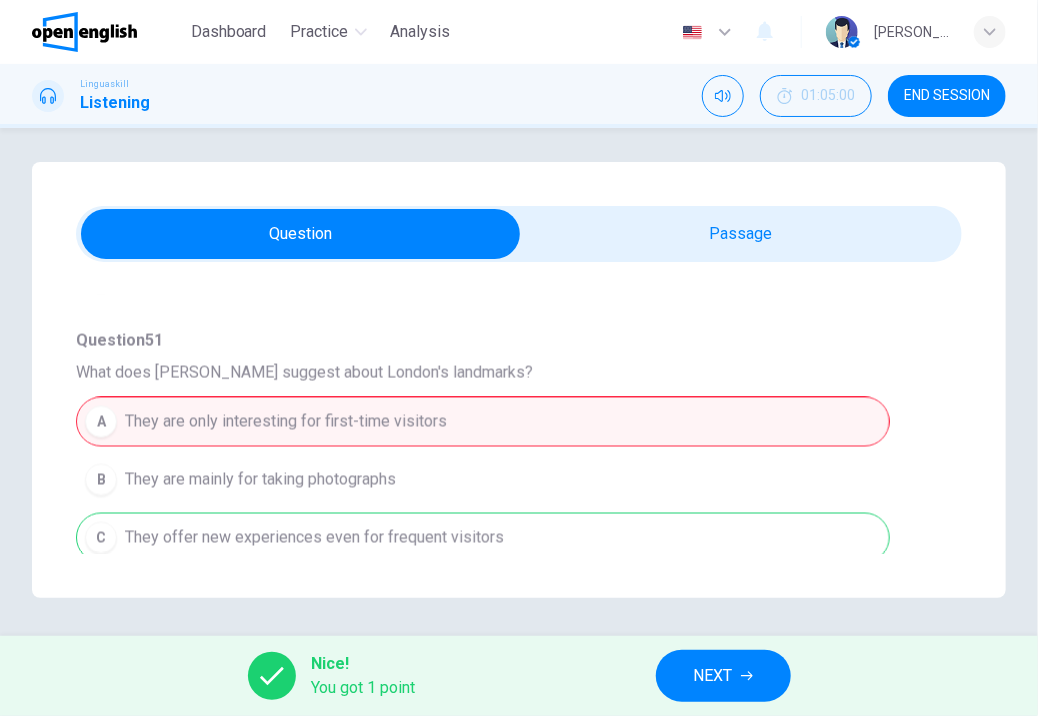 scroll, scrollTop: 8, scrollLeft: 0, axis: vertical 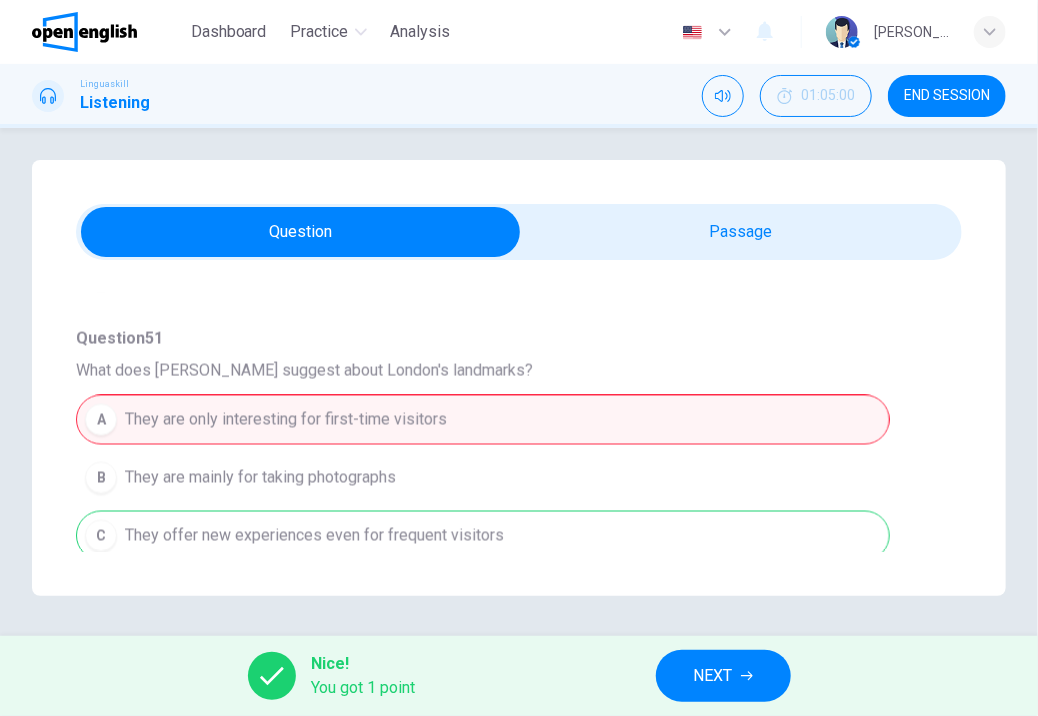 click on "NEXT" at bounding box center (723, 676) 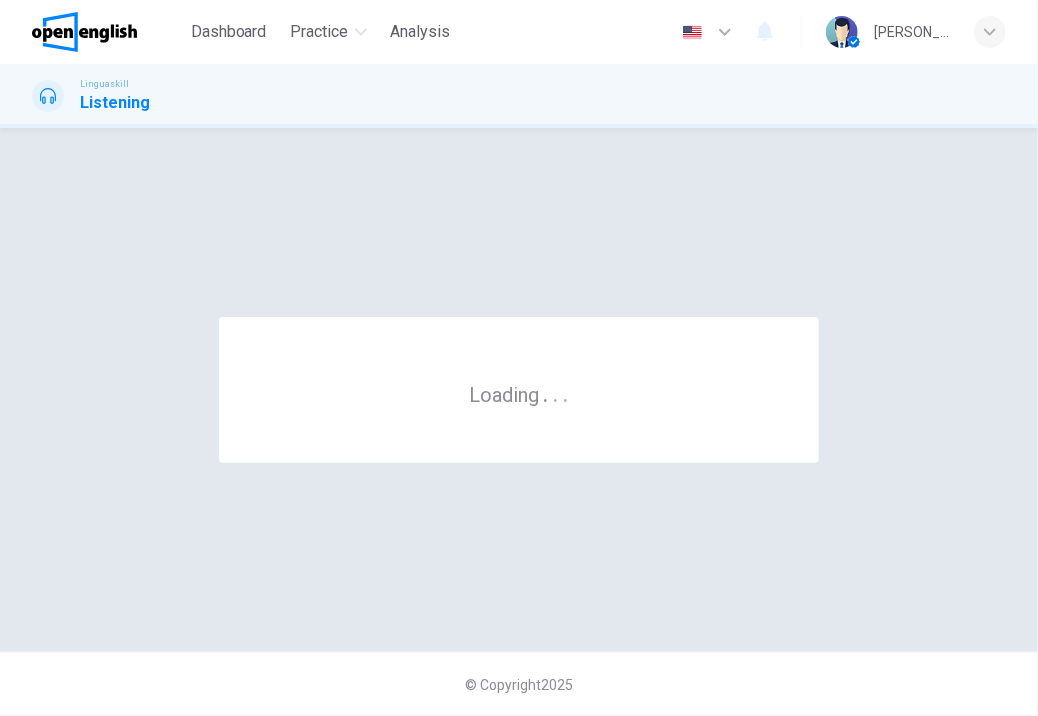 scroll, scrollTop: 0, scrollLeft: 0, axis: both 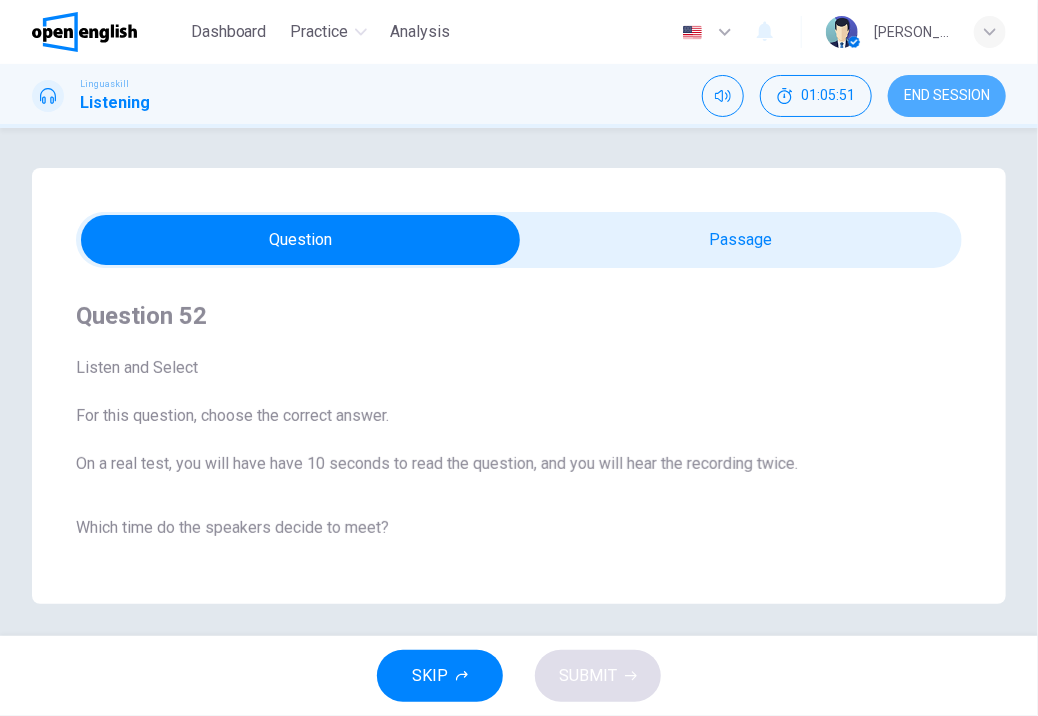 click on "END SESSION" at bounding box center (947, 96) 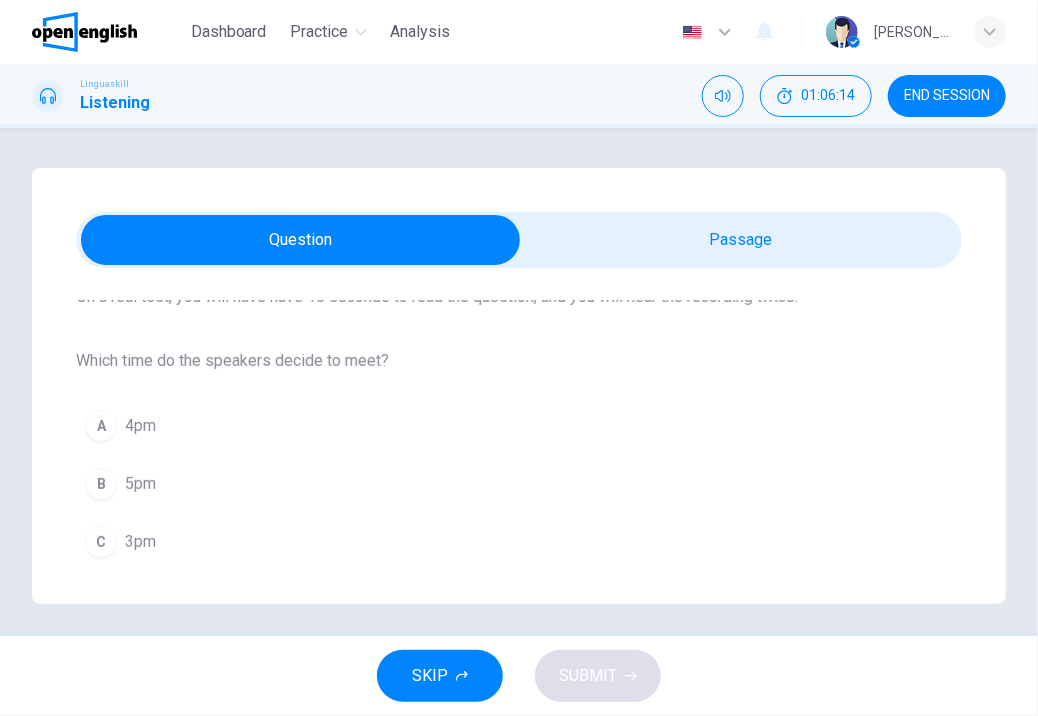 scroll, scrollTop: 170, scrollLeft: 0, axis: vertical 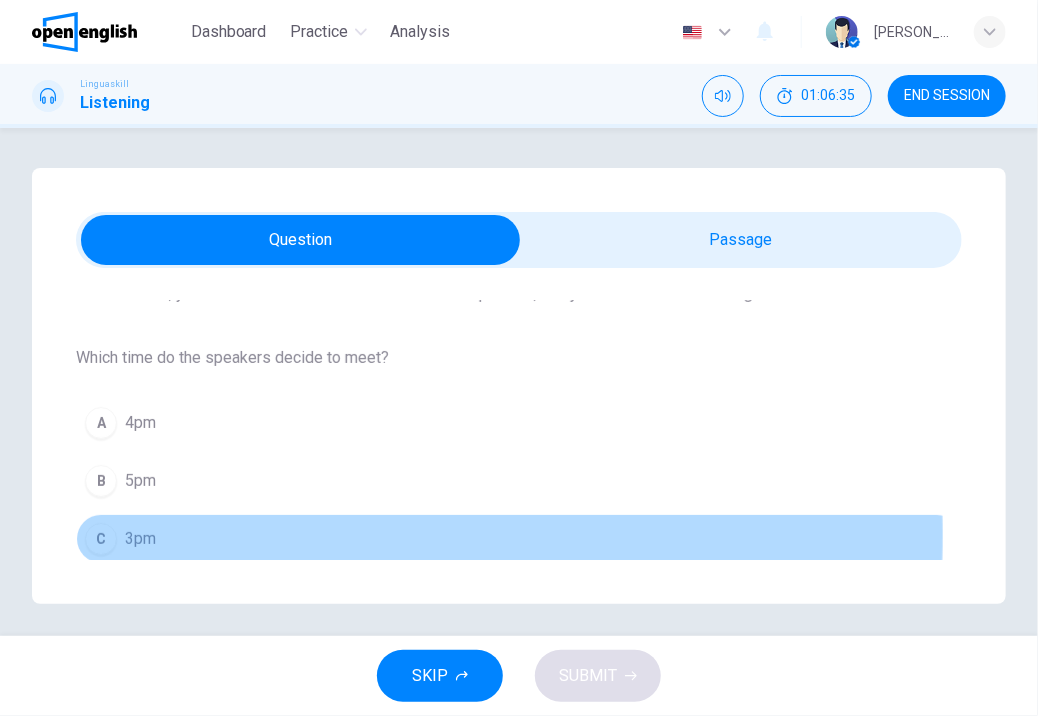 click on "3pm" at bounding box center [140, 539] 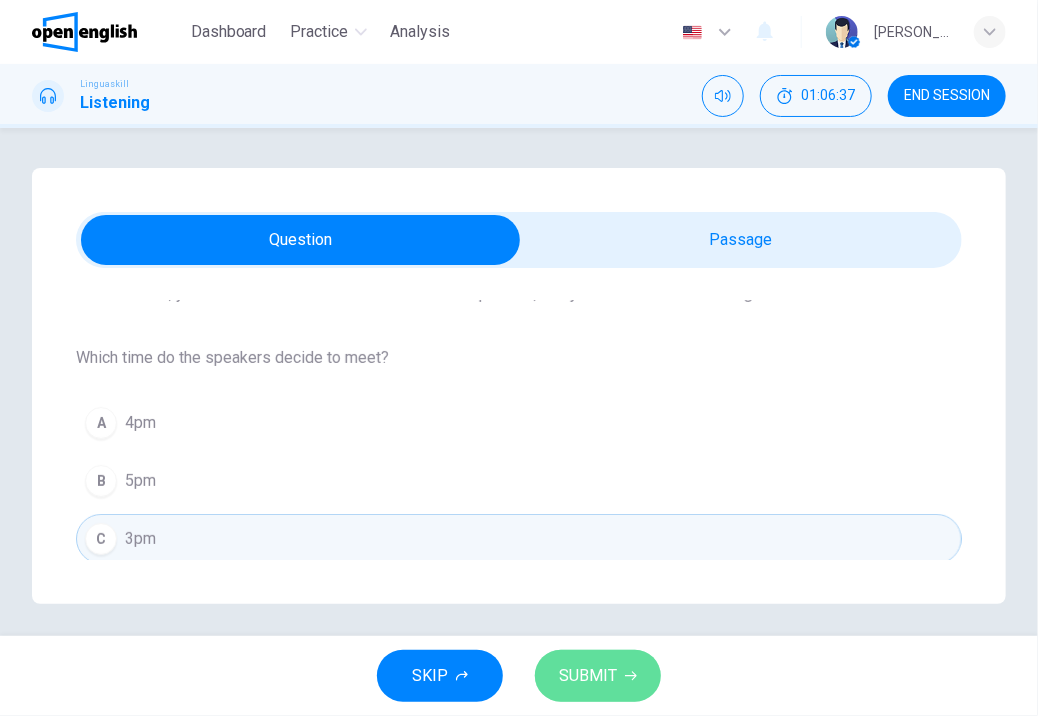 click on "SUBMIT" at bounding box center (588, 676) 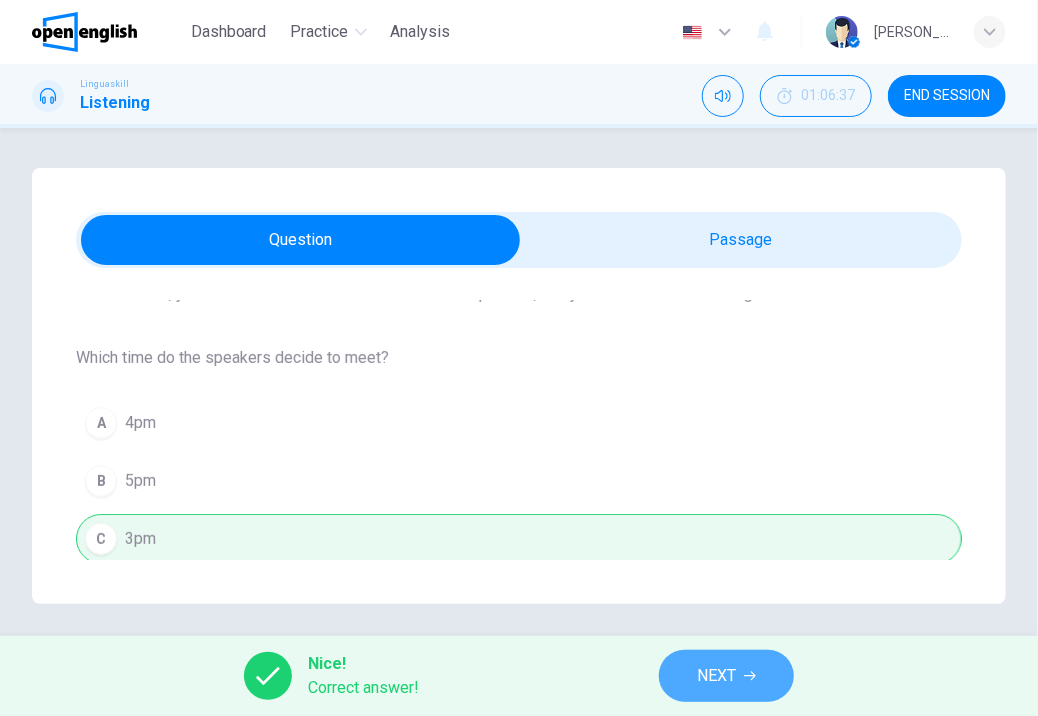 click on "NEXT" at bounding box center (726, 676) 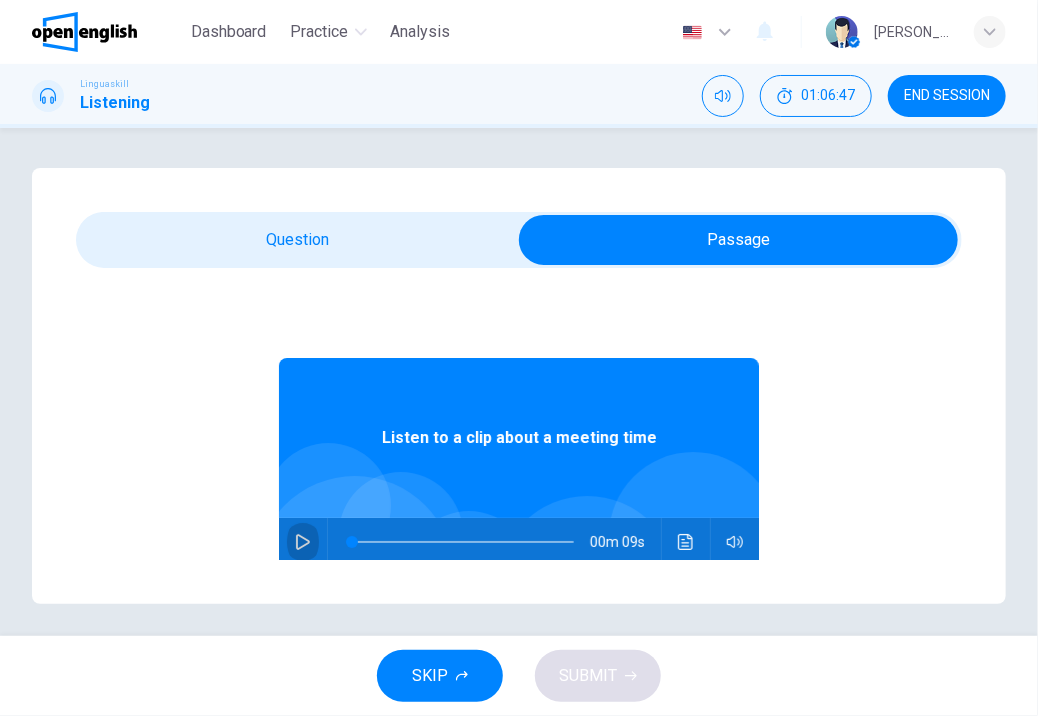 click 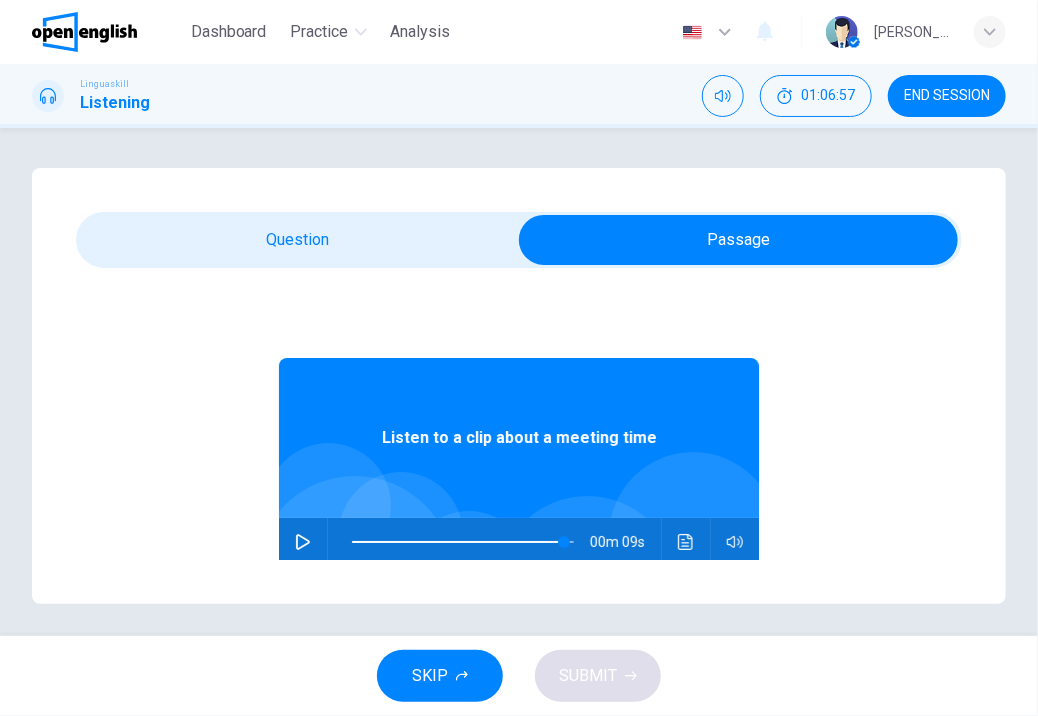 type on "*" 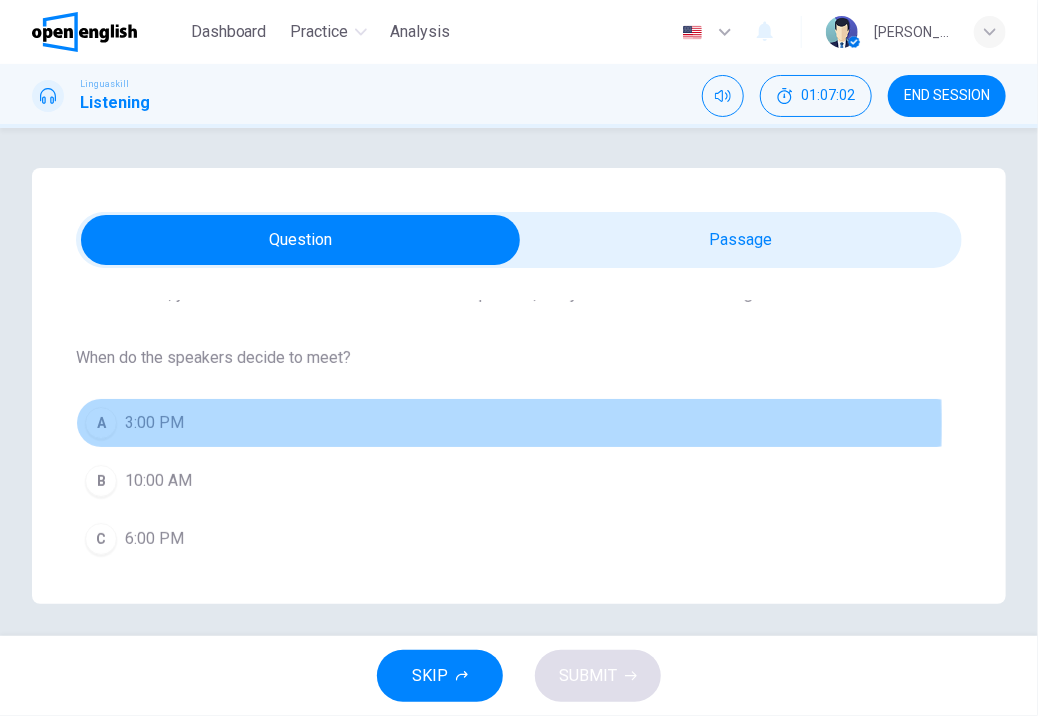 click on "3:00 PM" at bounding box center [154, 423] 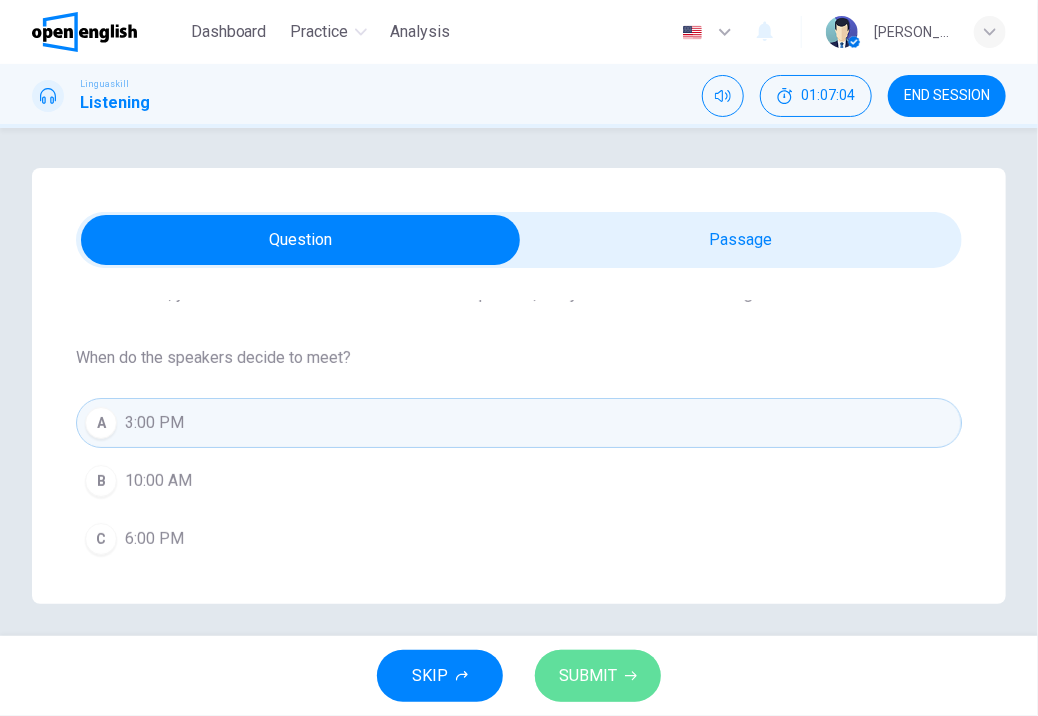 click on "SUBMIT" at bounding box center [588, 676] 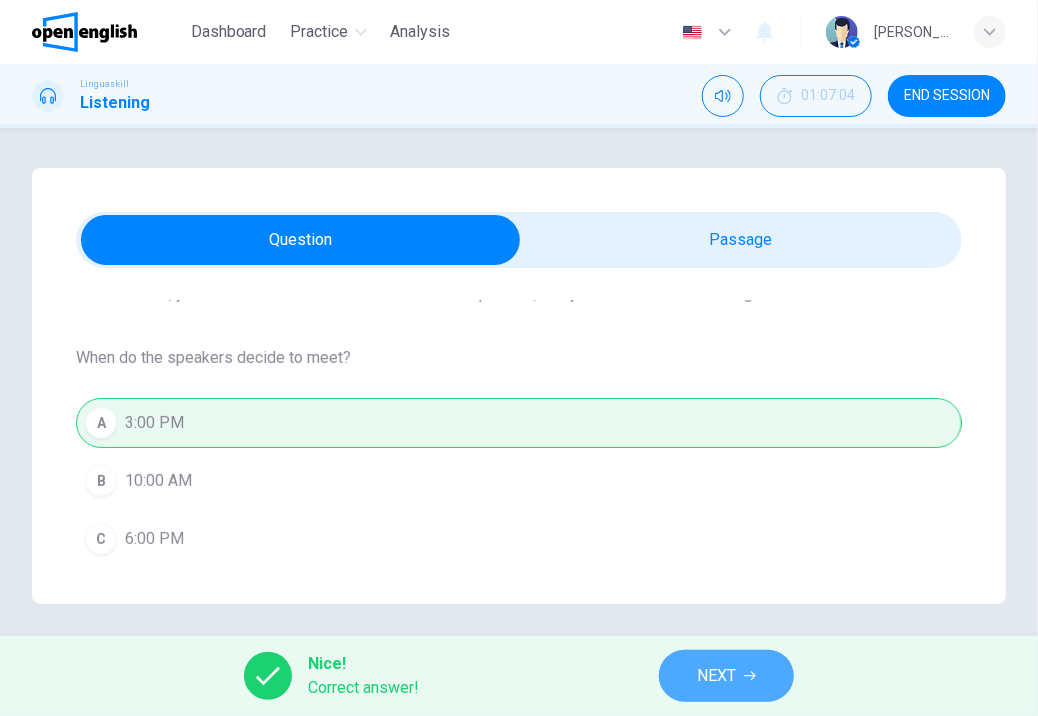 click on "NEXT" at bounding box center [726, 676] 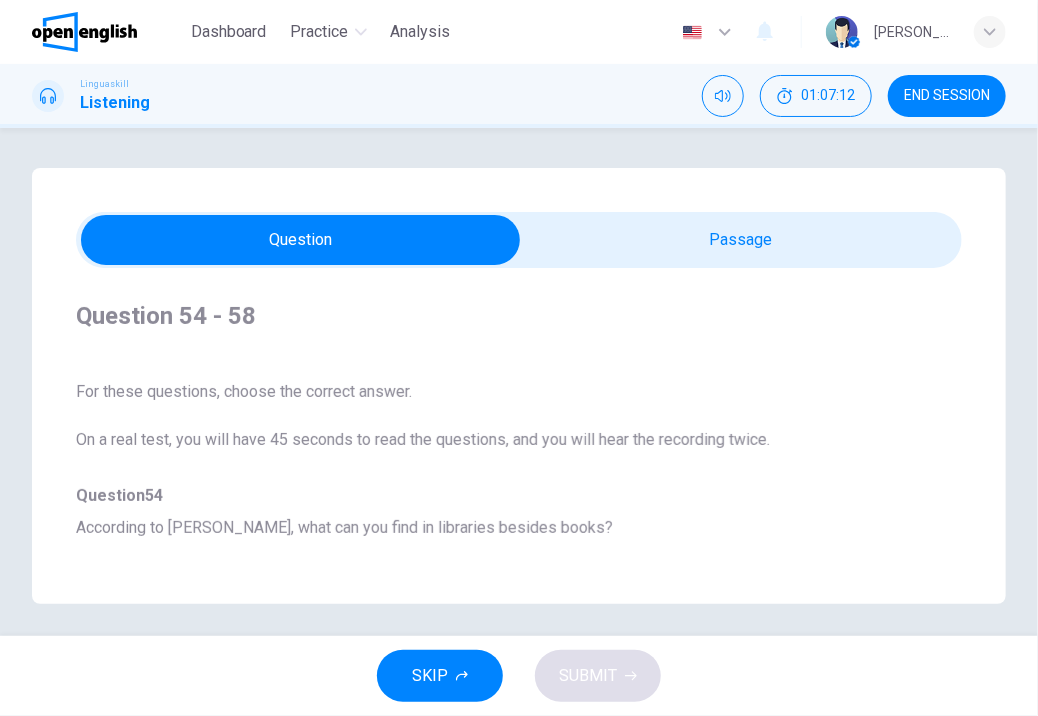 scroll, scrollTop: 40, scrollLeft: 0, axis: vertical 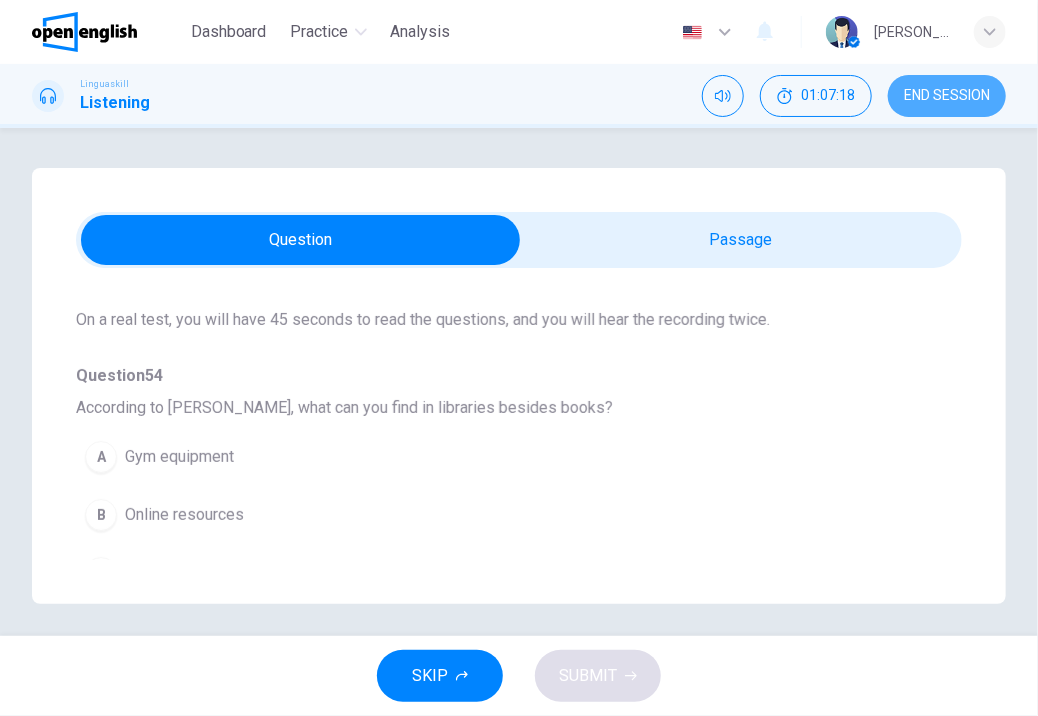 click on "END SESSION" at bounding box center [947, 96] 